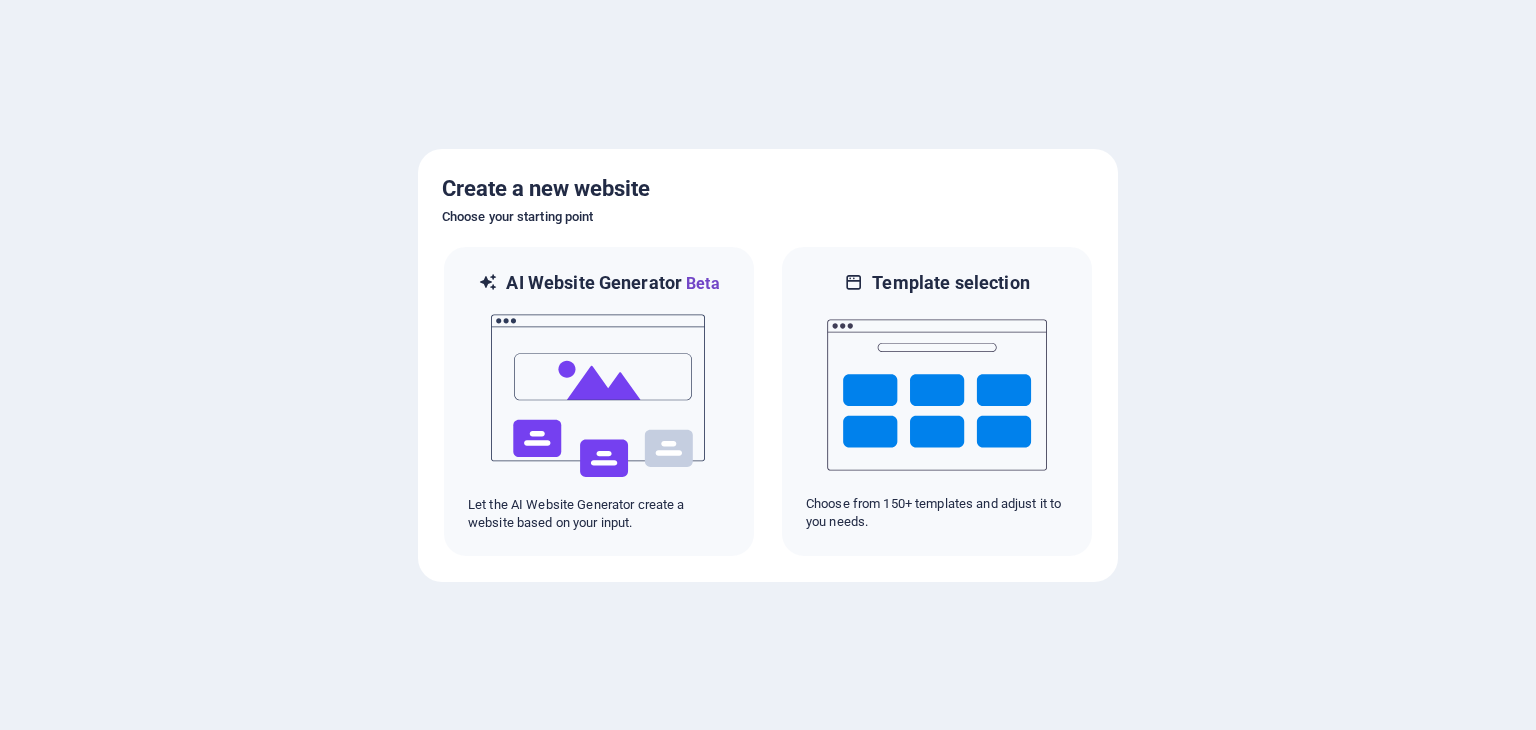 scroll, scrollTop: 0, scrollLeft: 0, axis: both 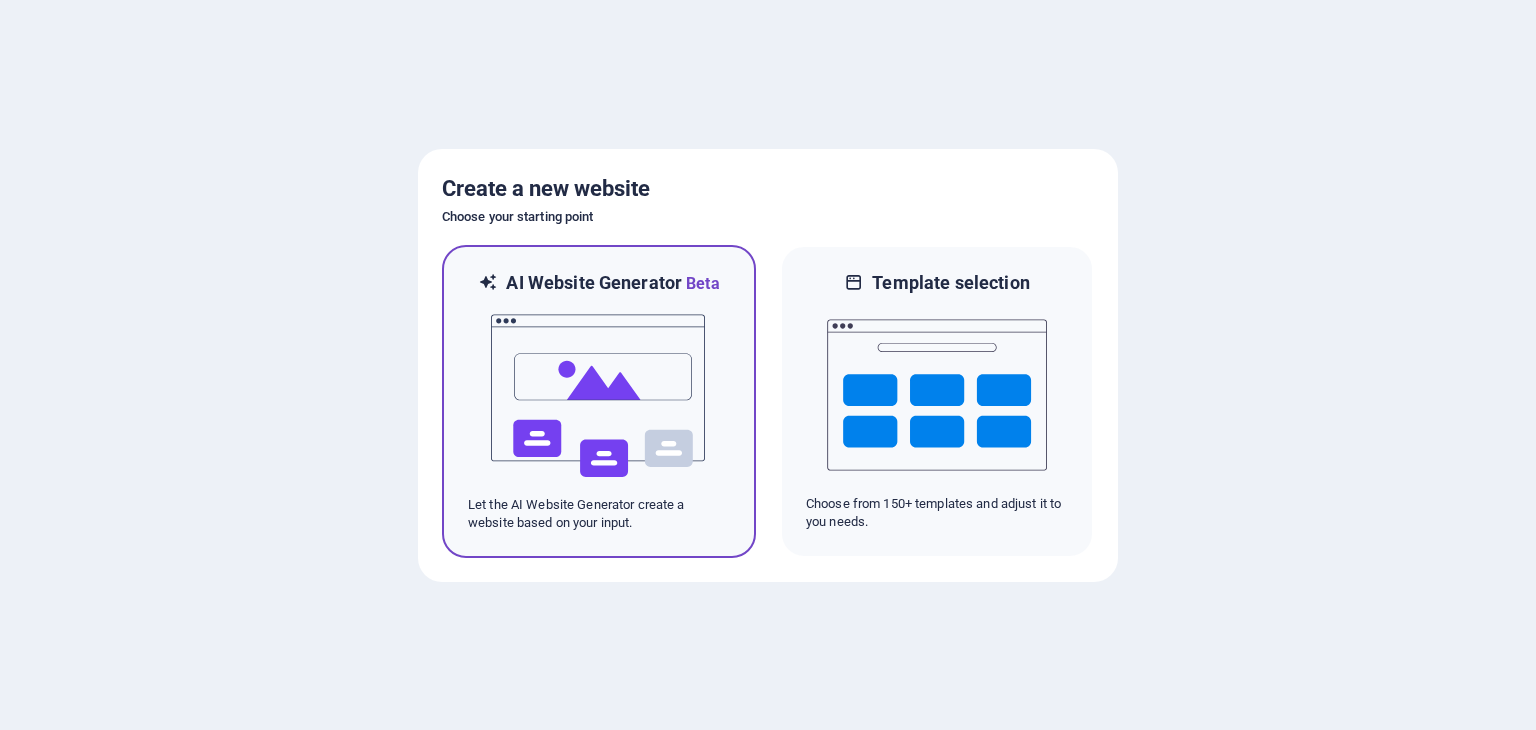 click at bounding box center [599, 396] 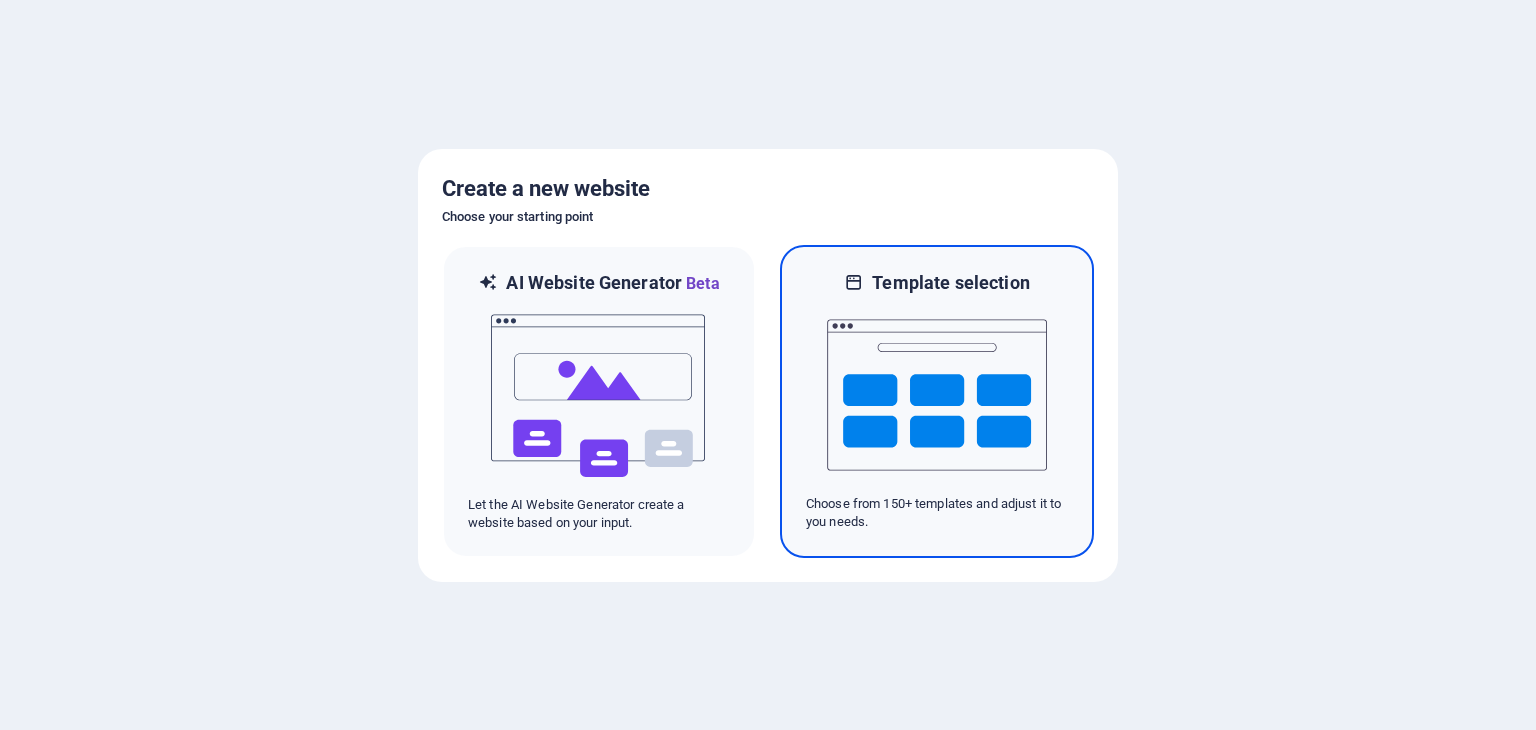 click on "Template selection" at bounding box center (950, 283) 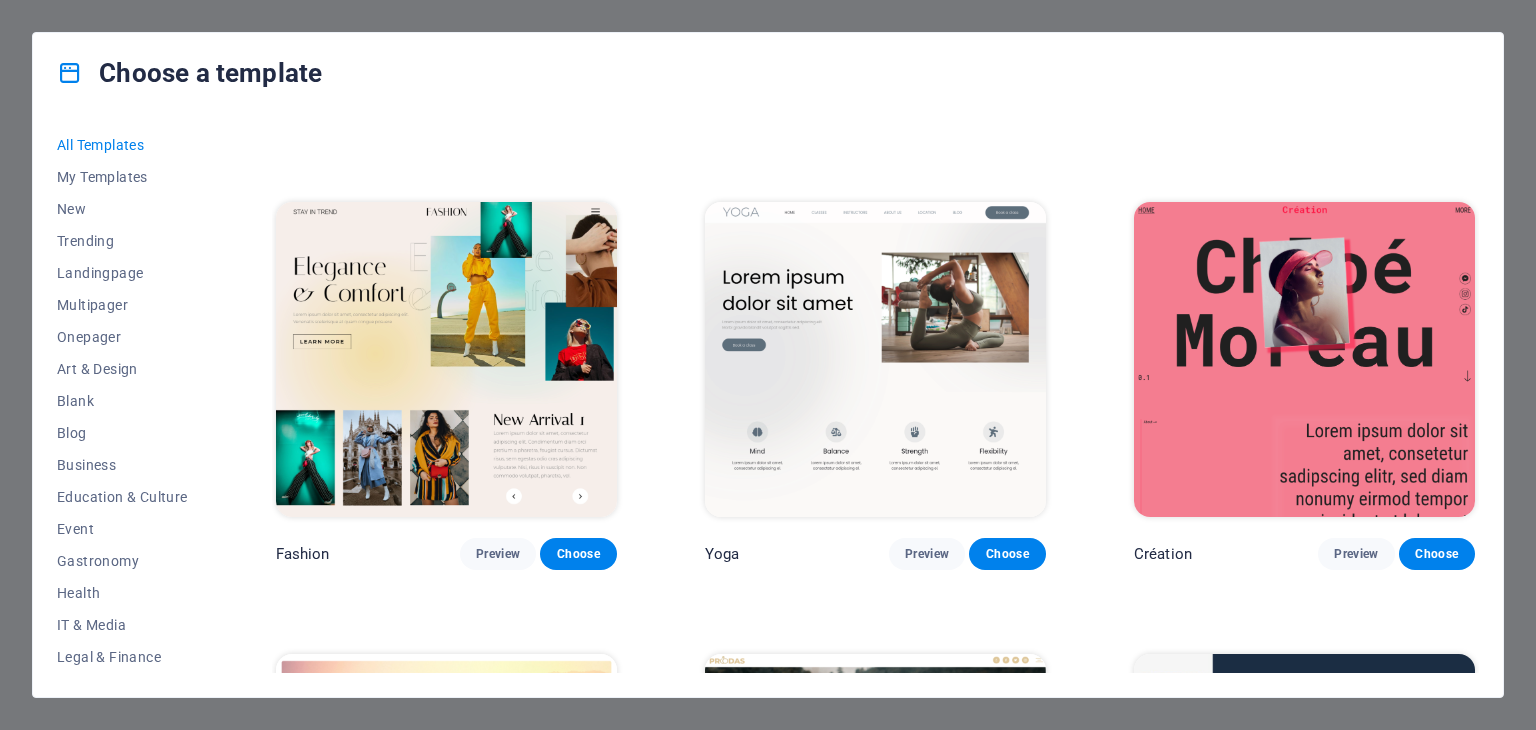 scroll, scrollTop: 7300, scrollLeft: 0, axis: vertical 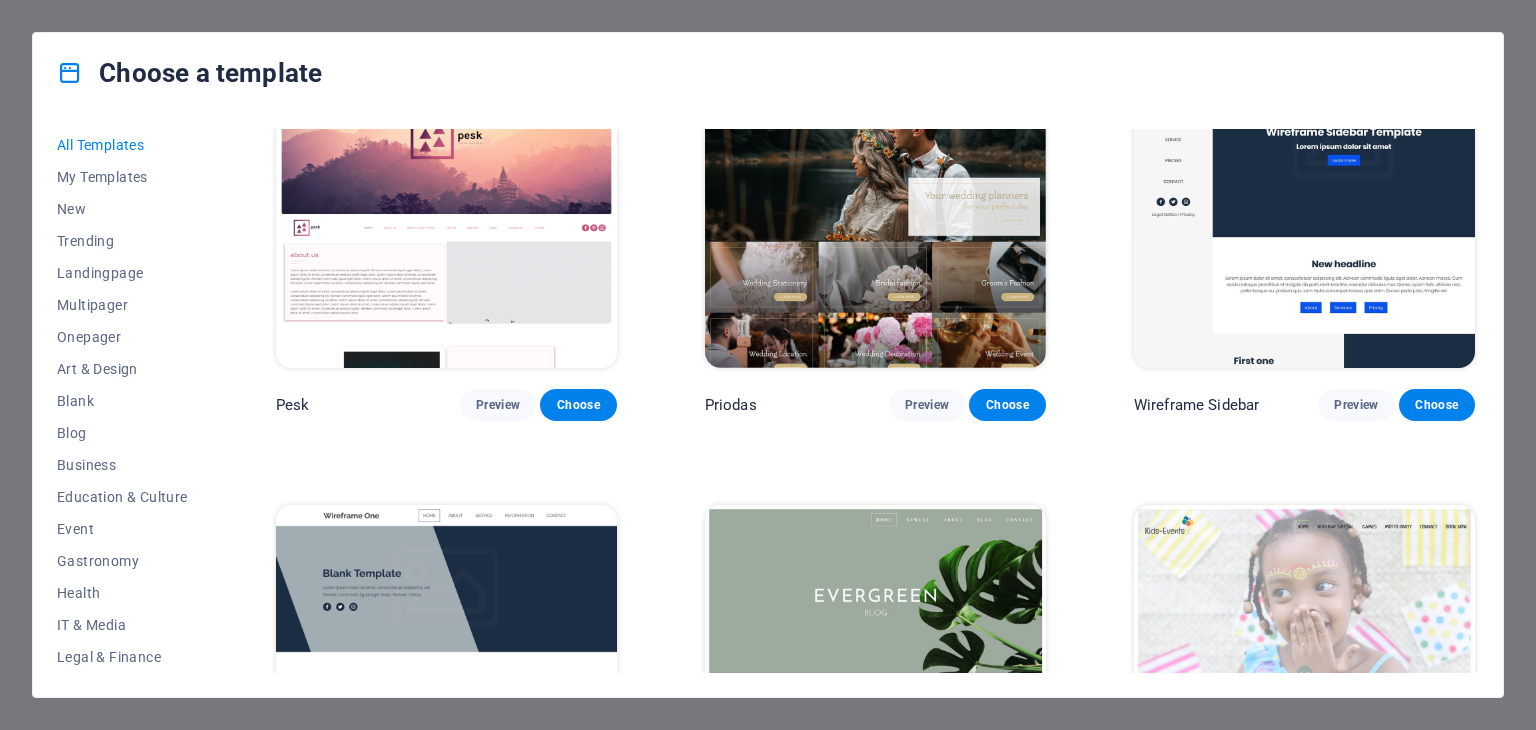 click at bounding box center (446, 662) 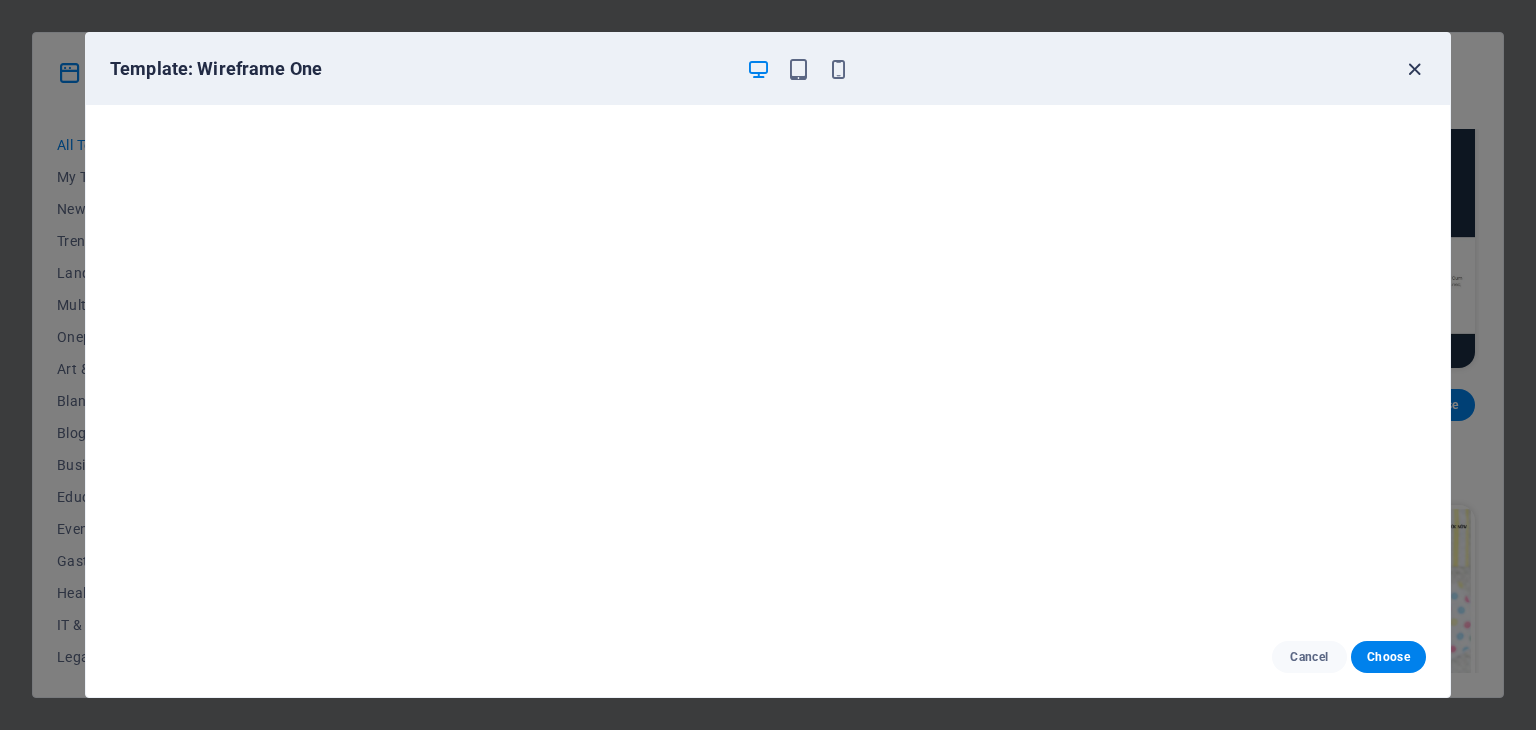 click at bounding box center [1414, 69] 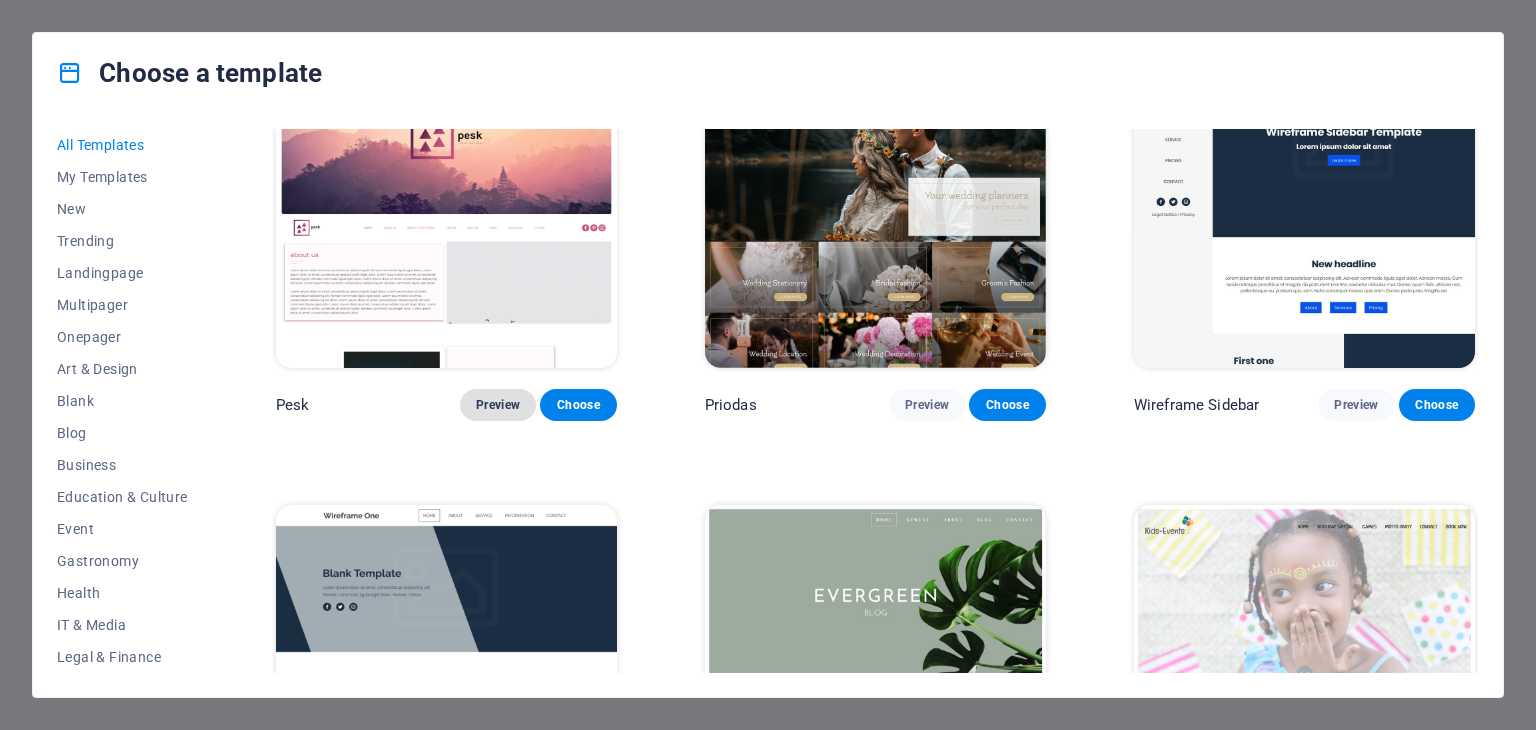 click on "Preview" at bounding box center [498, 405] 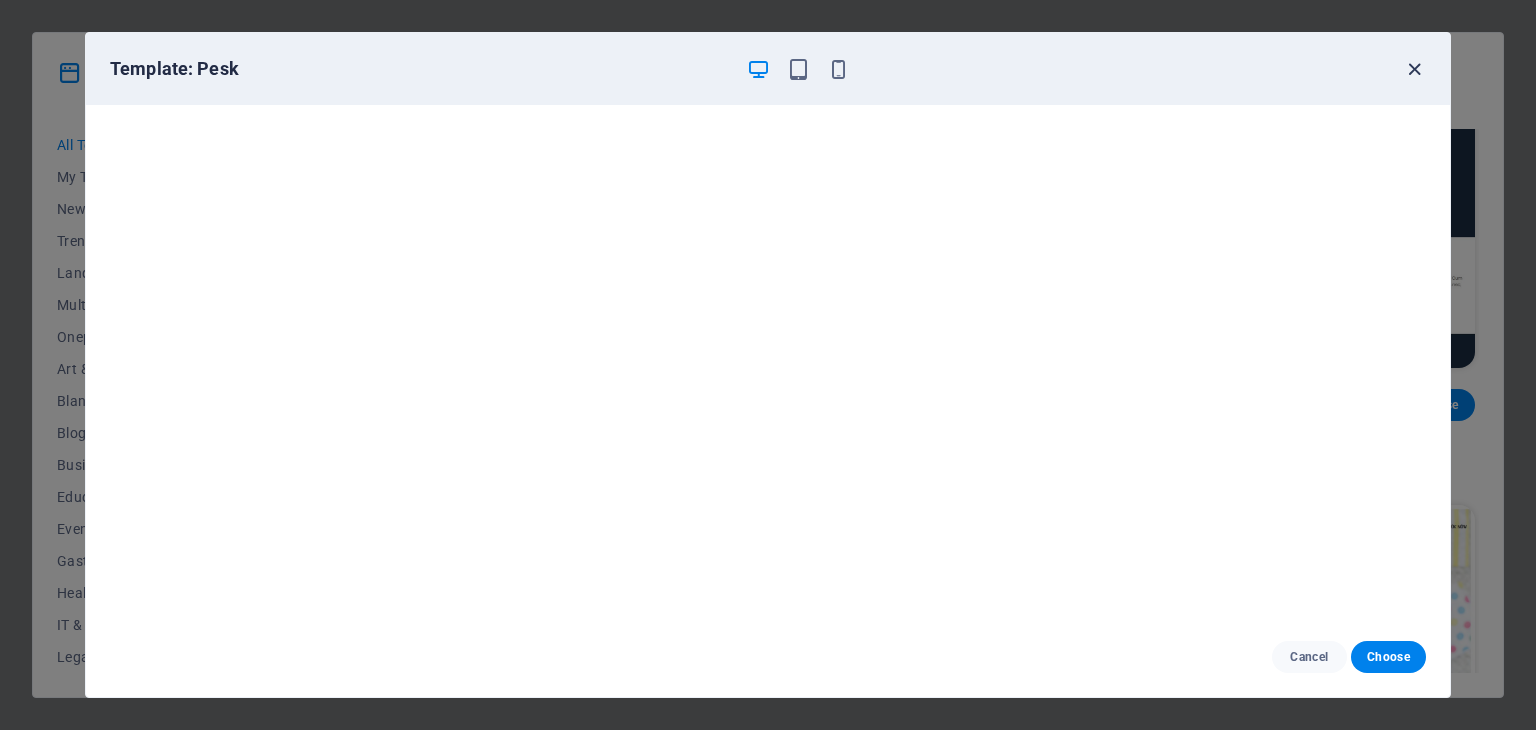 click at bounding box center [1414, 69] 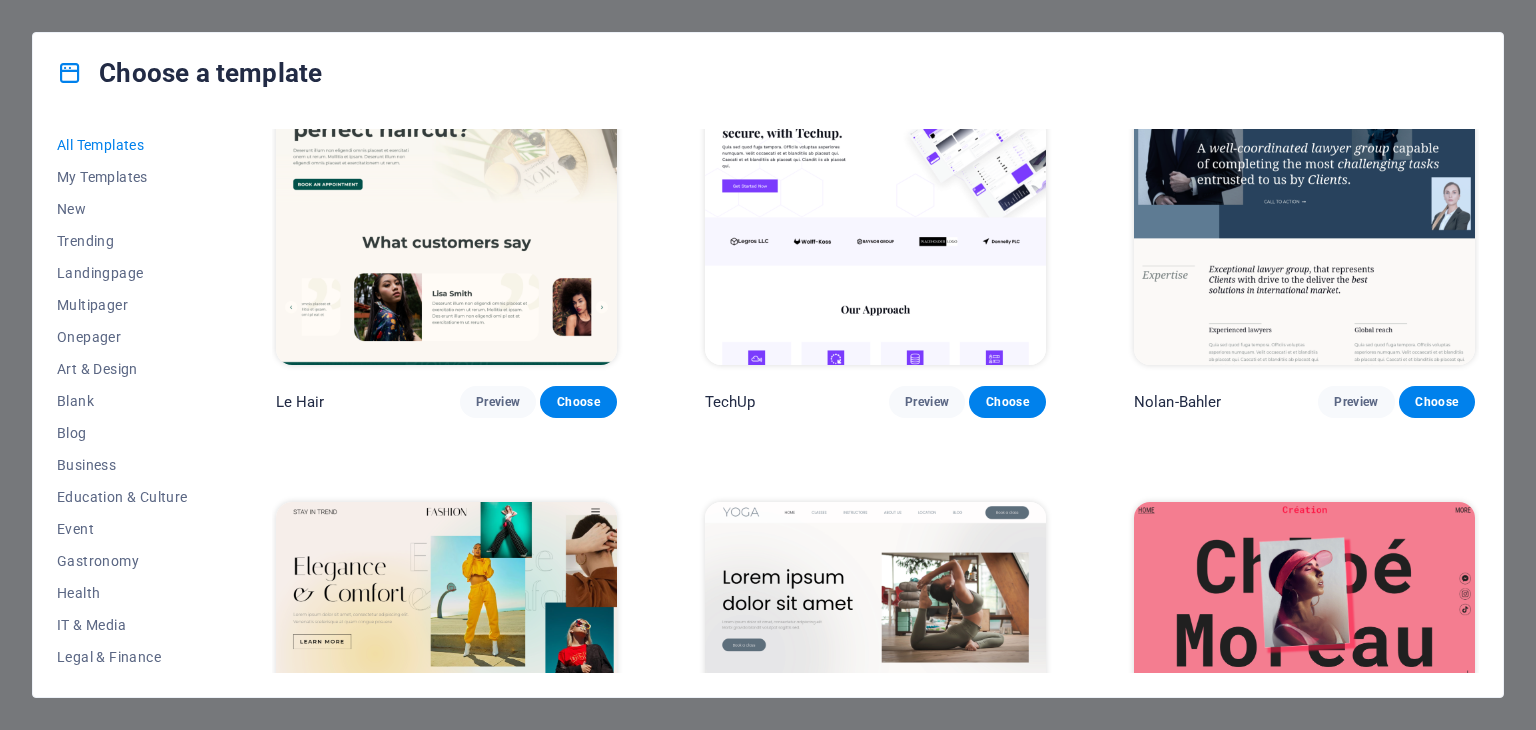 scroll, scrollTop: 3500, scrollLeft: 0, axis: vertical 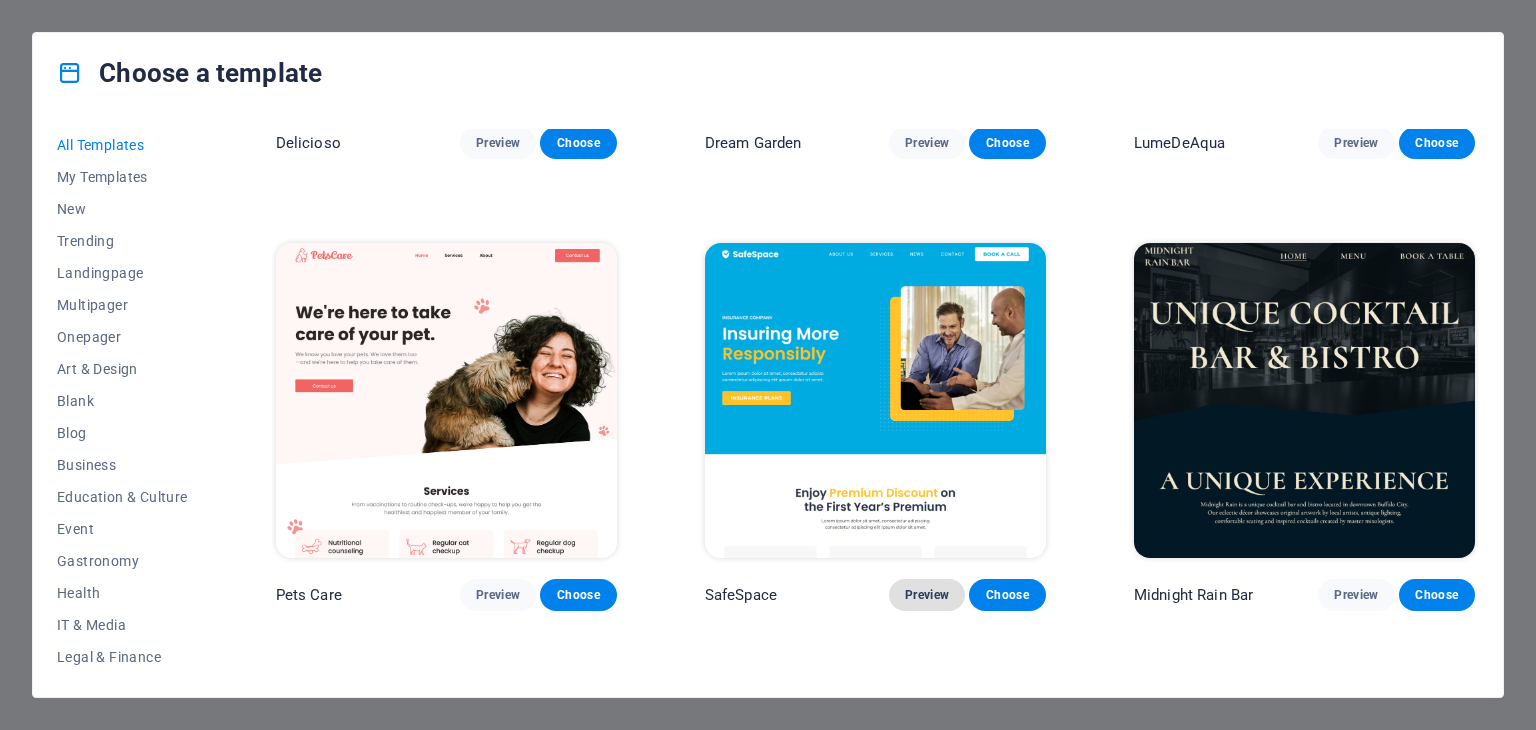 click on "Preview" at bounding box center [927, 595] 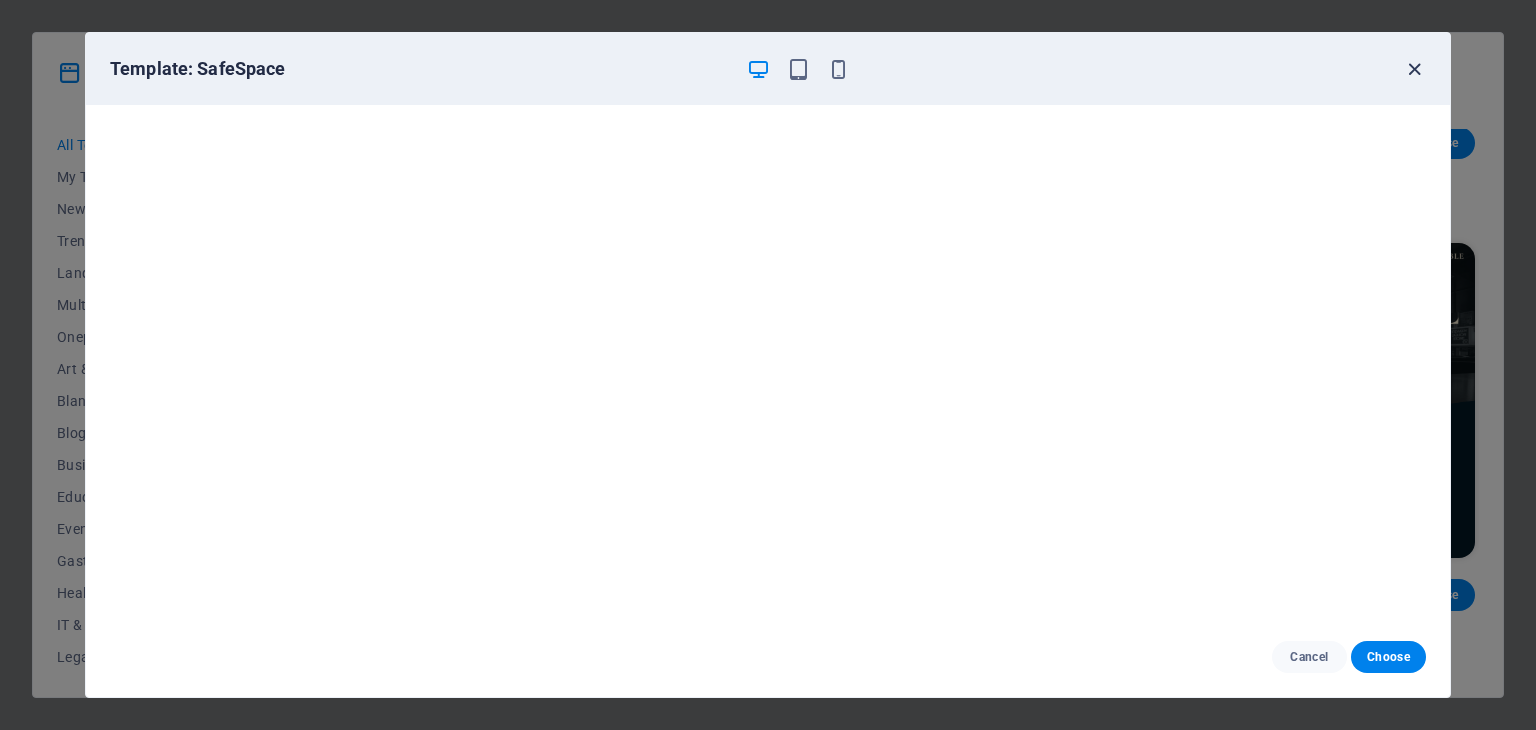 click at bounding box center [1414, 69] 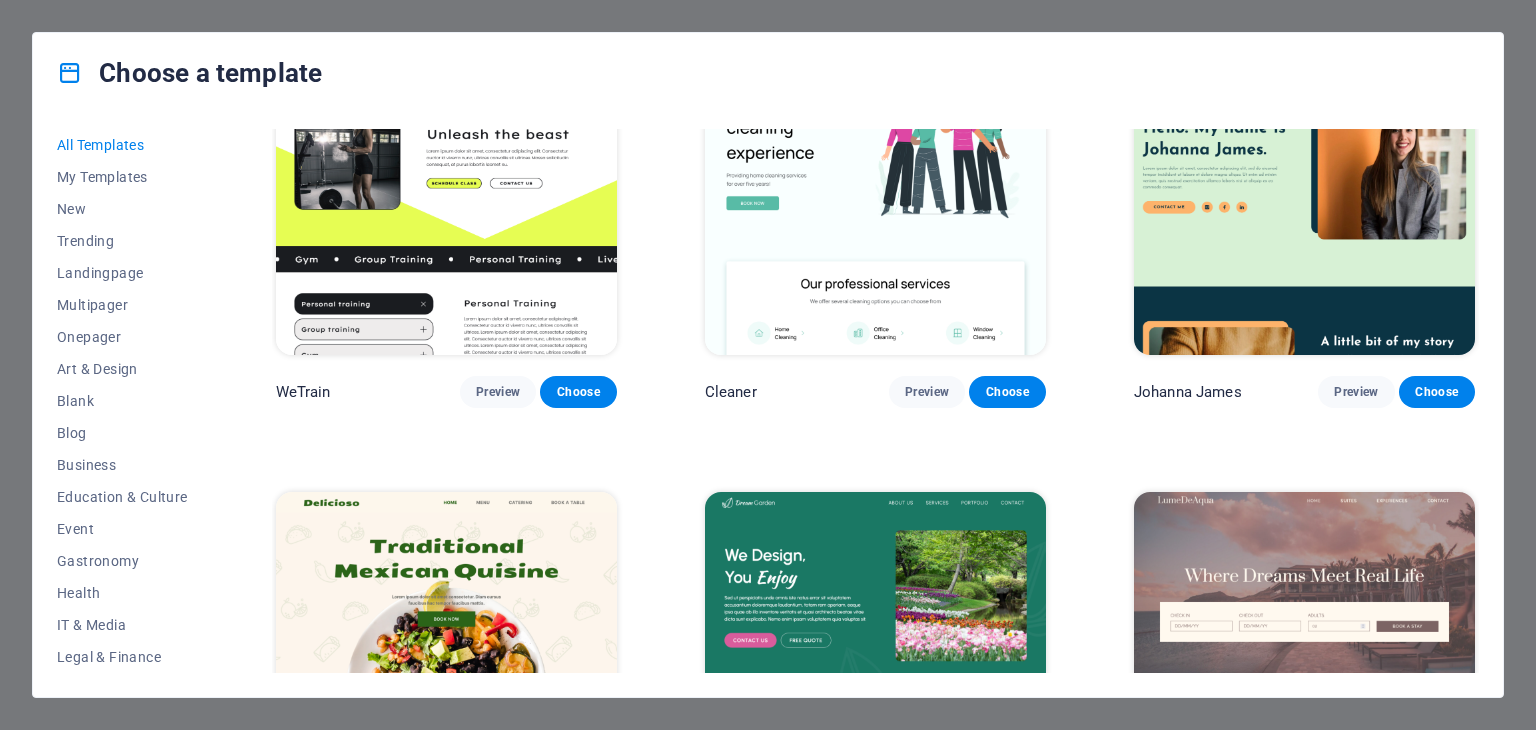 scroll, scrollTop: 2200, scrollLeft: 0, axis: vertical 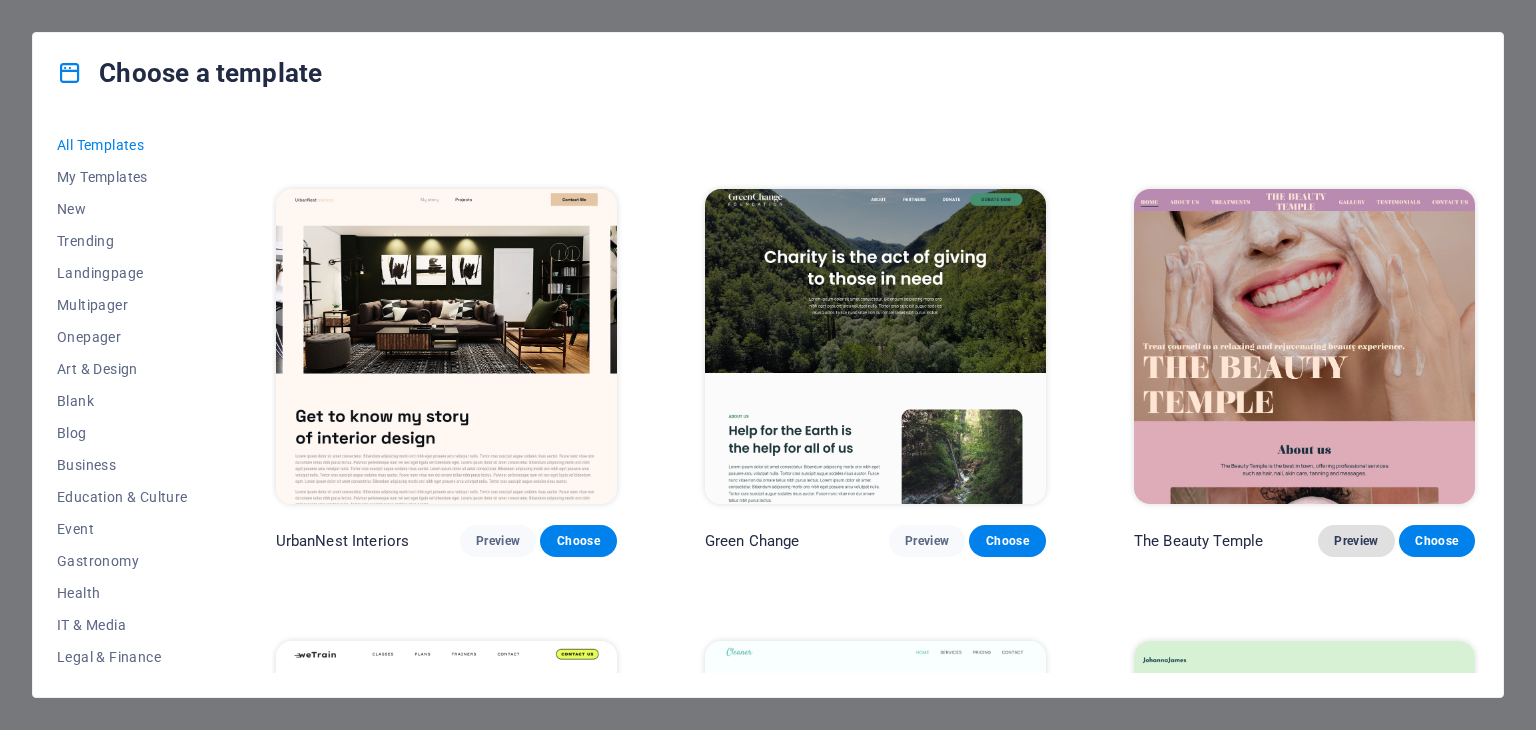 click on "Preview" at bounding box center (1356, 541) 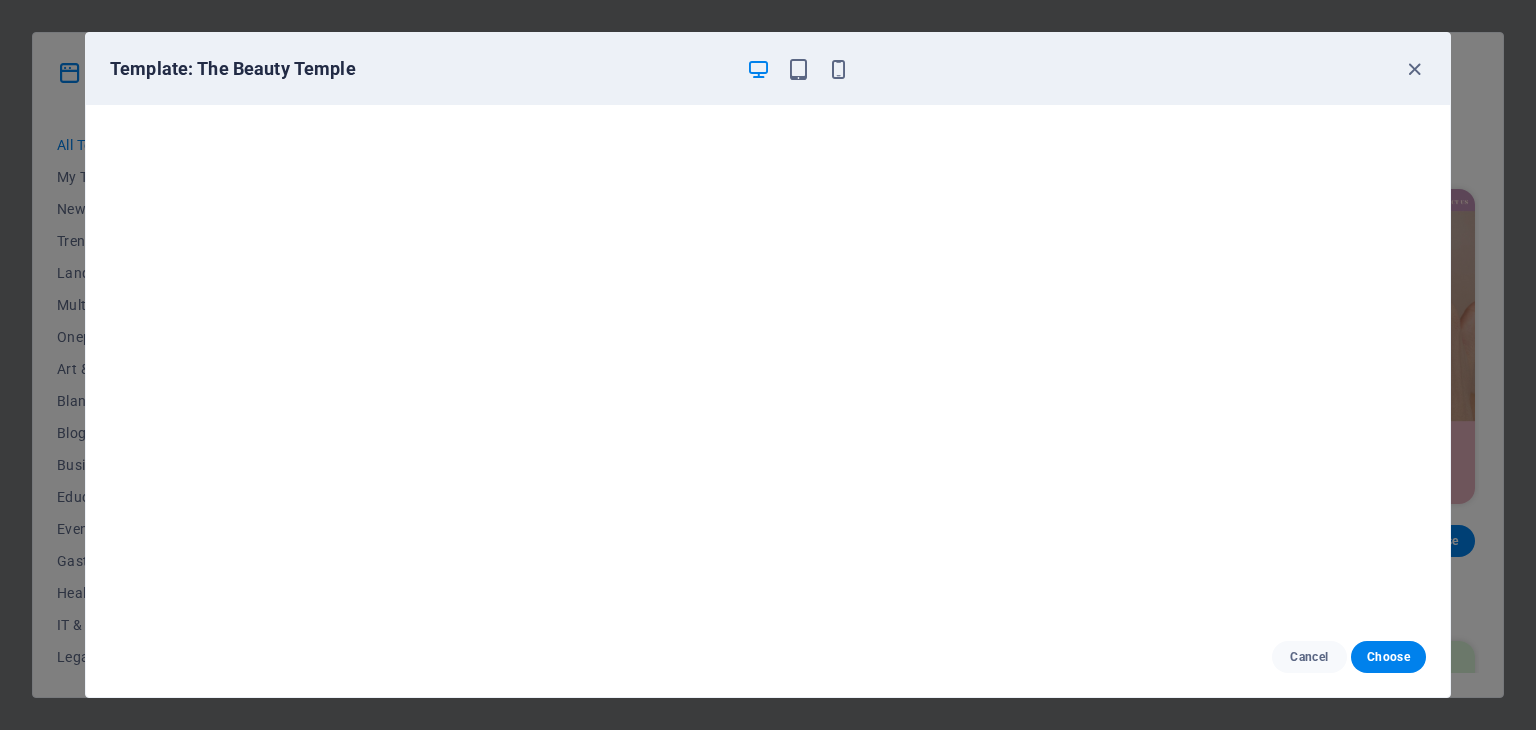scroll, scrollTop: 0, scrollLeft: 0, axis: both 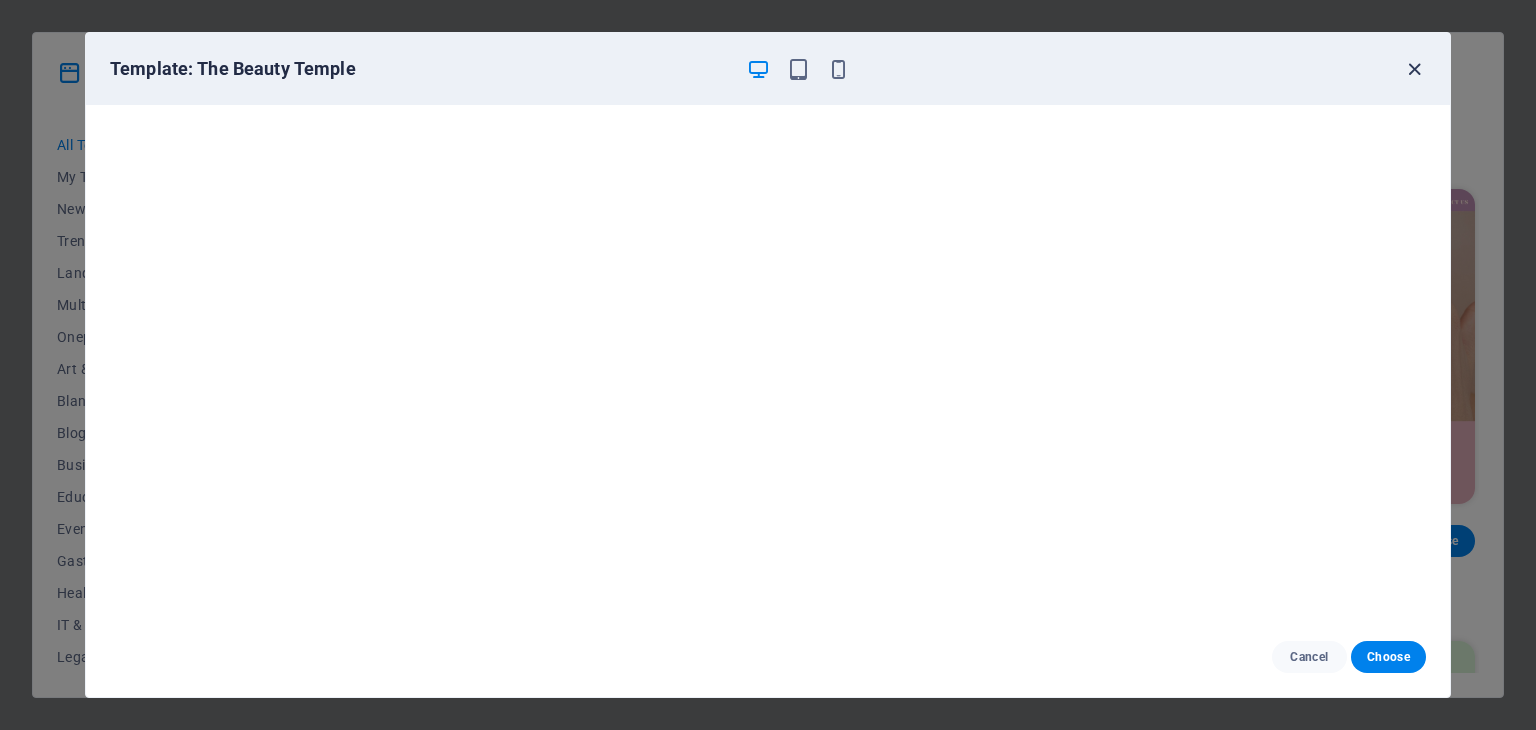 click at bounding box center [1414, 69] 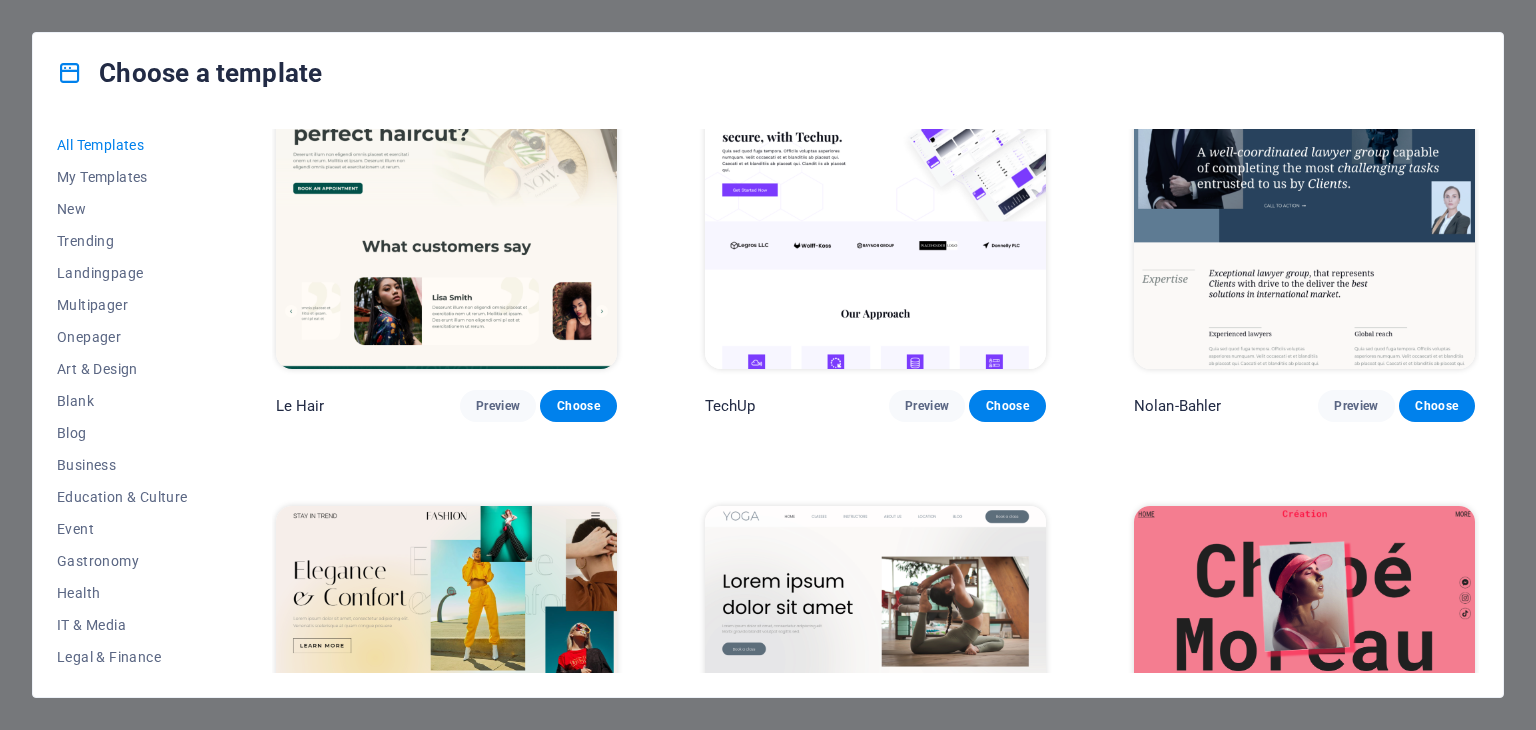 scroll, scrollTop: 6400, scrollLeft: 0, axis: vertical 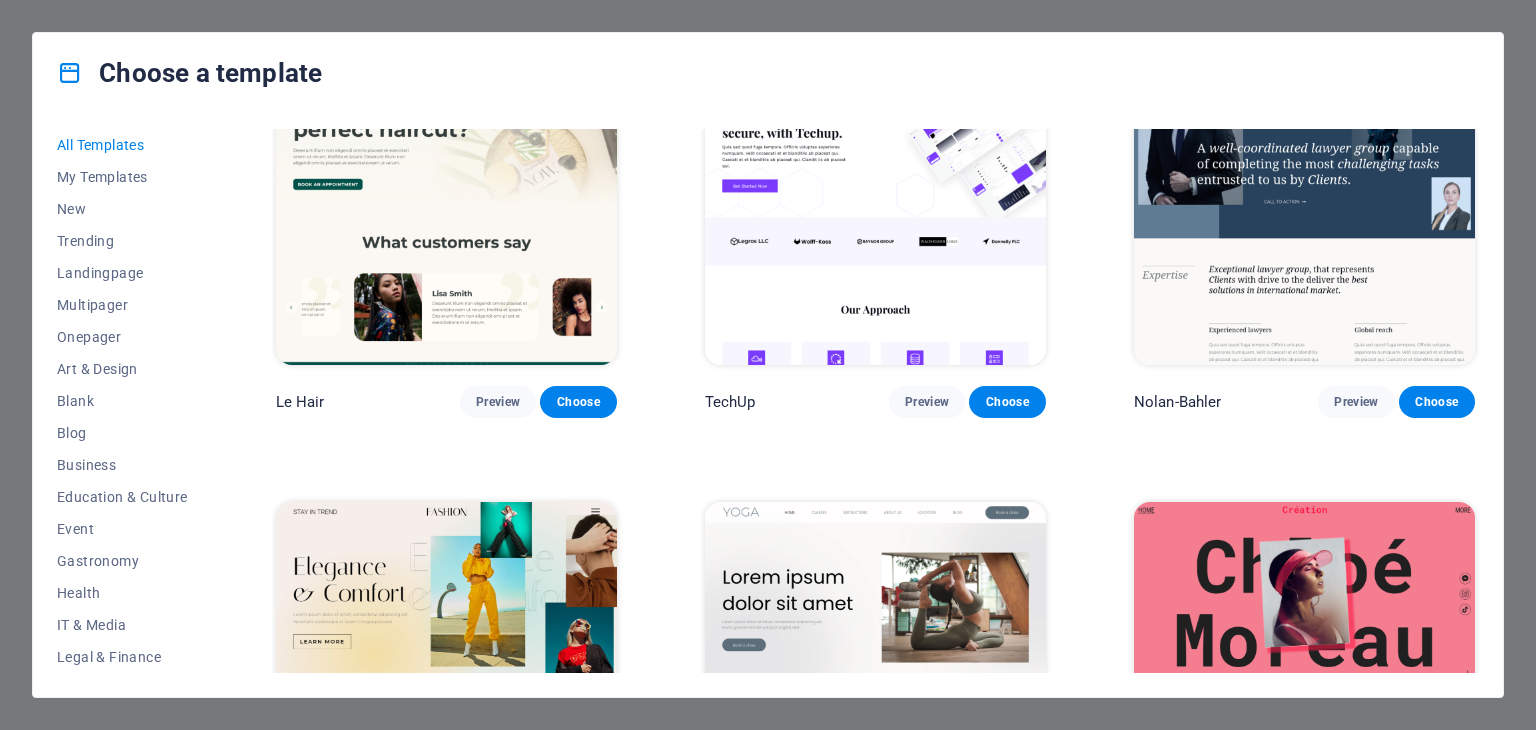 click at bounding box center [875, 659] 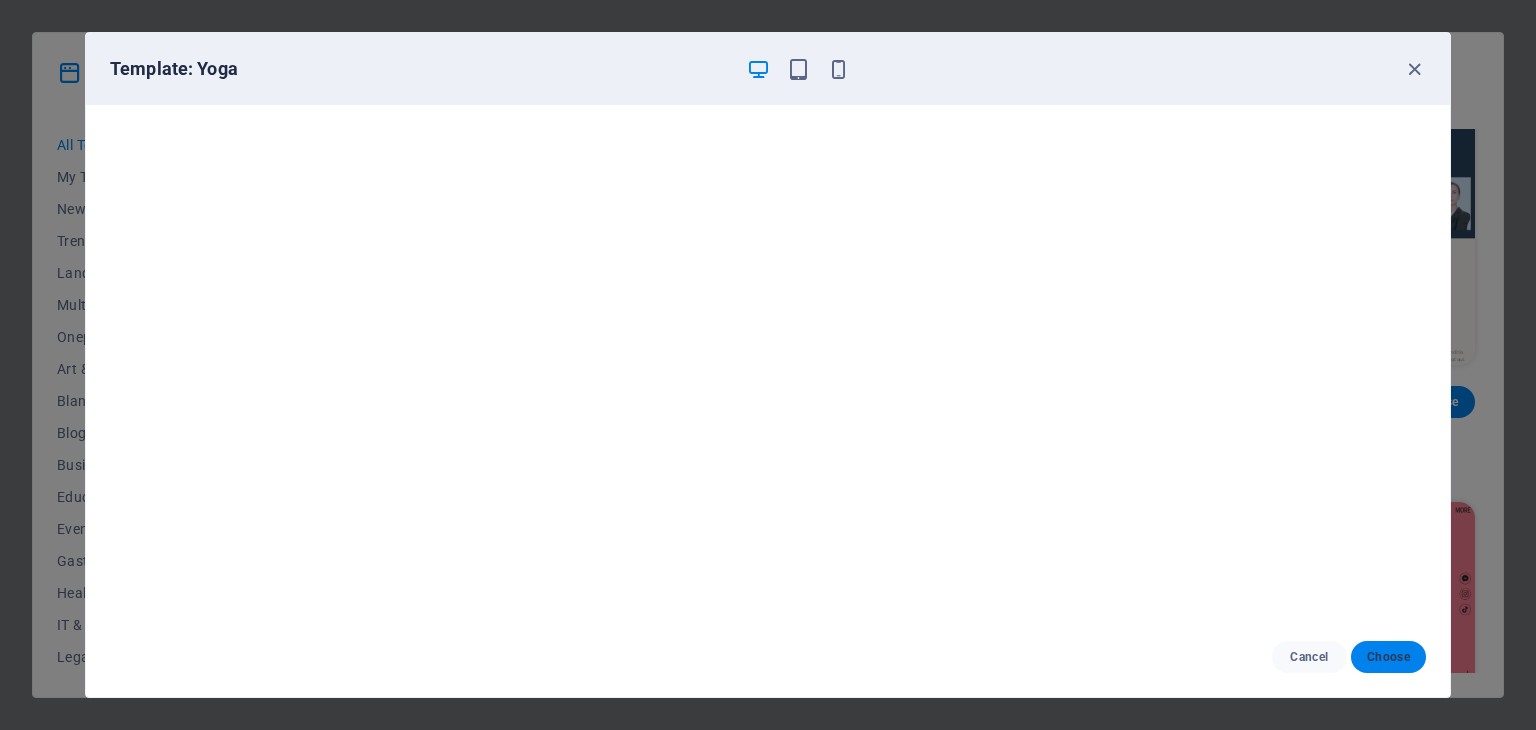click on "Choose" at bounding box center (1388, 657) 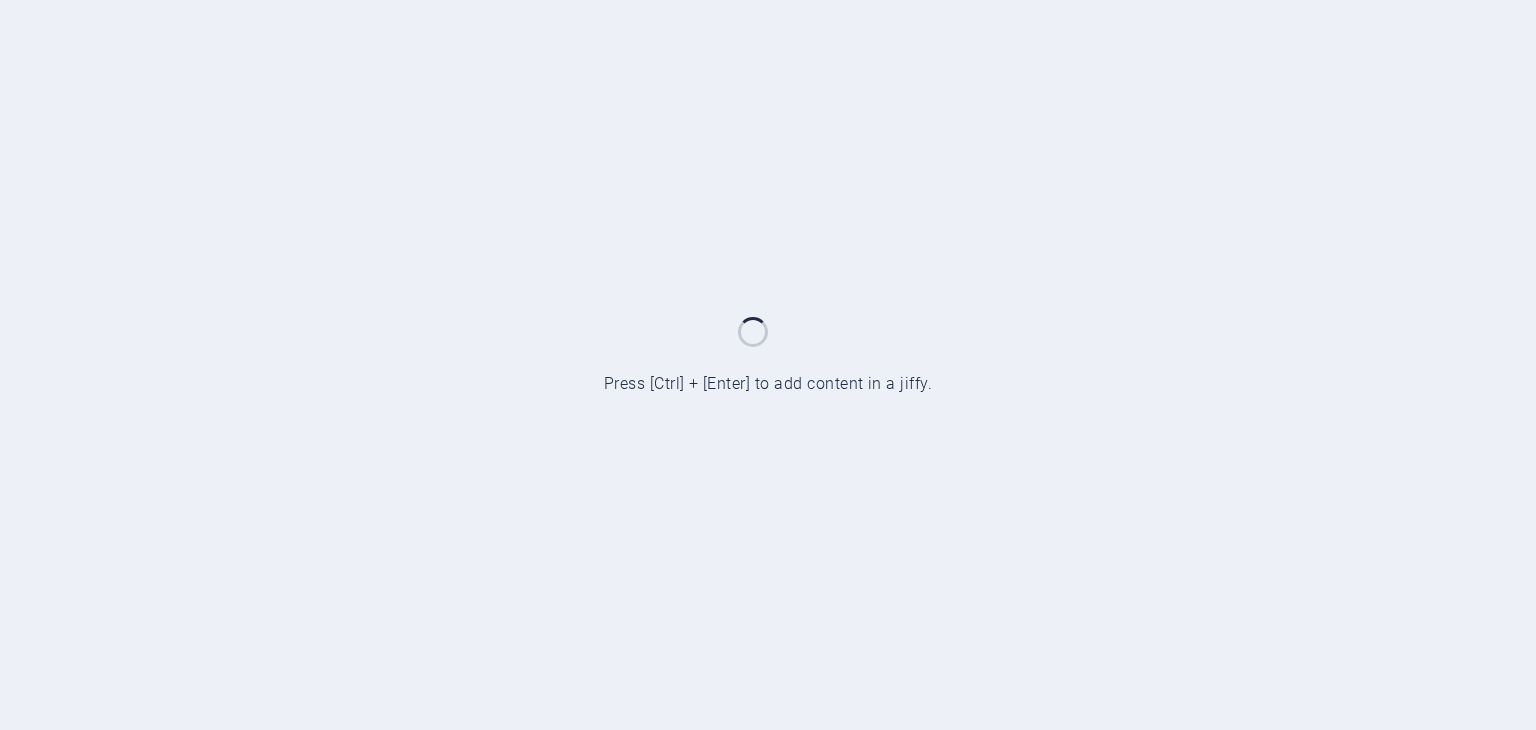 scroll, scrollTop: 0, scrollLeft: 0, axis: both 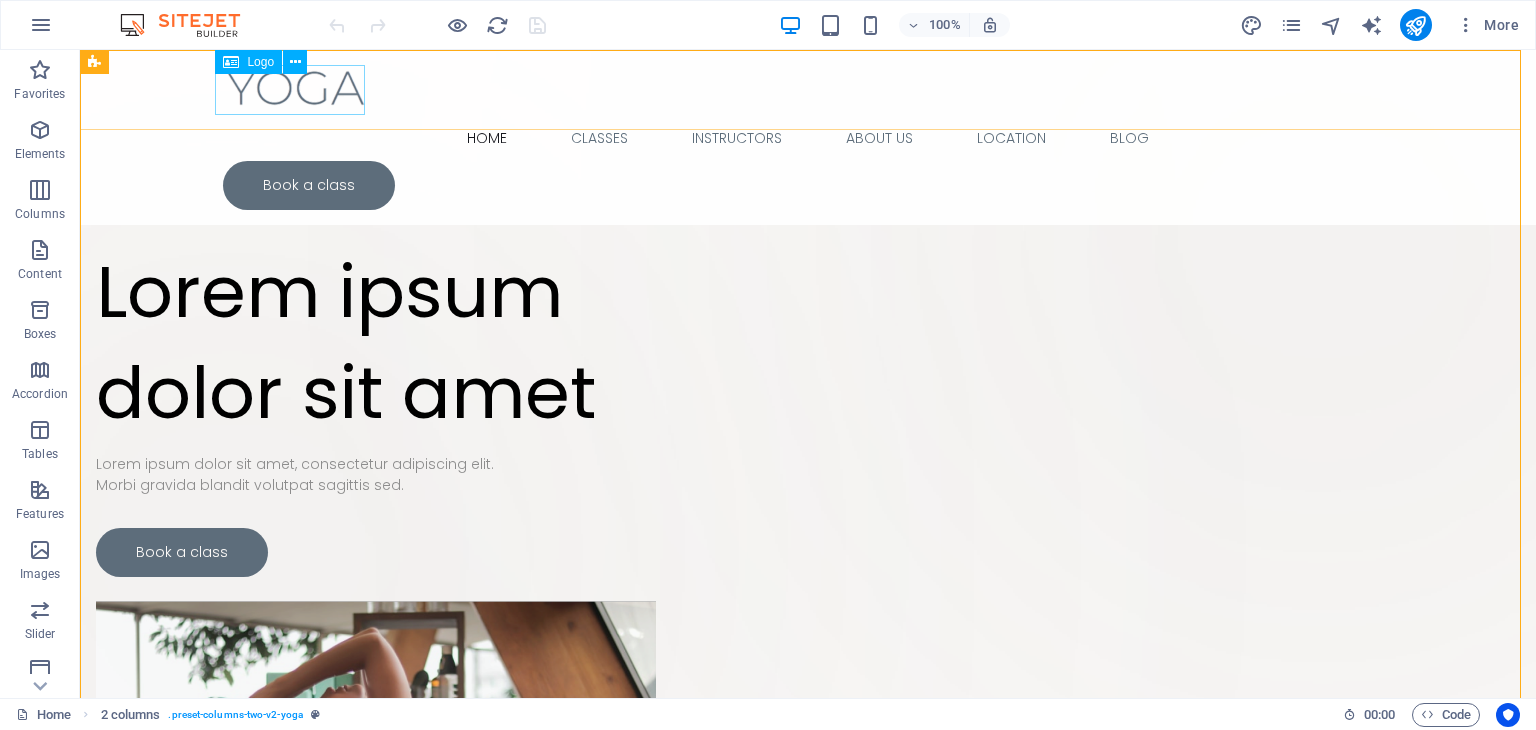 click at bounding box center [808, 90] 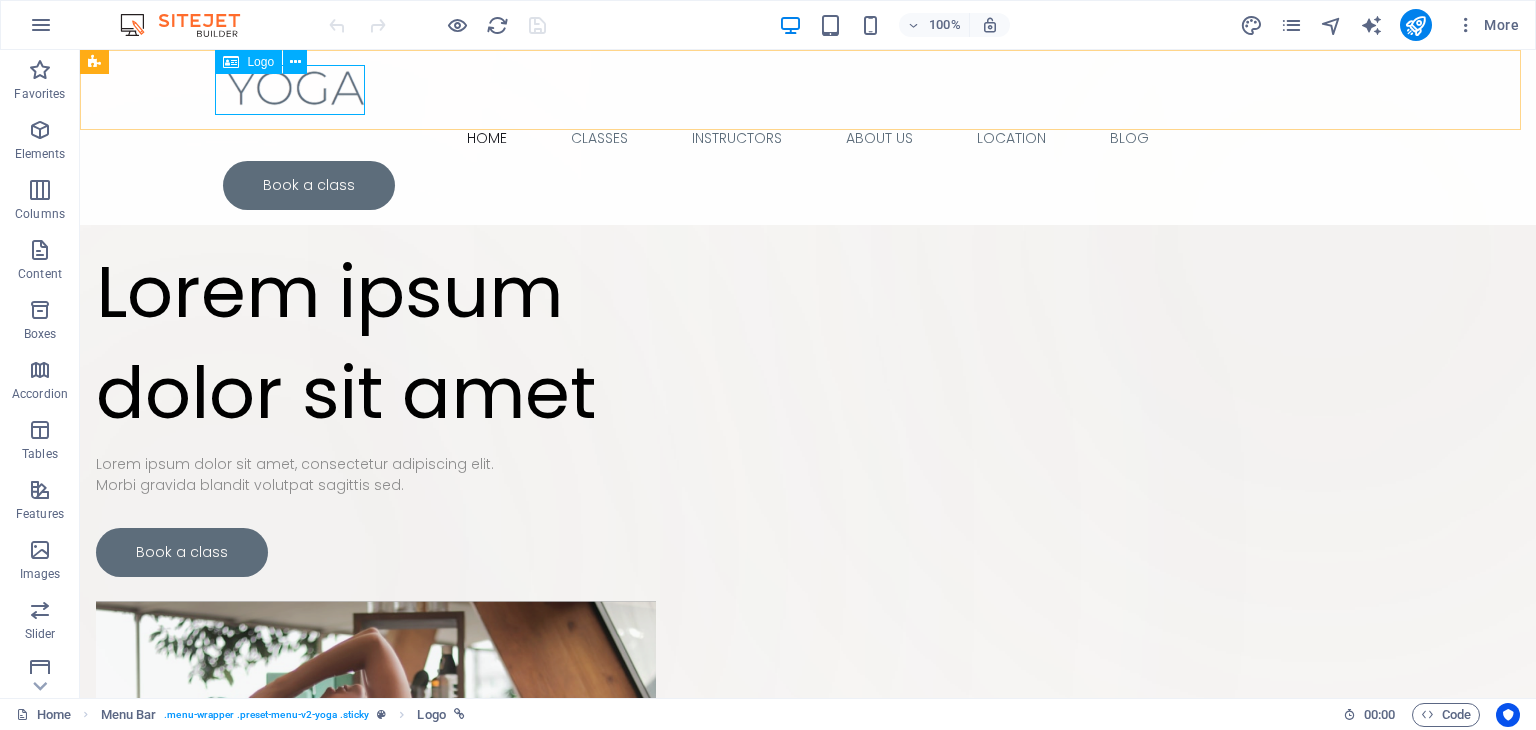 click at bounding box center (808, 90) 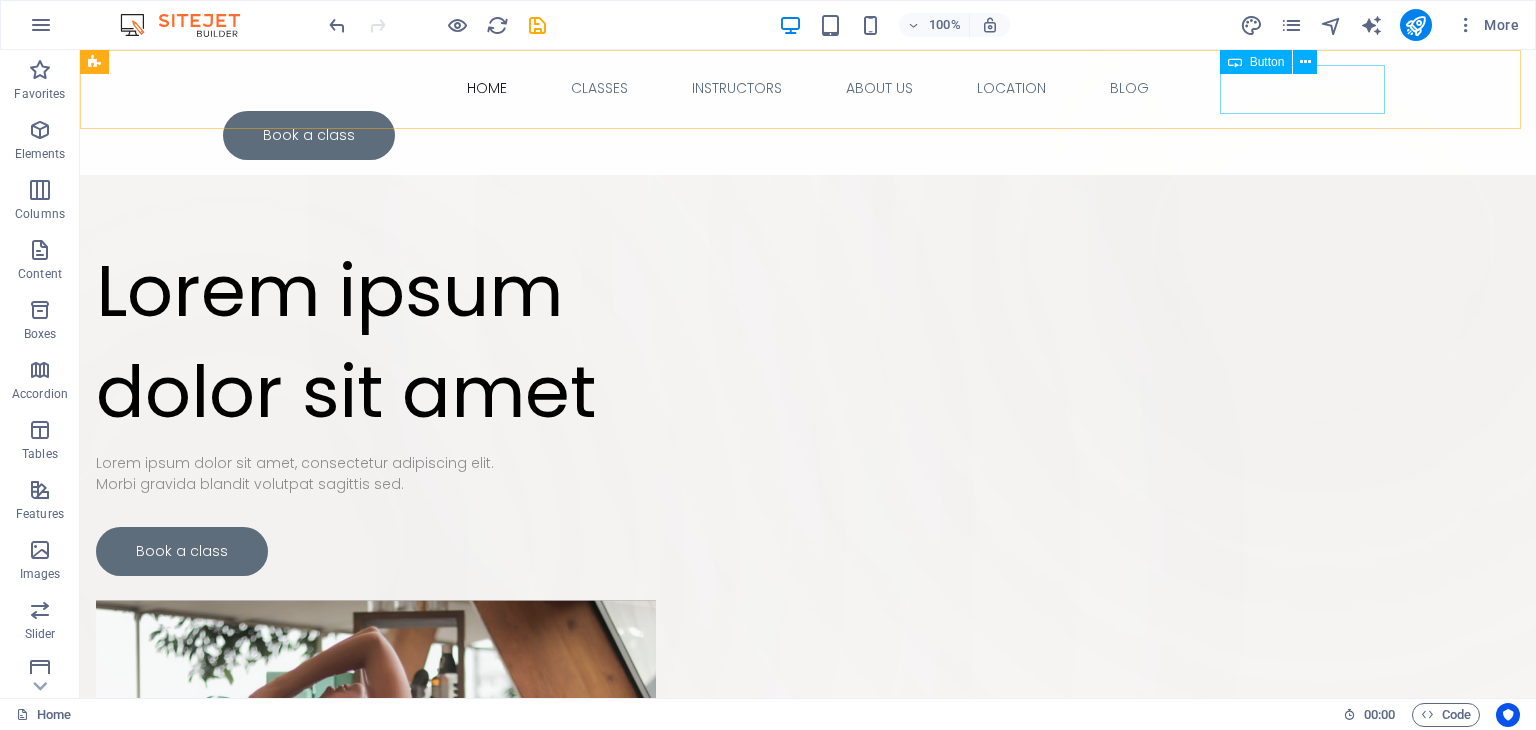 click on "Book a class" at bounding box center [808, 135] 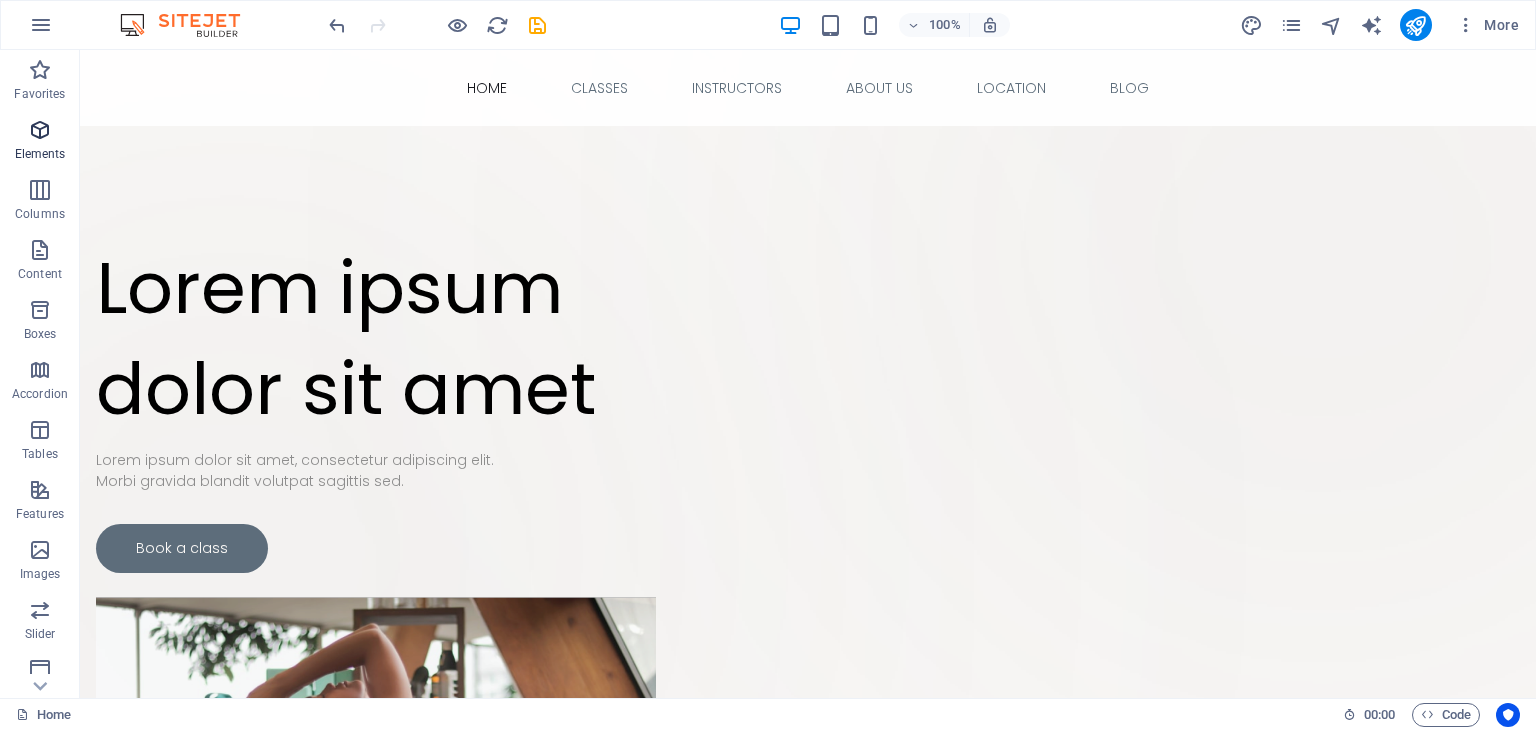 click on "Elements" at bounding box center [40, 154] 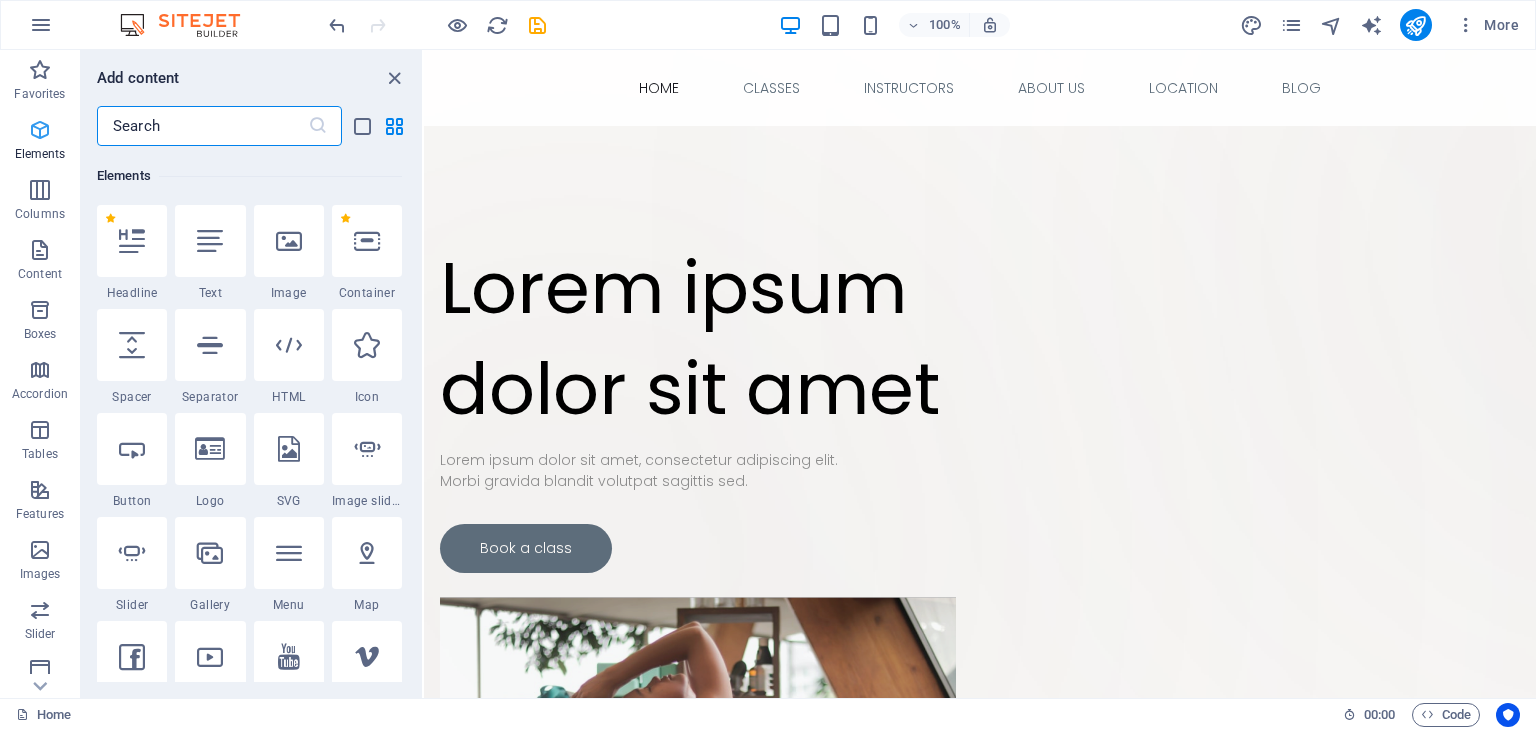 scroll, scrollTop: 212, scrollLeft: 0, axis: vertical 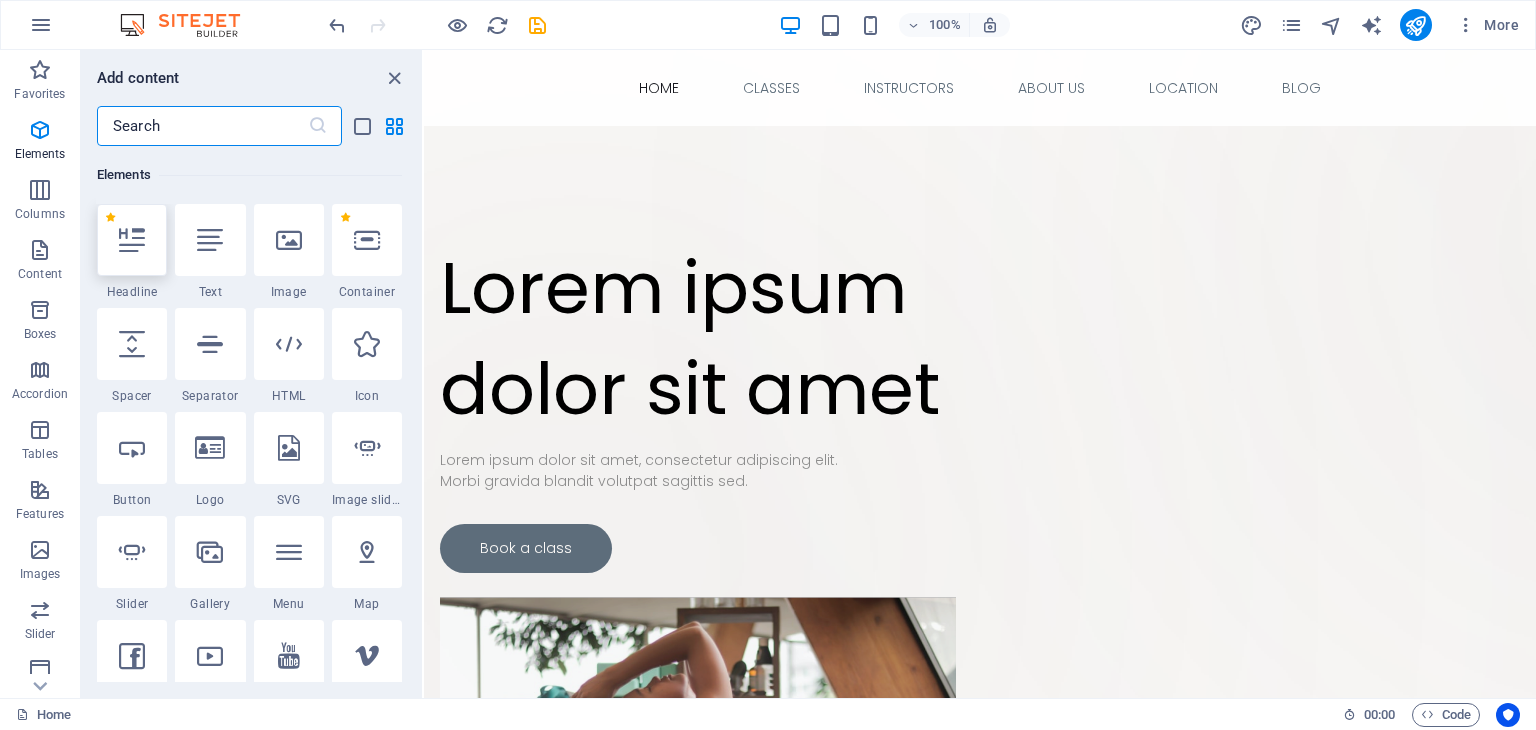 click at bounding box center [132, 240] 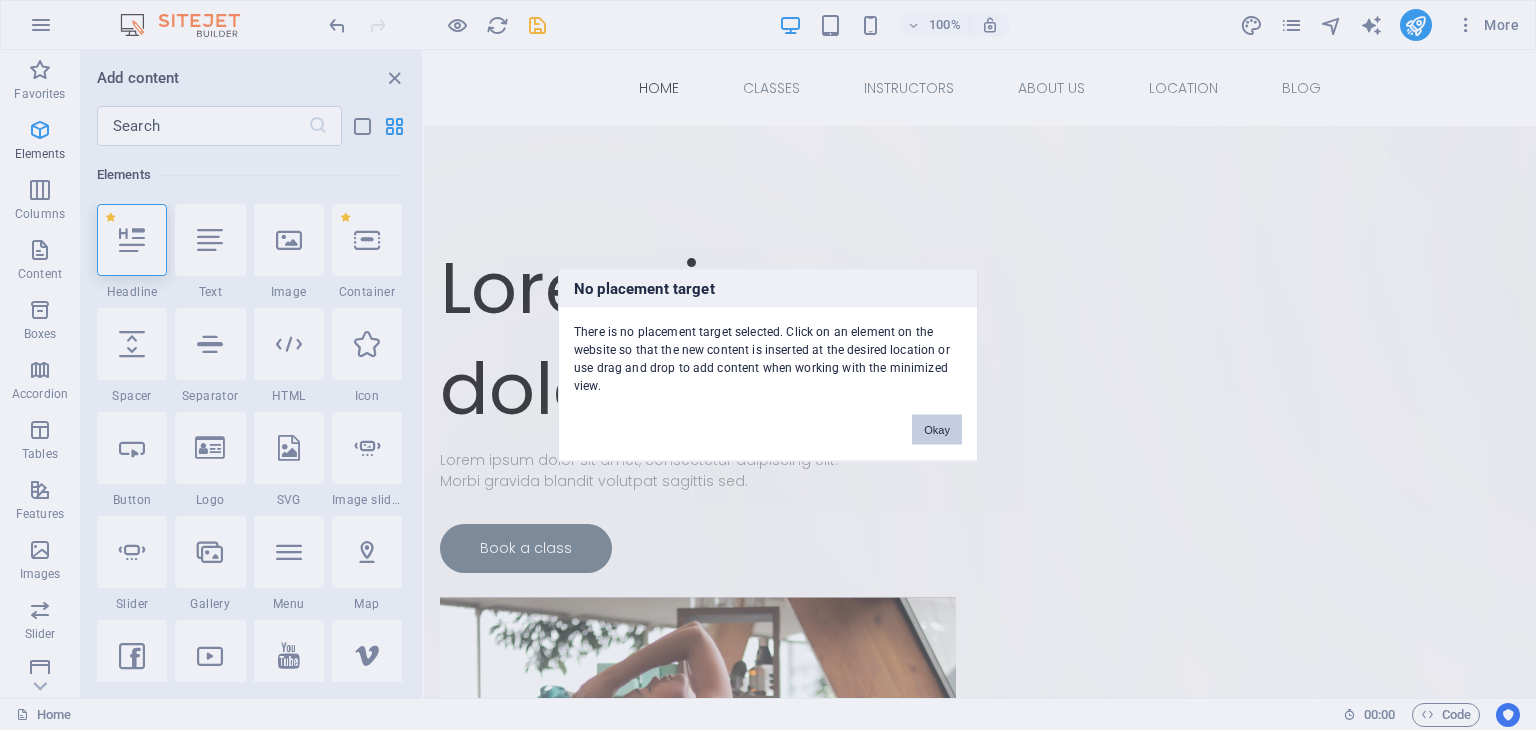 click on "Okay" at bounding box center [937, 430] 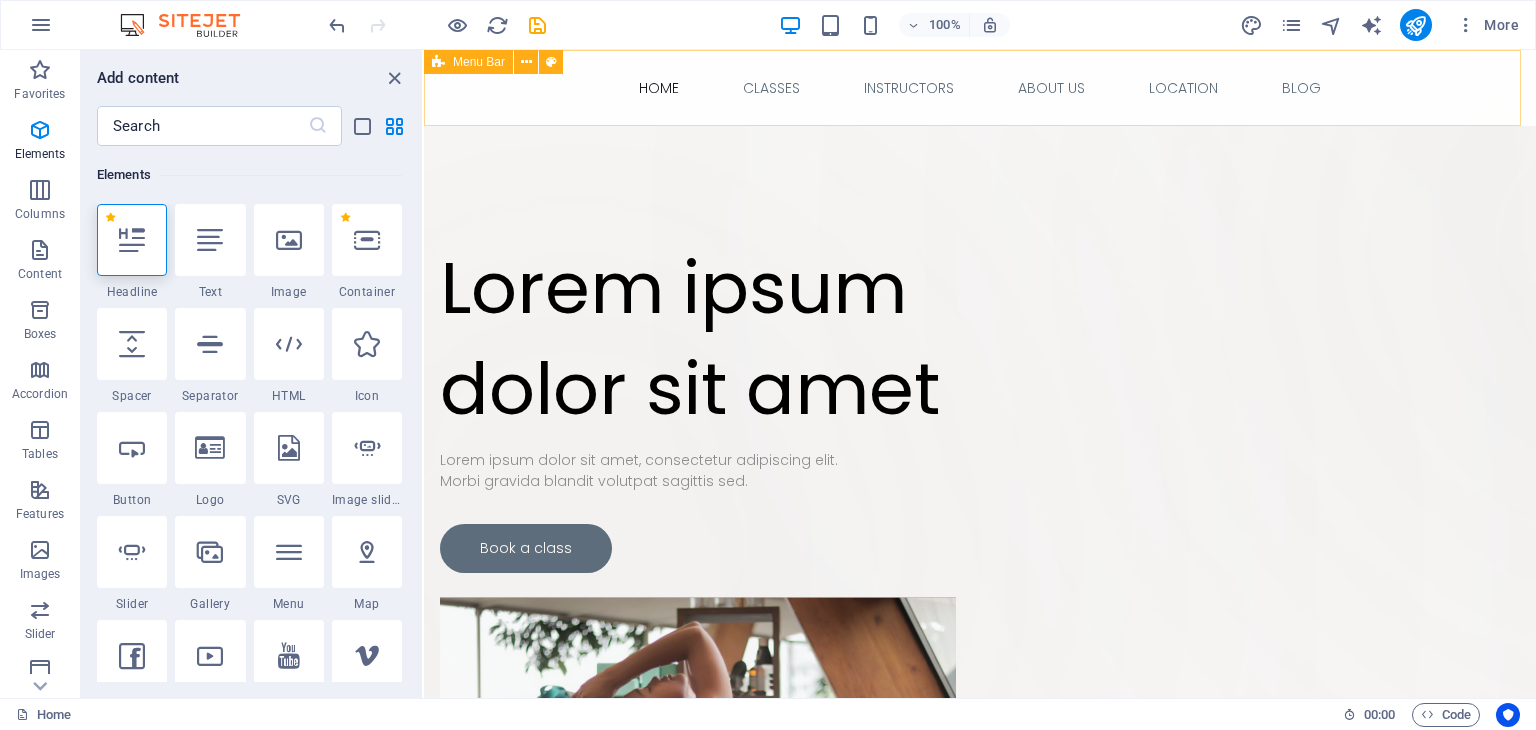 click on "Home Classes Instructors About Us Location     Blog" at bounding box center (980, 88) 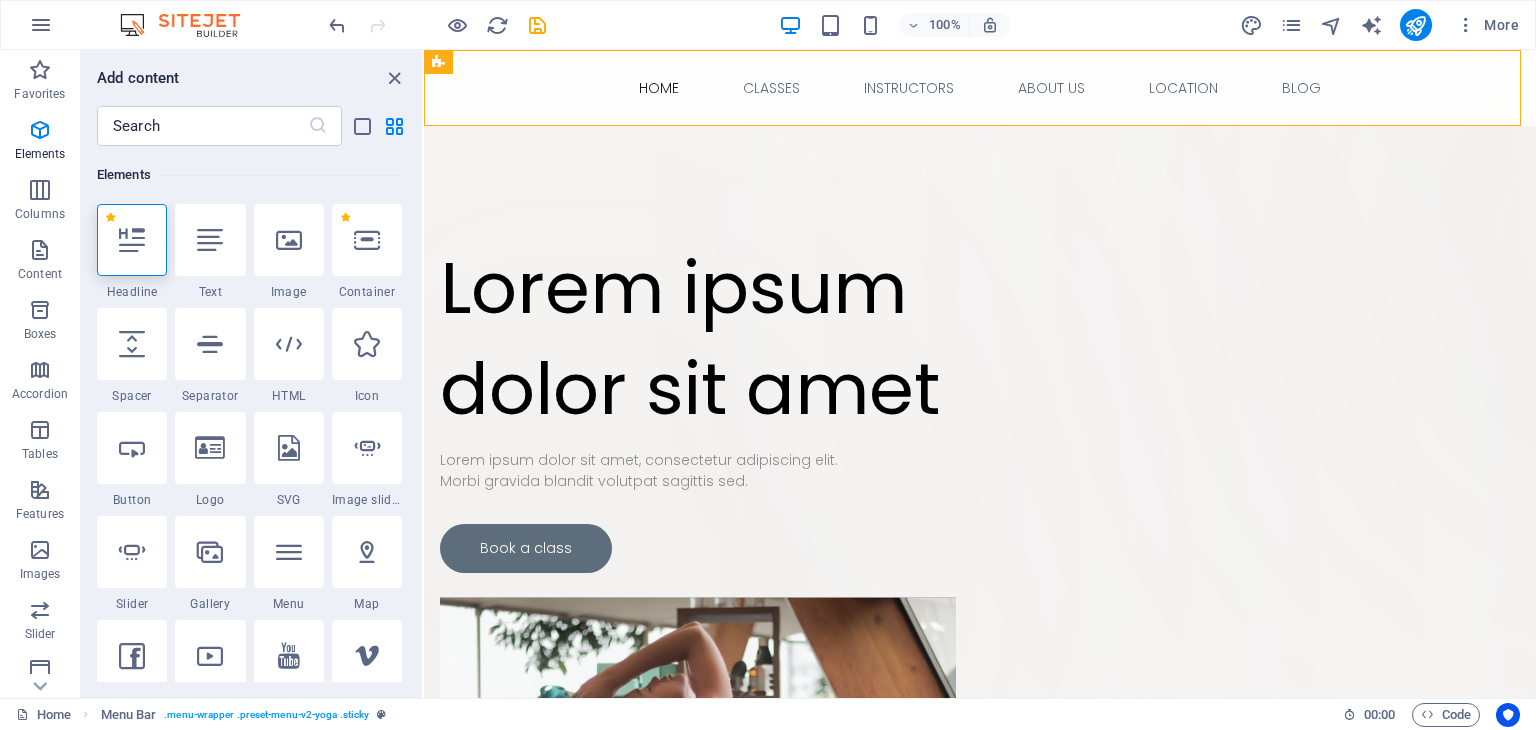 click at bounding box center [132, 240] 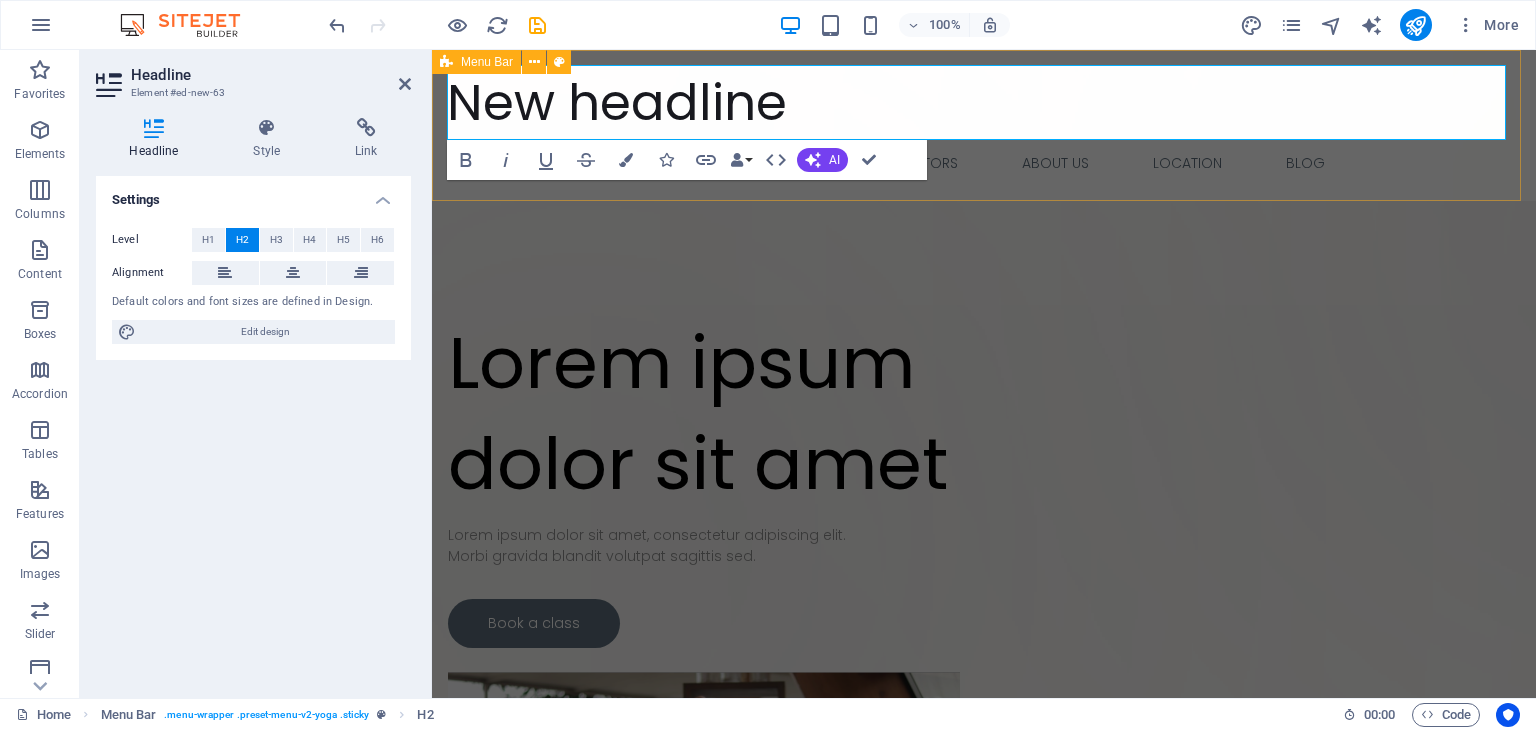 click on "New headline Home Classes Instructors About Us Location     Blog" at bounding box center (984, 125) 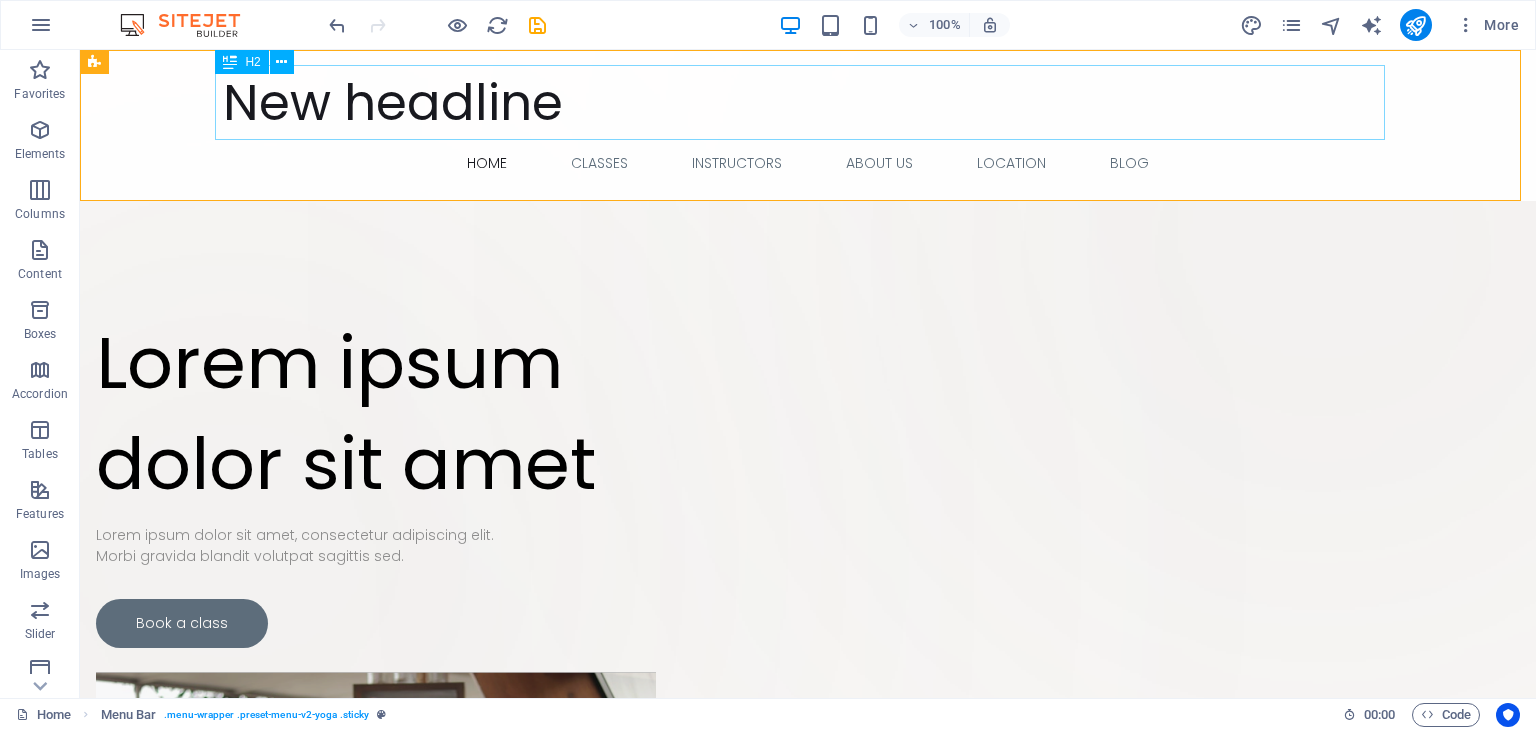 click on "New headline" at bounding box center (808, 102) 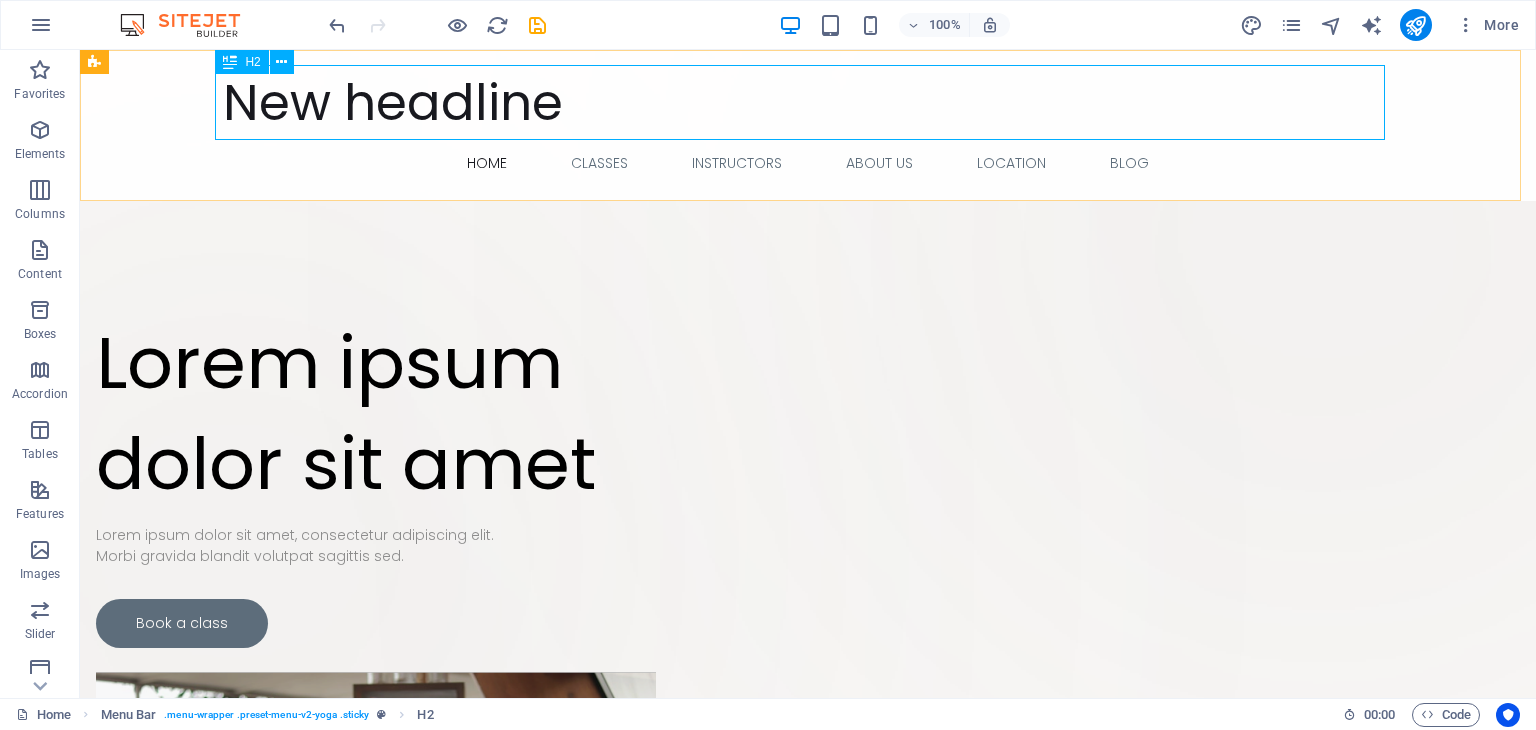 click on "New headline" at bounding box center (808, 102) 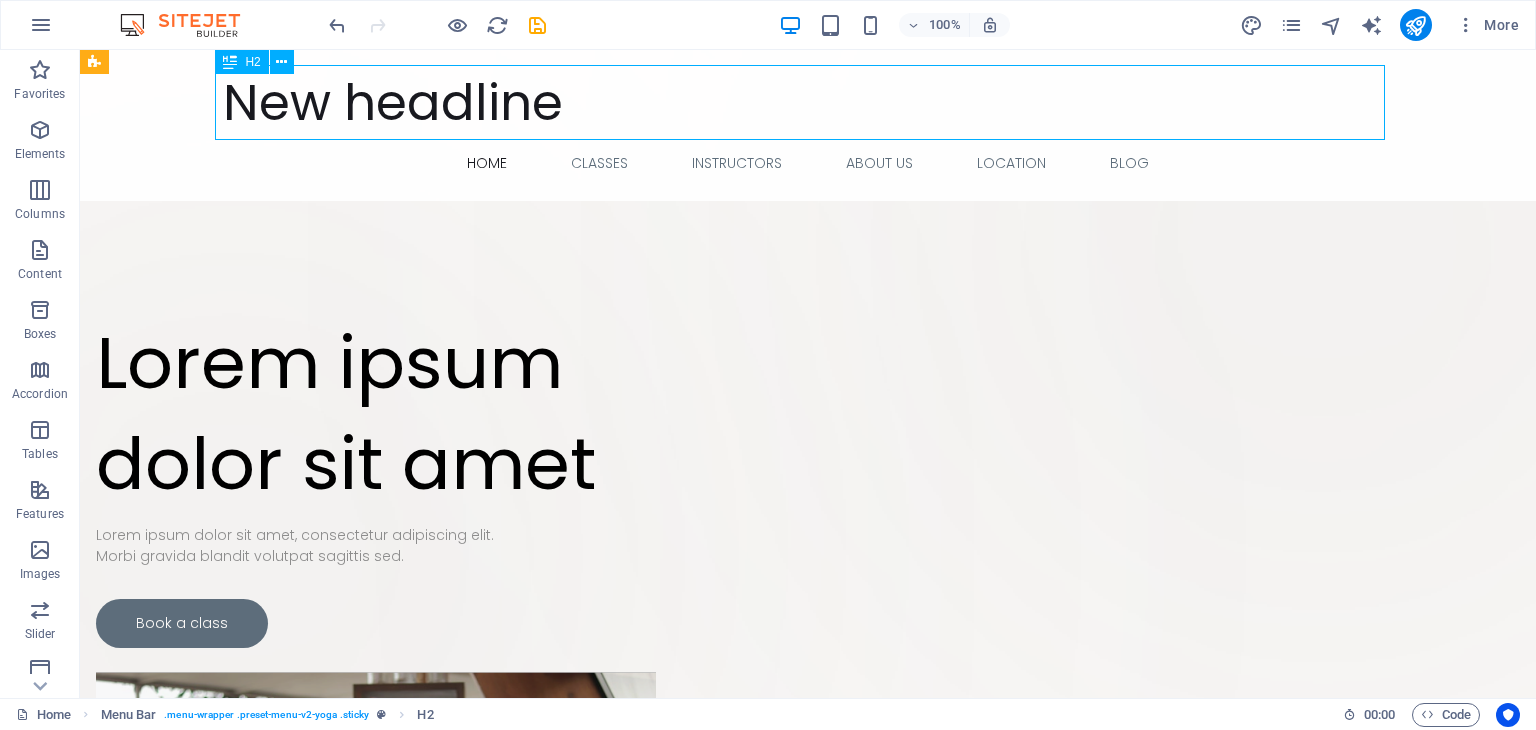 click on "New headline" at bounding box center (808, 102) 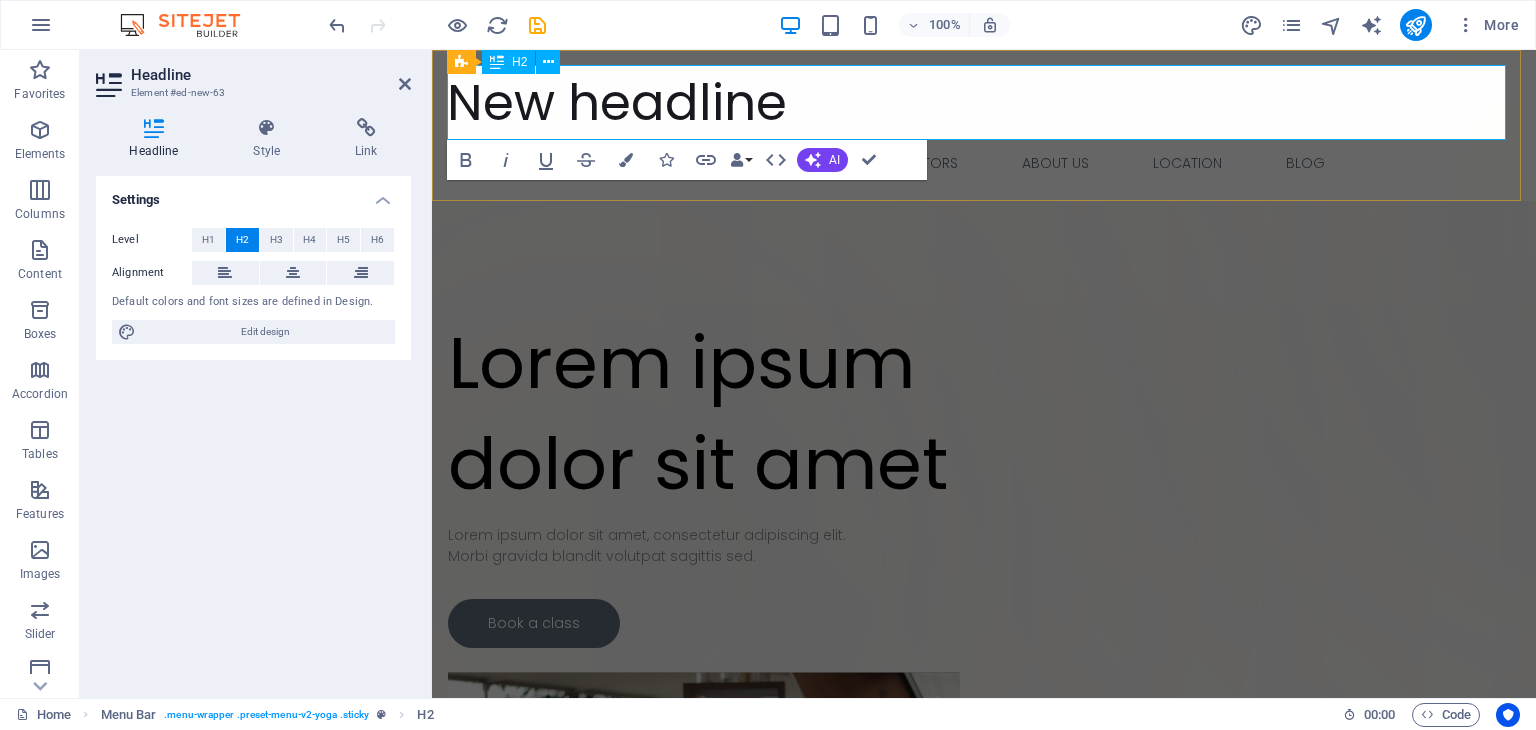 click on "New headline" at bounding box center (984, 102) 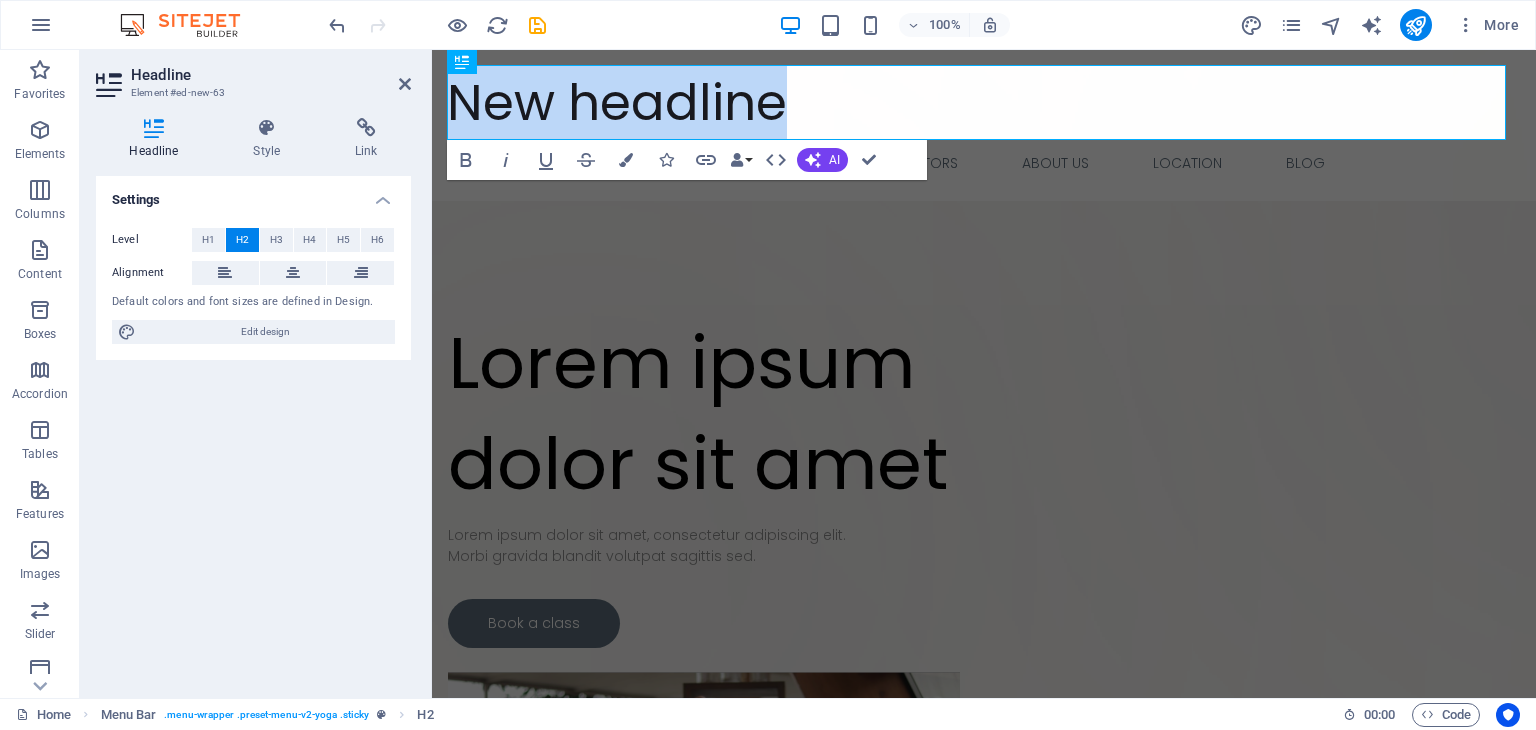 drag, startPoint x: 786, startPoint y: 93, endPoint x: 408, endPoint y: 115, distance: 378.63968 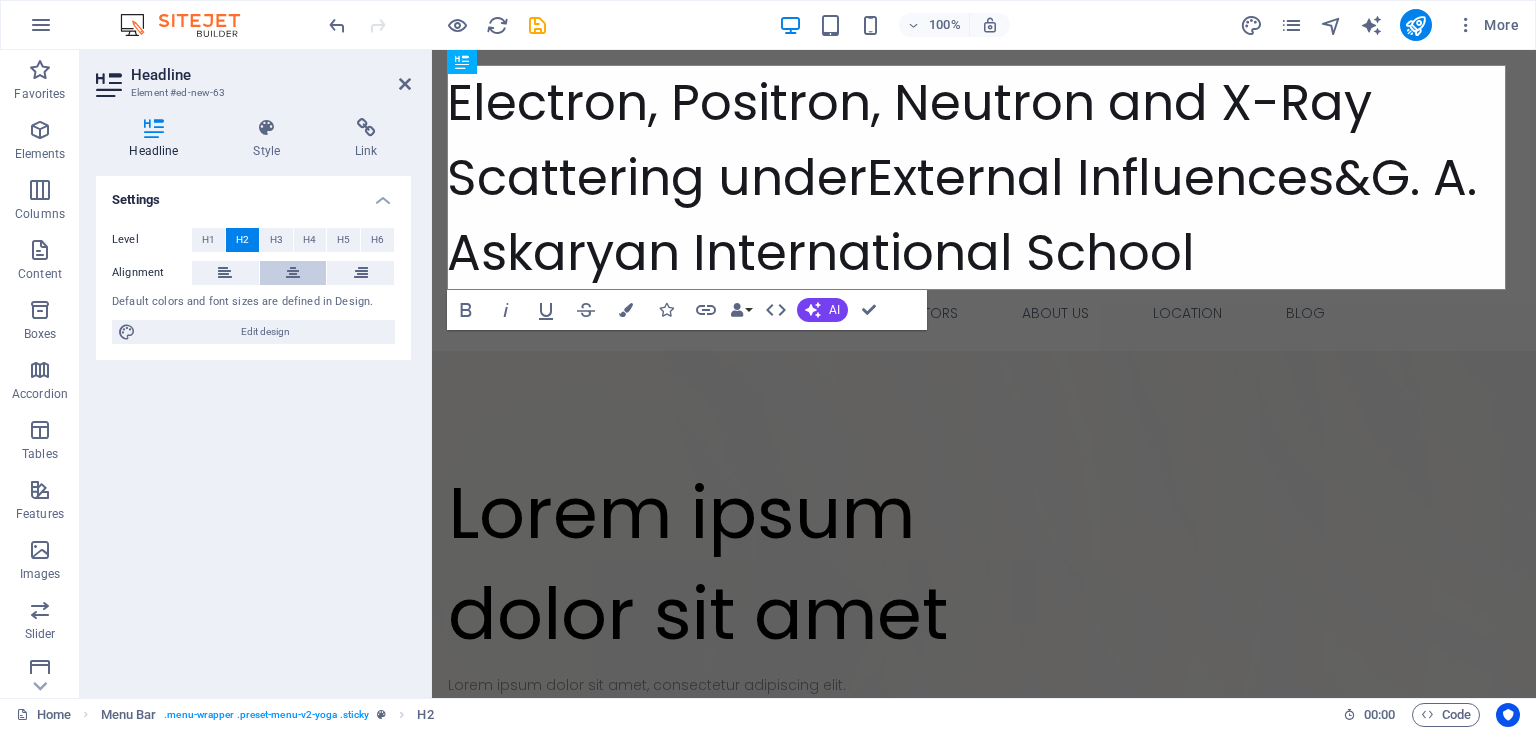 click at bounding box center [293, 273] 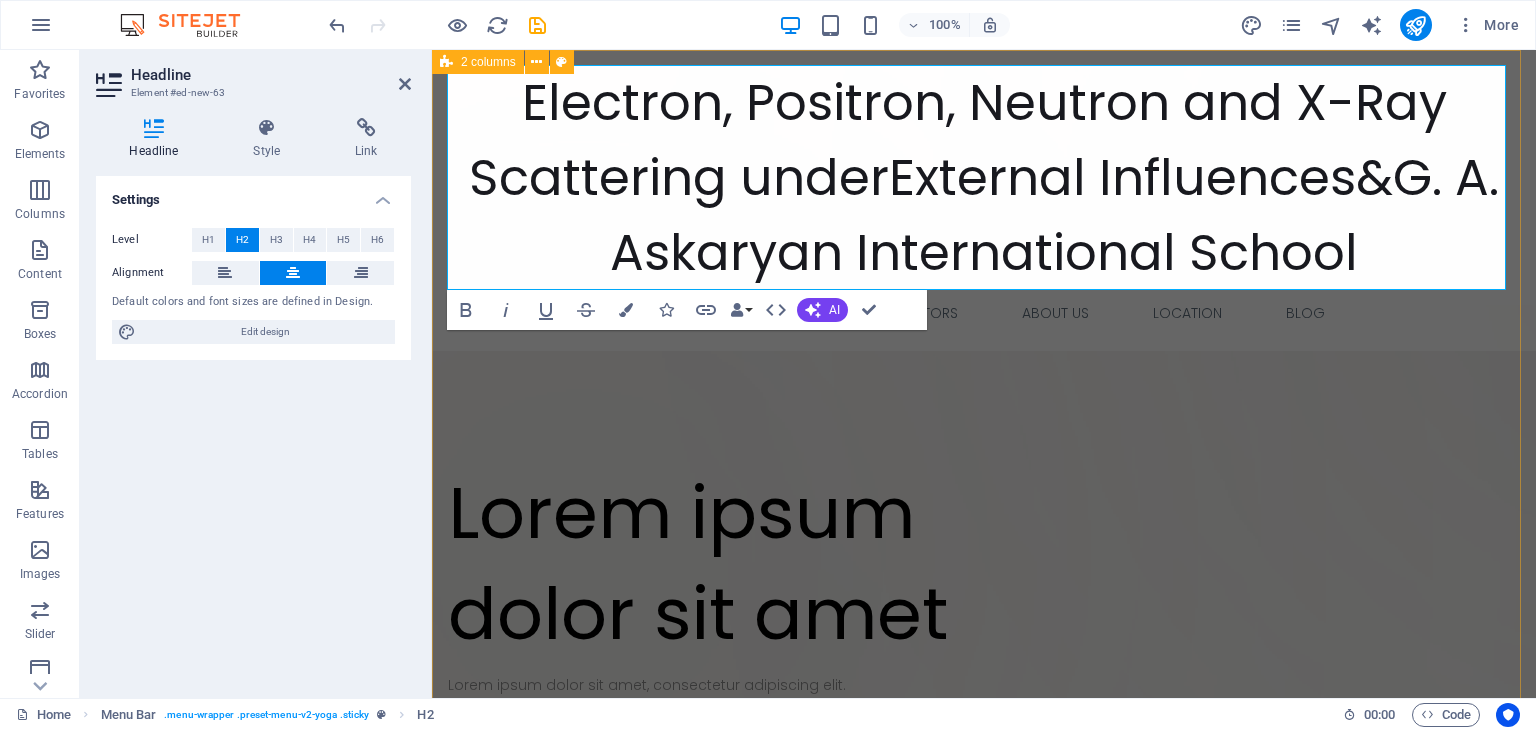 click on "Drop content here or  Add elements  Paste clipboard Lorem ipsum dolor sit amet Lorem ipsum dolor sit amet, consectetur adipiscing elit.  Morbi gravida blandit volutpat sagittis sed. Book a class" at bounding box center [984, 684] 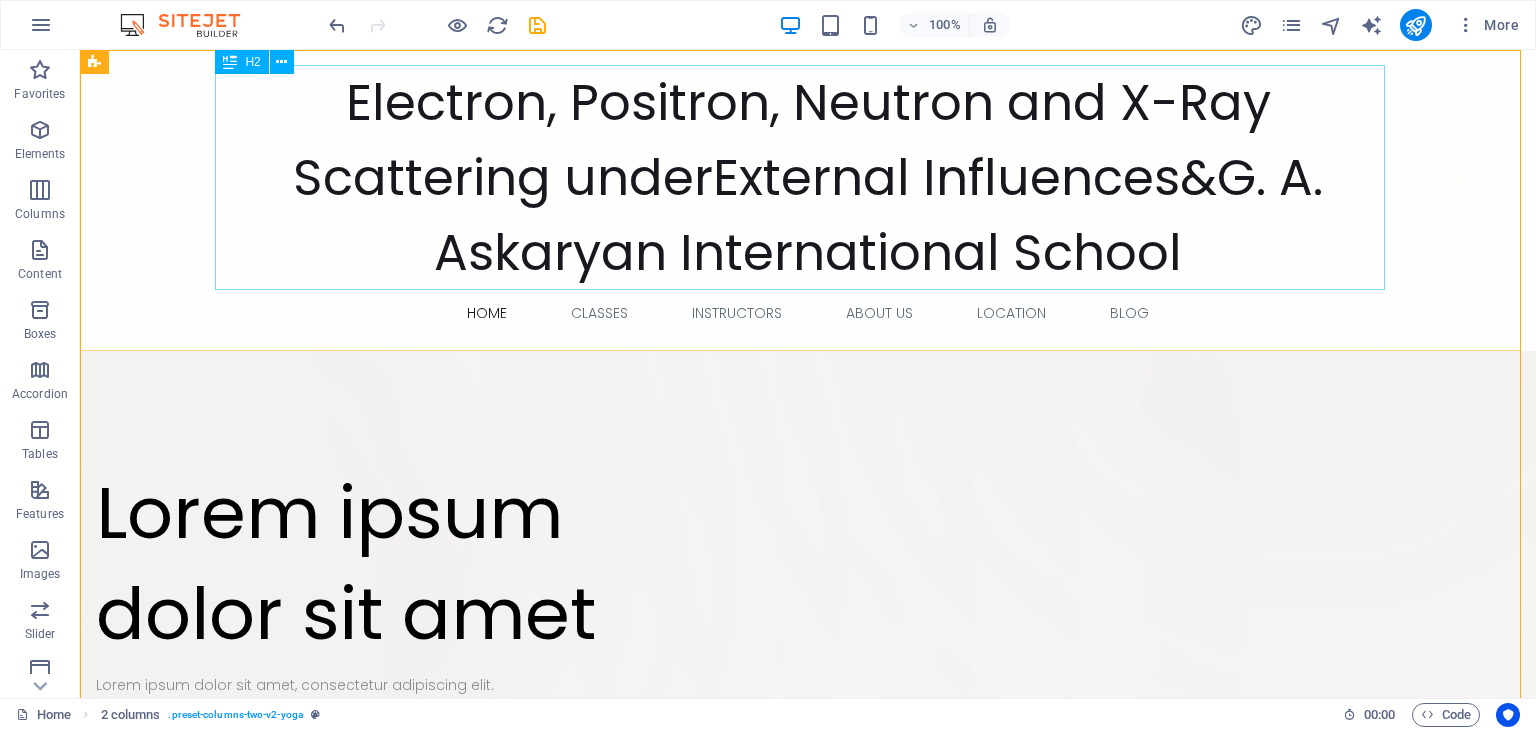 click on "Electron, Positron, Neutron and X-Ray Scattering underExternal Influences&G. A. Askaryan International School" at bounding box center [808, 177] 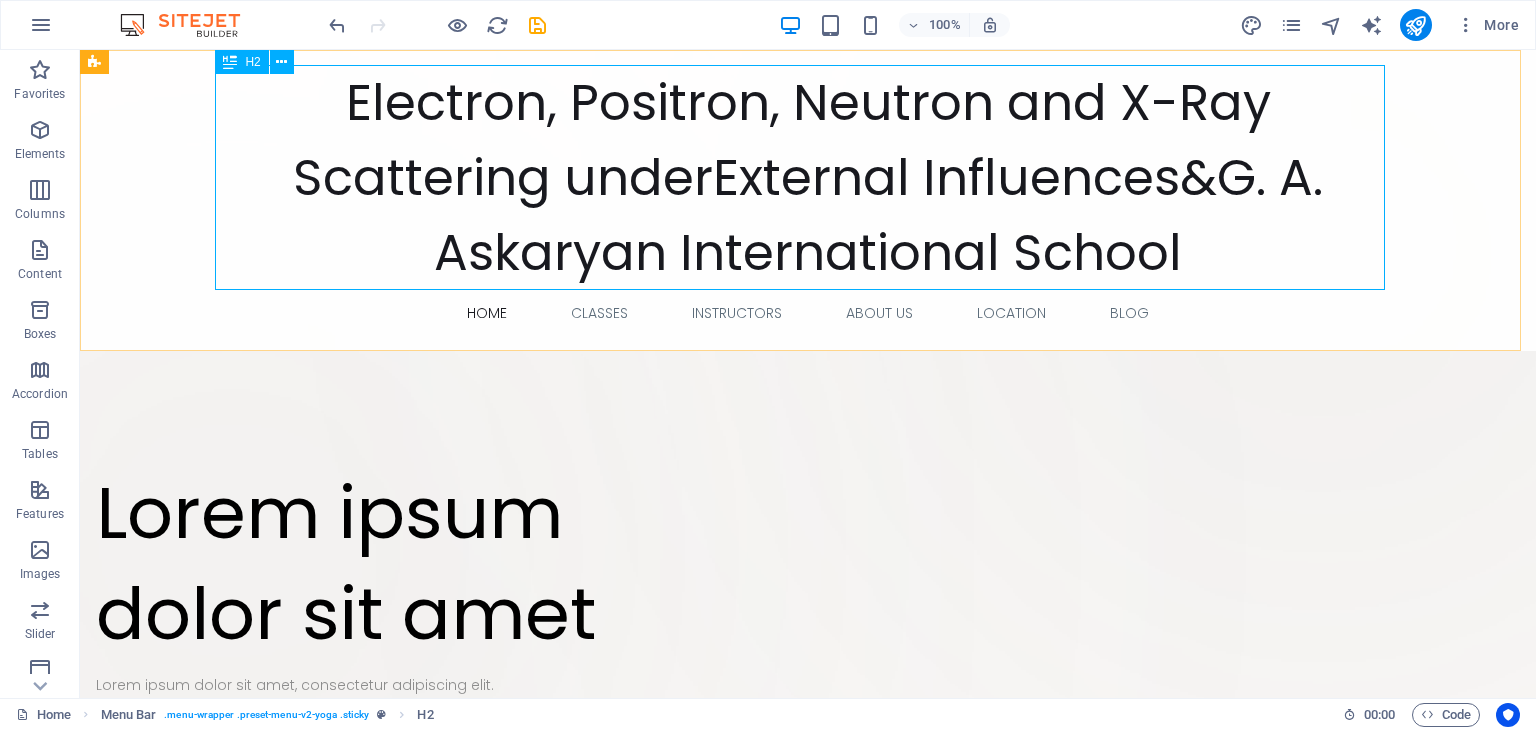 click on "Electron, Positron, Neutron and X-Ray Scattering underExternal Influences&G. A. Askaryan International School" at bounding box center [808, 177] 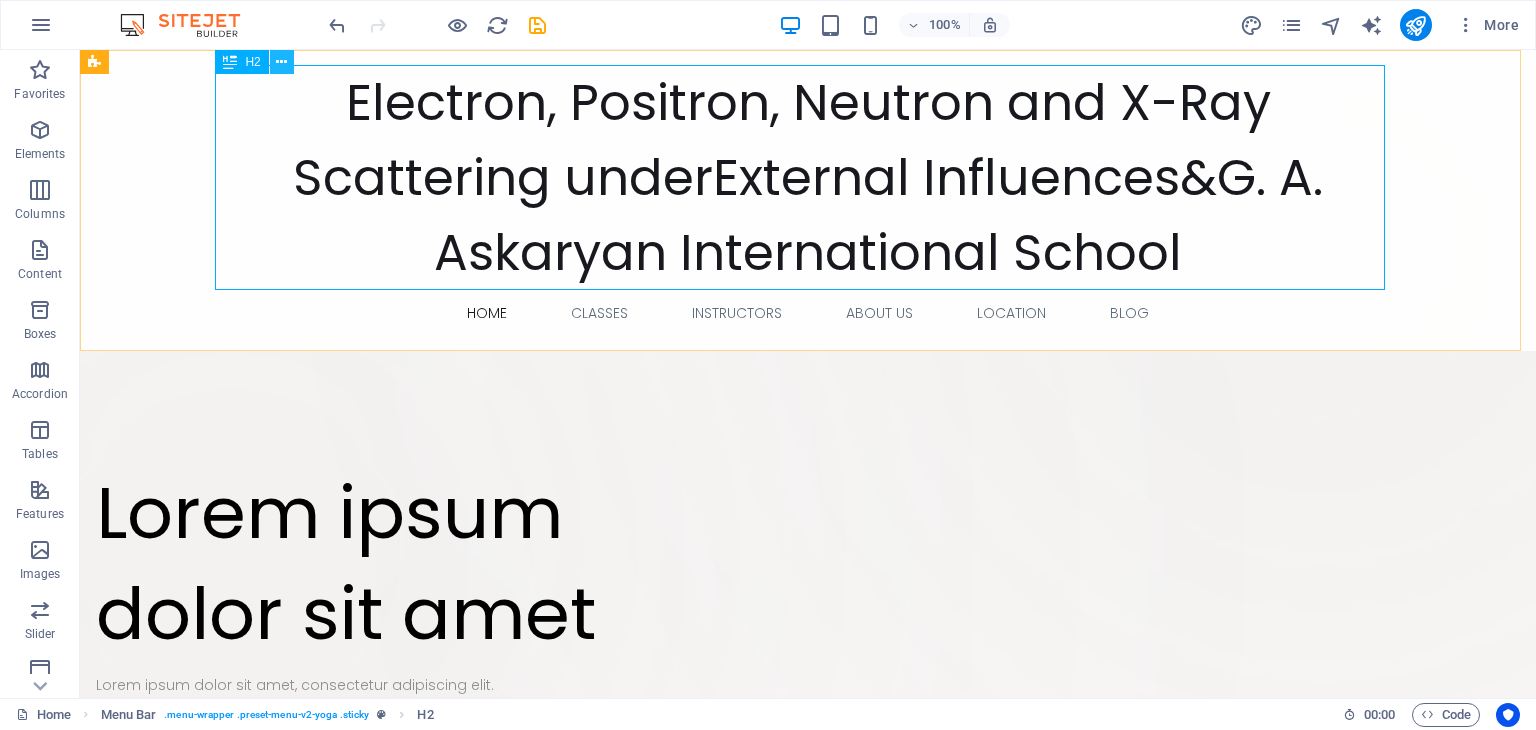 click at bounding box center (282, 62) 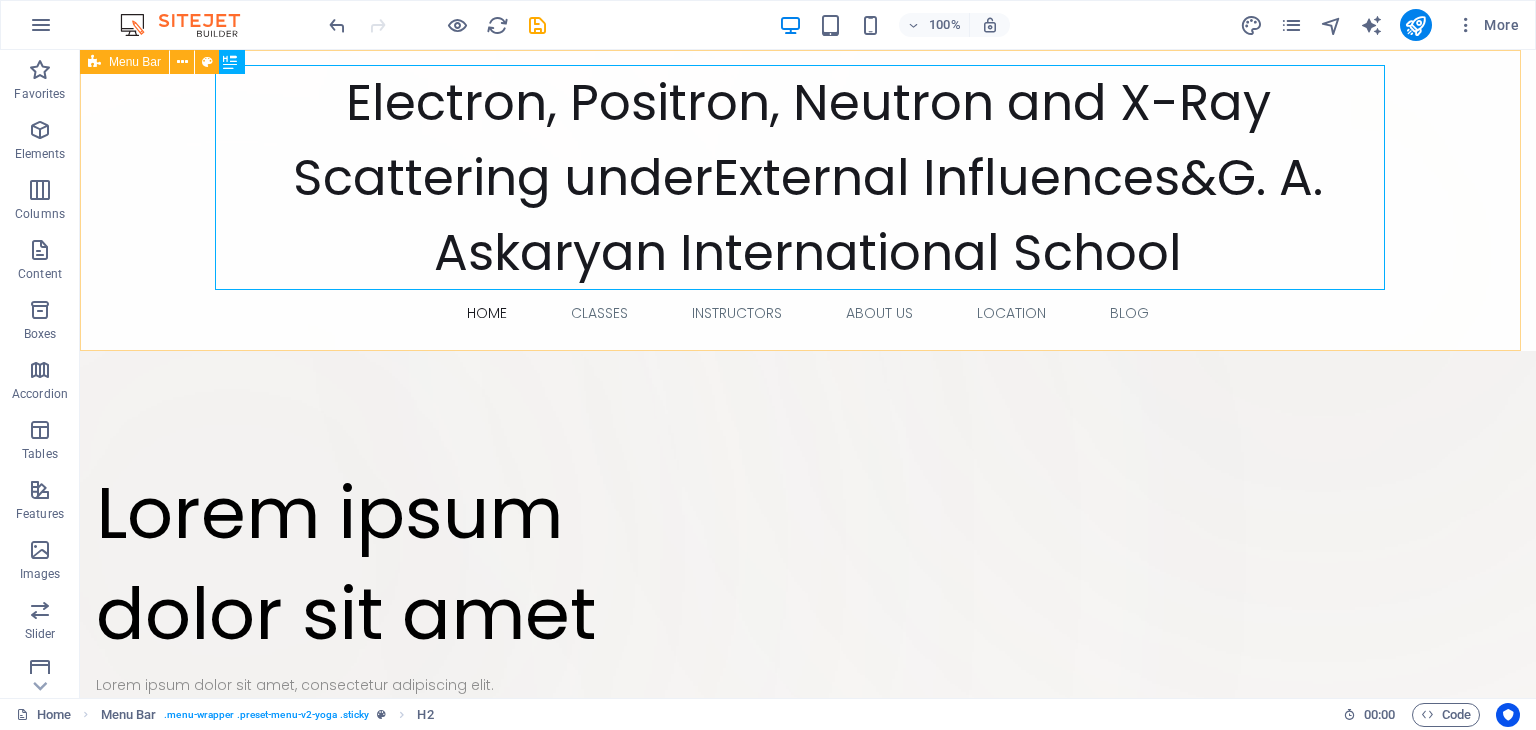 click on "Electron, Positron, Neutron and X-Ray Scattering underExternal Influences&G. A. Askaryan International School Home Classes Instructors About Us Location     Blog" at bounding box center [808, 200] 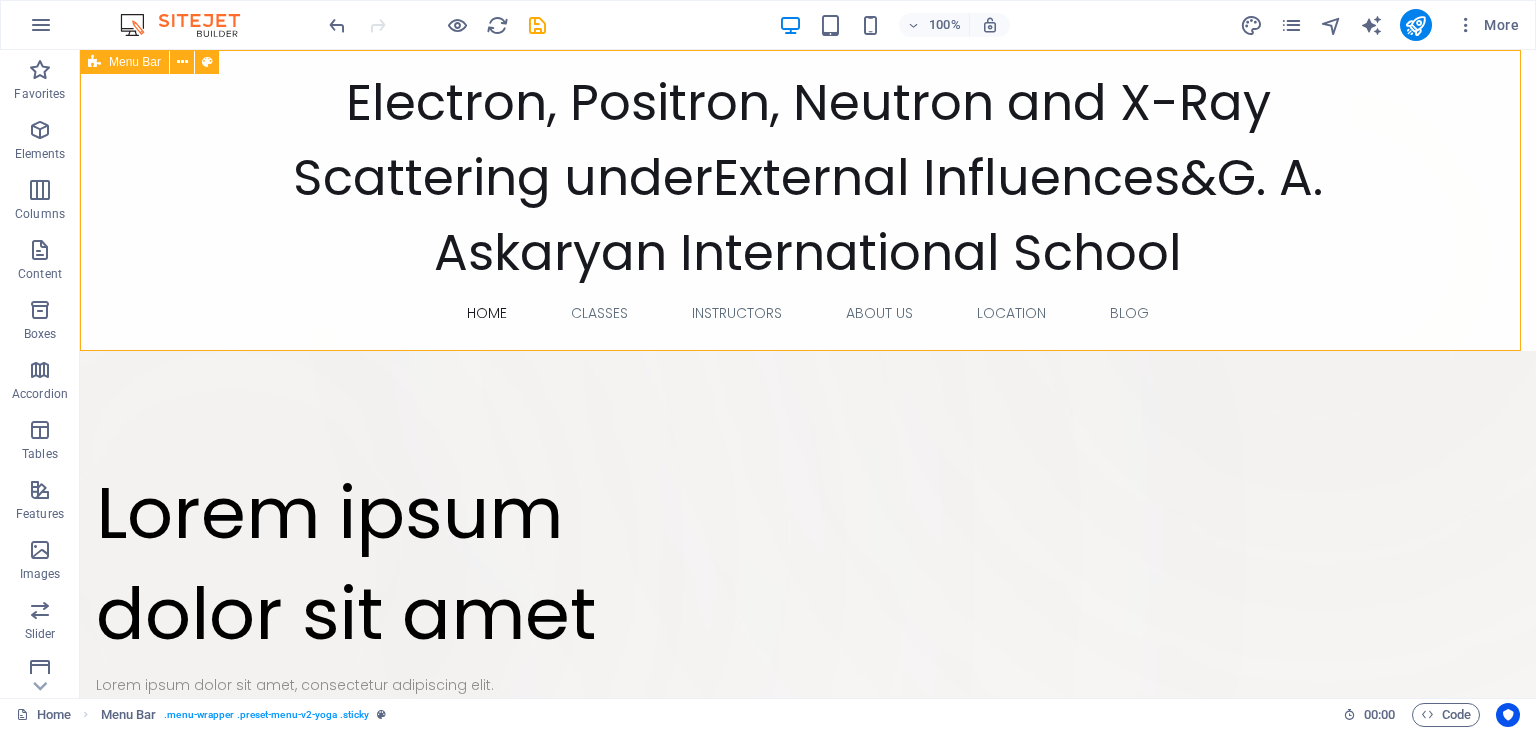 click on "Electron, Positron, Neutron and X-Ray Scattering underExternal Influences&G. A. Askaryan International School Home Classes Instructors About Us Location     Blog" at bounding box center [808, 200] 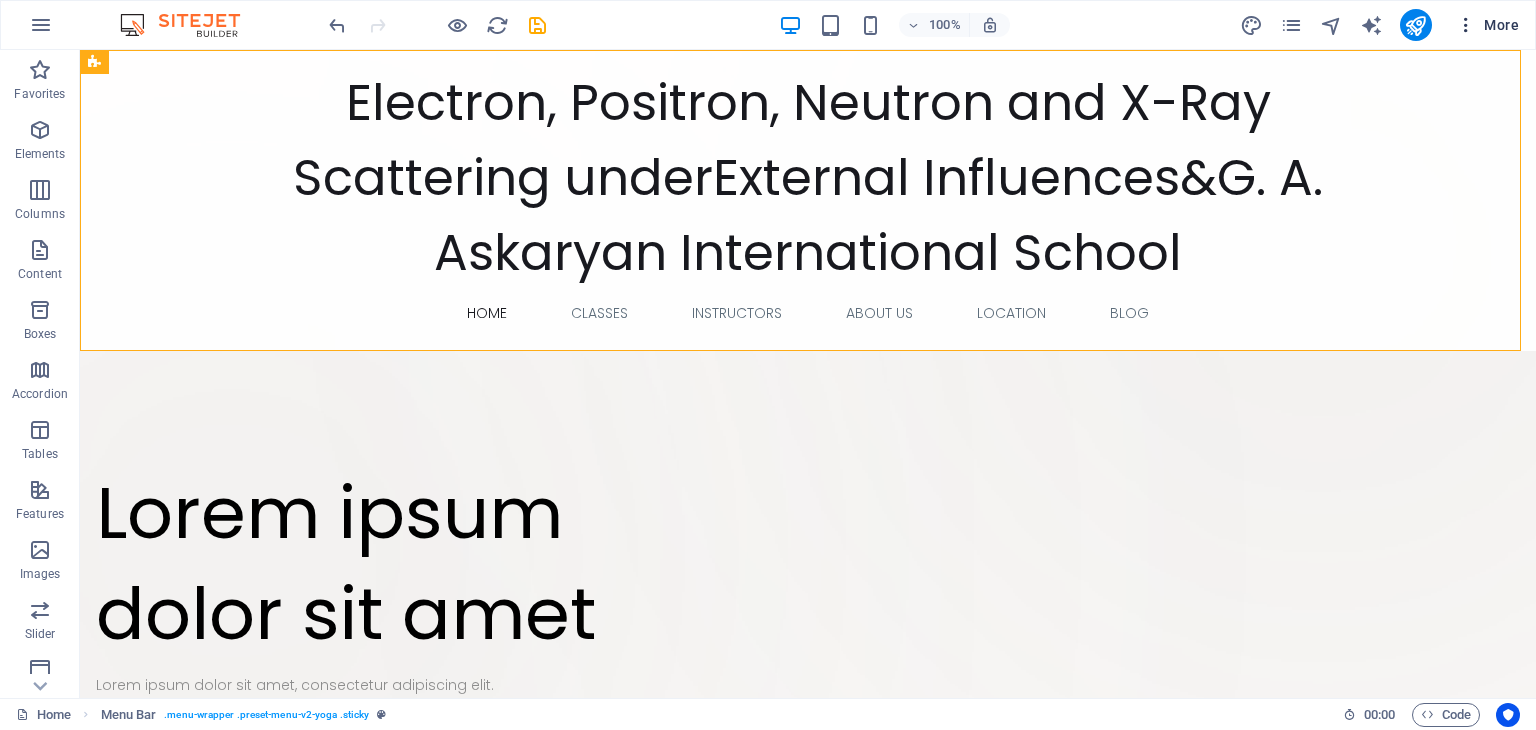 click on "More" at bounding box center (1487, 25) 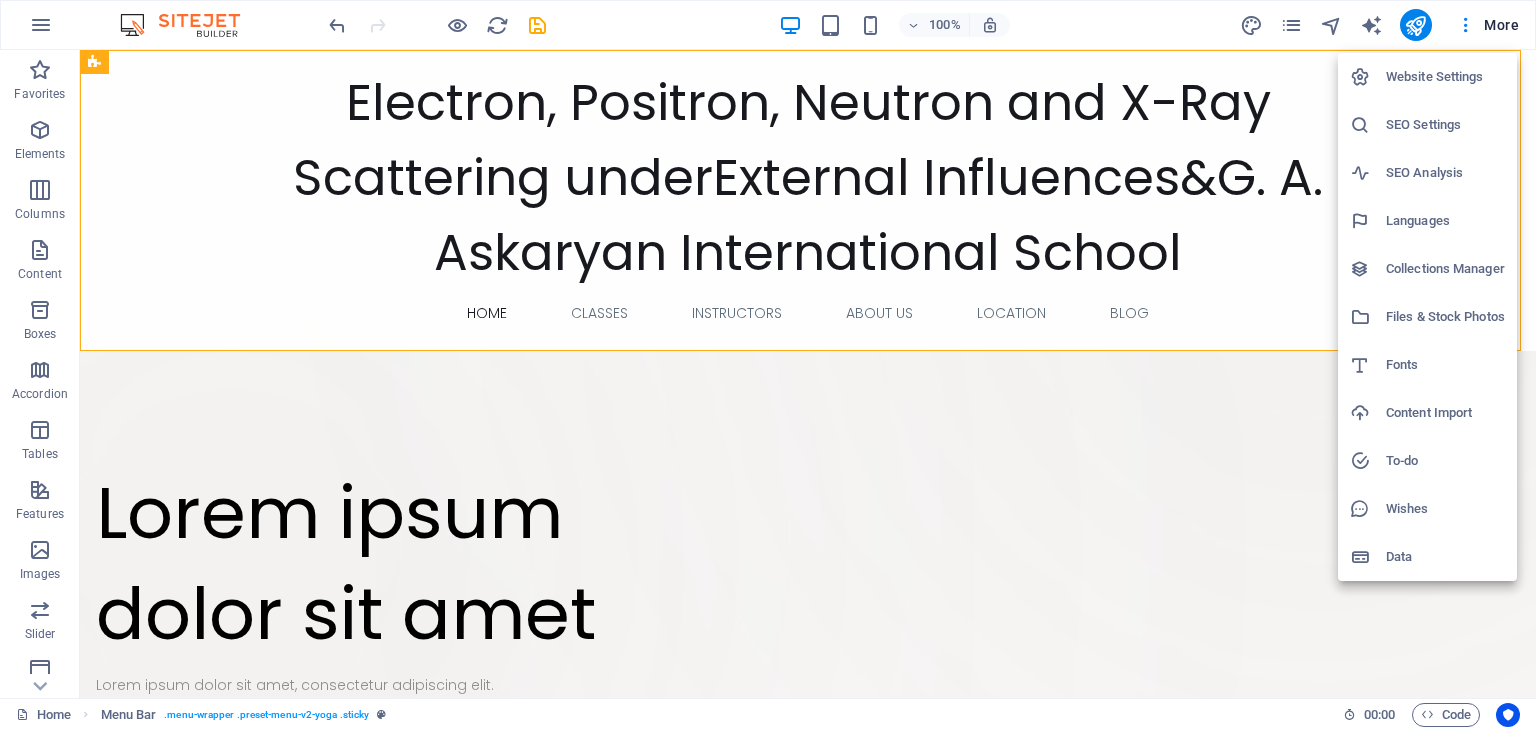 click at bounding box center (768, 365) 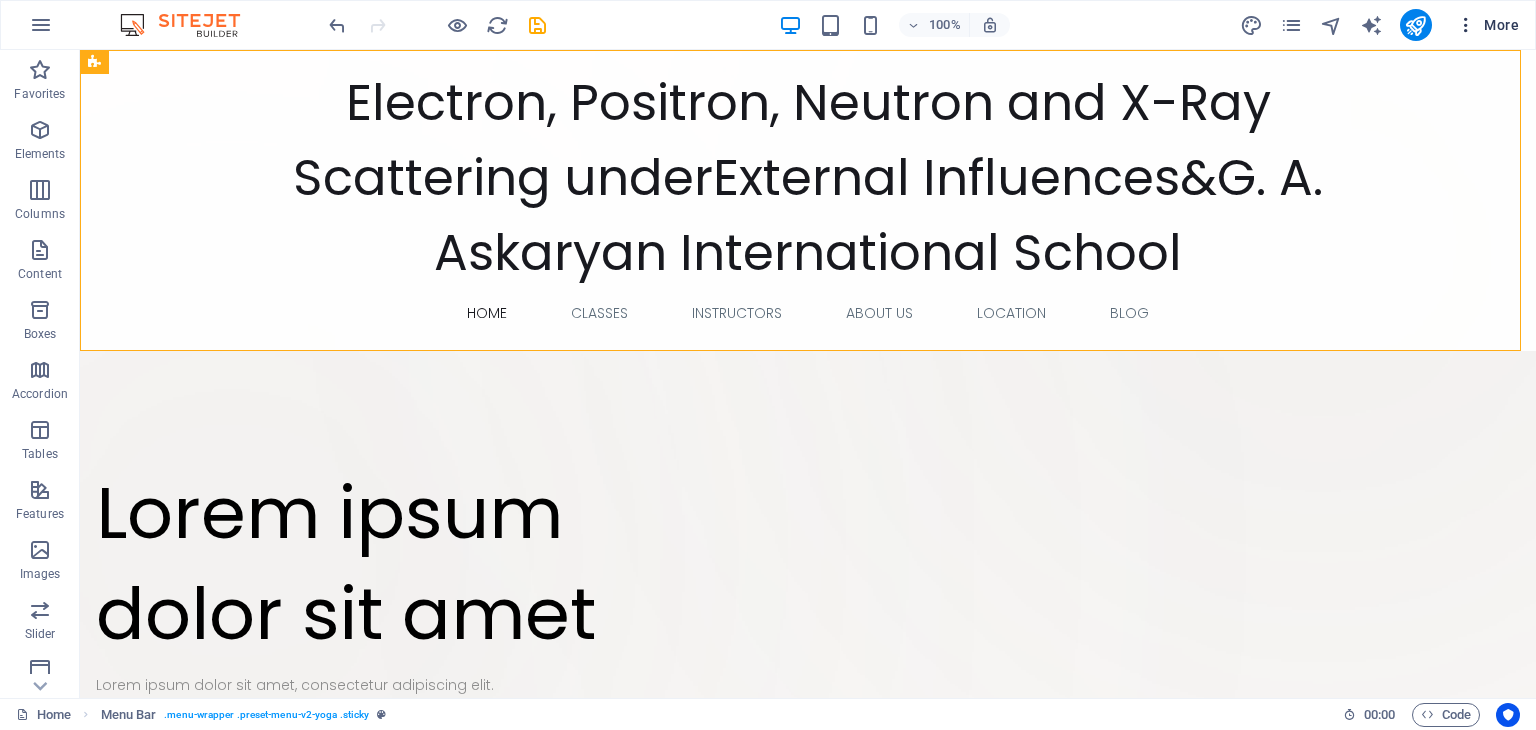 click at bounding box center (1466, 25) 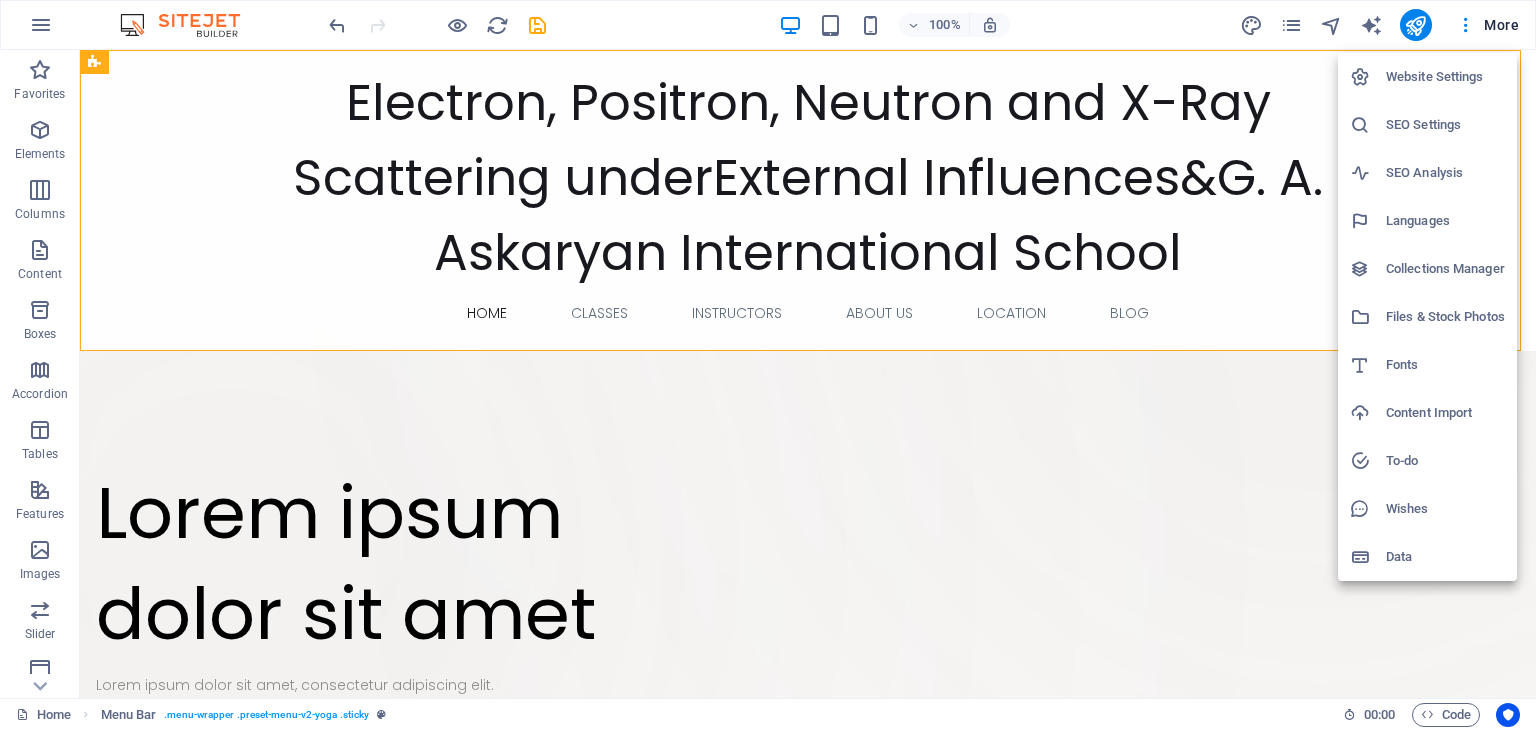 click at bounding box center (768, 365) 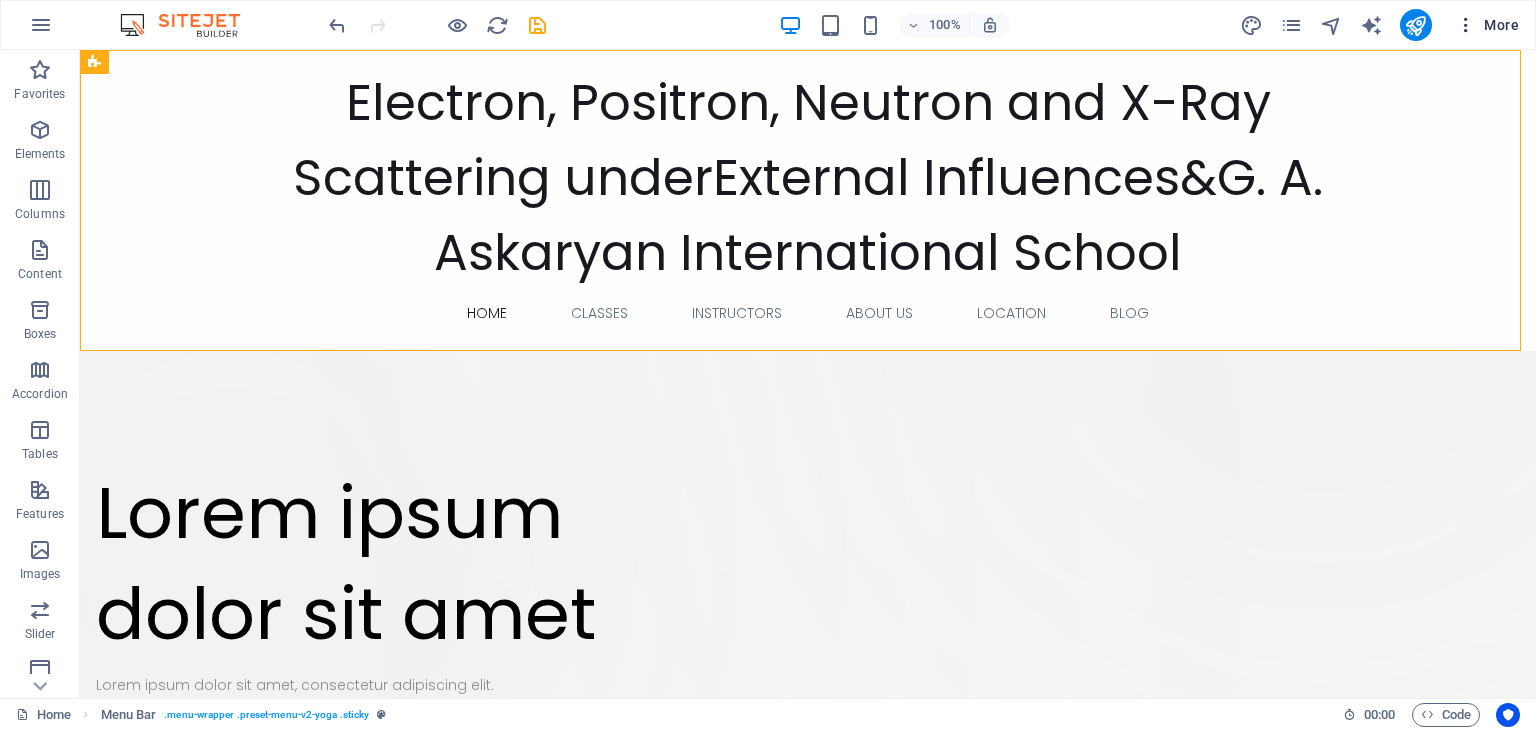 click on "More" at bounding box center [1487, 25] 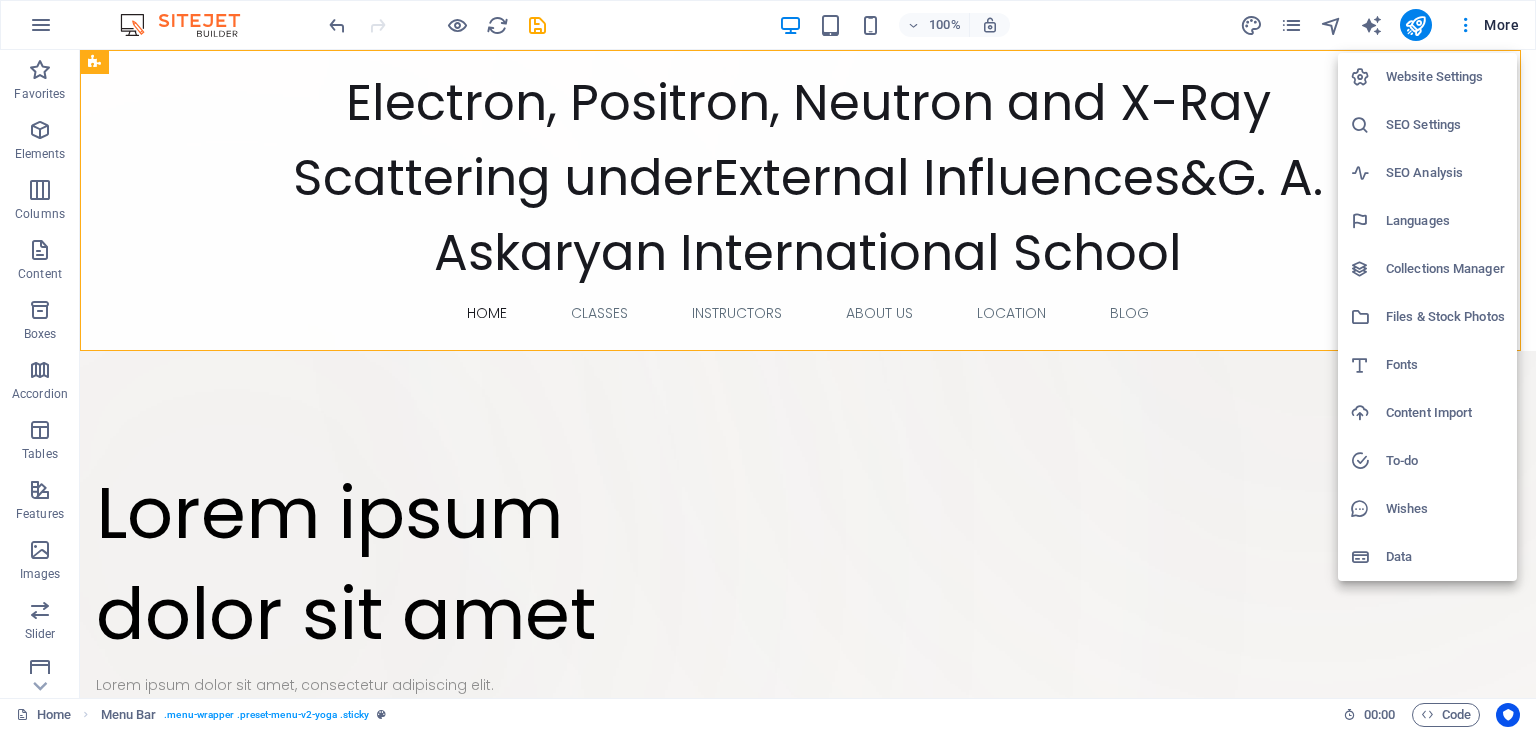 click at bounding box center (768, 365) 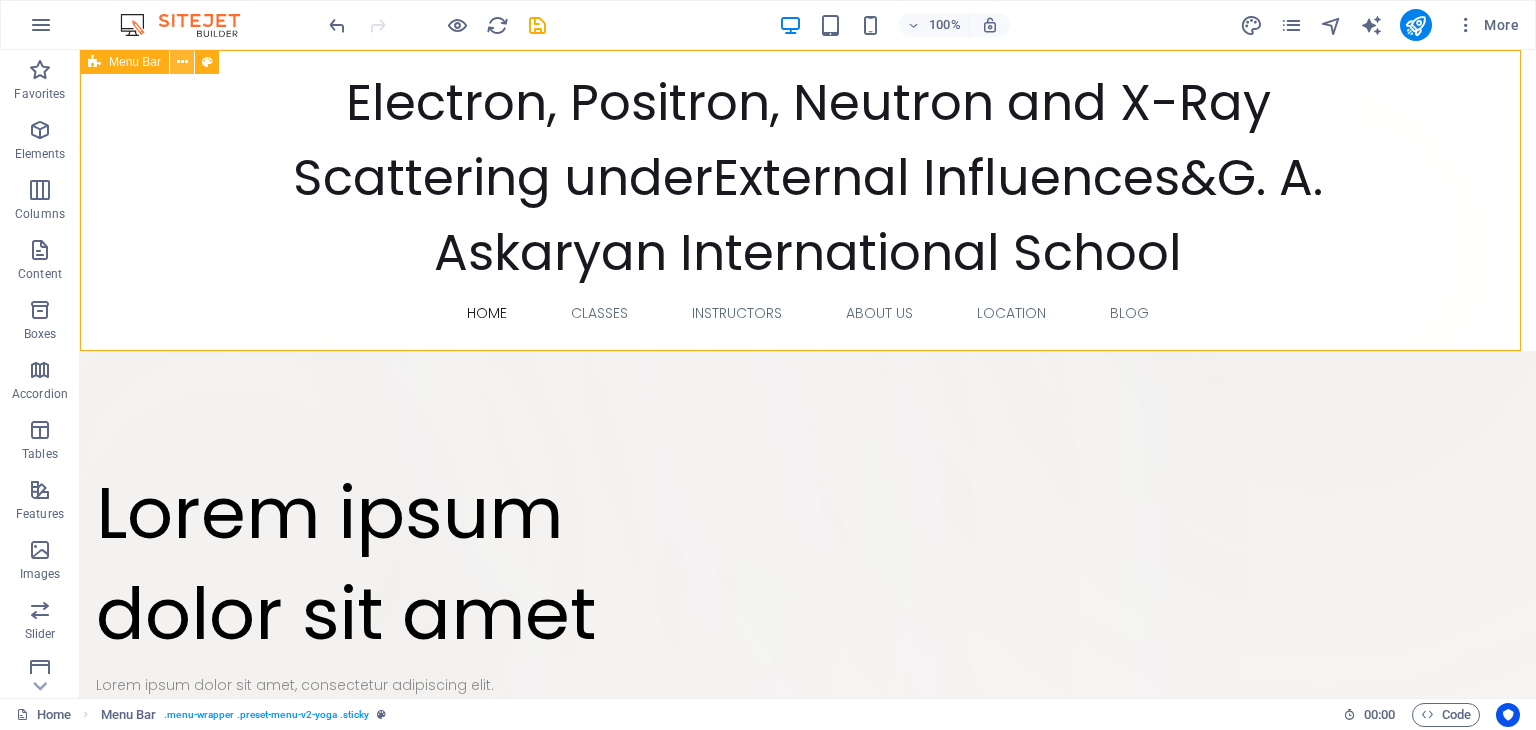 click at bounding box center [182, 62] 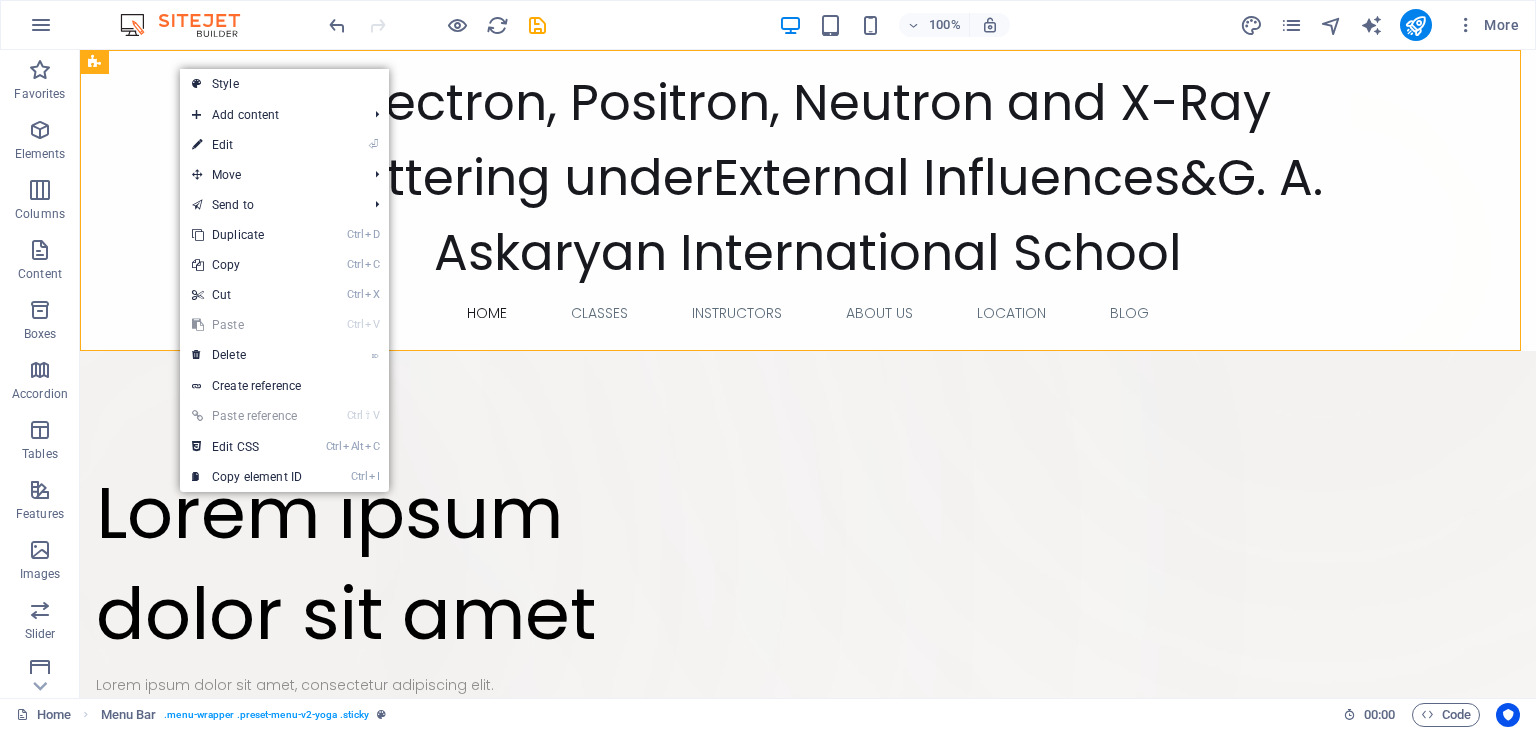 click on "Style" at bounding box center (284, 84) 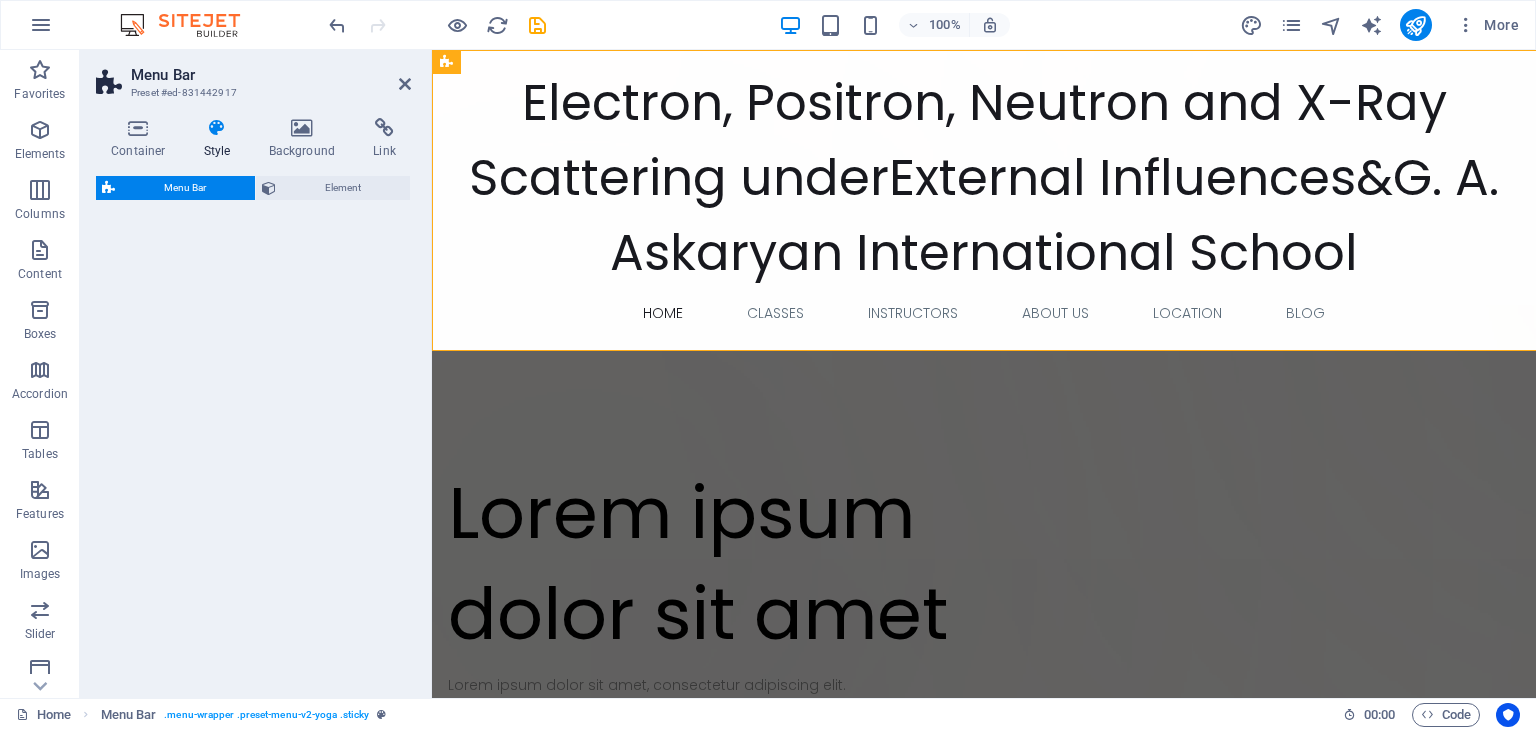 select on "px" 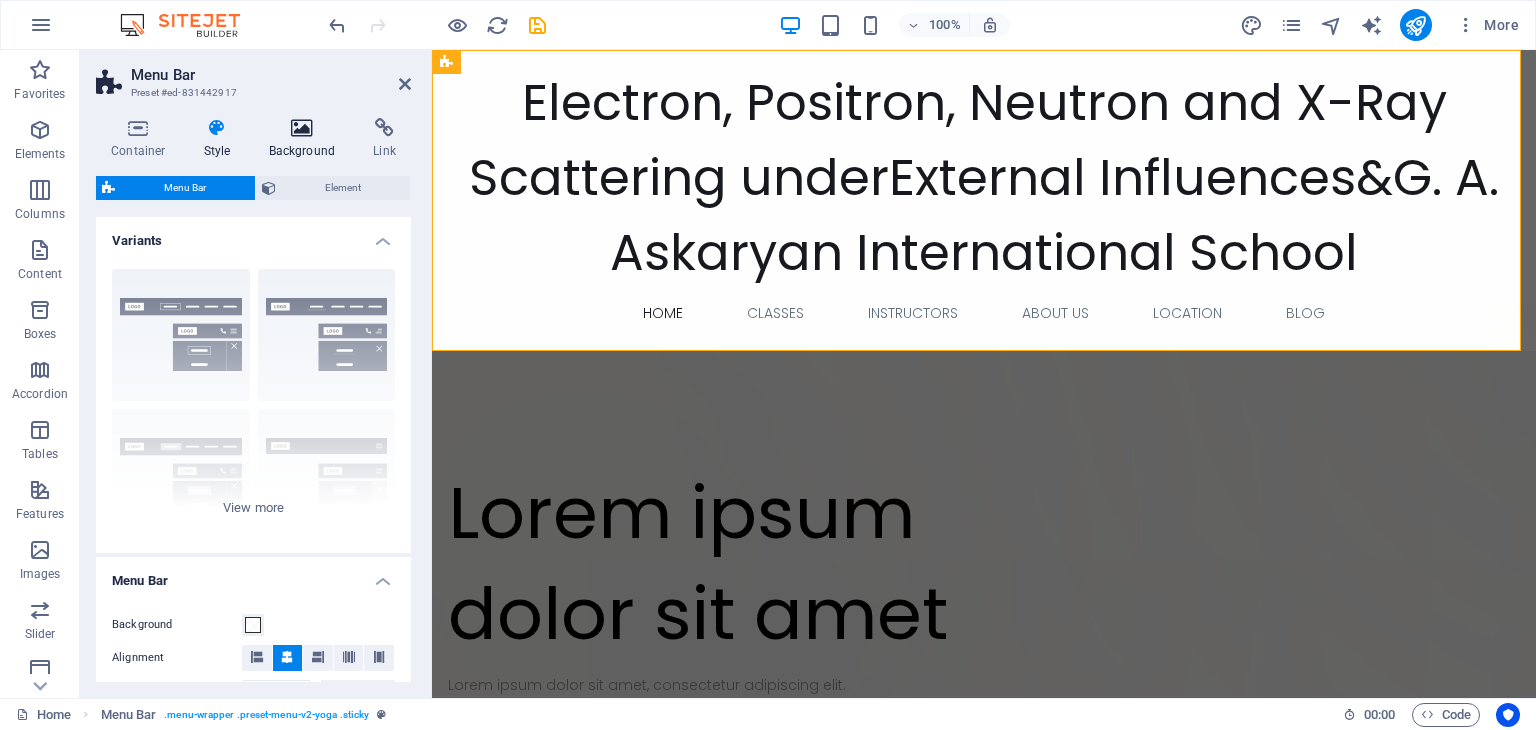 click on "Background" at bounding box center [306, 139] 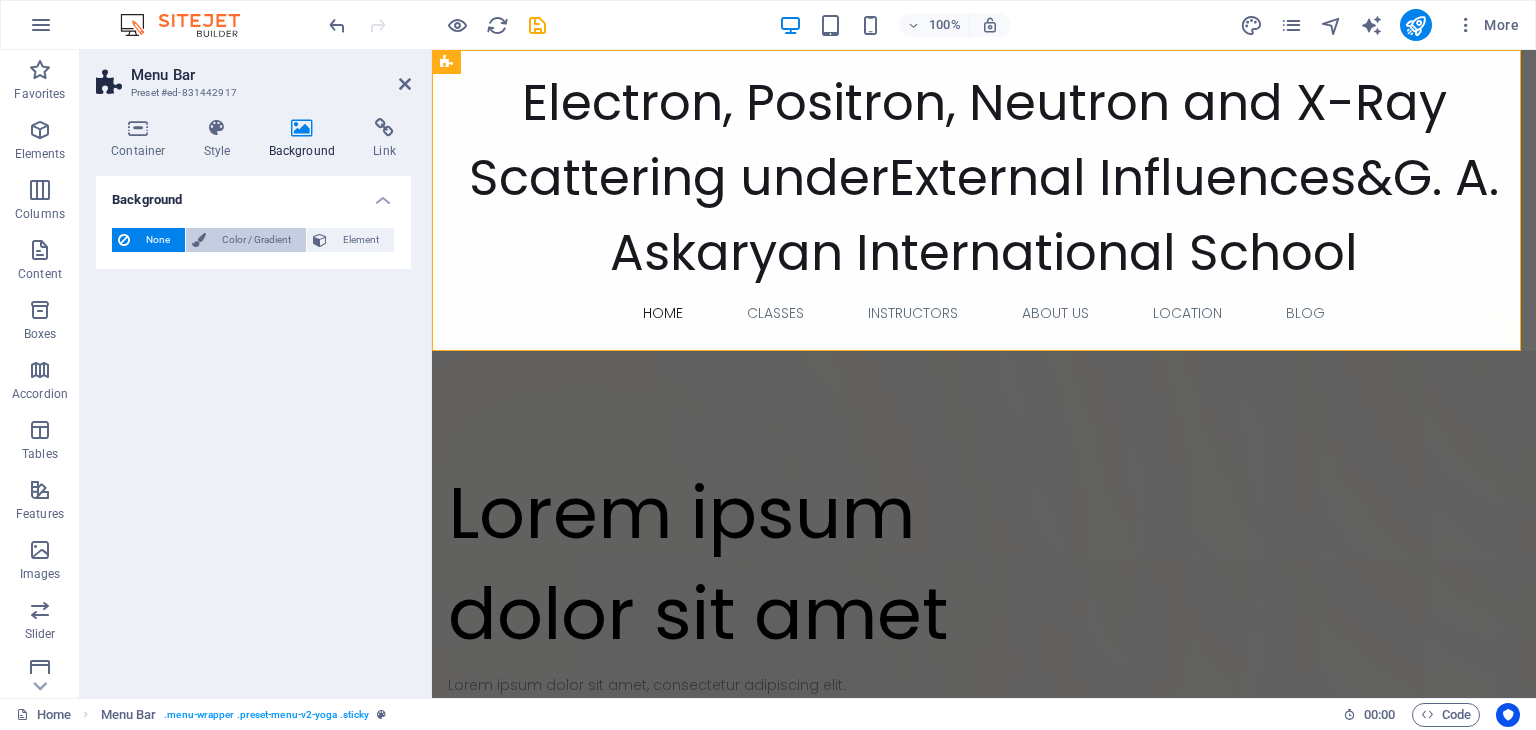 click on "Color / Gradient" at bounding box center [256, 240] 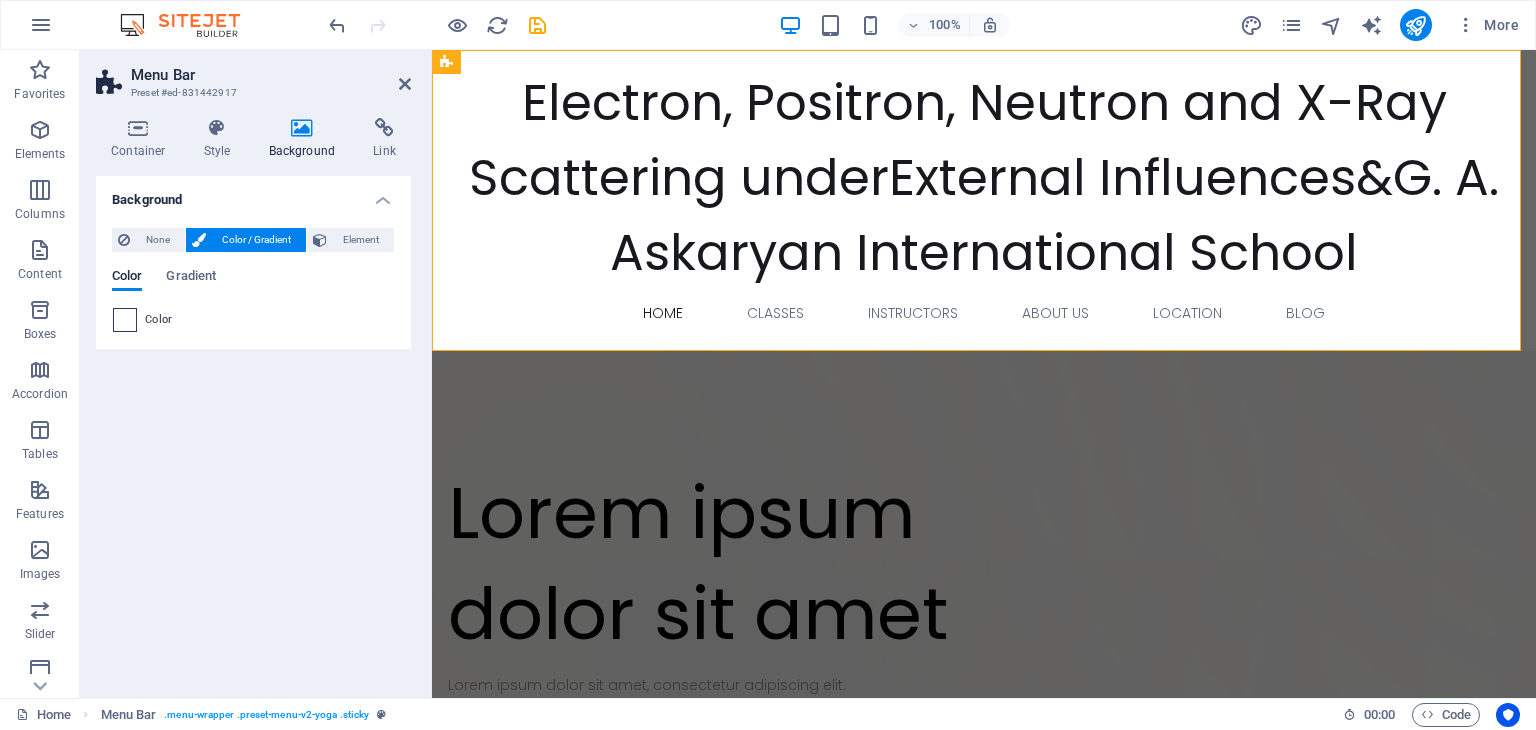 click at bounding box center (125, 320) 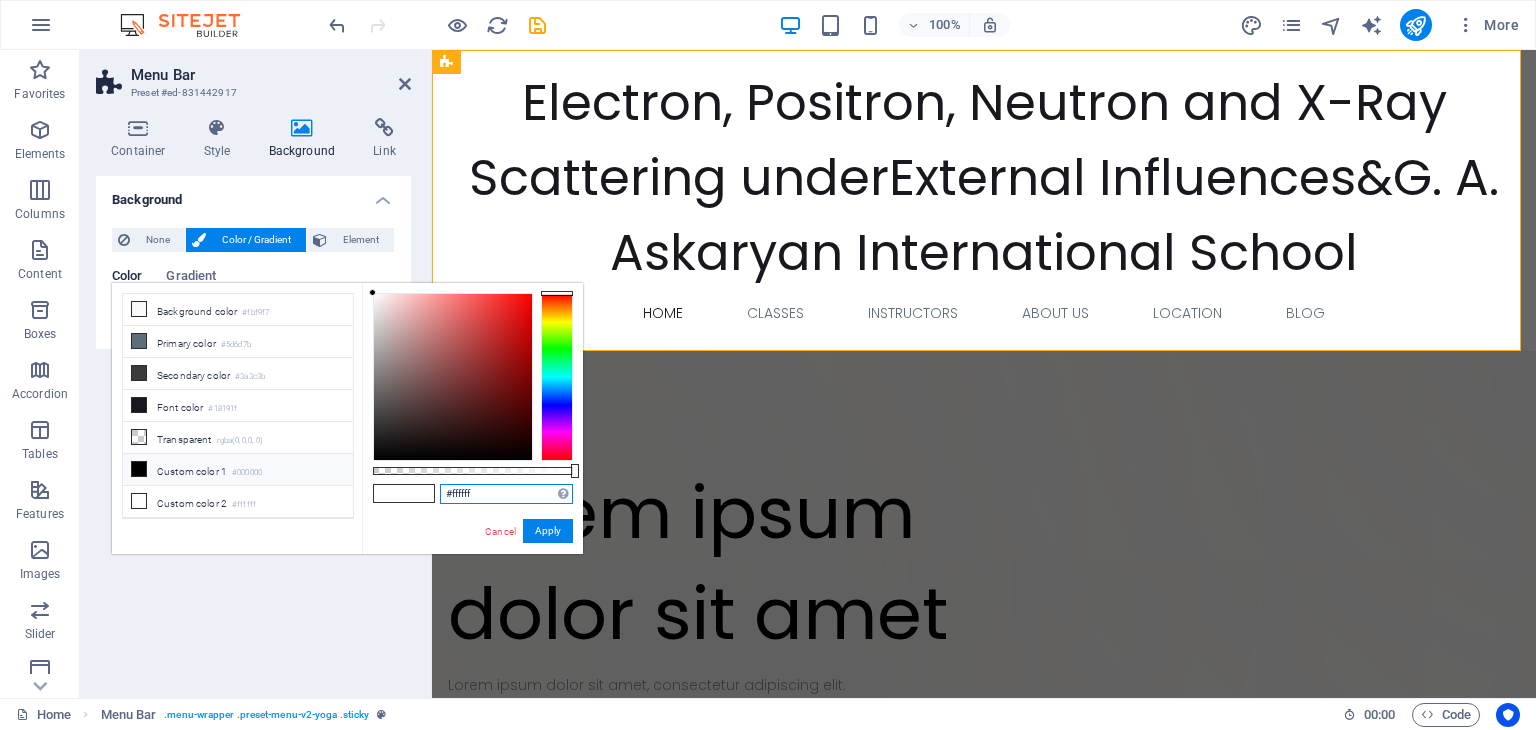 drag, startPoint x: 481, startPoint y: 495, endPoint x: 428, endPoint y: 493, distance: 53.037724 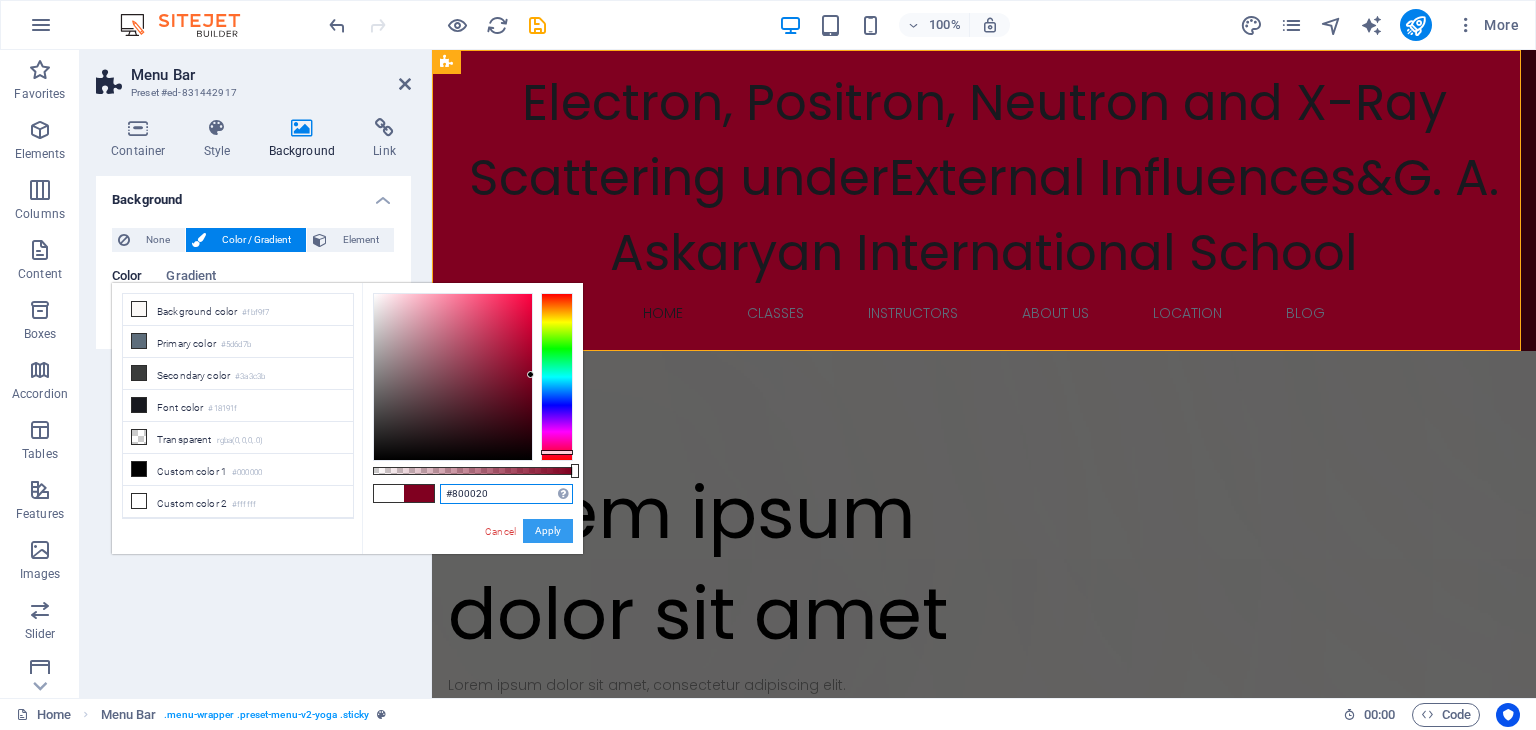 type on "#800020" 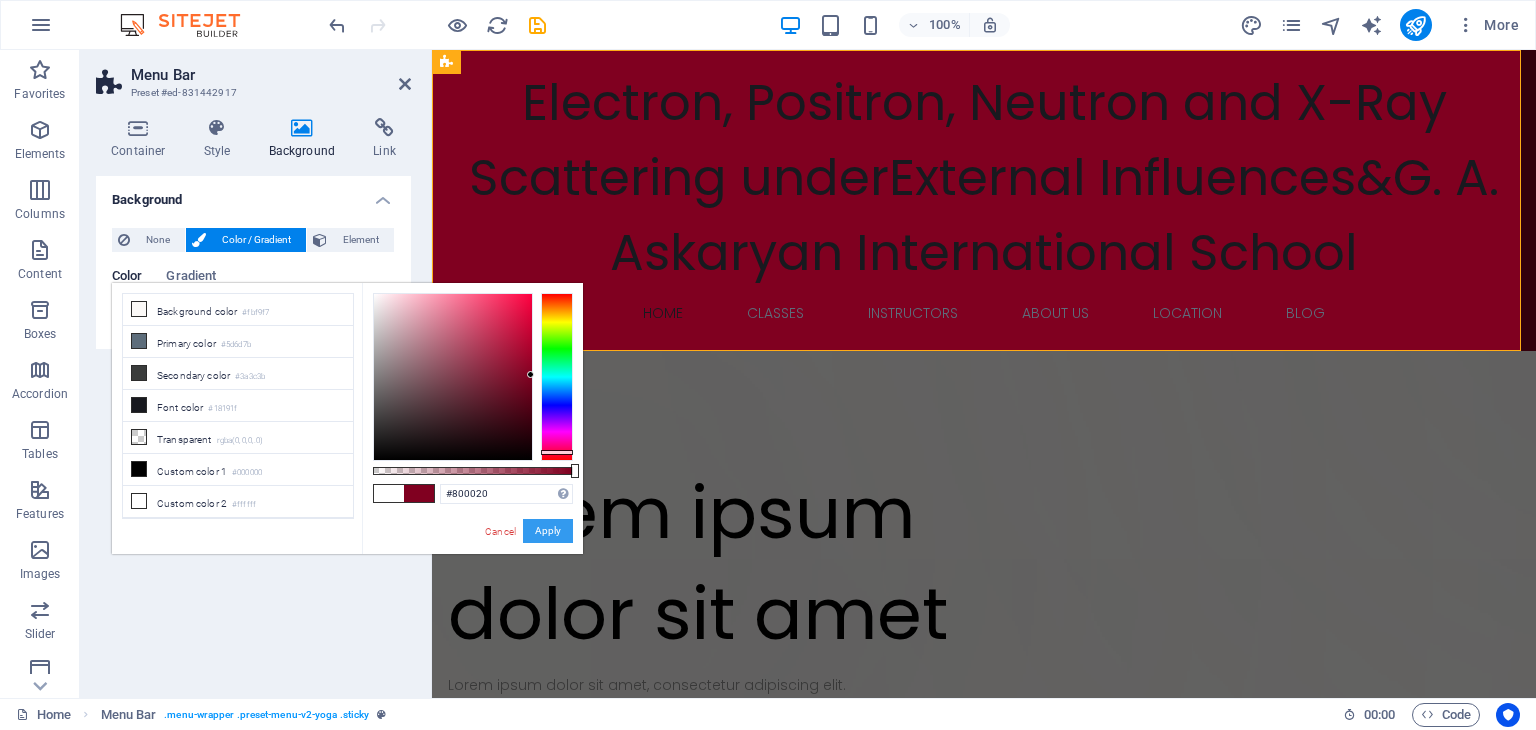 click on "Apply" at bounding box center [548, 531] 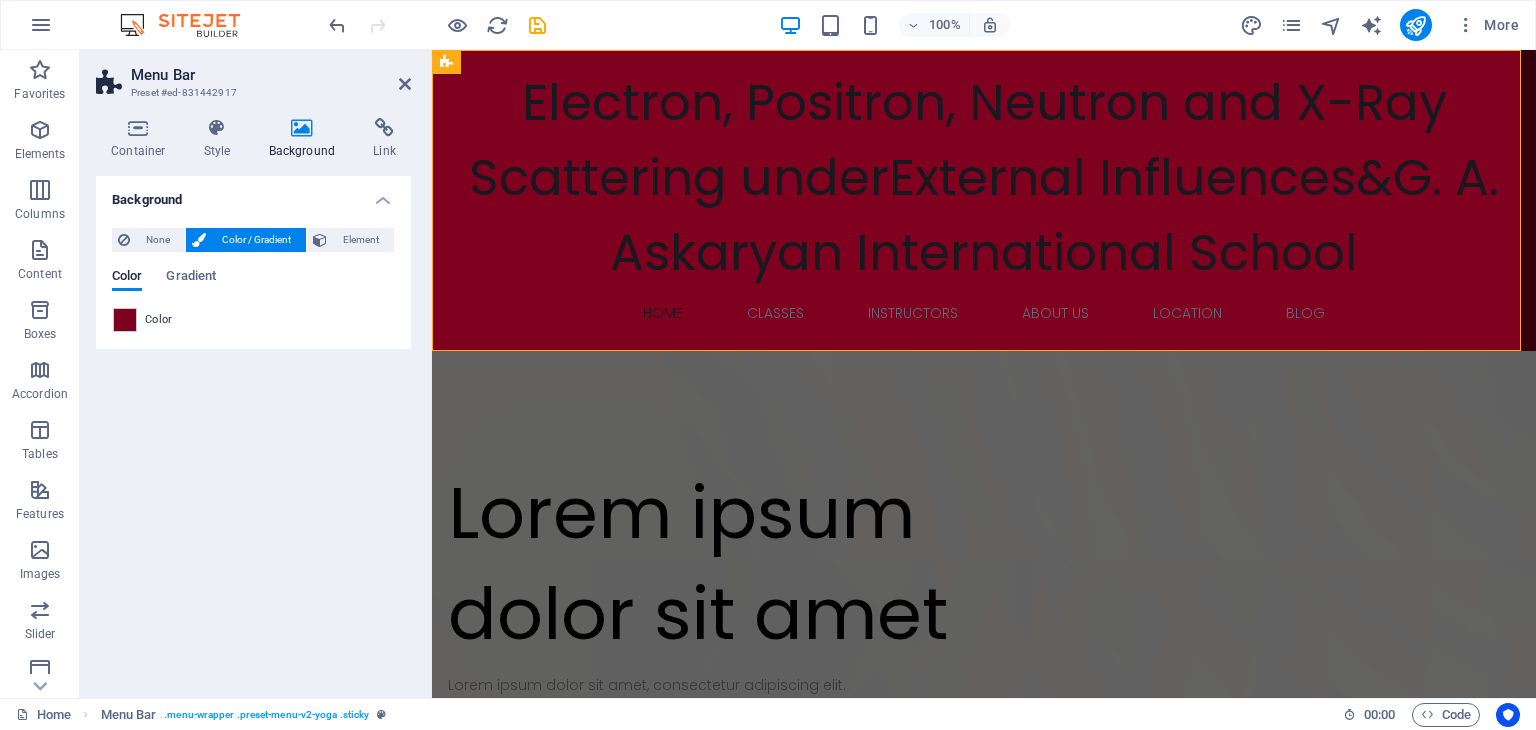 click on "Color / Gradient" at bounding box center [256, 240] 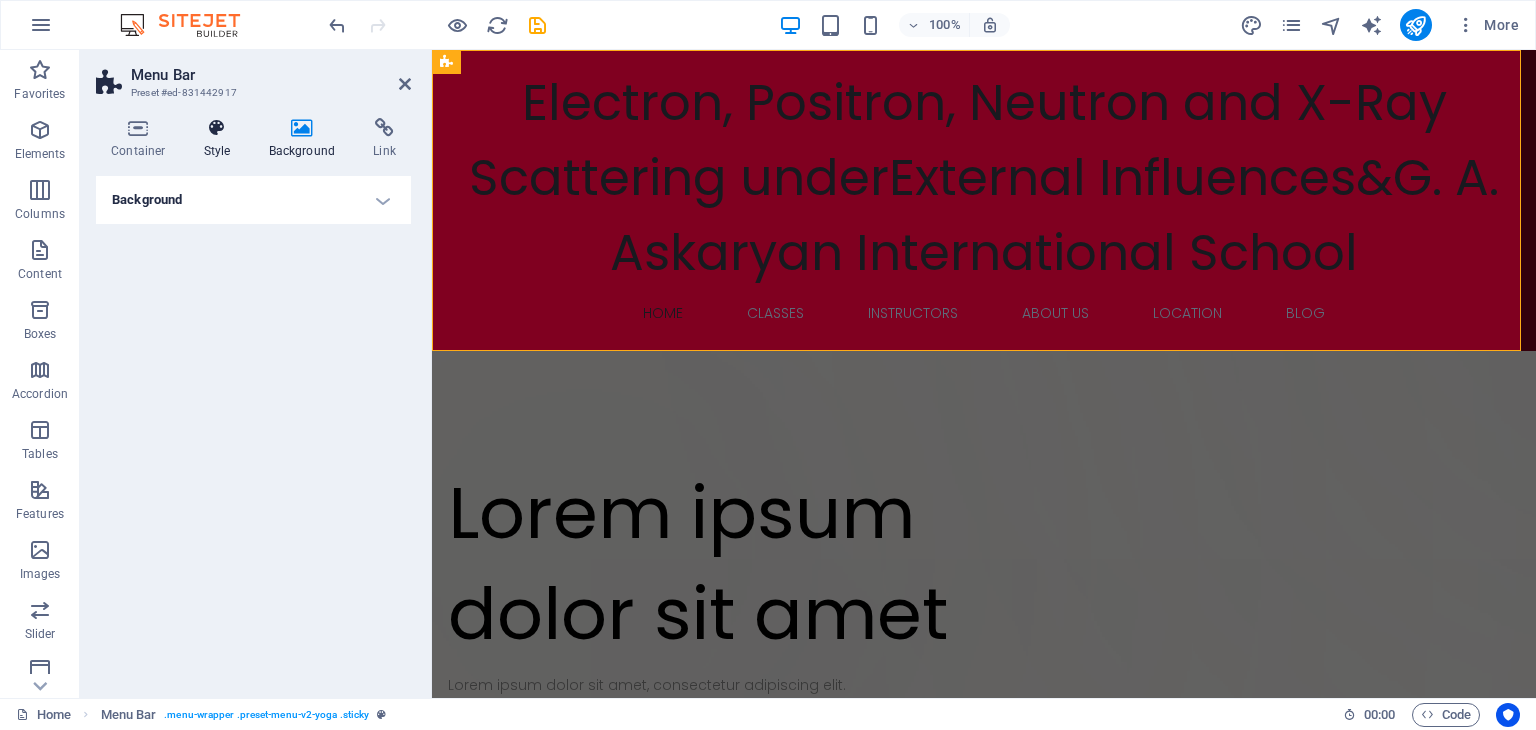 click at bounding box center (217, 128) 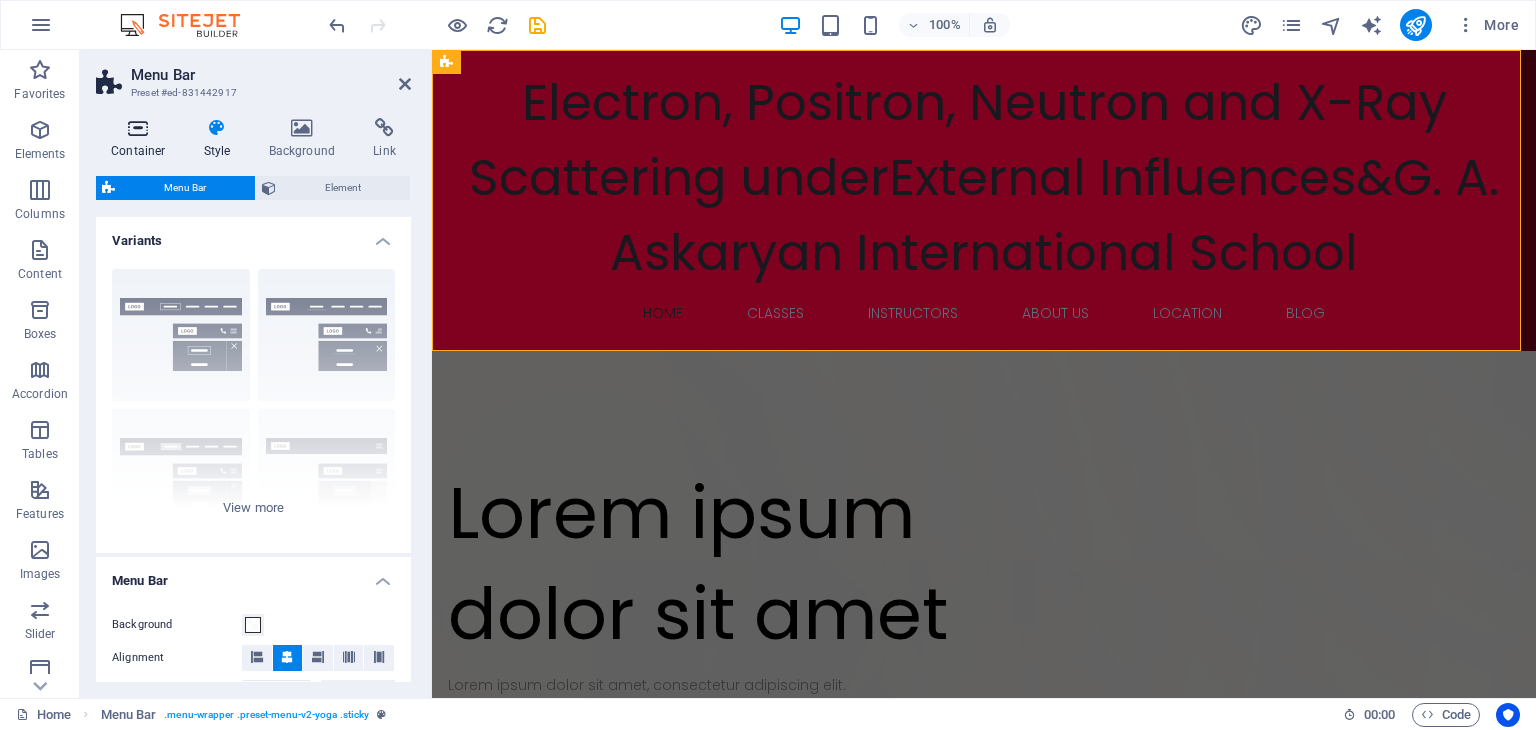 click at bounding box center (138, 128) 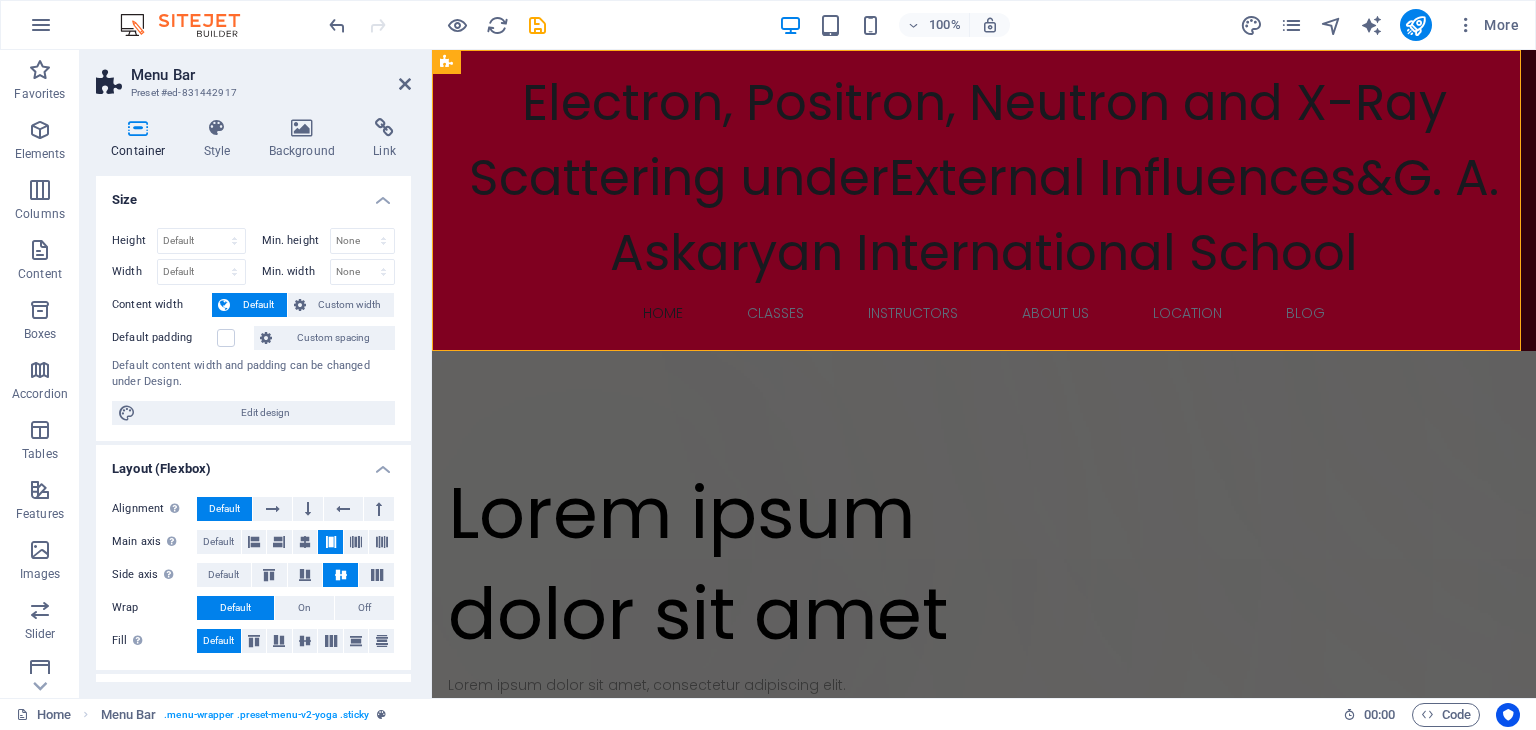 scroll, scrollTop: 268, scrollLeft: 0, axis: vertical 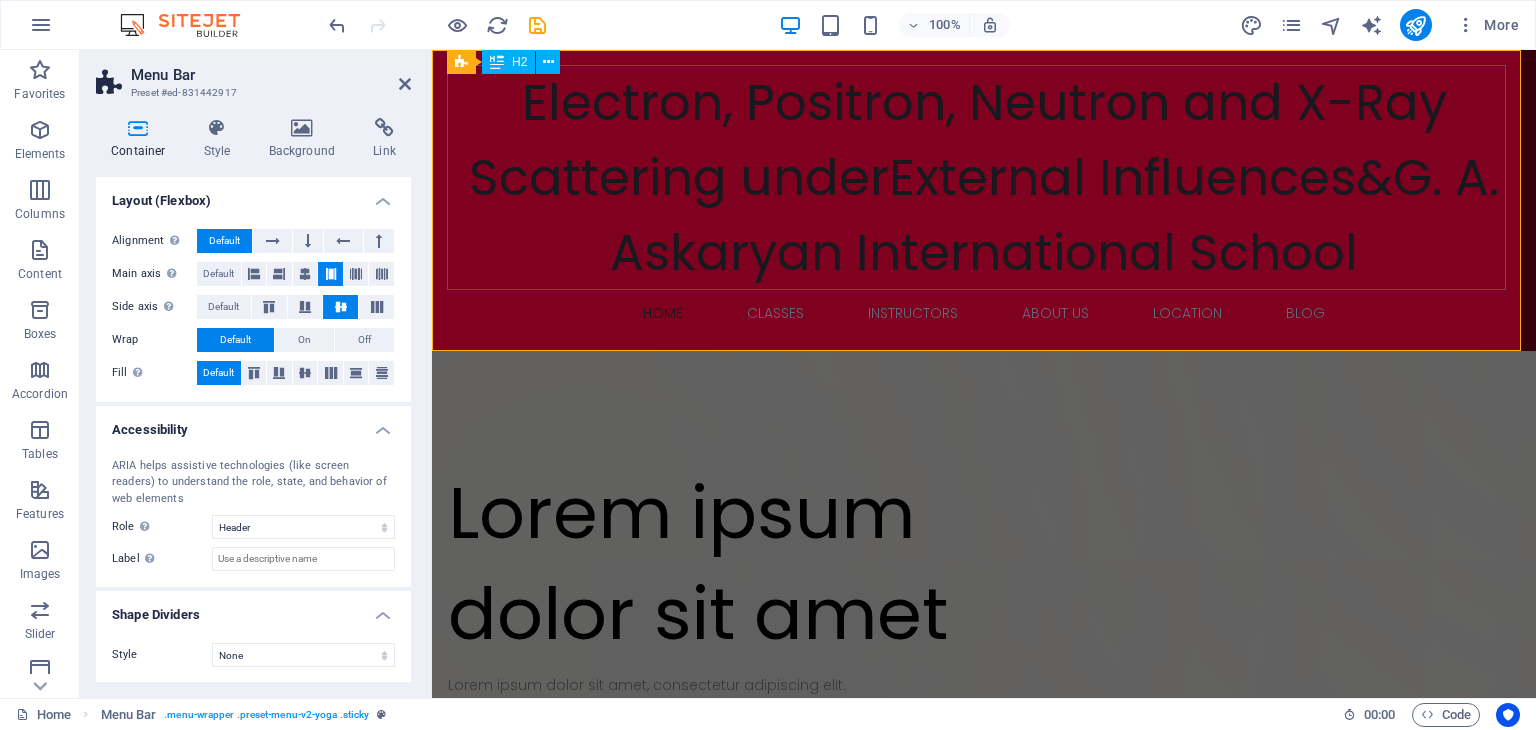 click on "Electron, Positron, Neutron and X-Ray Scattering underExternal Influences&G. A. Askaryan International School" at bounding box center [984, 177] 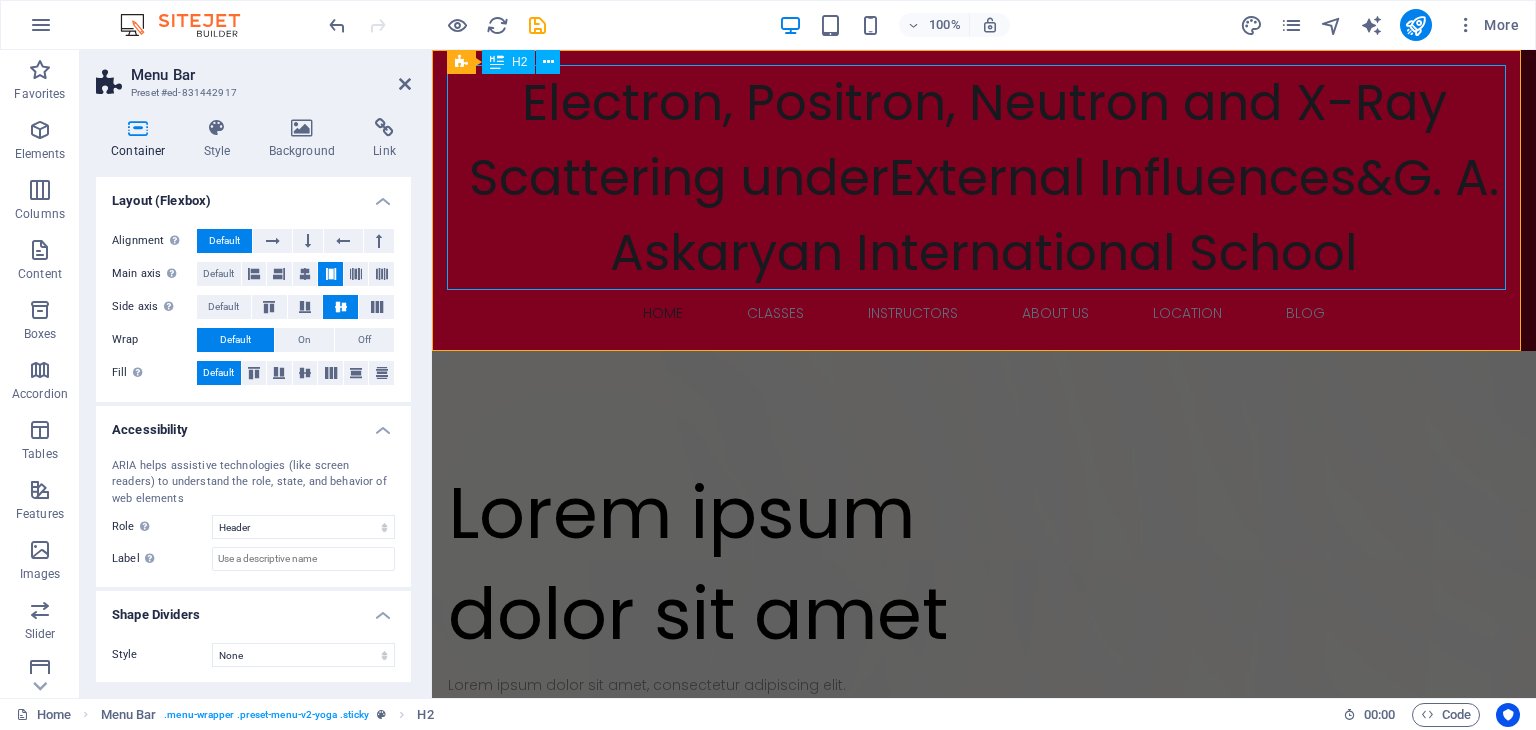 click on "Electron, Positron, Neutron and X-Ray Scattering underExternal Influences&G. A. Askaryan International School" at bounding box center [984, 177] 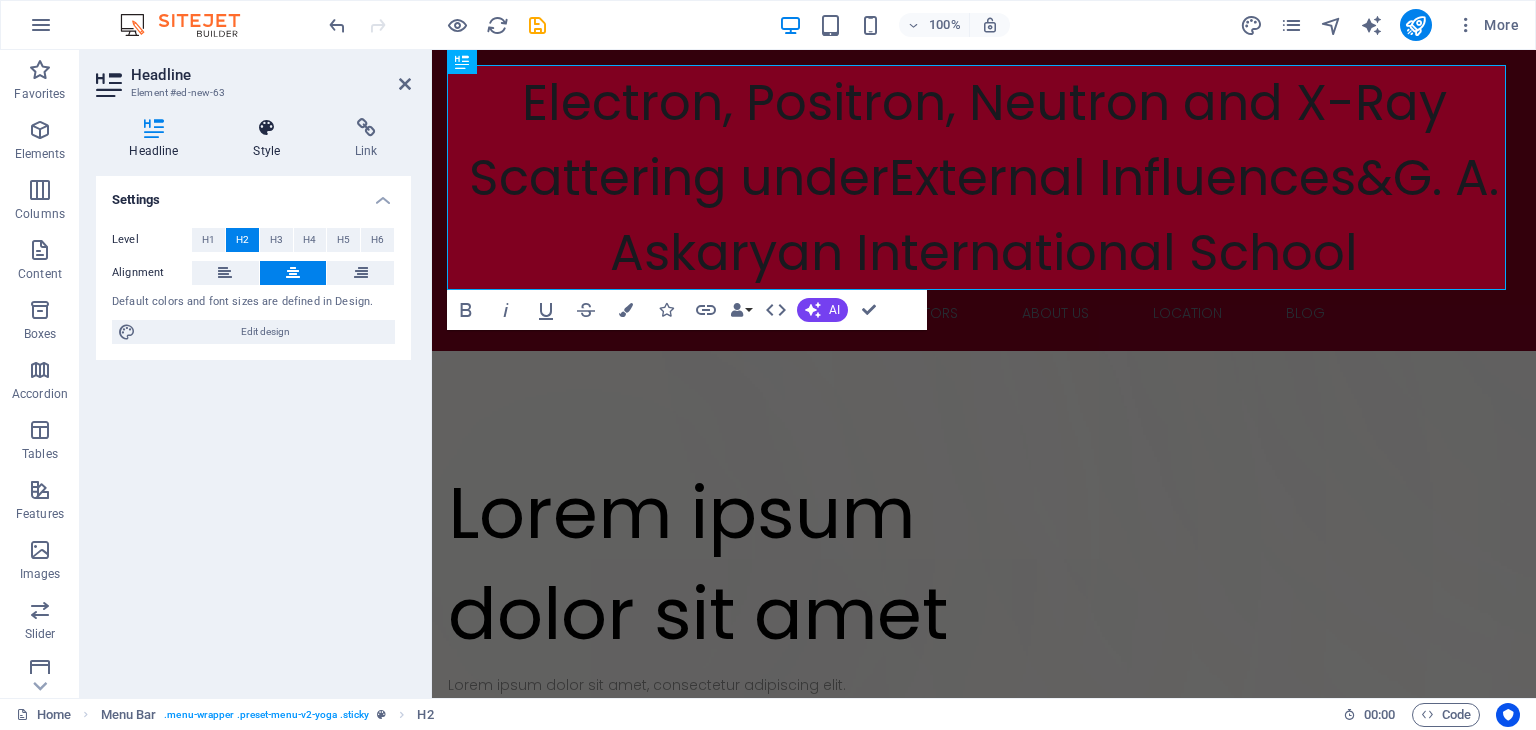 click on "Style" at bounding box center [271, 139] 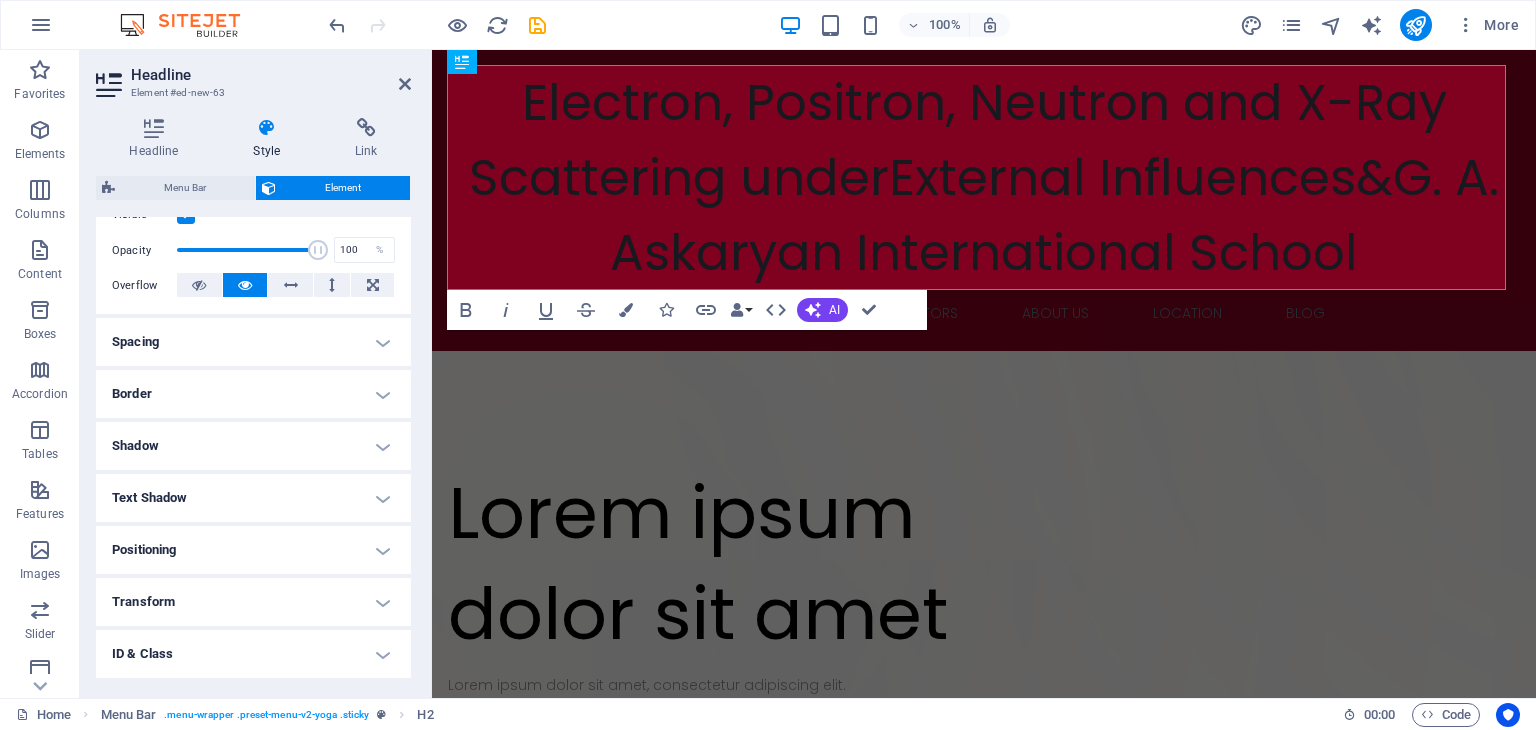 scroll, scrollTop: 0, scrollLeft: 0, axis: both 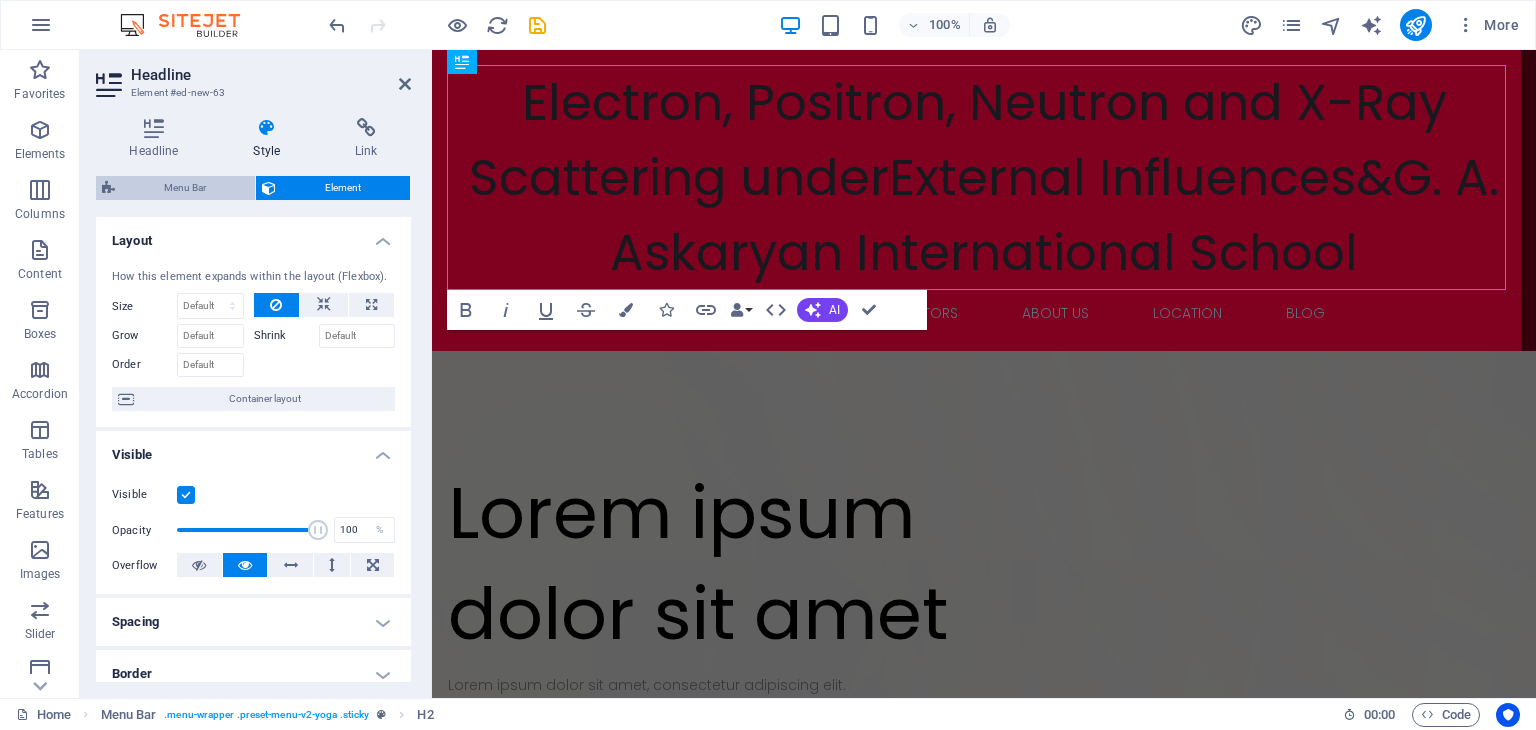 click on "Menu Bar" at bounding box center [185, 188] 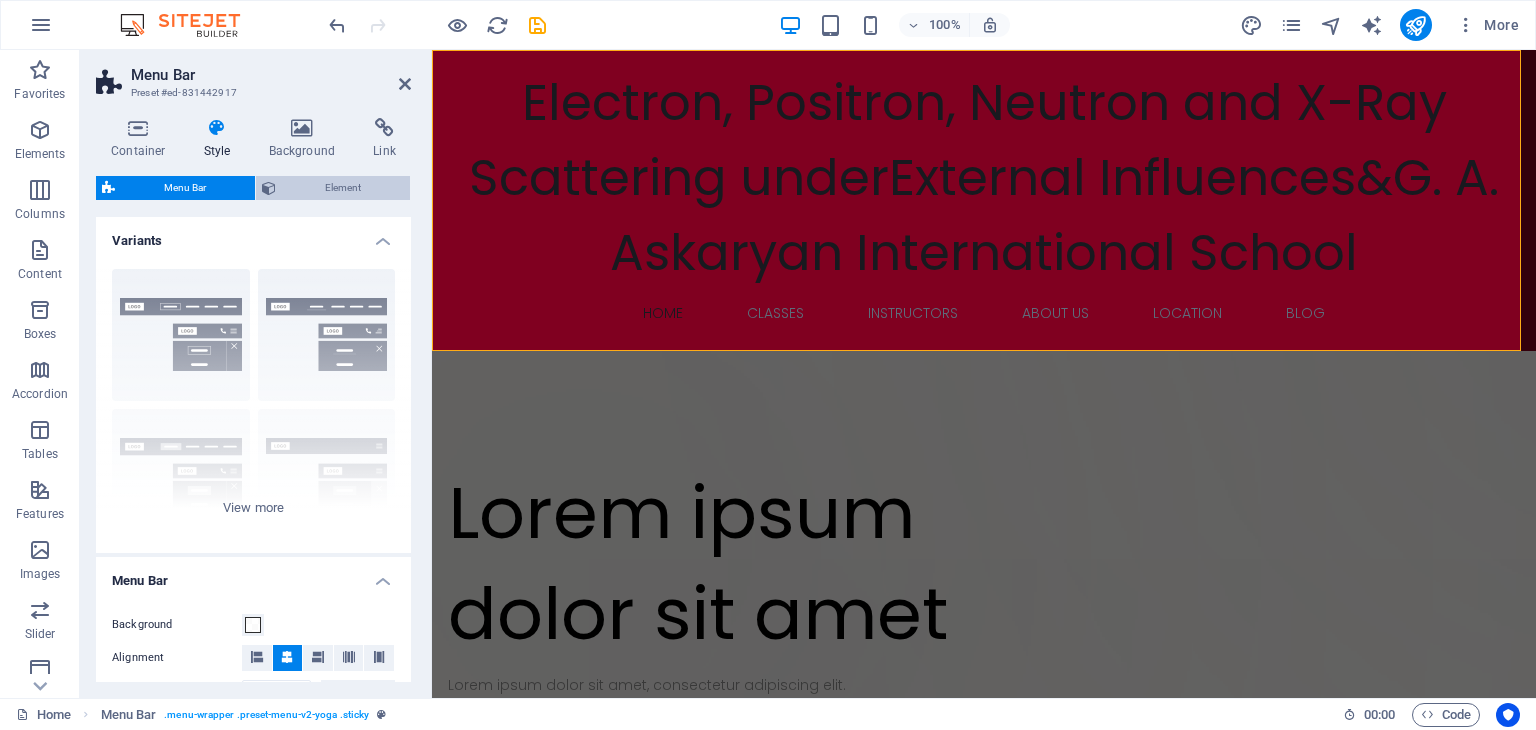 click on "Element" at bounding box center (343, 188) 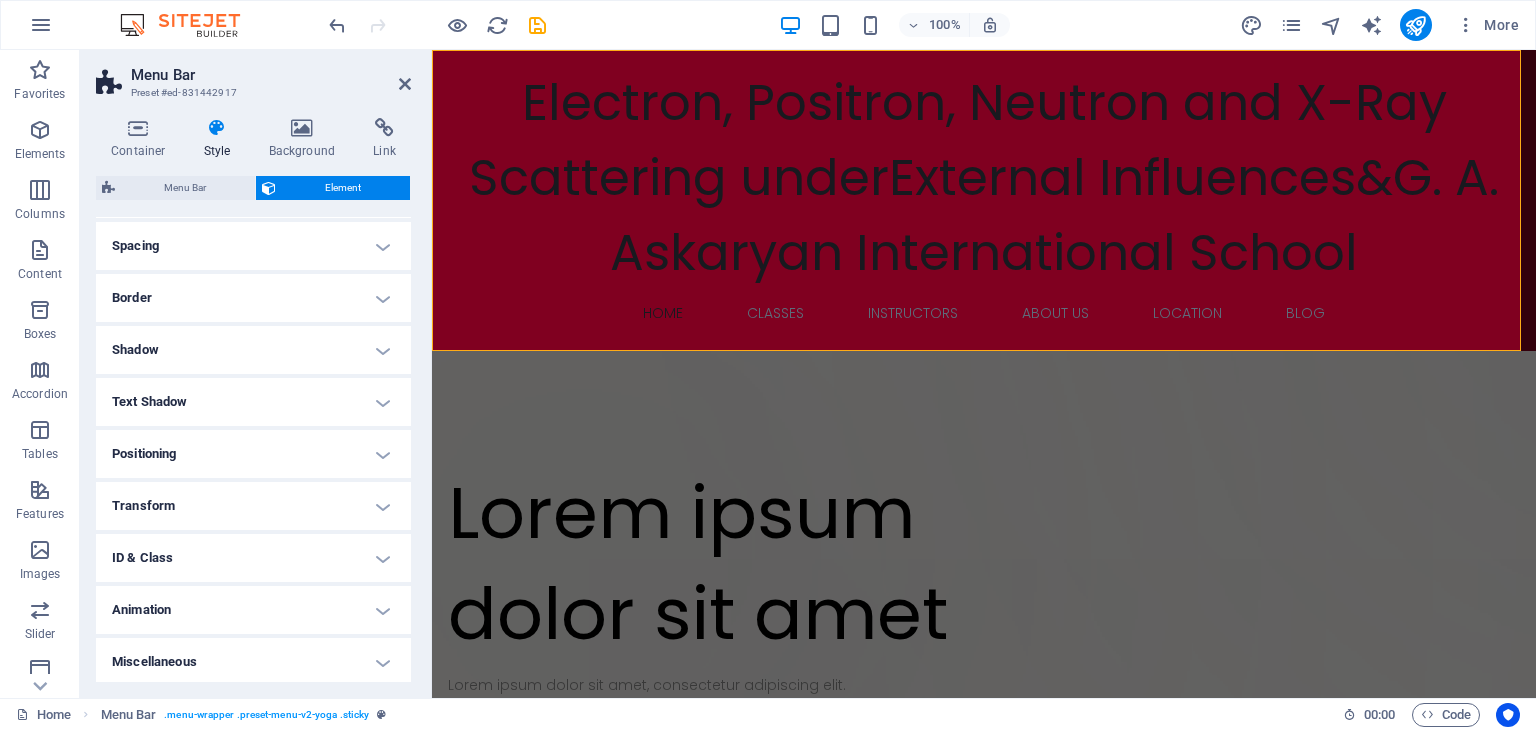 scroll, scrollTop: 166, scrollLeft: 0, axis: vertical 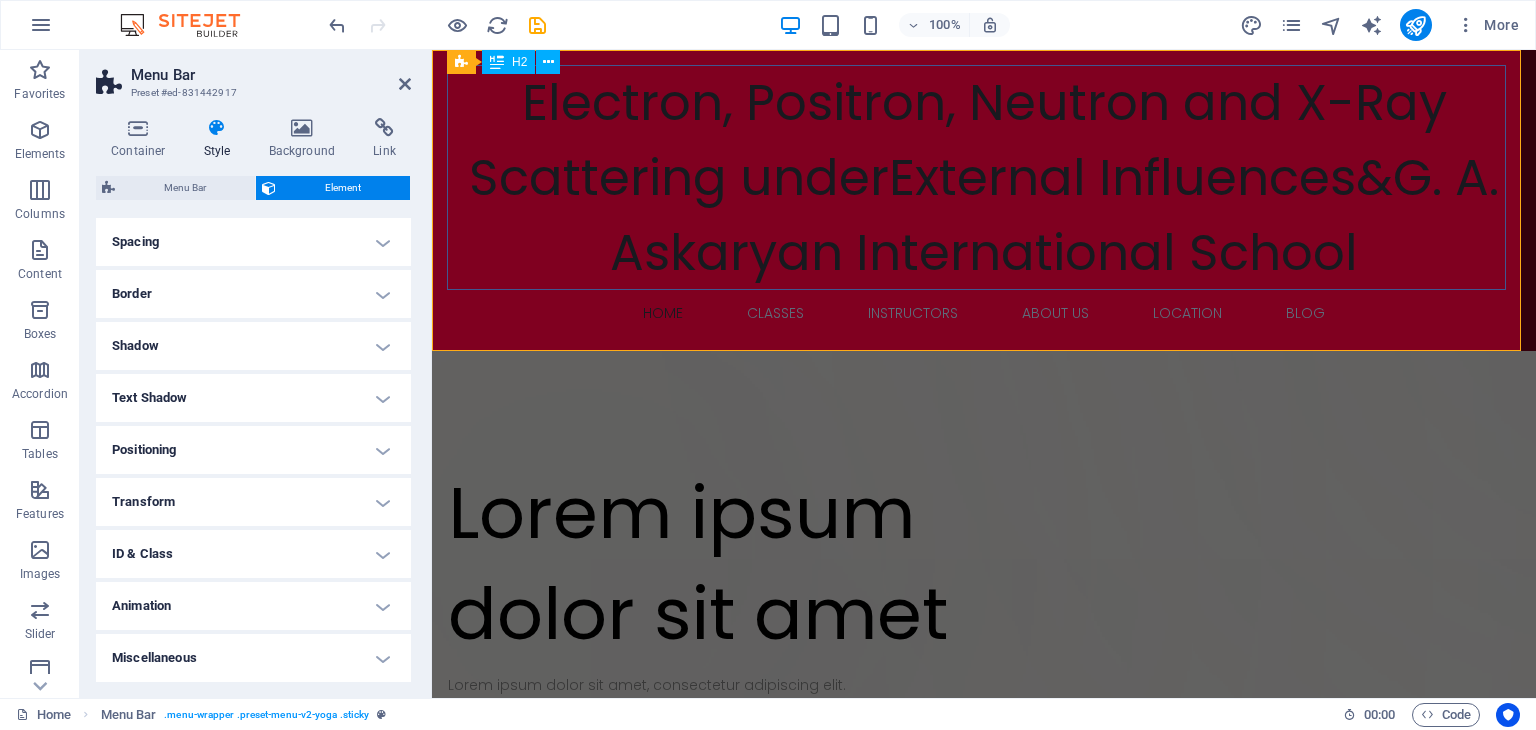 click on "Electron, Positron, Neutron and X-Ray Scattering underExternal Influences&G. A. Askaryan International School" at bounding box center [984, 177] 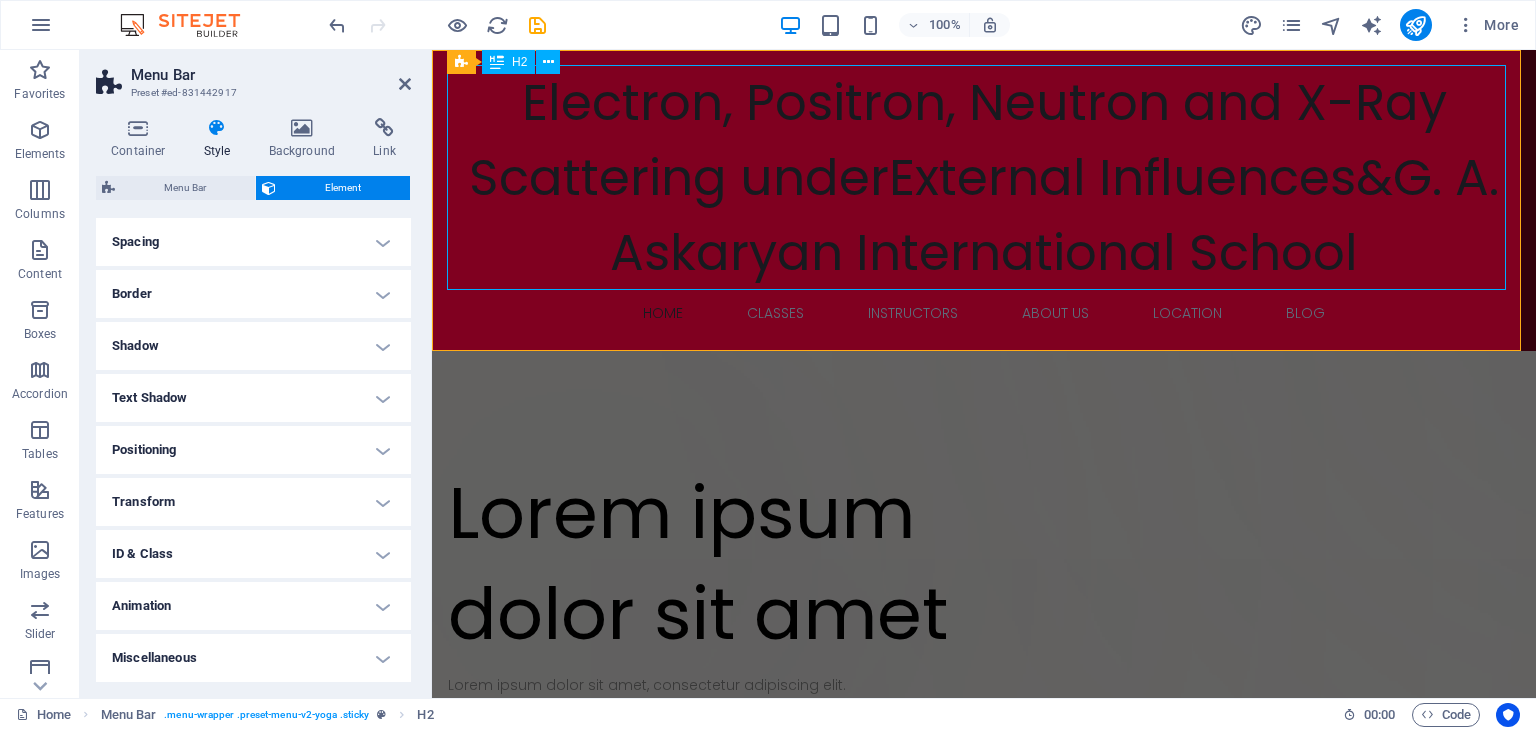 click on "Electron, Positron, Neutron and X-Ray Scattering underExternal Influences&G. A. Askaryan International School" at bounding box center [984, 177] 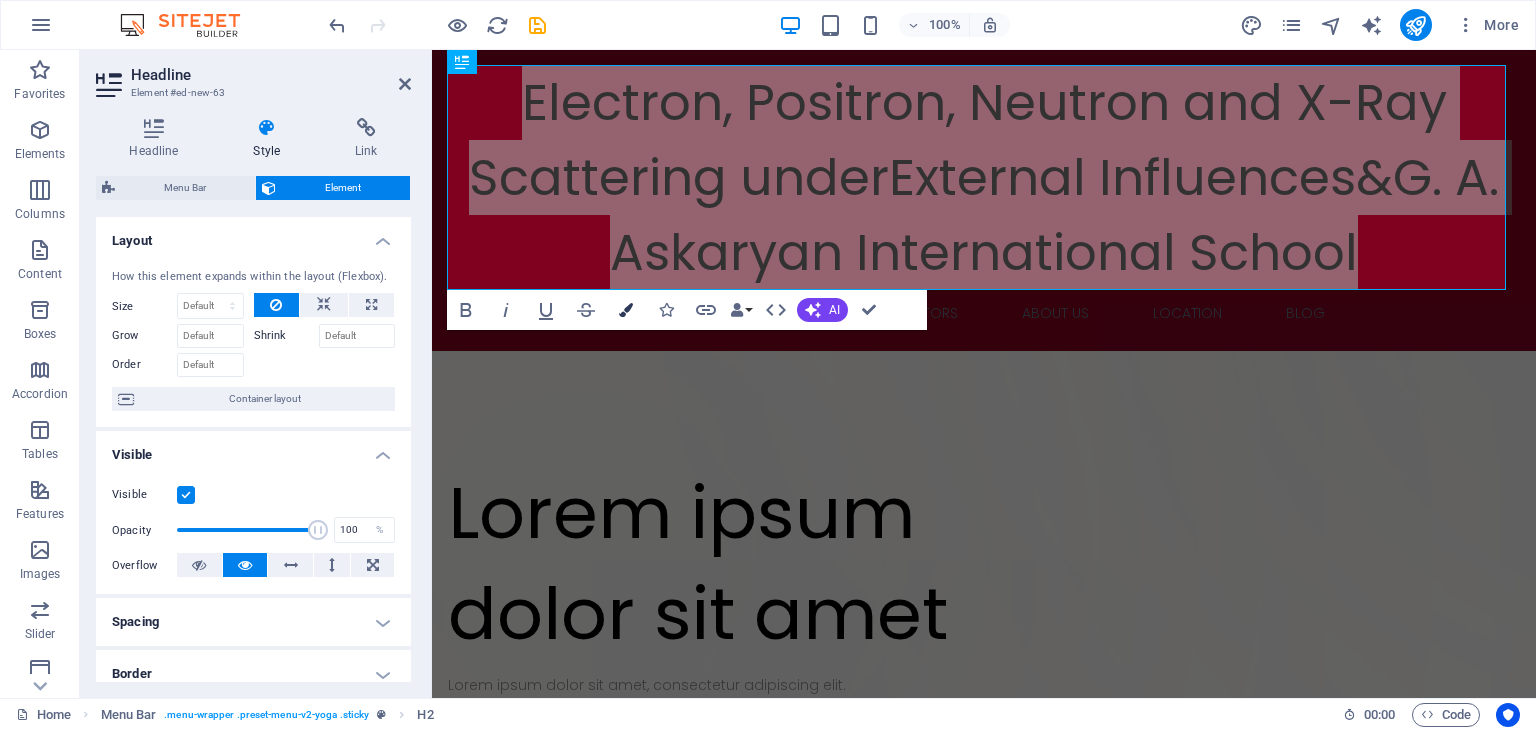 click at bounding box center (626, 310) 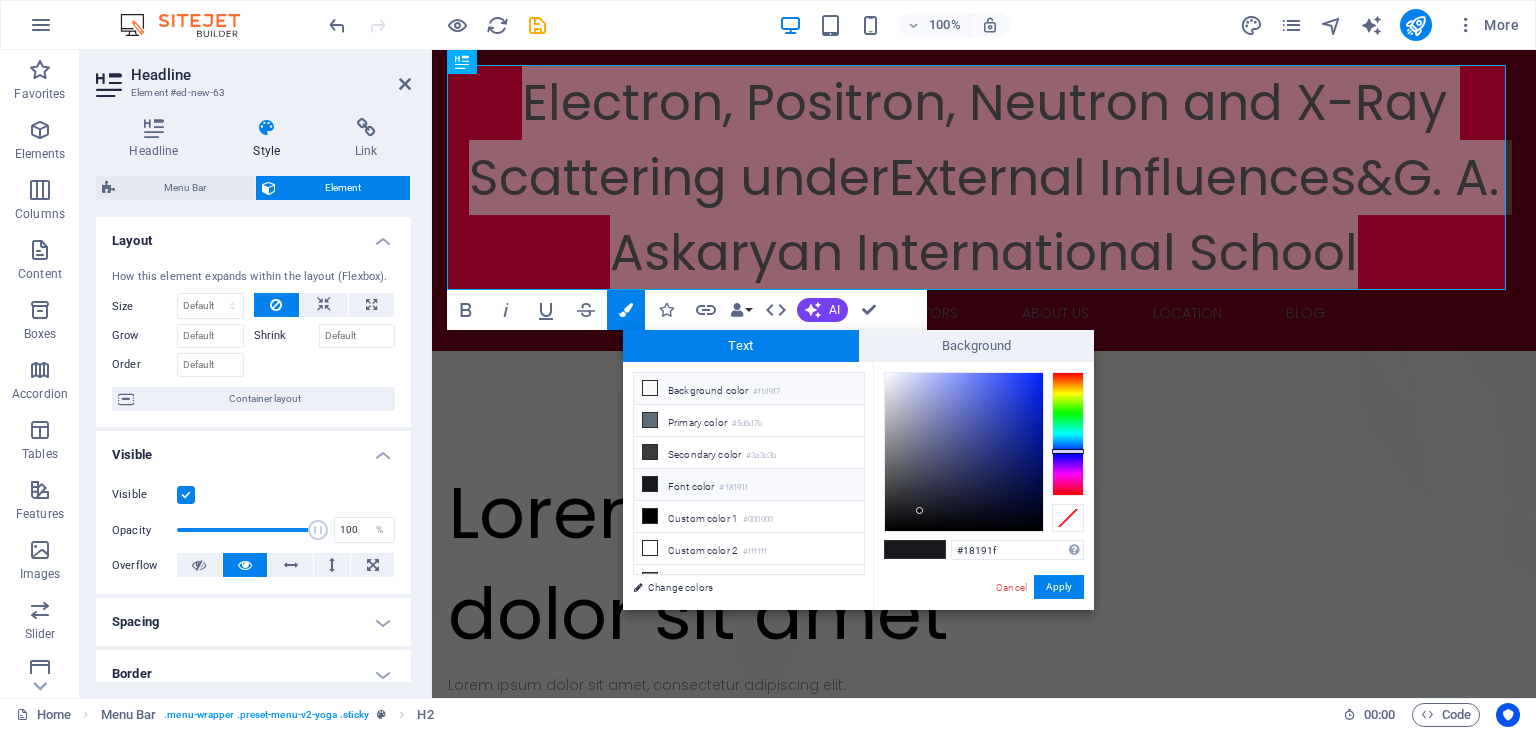 click at bounding box center (650, 388) 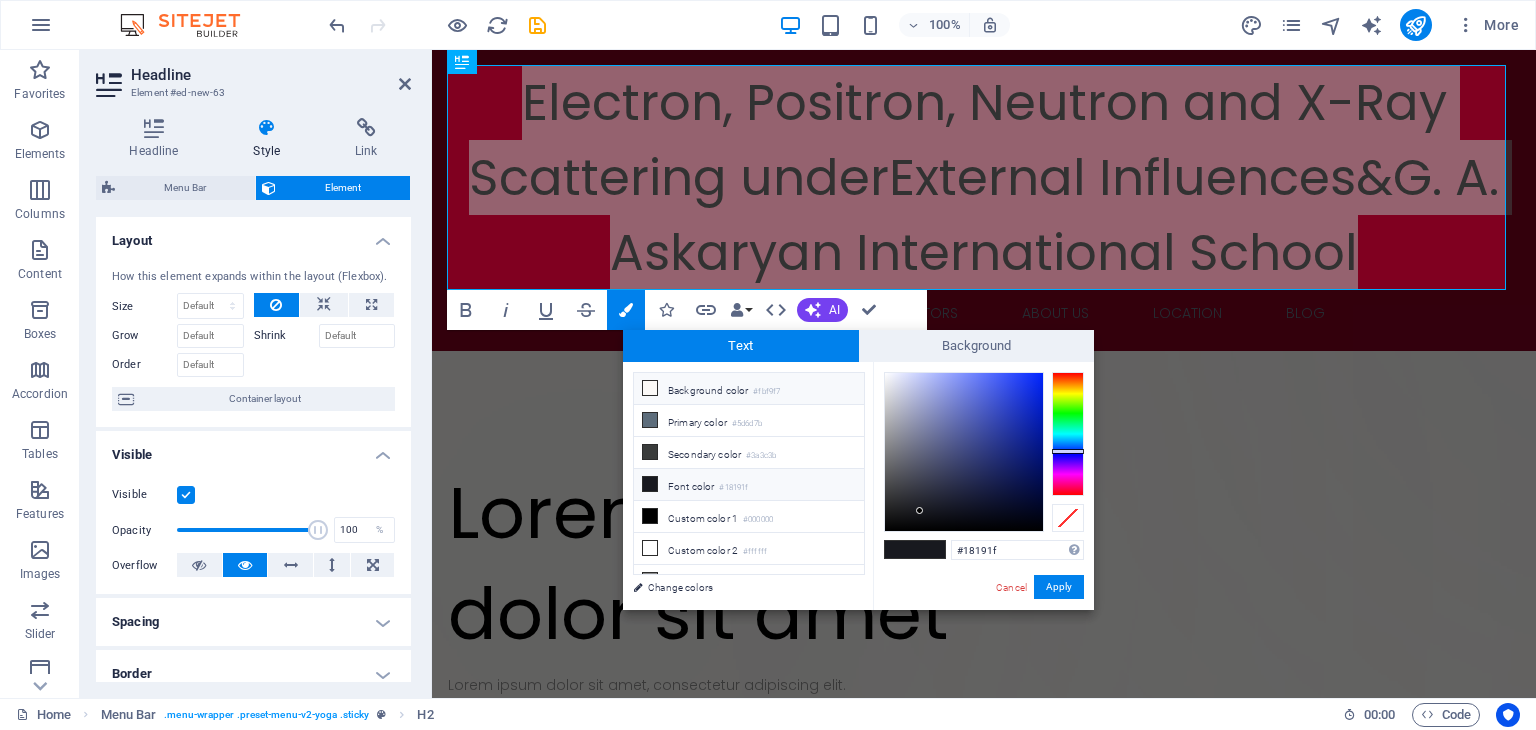 type on "#fbf9f7" 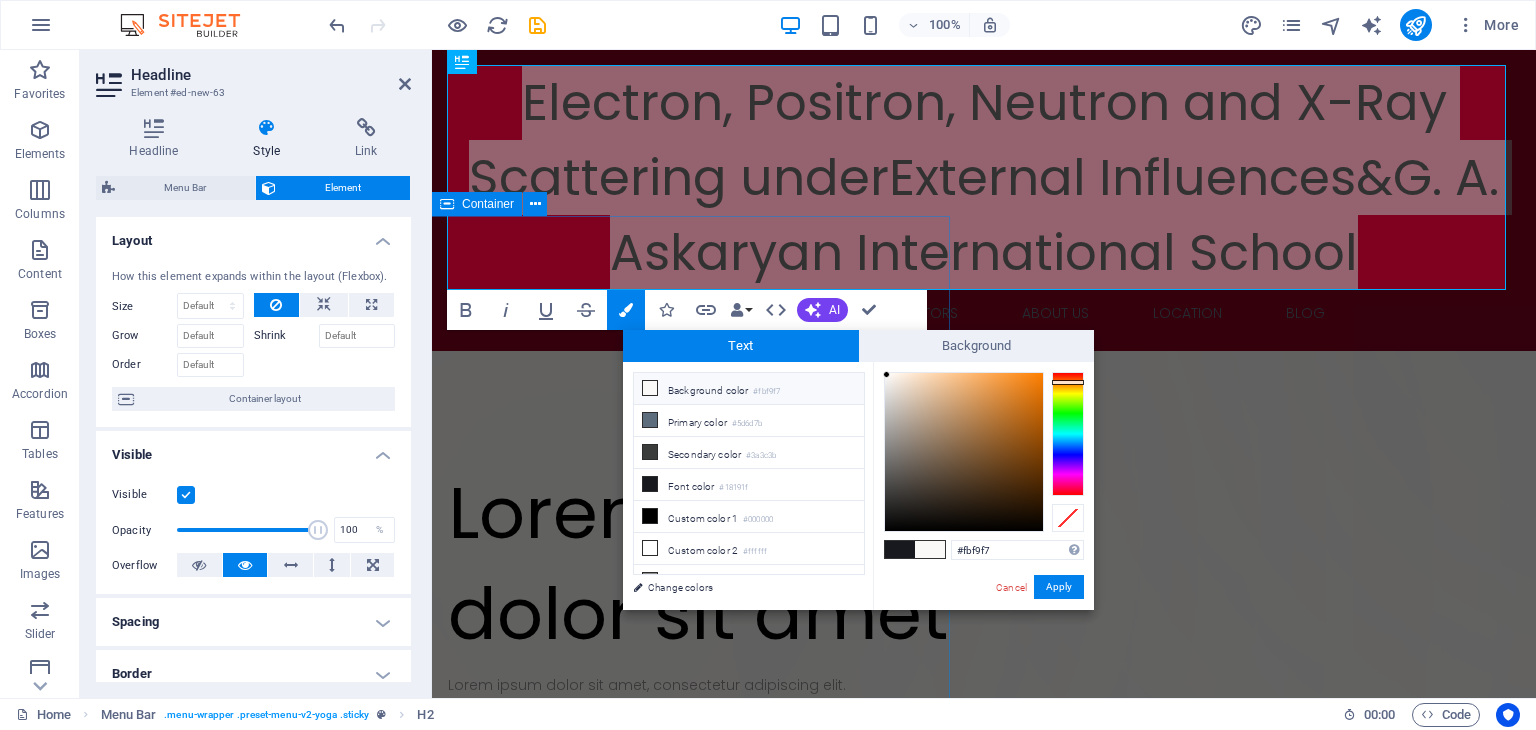 click on "Drop content here or  Add elements  Paste clipboard" at bounding box center [584, 582] 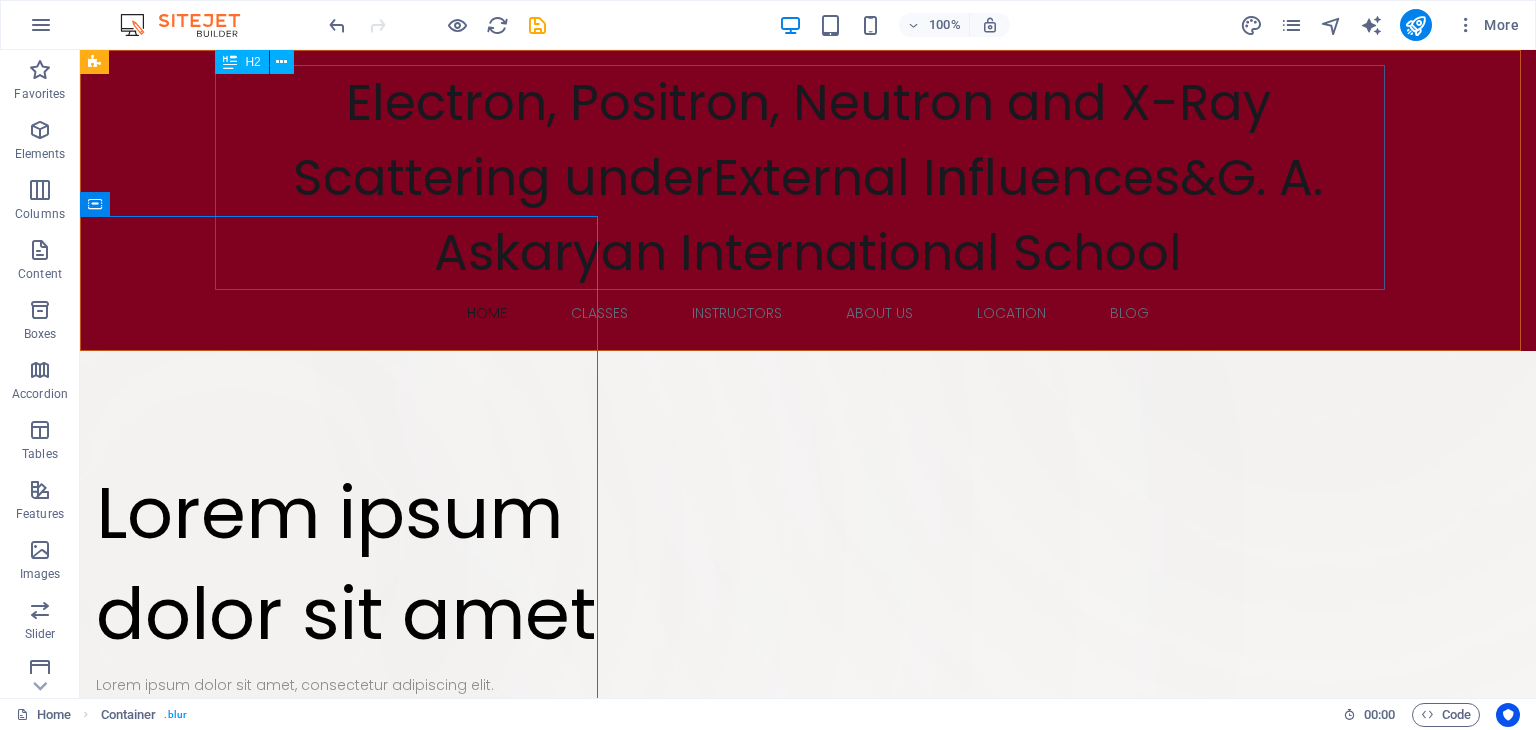 click on "Electron, Positron, Neutron and X-Ray Scattering underExternal Influences&G. A. Askaryan International School" at bounding box center [808, 177] 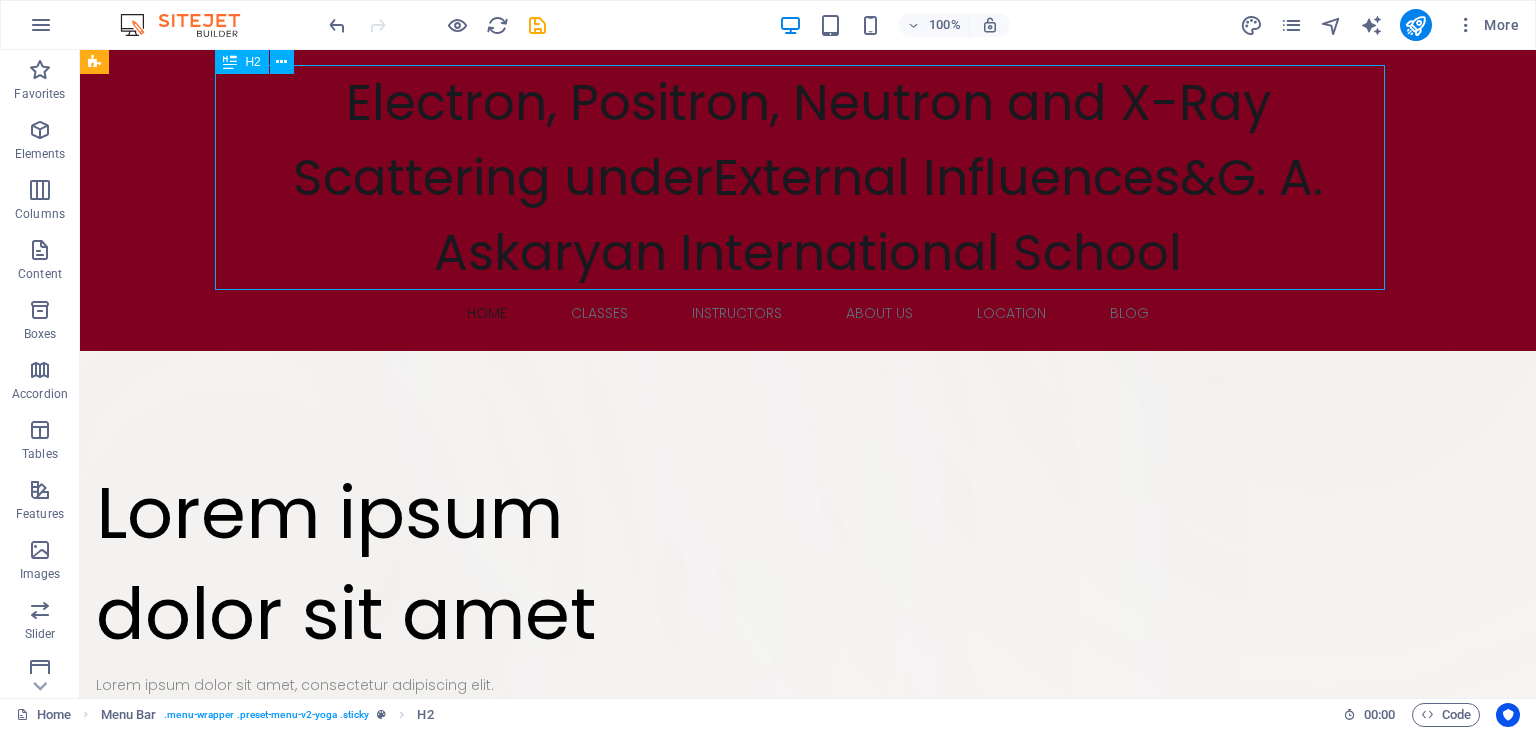click on "Electron, Positron, Neutron and X-Ray Scattering underExternal Influences&G. A. Askaryan International School" at bounding box center [808, 177] 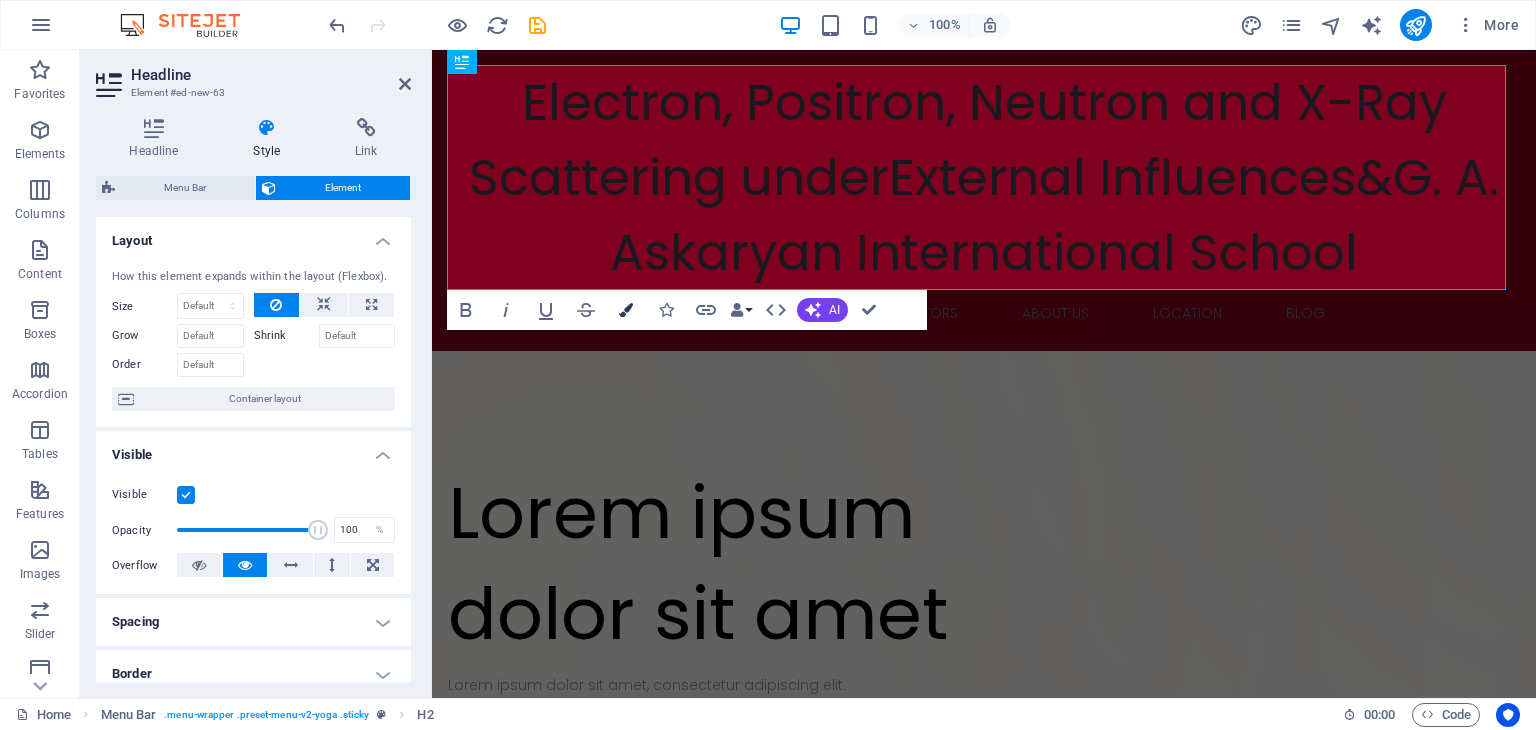 click at bounding box center (626, 310) 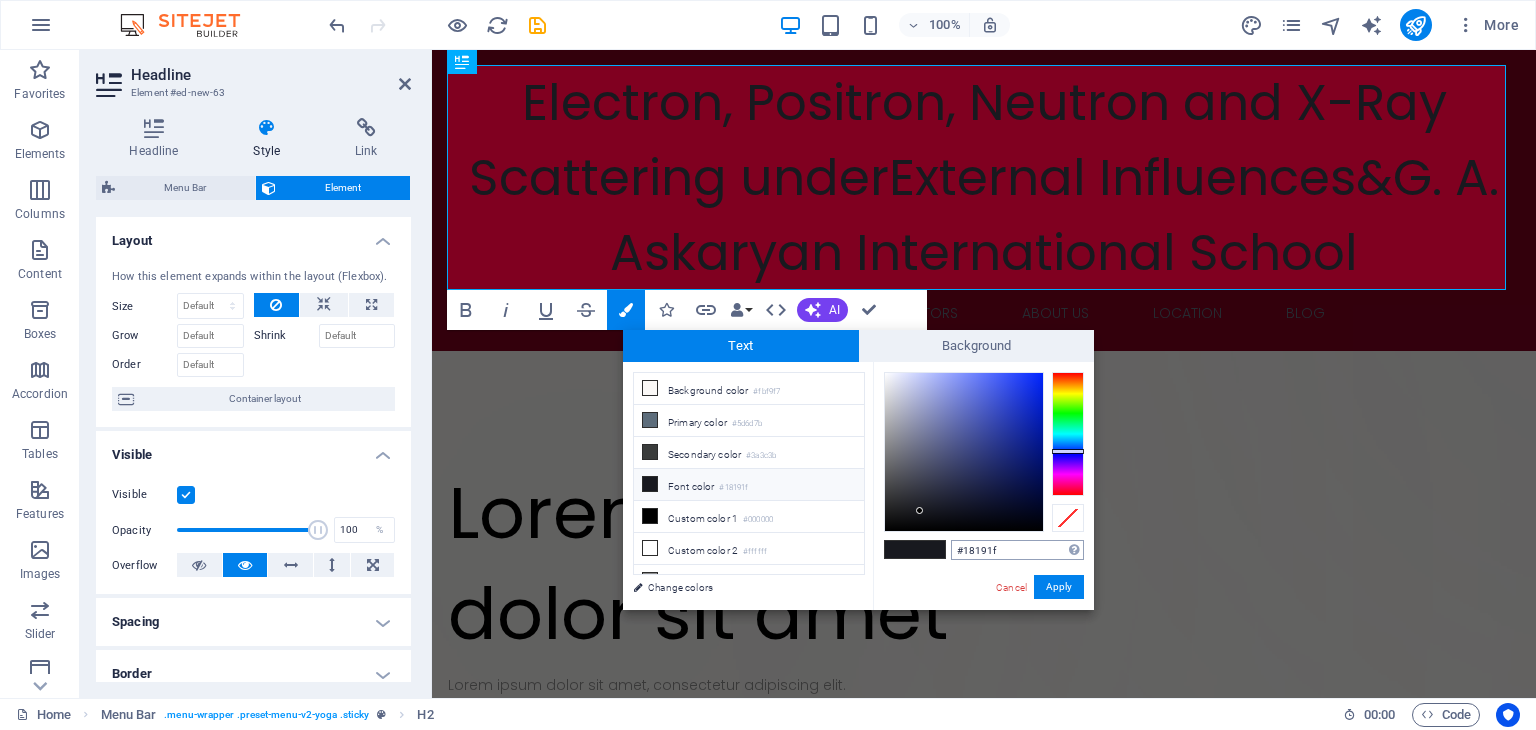 drag, startPoint x: 999, startPoint y: 553, endPoint x: 963, endPoint y: 548, distance: 36.345562 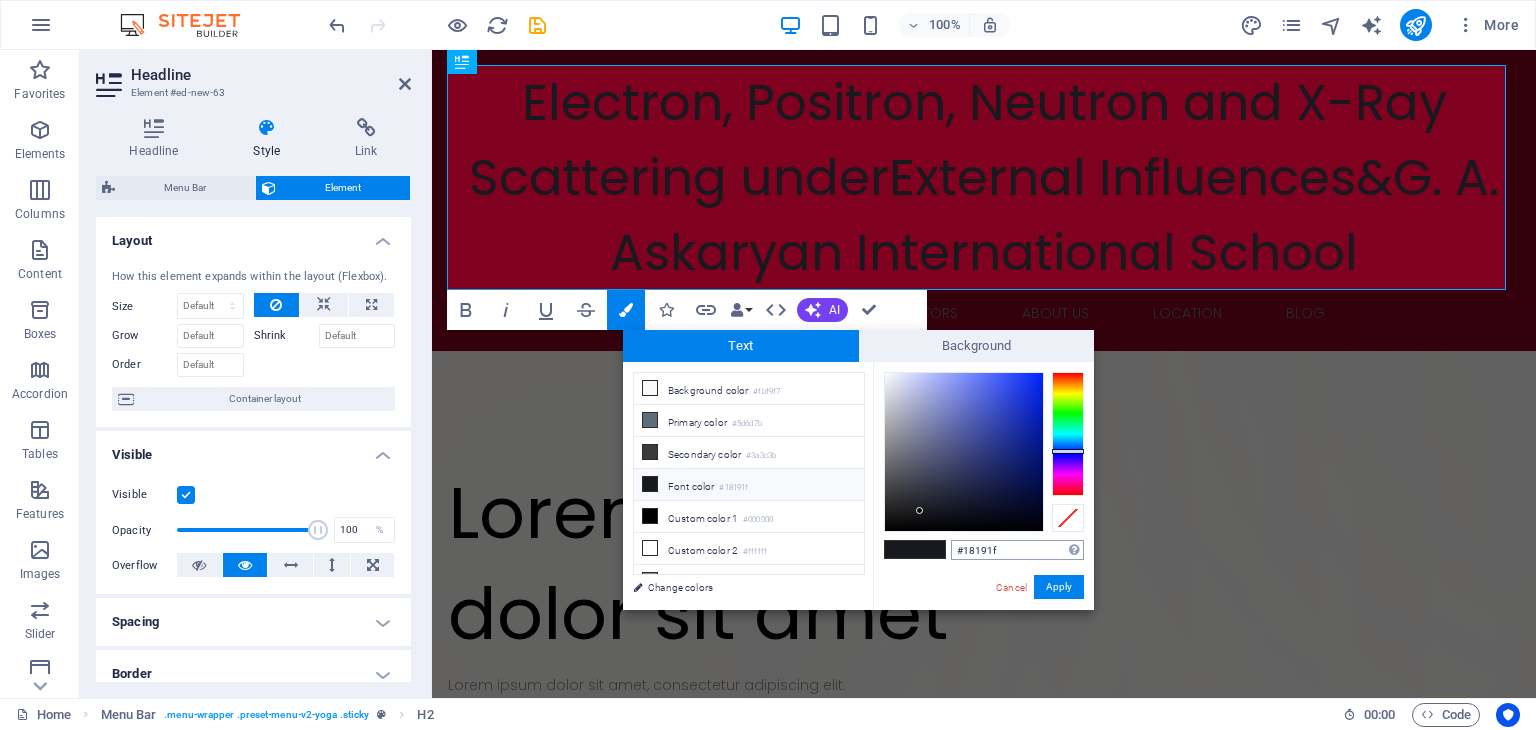 click on "#18191f" at bounding box center [1017, 550] 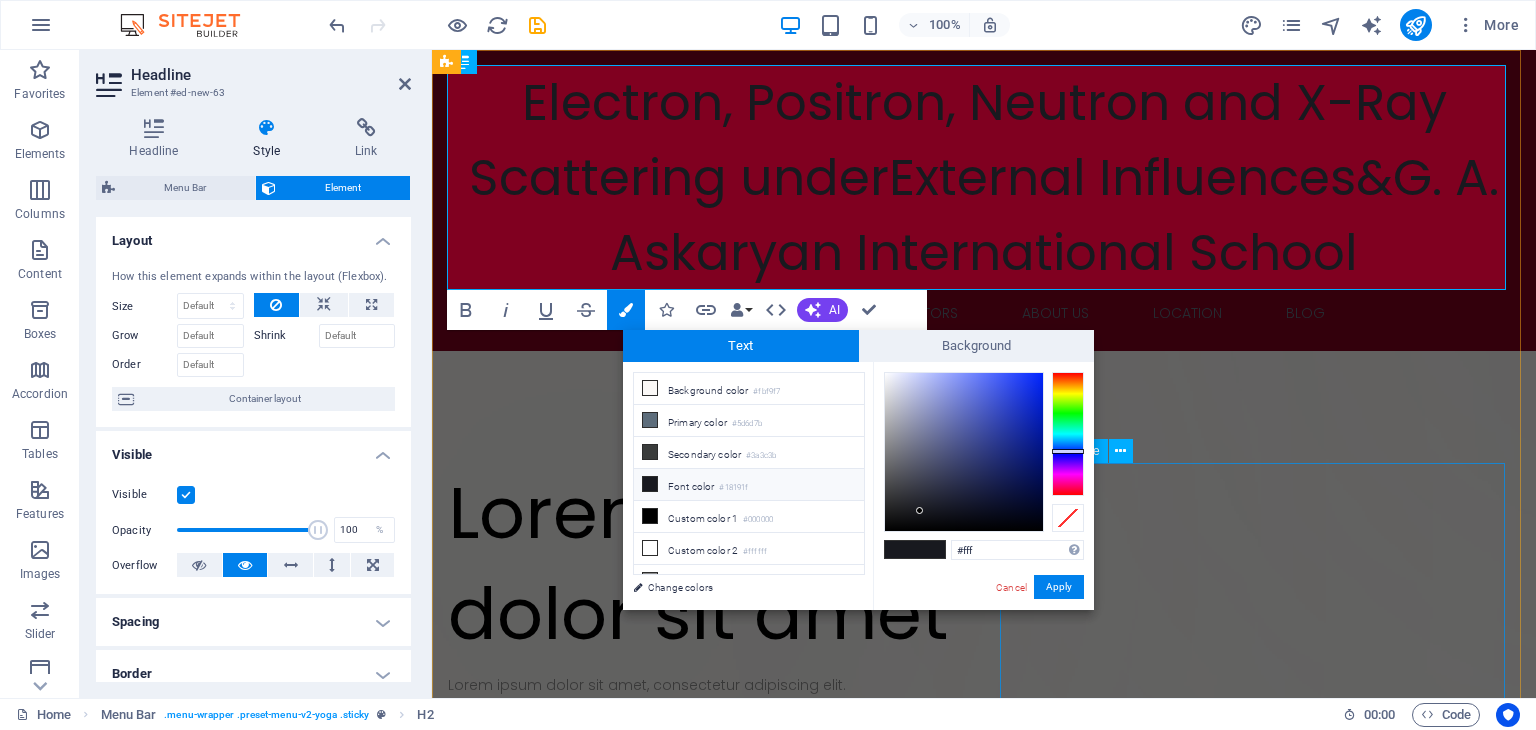 click on "Image" at bounding box center (1071, 451) 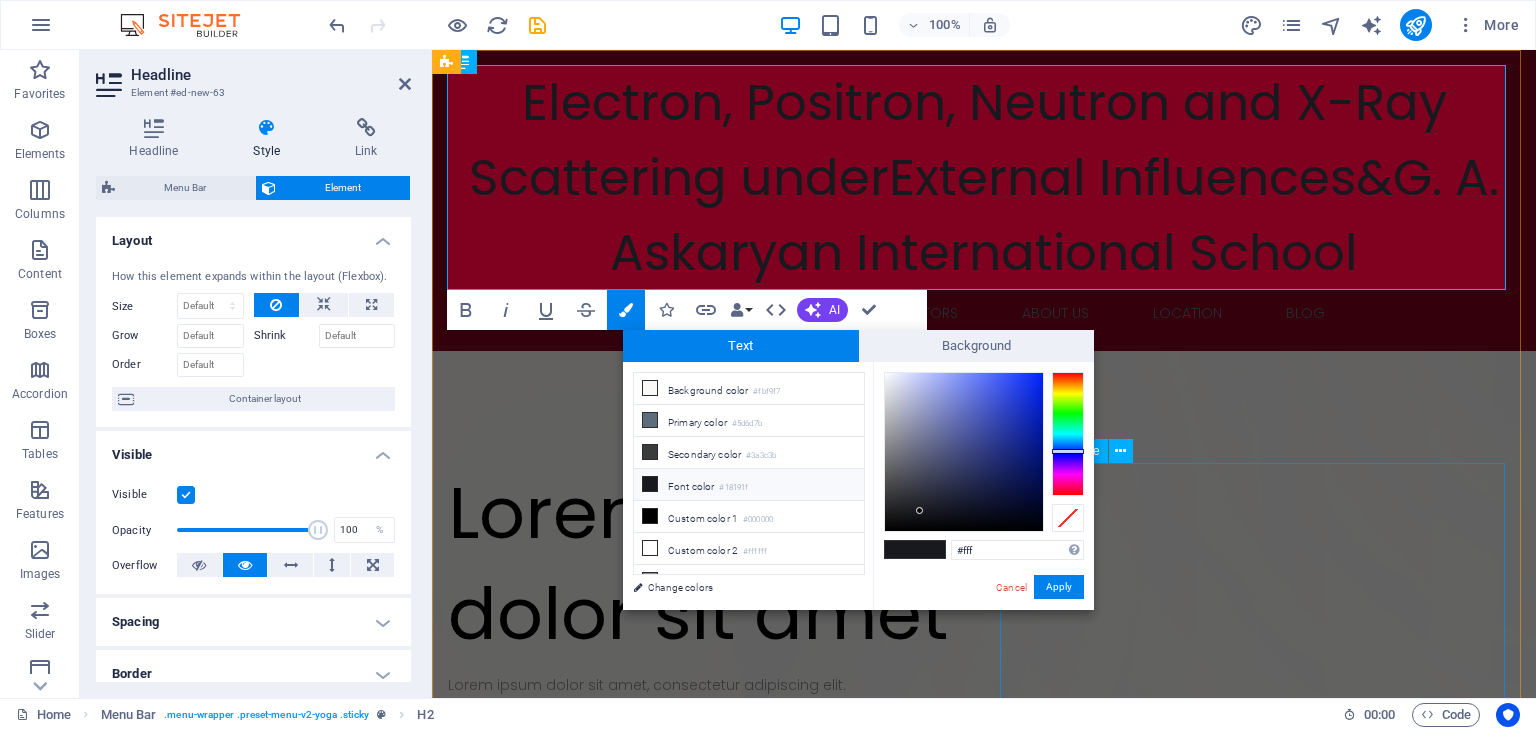type on "#ffffff" 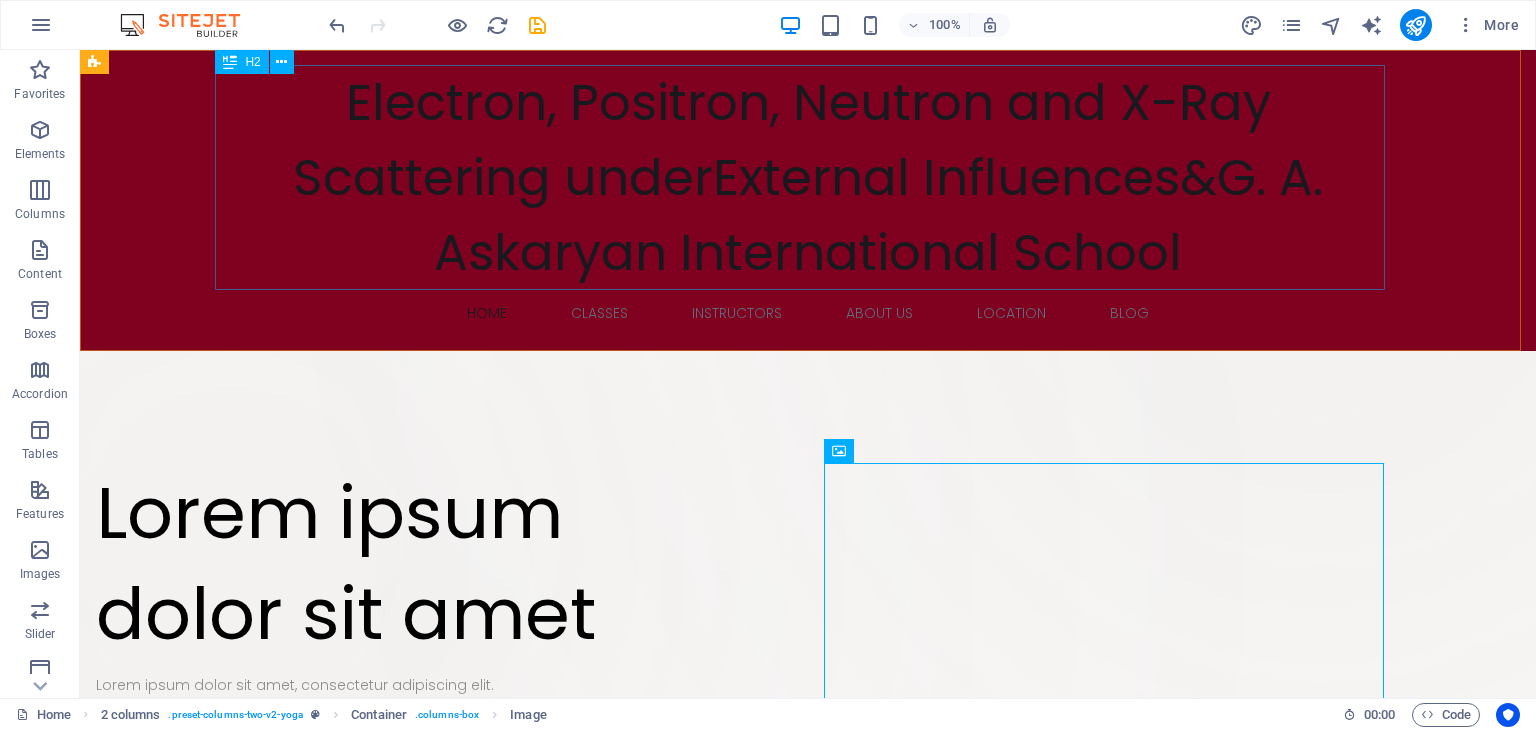 click on "Electron, Positron, Neutron and X-Ray Scattering underExternal Influences&G. A. Askaryan International School" at bounding box center (808, 177) 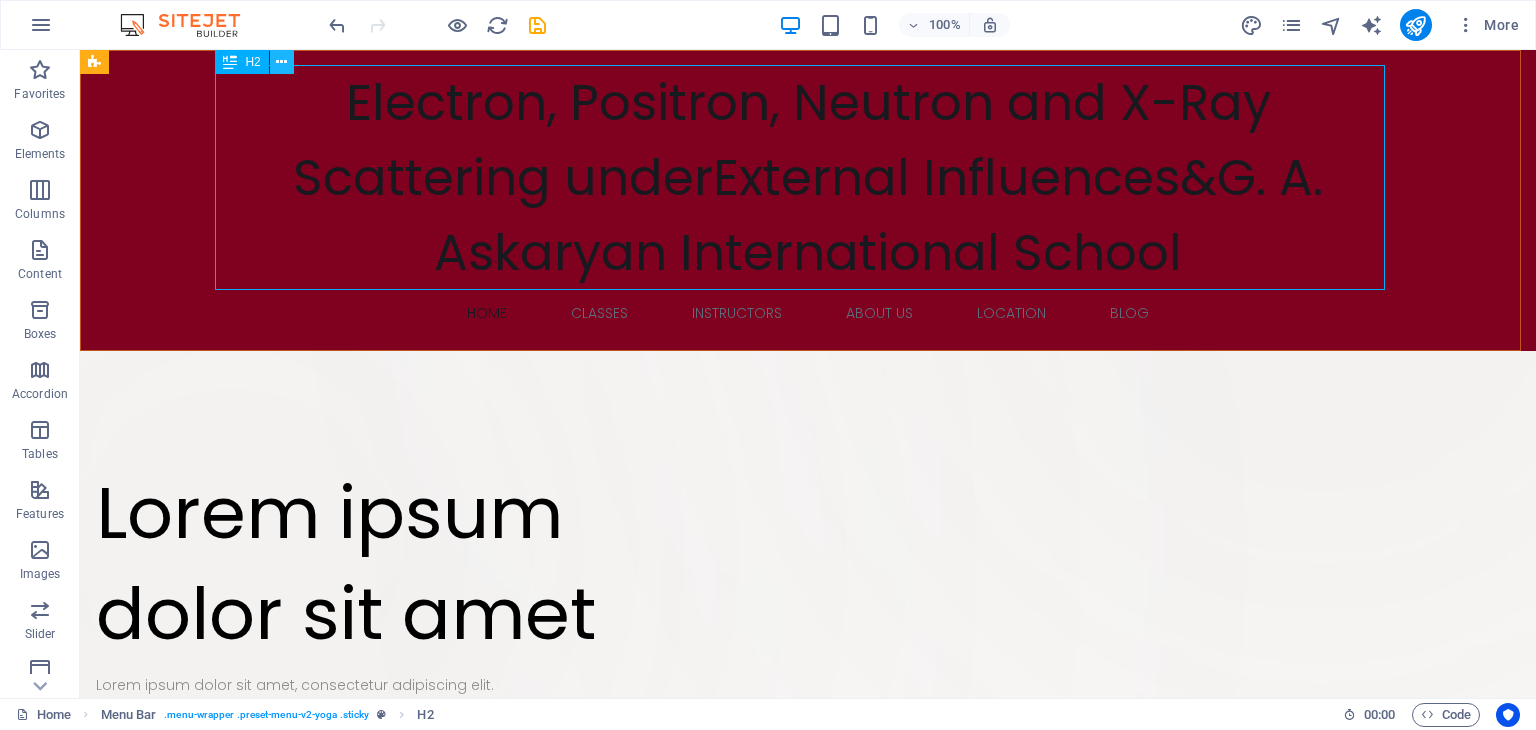 click at bounding box center (281, 62) 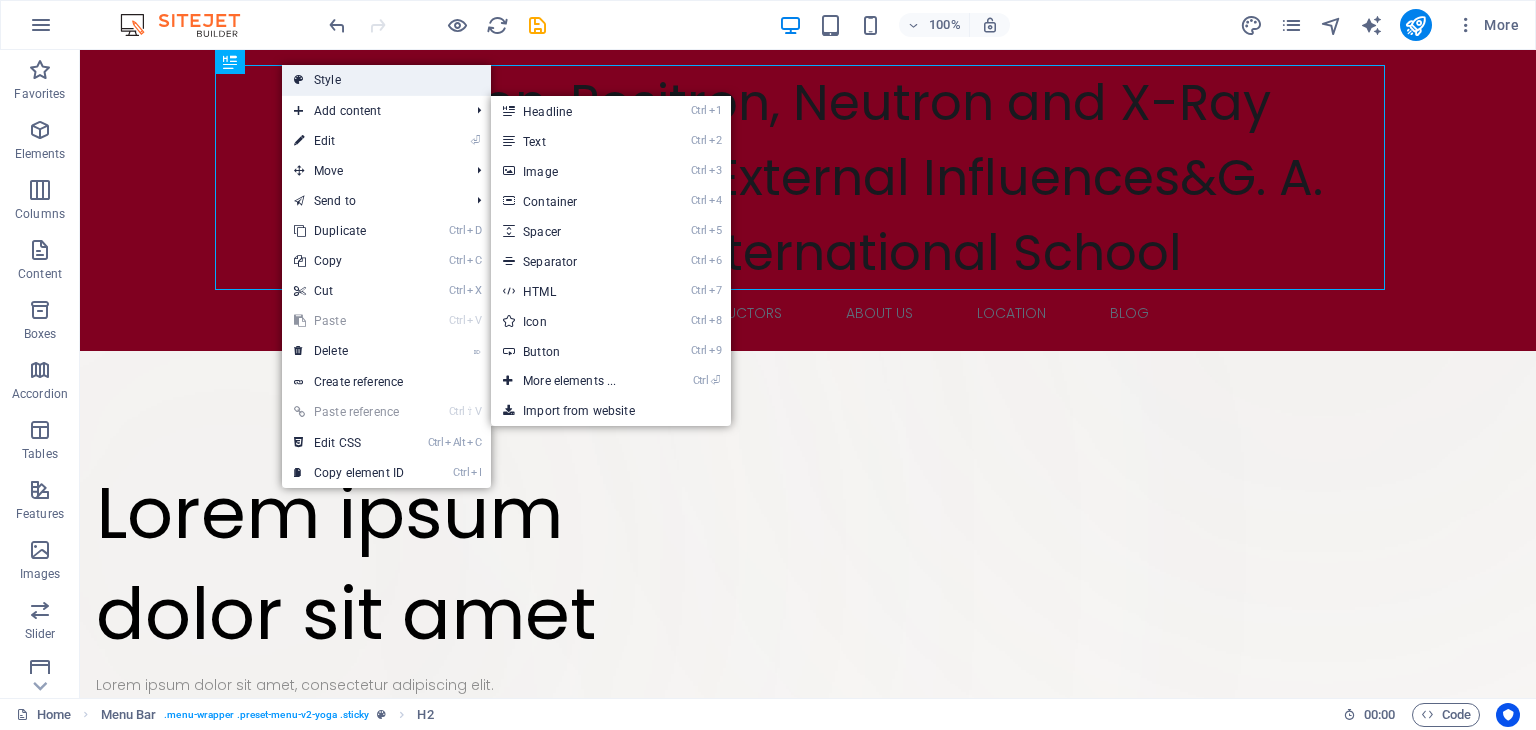 click on "Style" at bounding box center [386, 80] 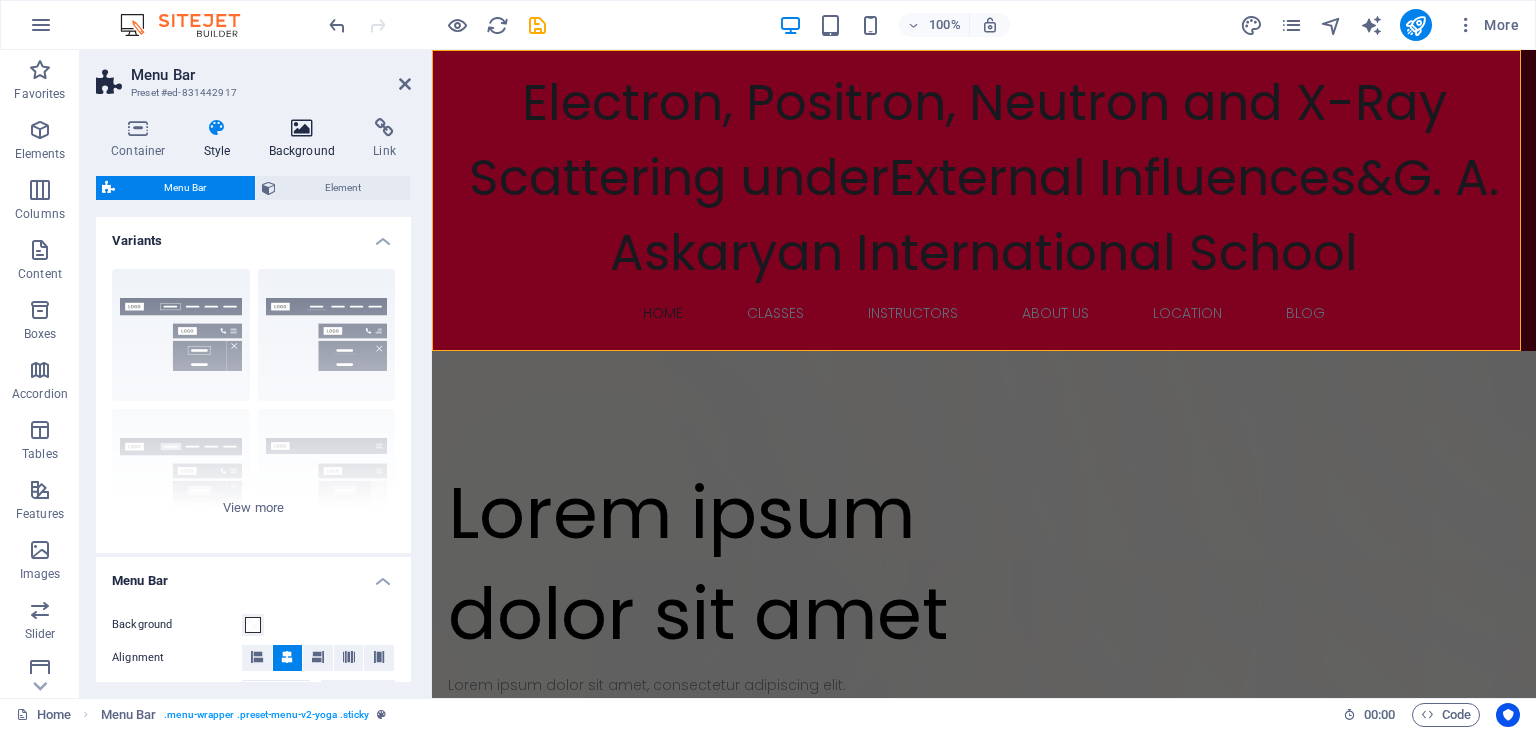 click on "Background" at bounding box center [306, 139] 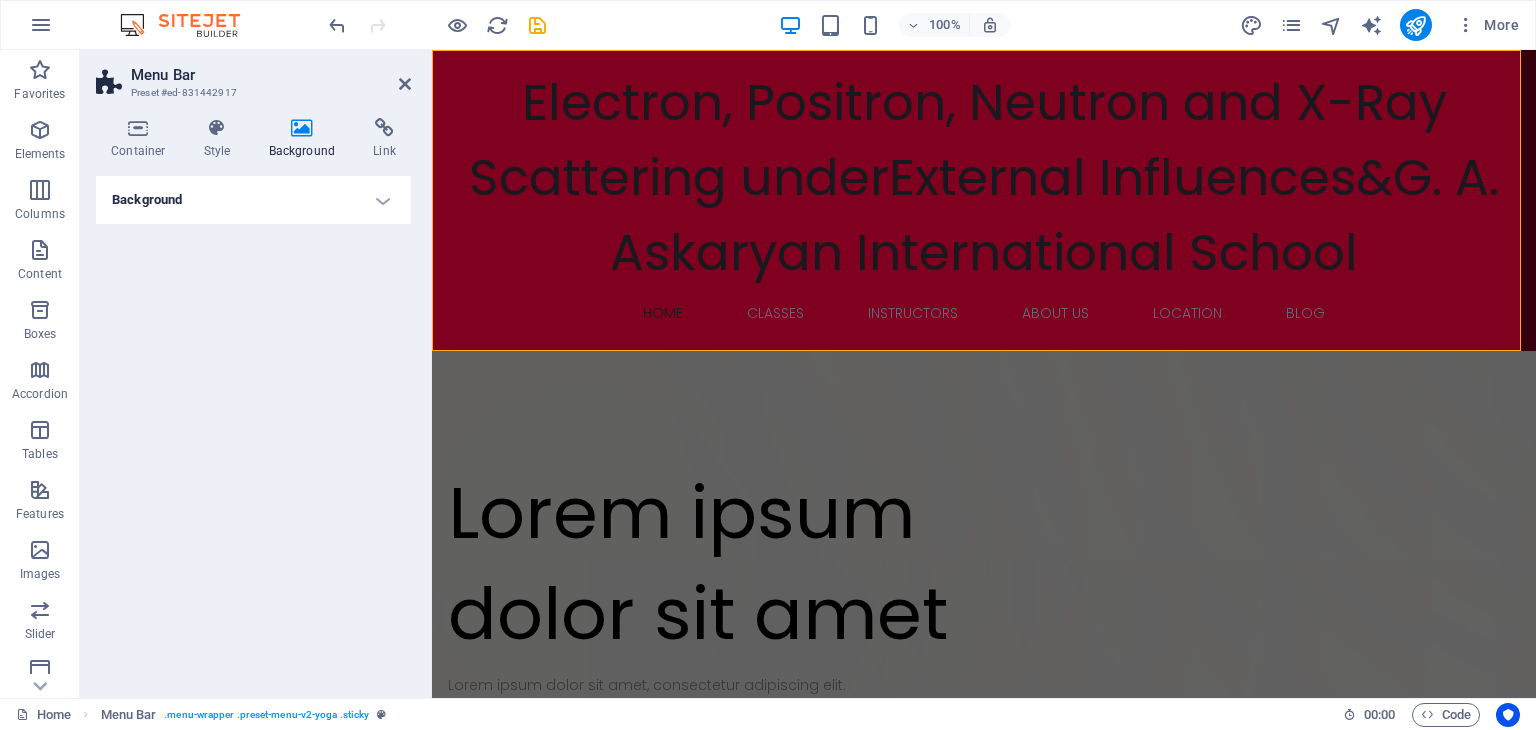click on "Background" at bounding box center [253, 200] 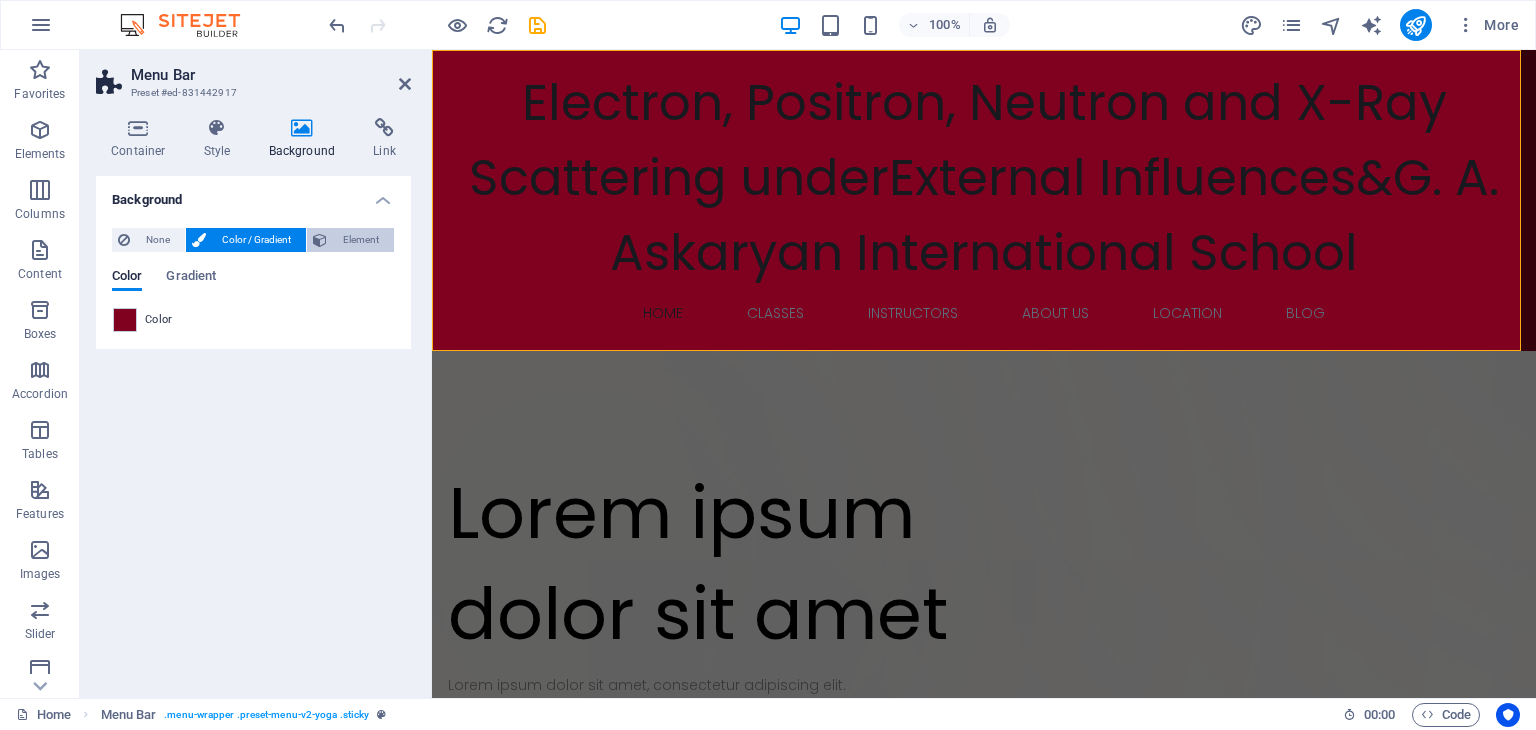 click on "Element" at bounding box center (360, 240) 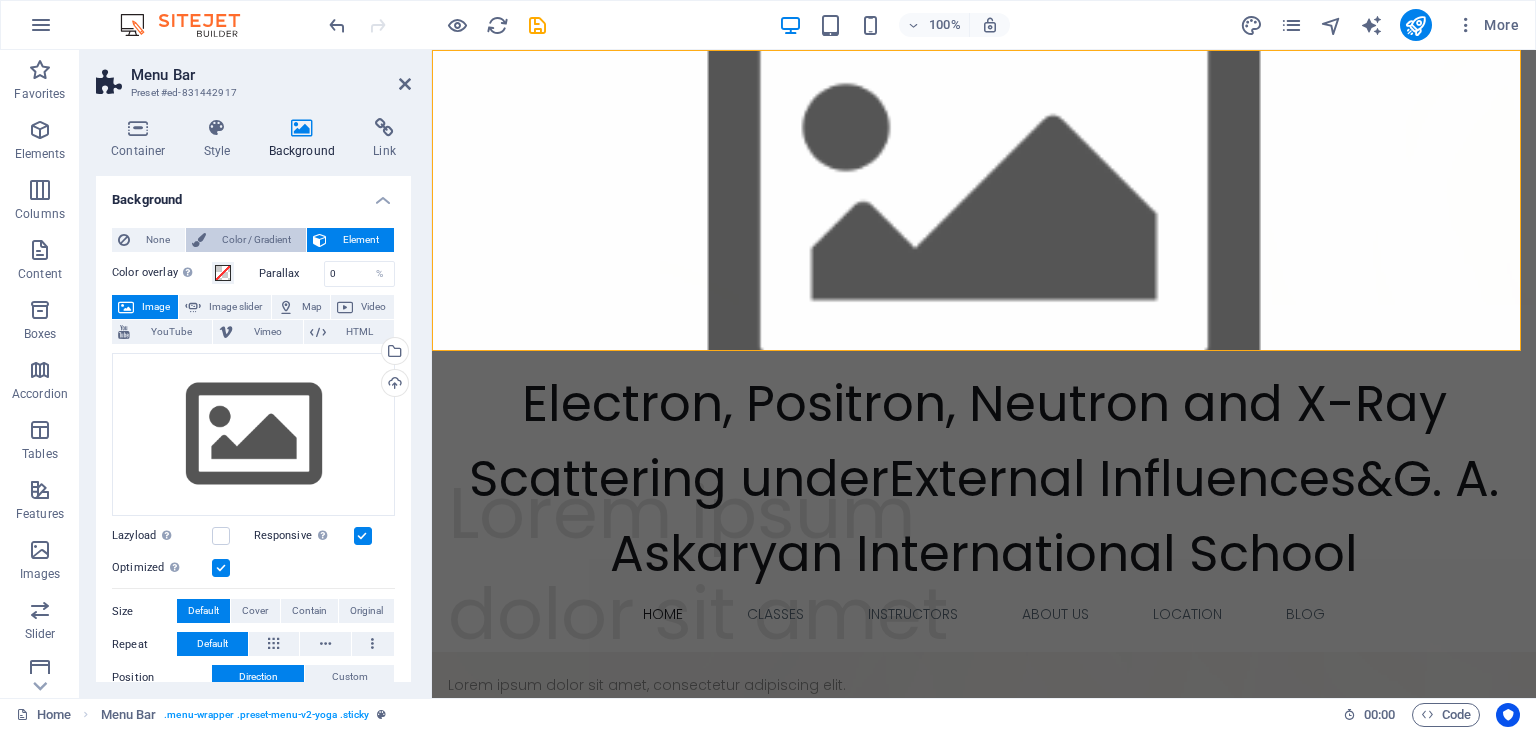 click on "Color / Gradient" at bounding box center [256, 240] 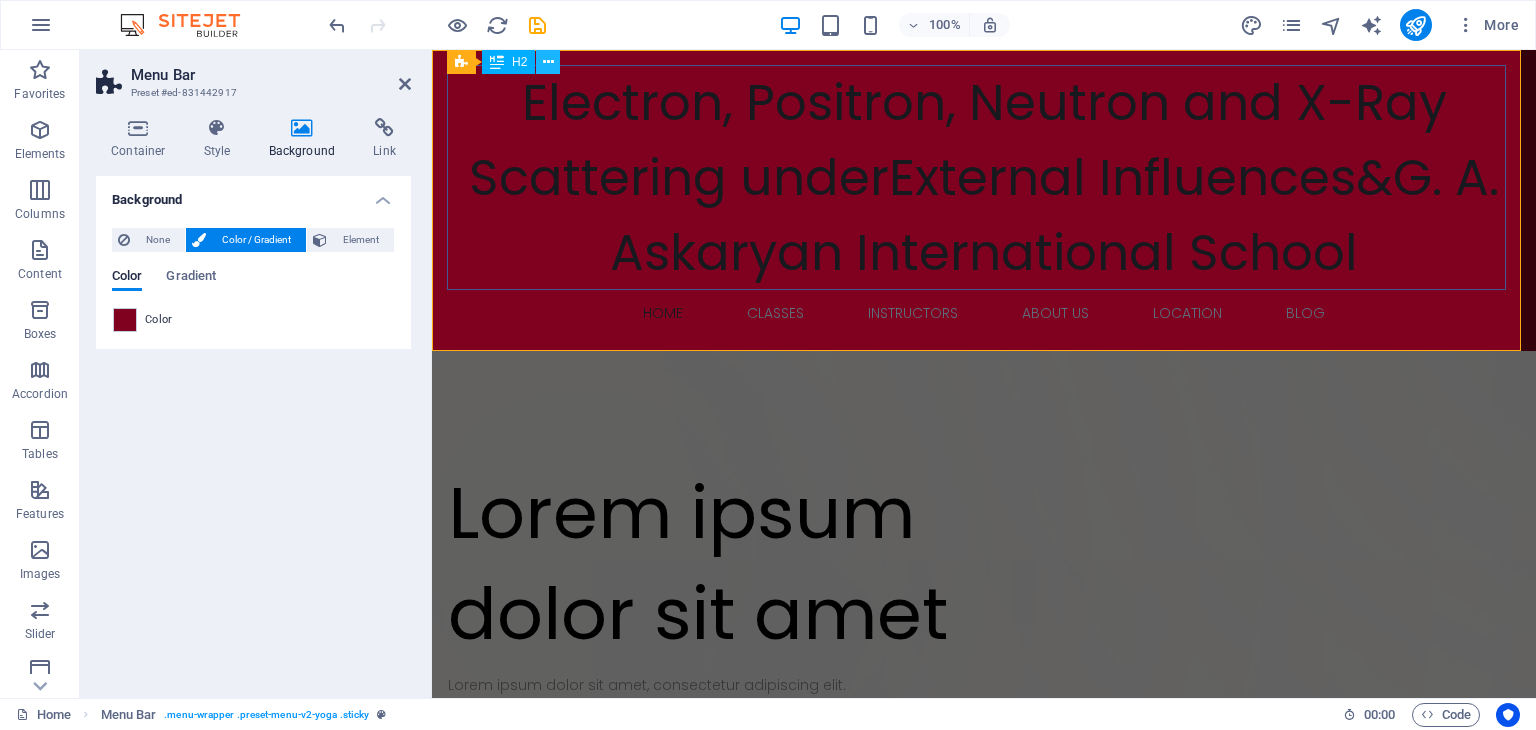 click at bounding box center (548, 62) 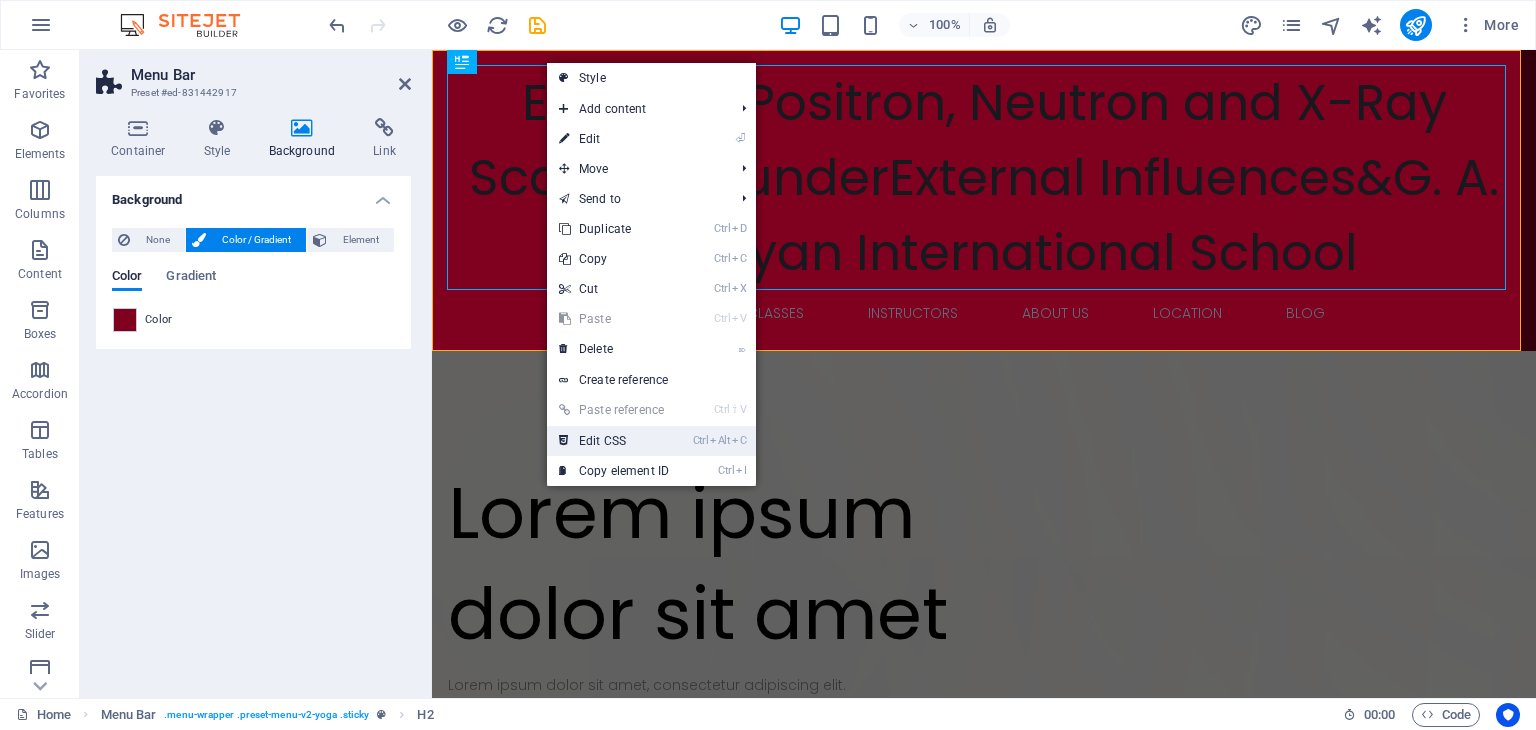 click on "Ctrl Alt C  Edit CSS" at bounding box center (614, 441) 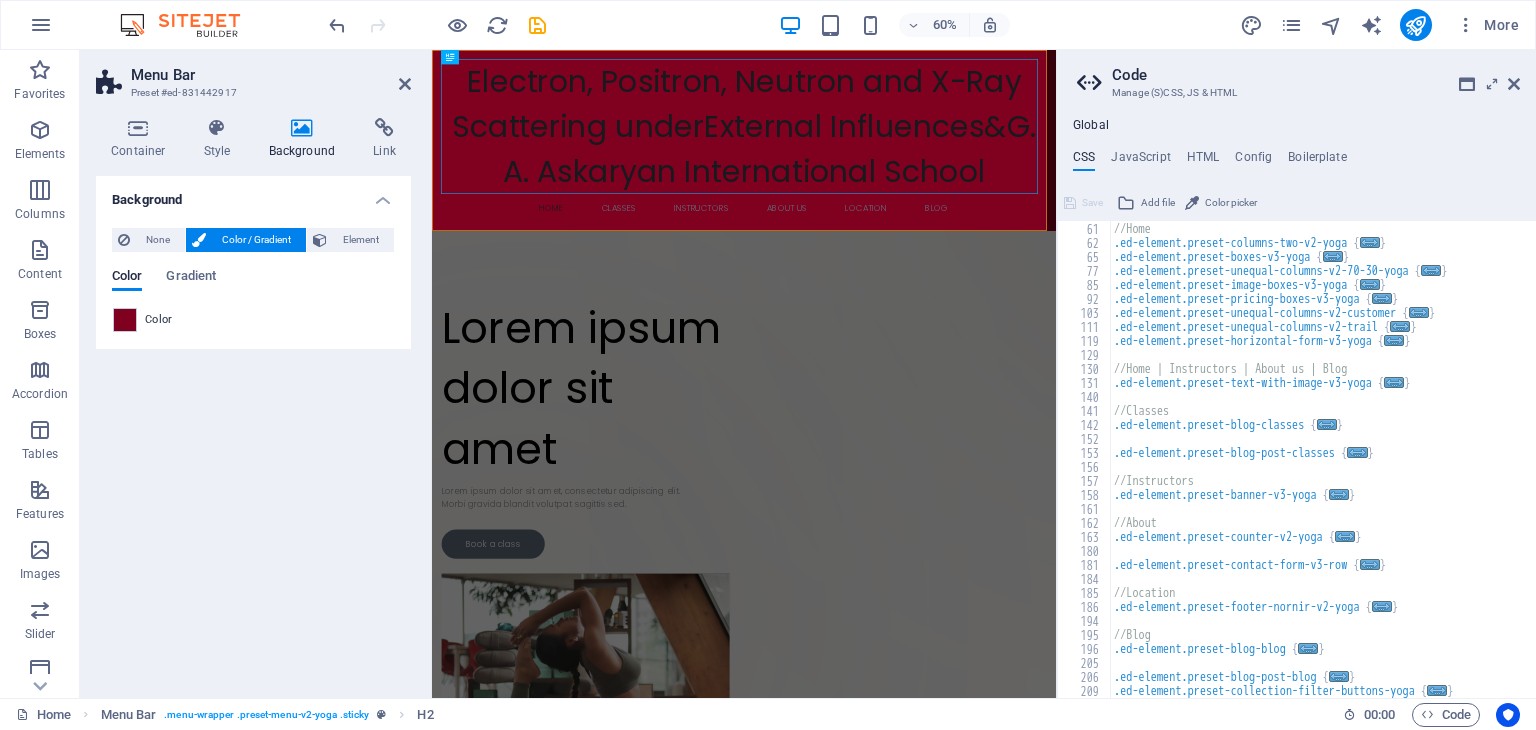 scroll, scrollTop: 0, scrollLeft: 0, axis: both 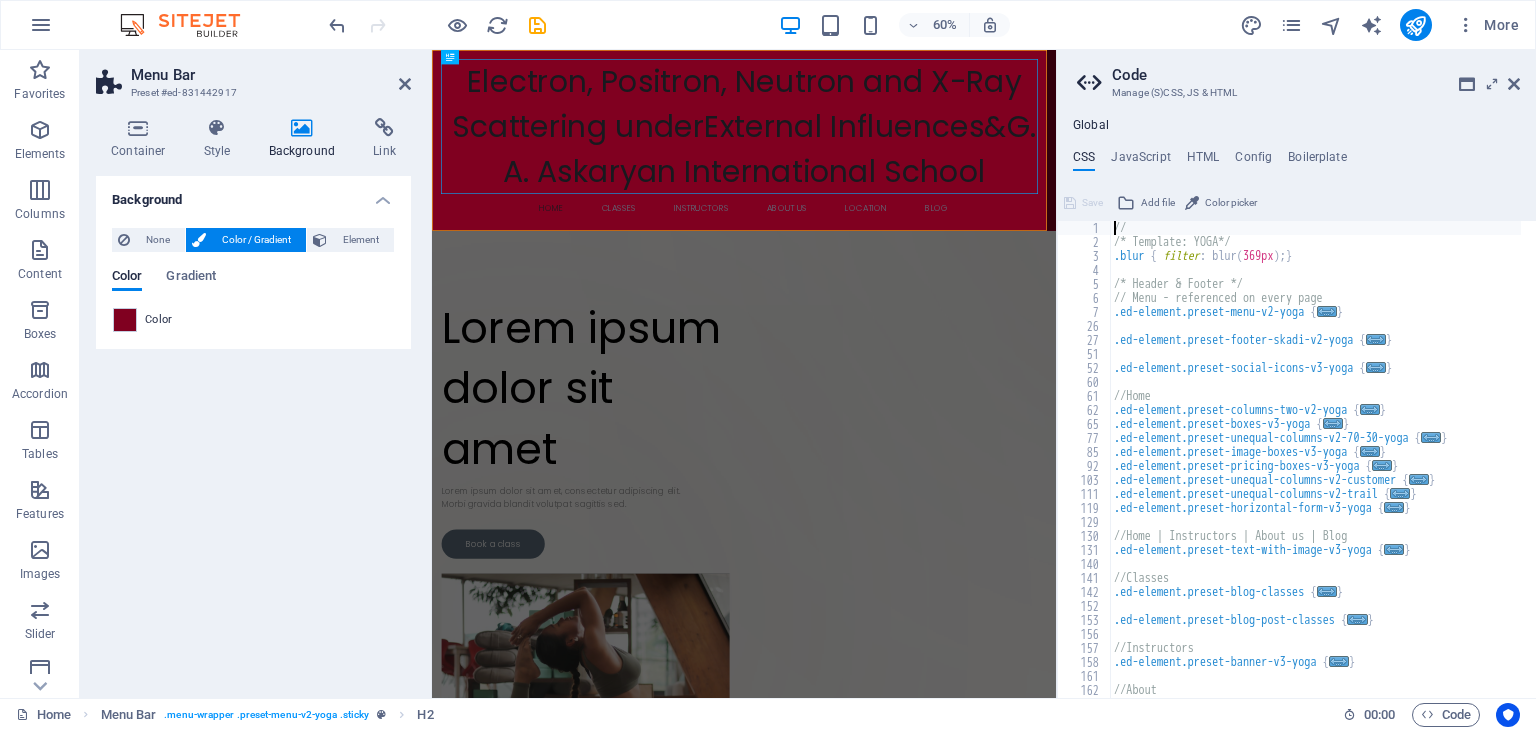 click on "//  /* Template: YOGA*/ .blur   {   filter : blur ( 369px ) ;  } /* Header & Footer */ // Menu - referenced on every page .ed-element.preset-menu-v2-yoga   { ... } .ed-element.preset-footer-skadi-v2-yoga   { ... } .ed-element.preset-social-icons-v3-yoga   { ... } //Home .ed-element.preset-columns-two-v2-yoga   { ... } .ed-element.preset-boxes-v3-yoga   { ... } .ed-element.preset-unequal-columns-v2-70-30-yoga   { ... } .ed-element.preset-image-boxes-v3-yoga   { ... } .ed-element.preset-pricing-boxes-v3-yoga   { ... } .ed-element.preset-unequal-columns-v2-customer   { ... } .ed-element.preset-unequal-columns-v2-trail   { ... } .ed-element.preset-horizontal-form-v3-yoga   { ... } //Home | Instructors | About us | Blog .ed-element.preset-text-with-image-v3-yoga   { ... } //Classes .ed-element.preset-blog-classes   { ... } .ed-element.preset-blog-post-classes   { ... } //Instructors .ed-element.preset-banner-v3-yoga   { ... } //About  .ed-element.preset-counter-v2-yoga   { ... }" at bounding box center [1315, 473] 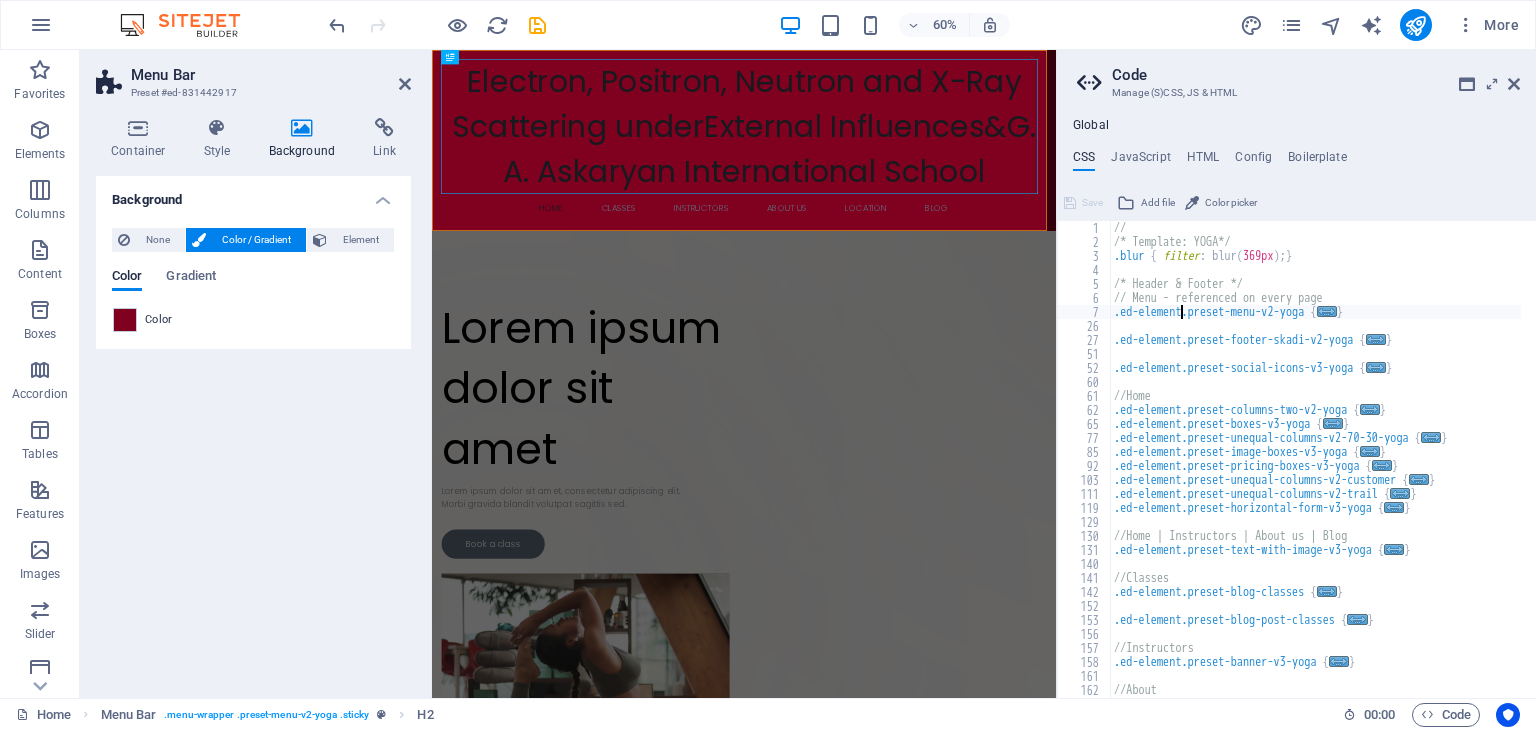 click on "//  /* Template: YOGA*/ .blur   {   filter : blur ( 369px ) ;  } /* Header & Footer */ // Menu - referenced on every page .ed-element.preset-menu-v2-yoga   { ... } .ed-element.preset-footer-skadi-v2-yoga   { ... } .ed-element.preset-social-icons-v3-yoga   { ... } //Home .ed-element.preset-columns-two-v2-yoga   { ... } .ed-element.preset-boxes-v3-yoga   { ... } .ed-element.preset-unequal-columns-v2-70-30-yoga   { ... } .ed-element.preset-image-boxes-v3-yoga   { ... } .ed-element.preset-pricing-boxes-v3-yoga   { ... } .ed-element.preset-unequal-columns-v2-customer   { ... } .ed-element.preset-unequal-columns-v2-trail   { ... } .ed-element.preset-horizontal-form-v3-yoga   { ... } //Home | Instructors | About us | Blog .ed-element.preset-text-with-image-v3-yoga   { ... } //Classes .ed-element.preset-blog-classes   { ... } .ed-element.preset-blog-post-classes   { ... } //Instructors .ed-element.preset-banner-v3-yoga   { ... } //About  .ed-element.preset-counter-v2-yoga   { ... }" at bounding box center (1315, 473) 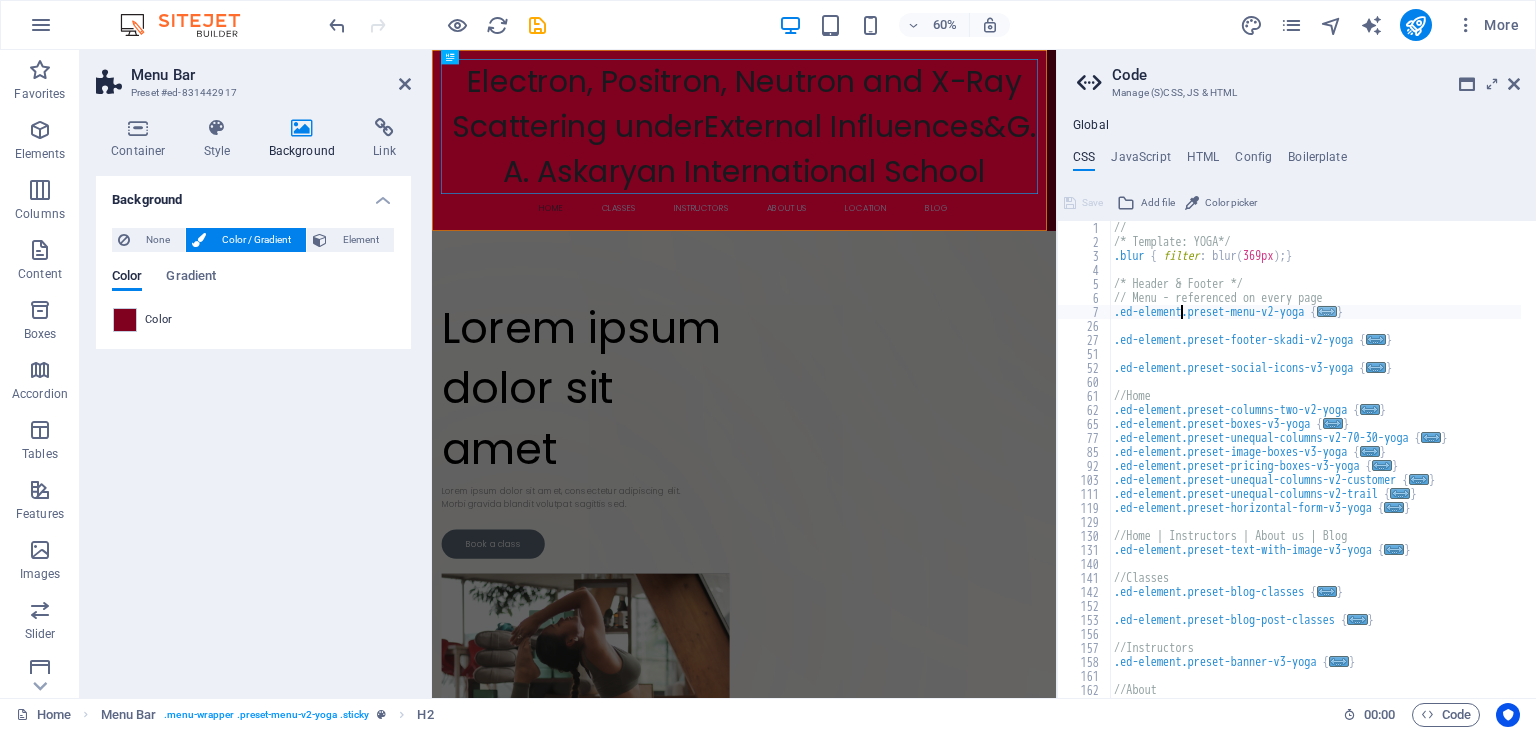 click on "..." at bounding box center [1327, 311] 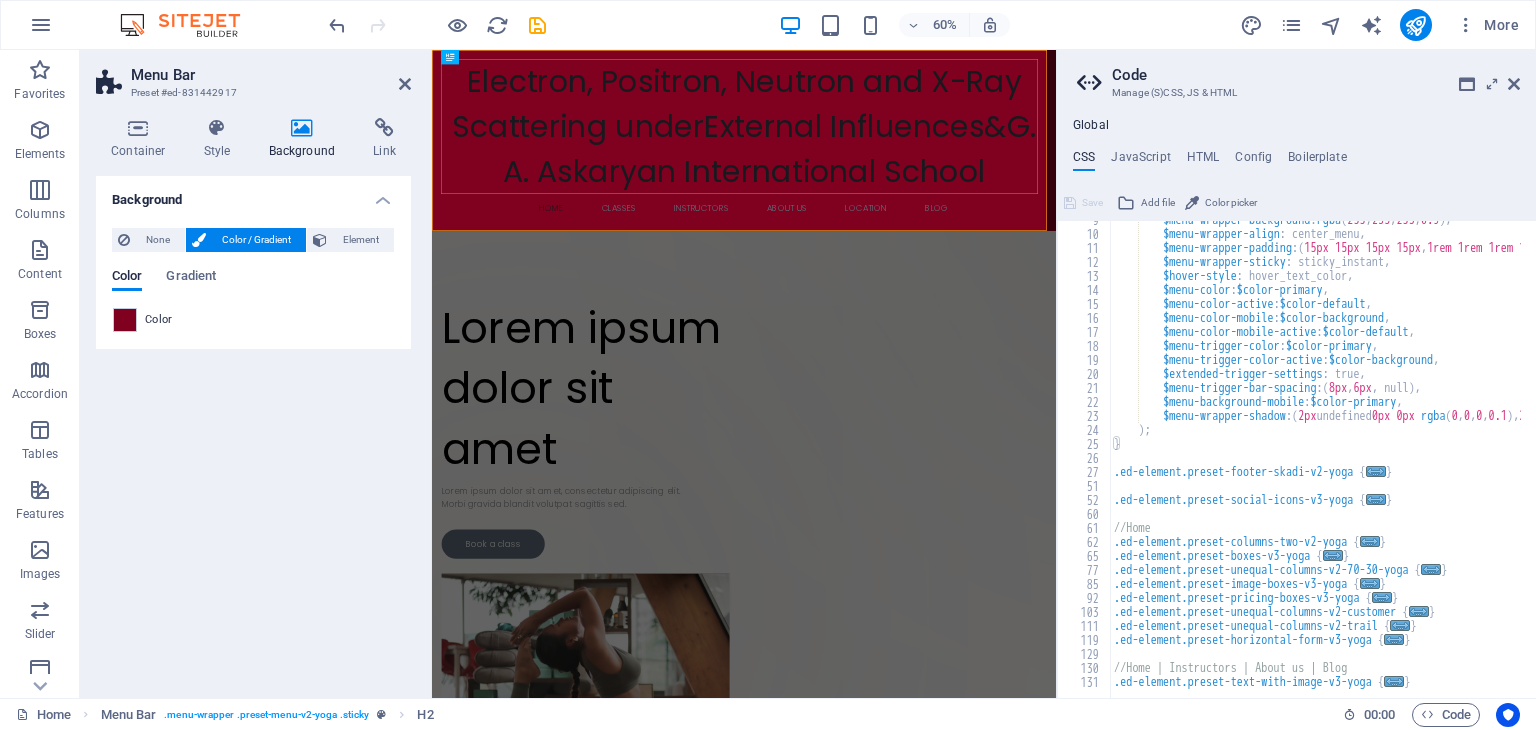 scroll, scrollTop: 120, scrollLeft: 0, axis: vertical 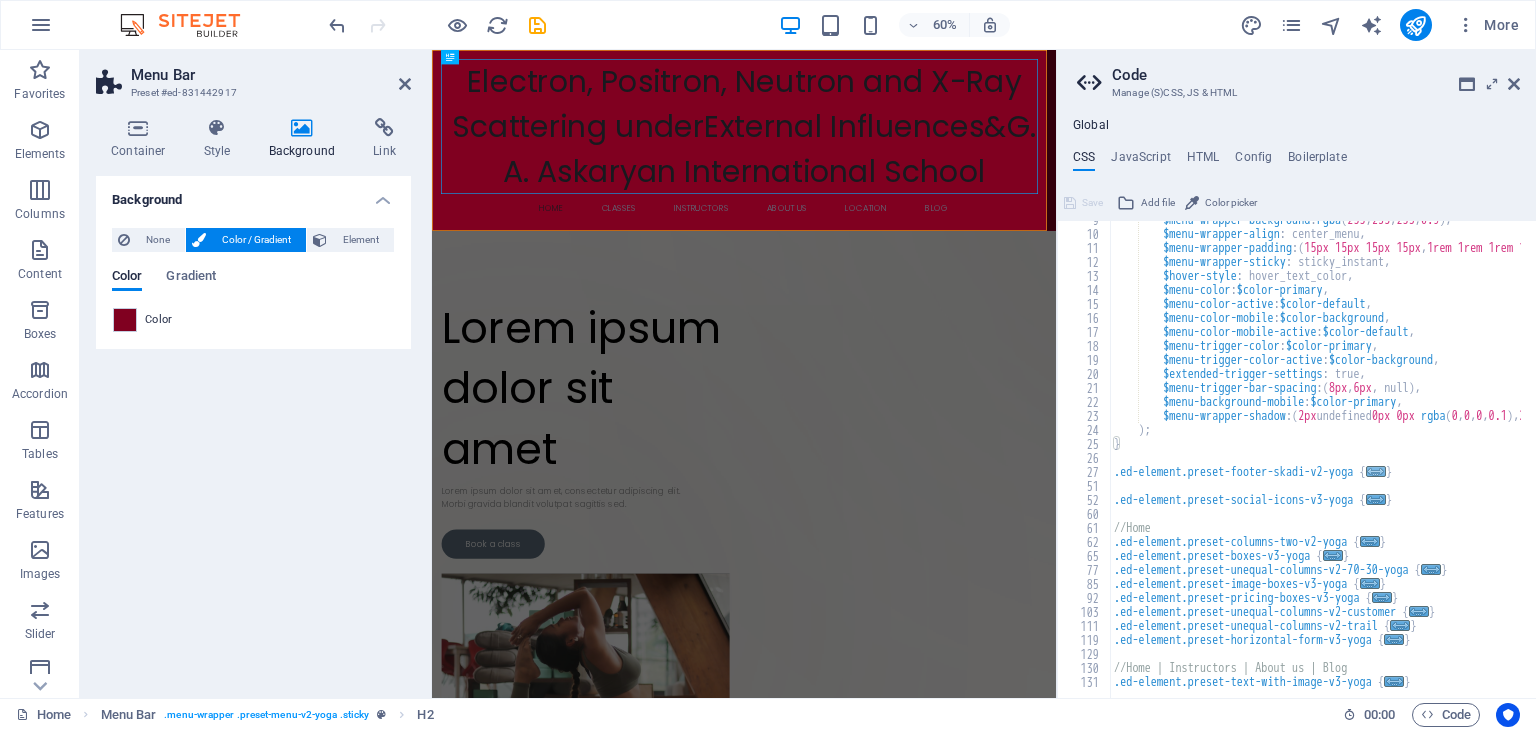 click on "..." at bounding box center (1376, 471) 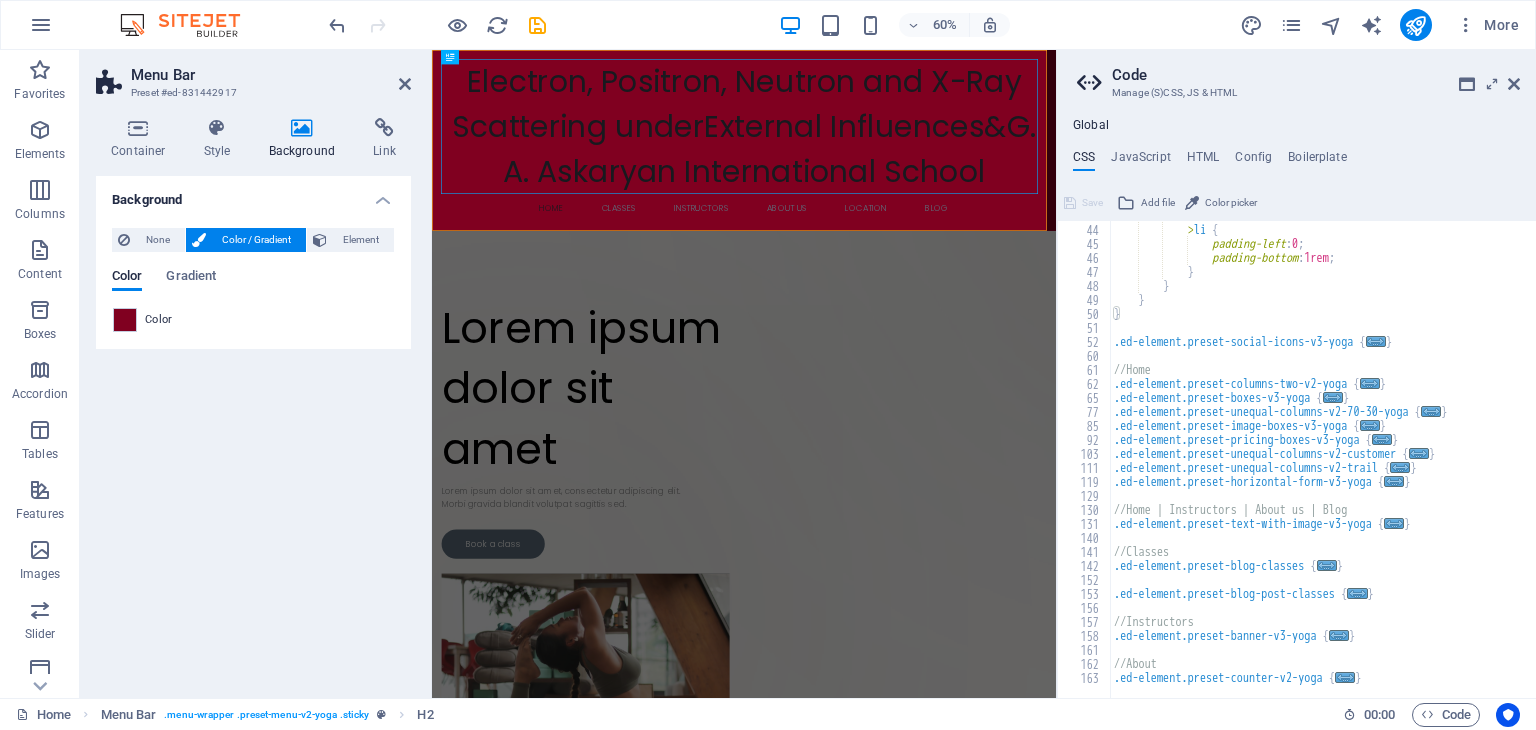 scroll, scrollTop: 540, scrollLeft: 0, axis: vertical 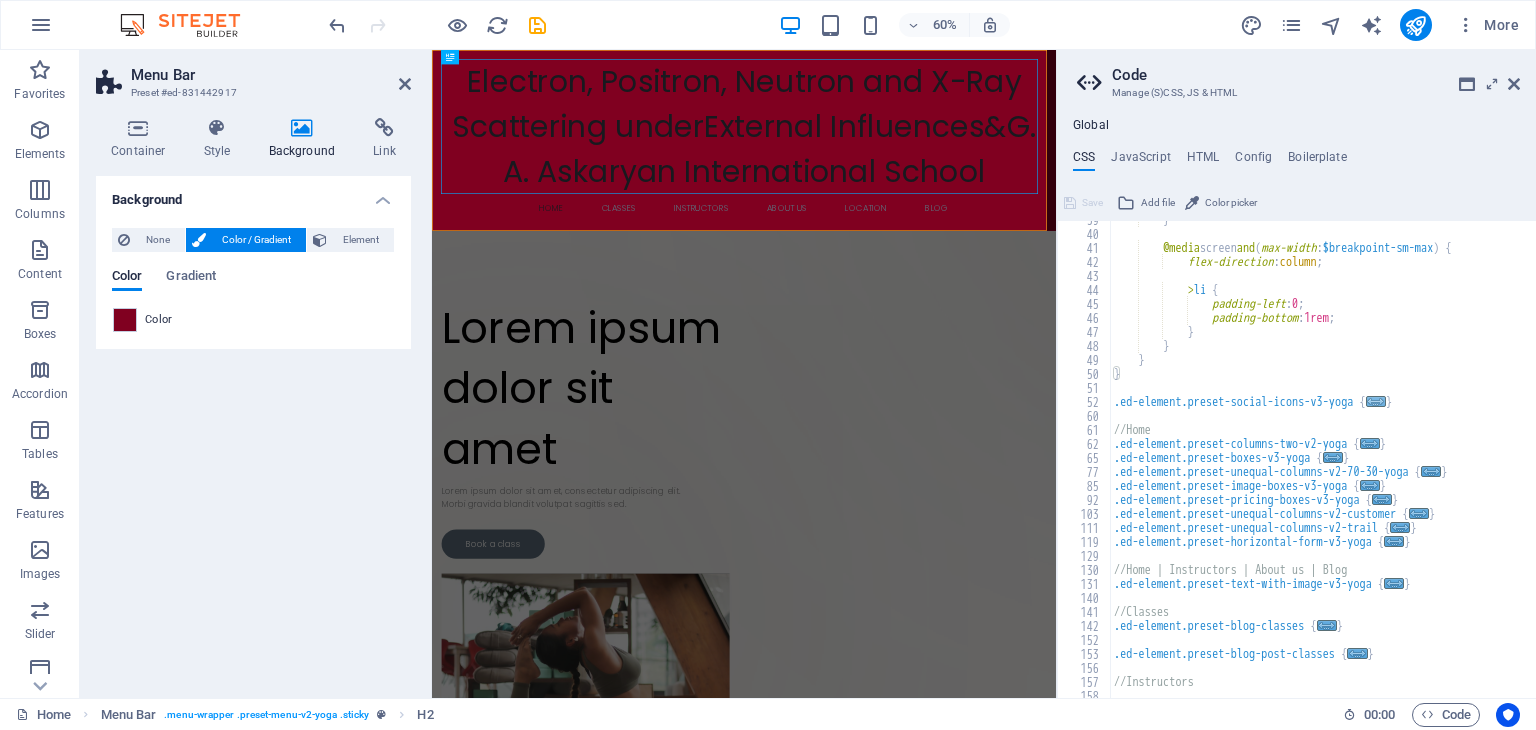 click on "..." at bounding box center [1376, 401] 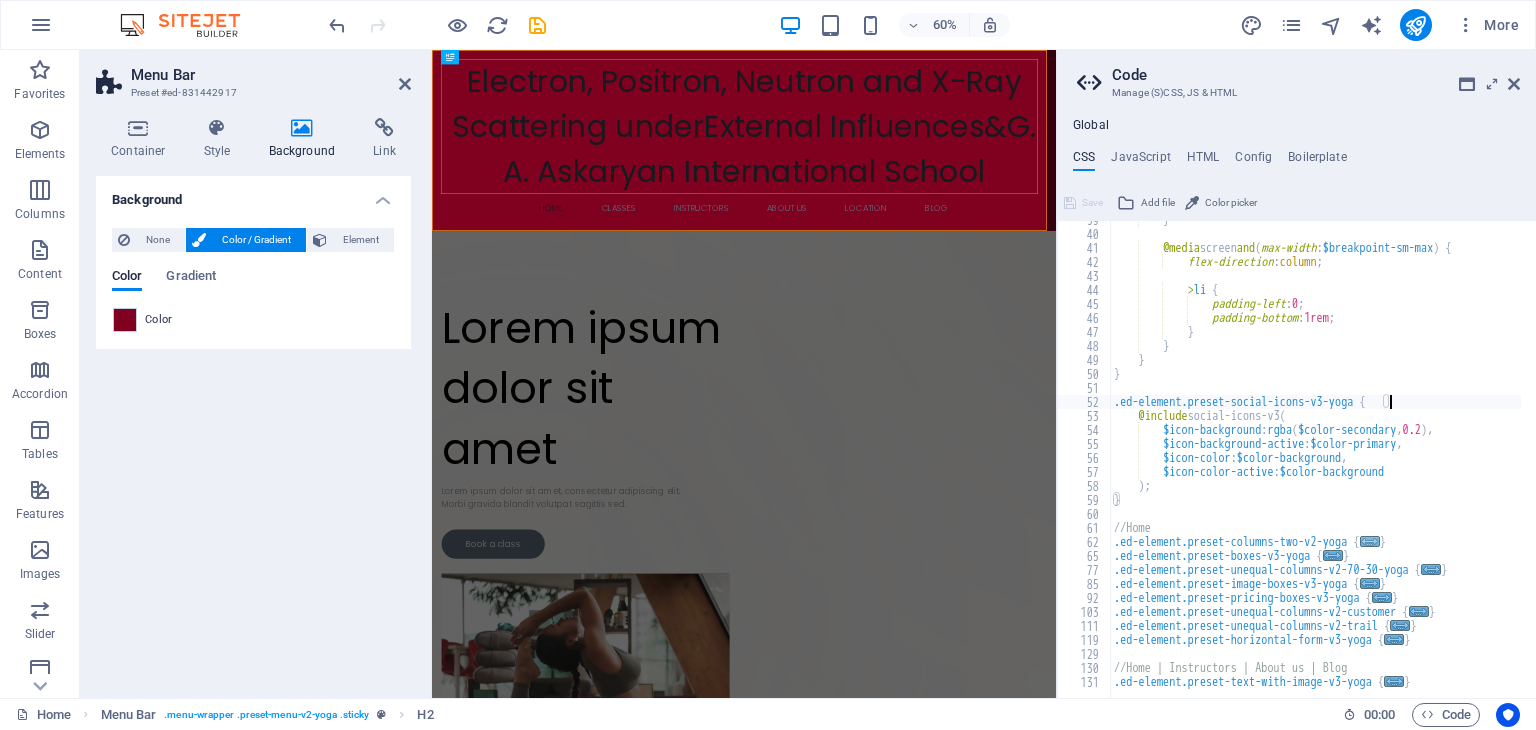 click on "..." at bounding box center (1370, 541) 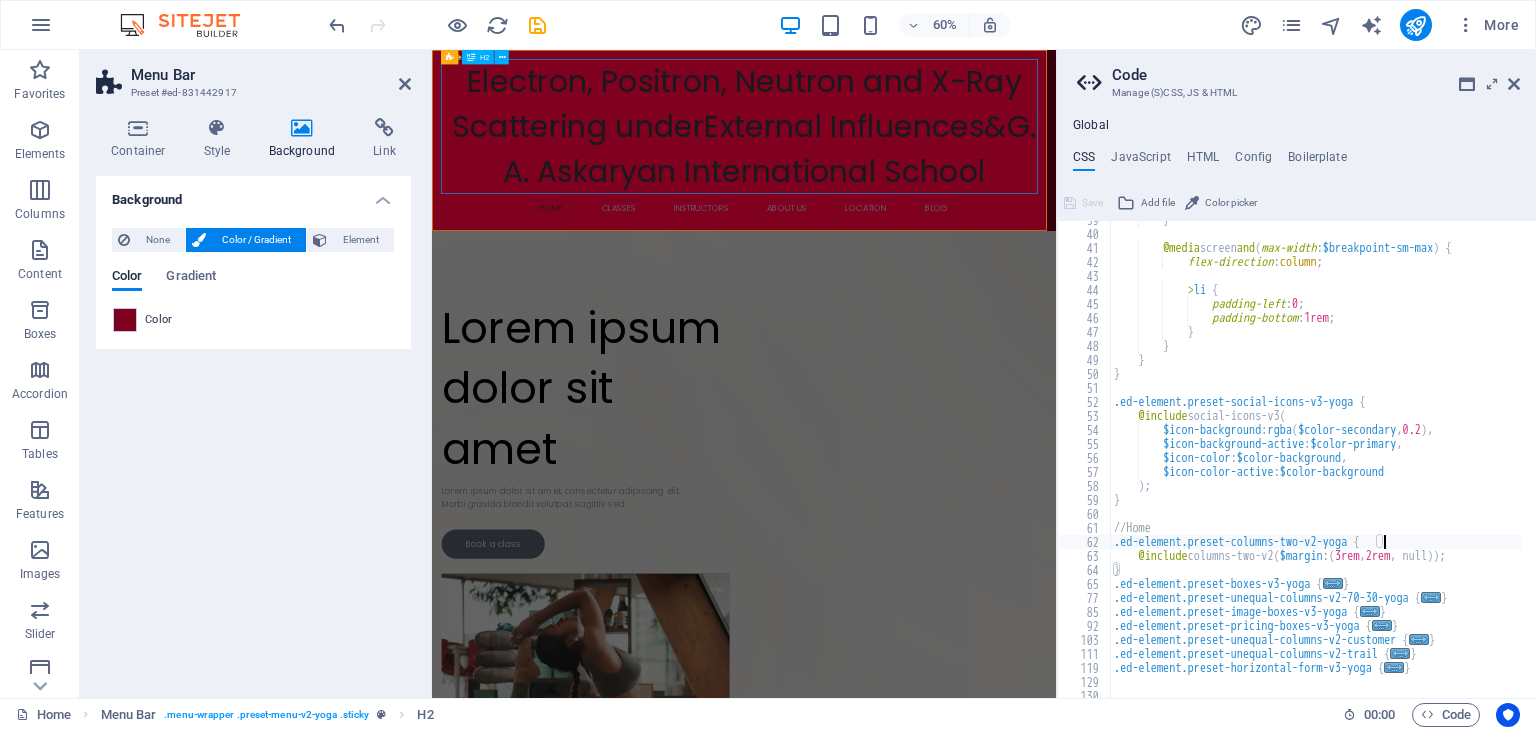 click on "Electron, Positron, Neutron and X-Ray Scattering underExternal Influences&G. A. Askaryan International School" at bounding box center (952, 177) 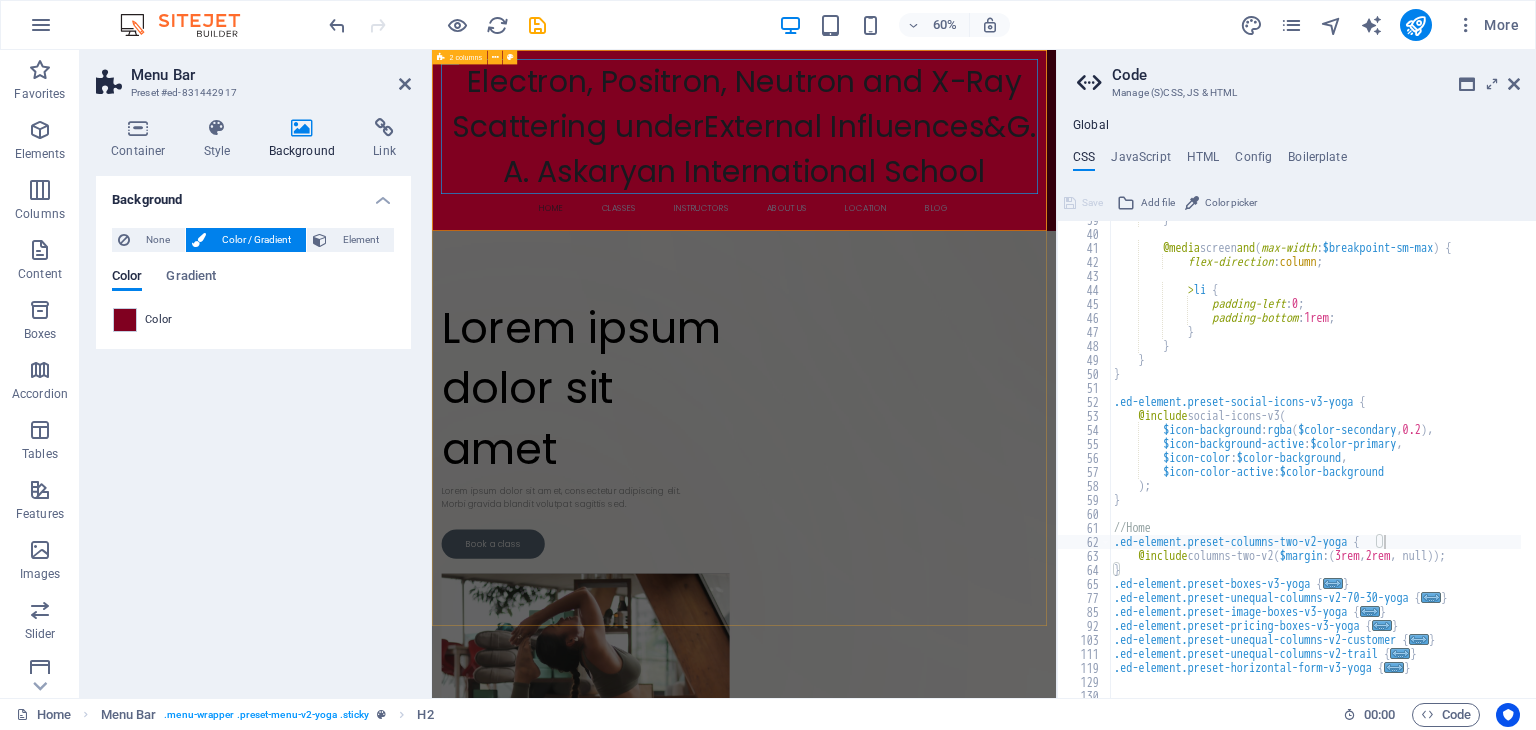 click on "Drop content here or  Add elements  Paste clipboard Lorem ipsum dolor sit amet Lorem ipsum dolor sit amet, consectetur adipiscing elit.  Morbi gravida blandit volutpat sagittis sed. Book a class" at bounding box center [952, 722] 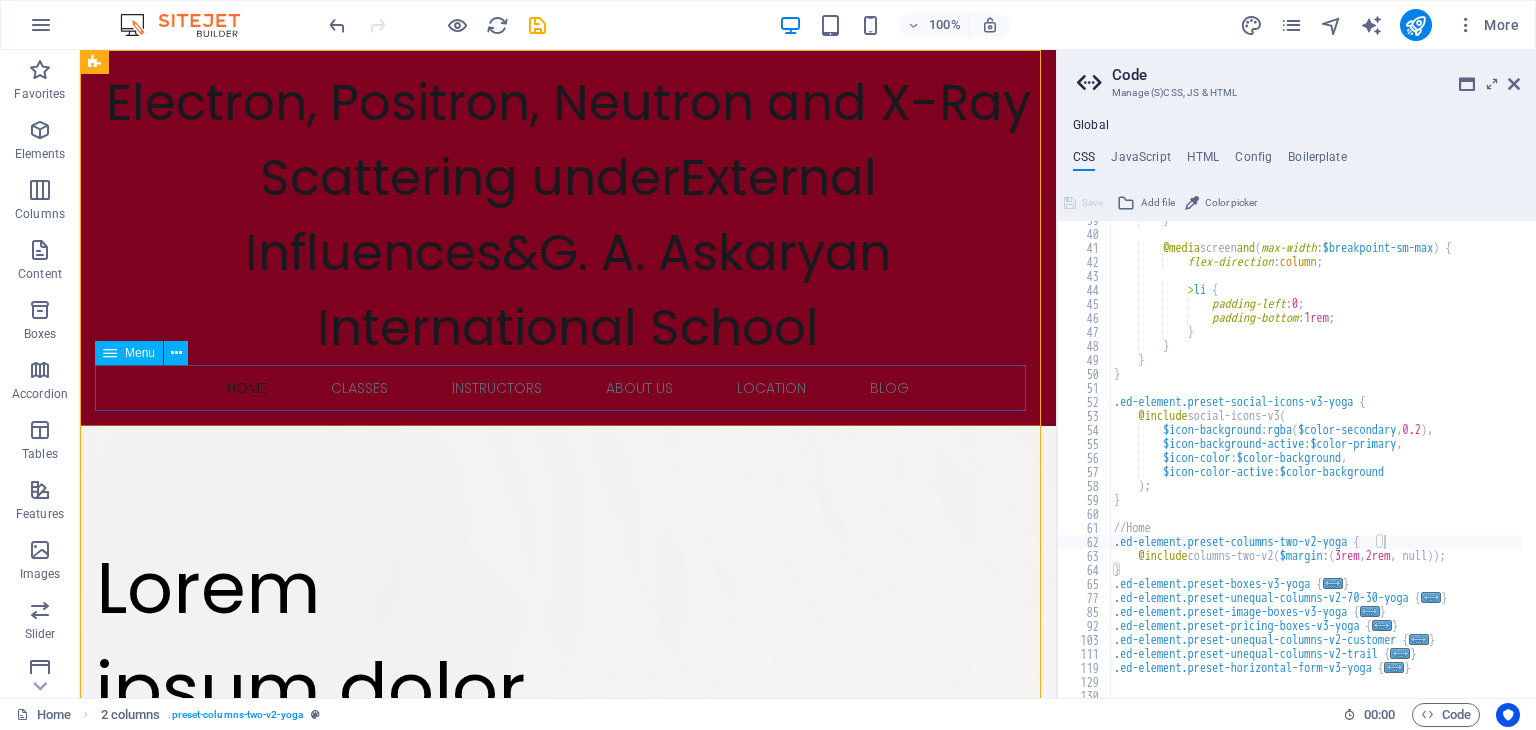 click on "Home Classes Instructors About Us Location     Blog" at bounding box center (568, 388) 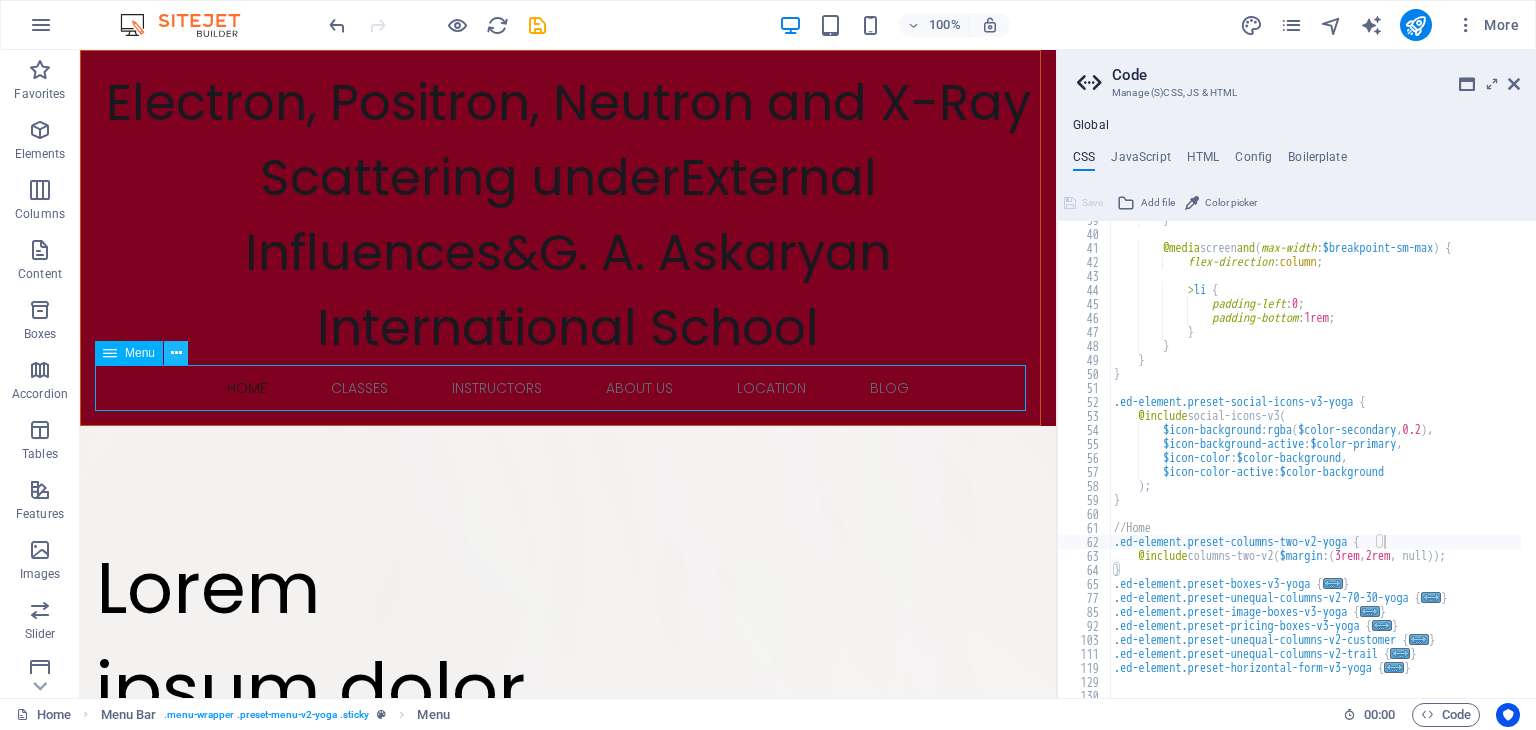 click at bounding box center (176, 353) 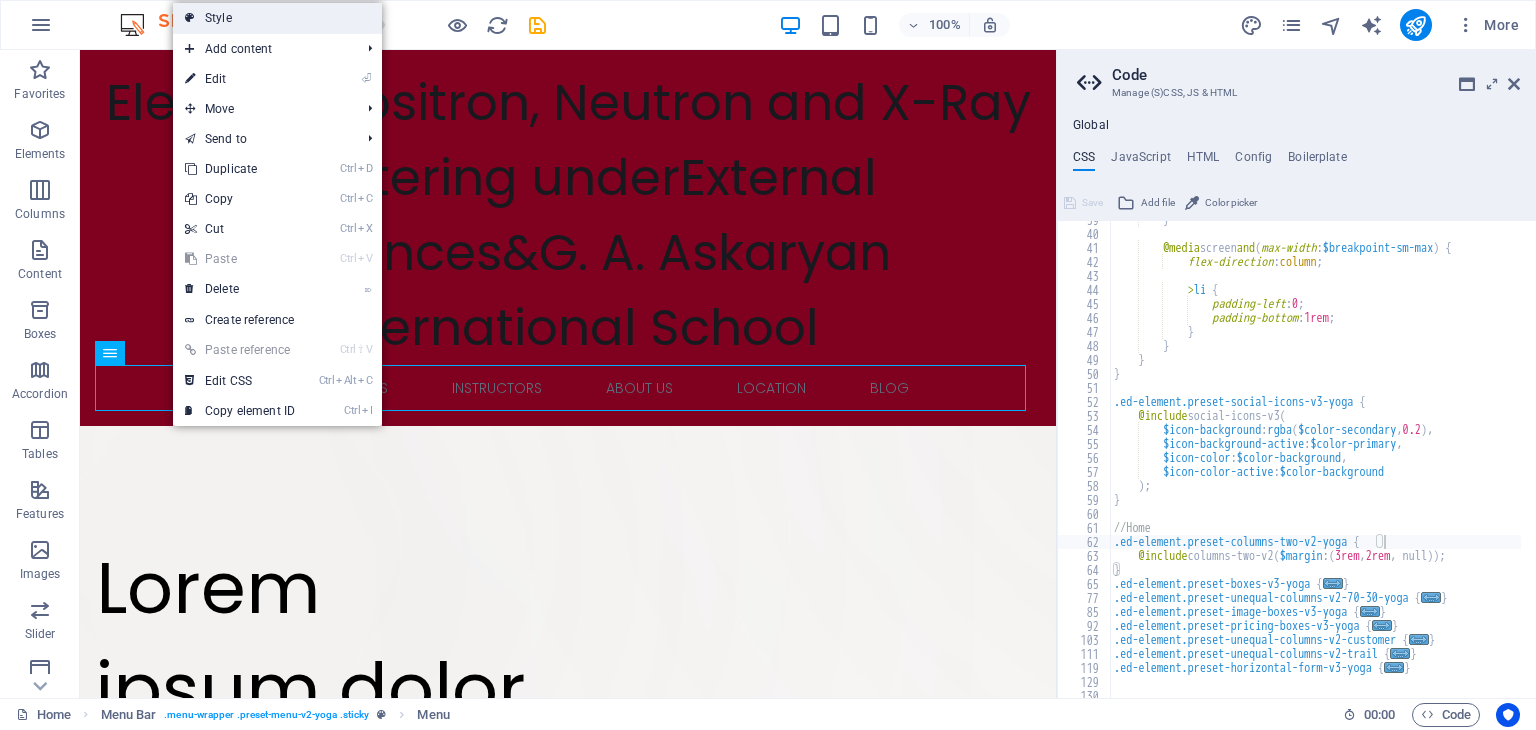 click on "Style" at bounding box center (277, 18) 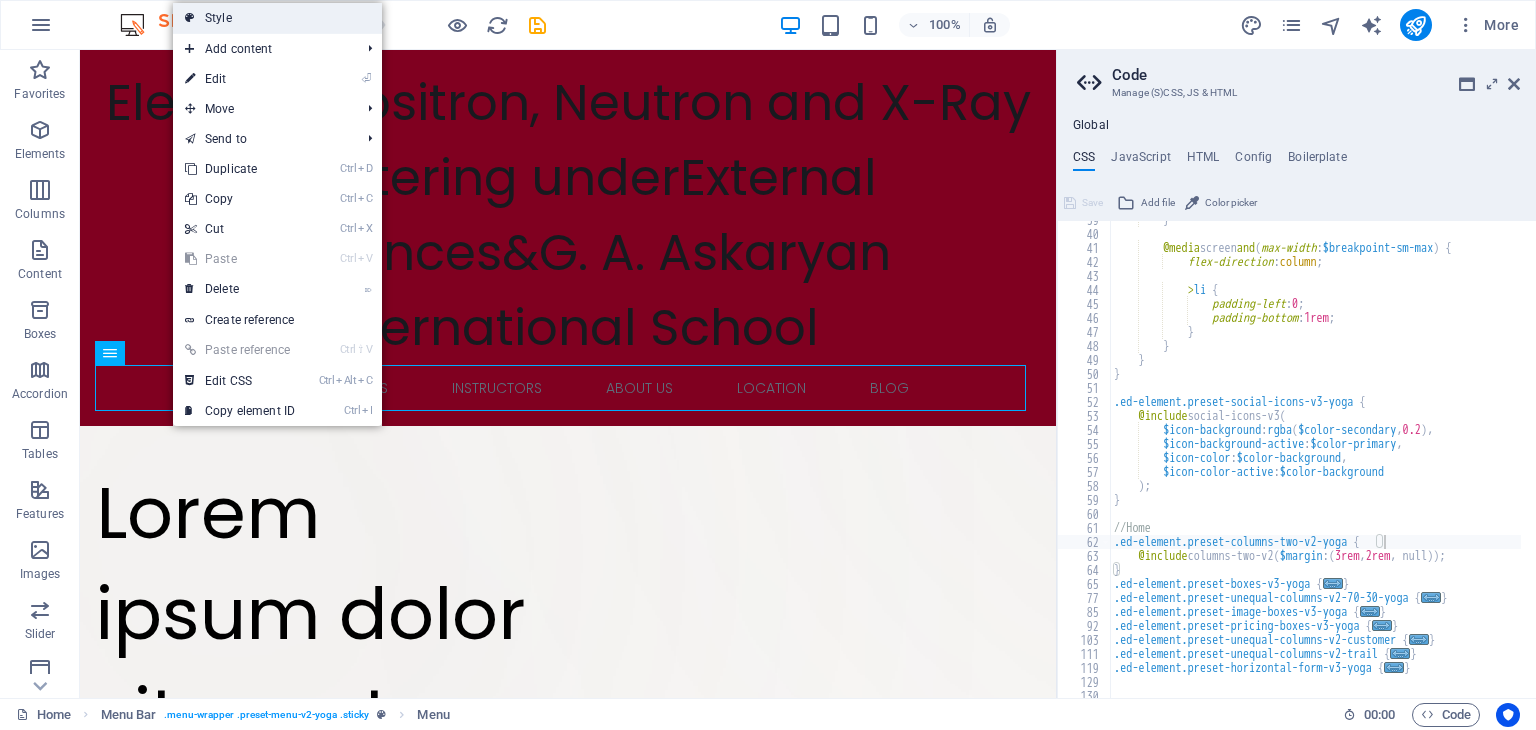 select on "px" 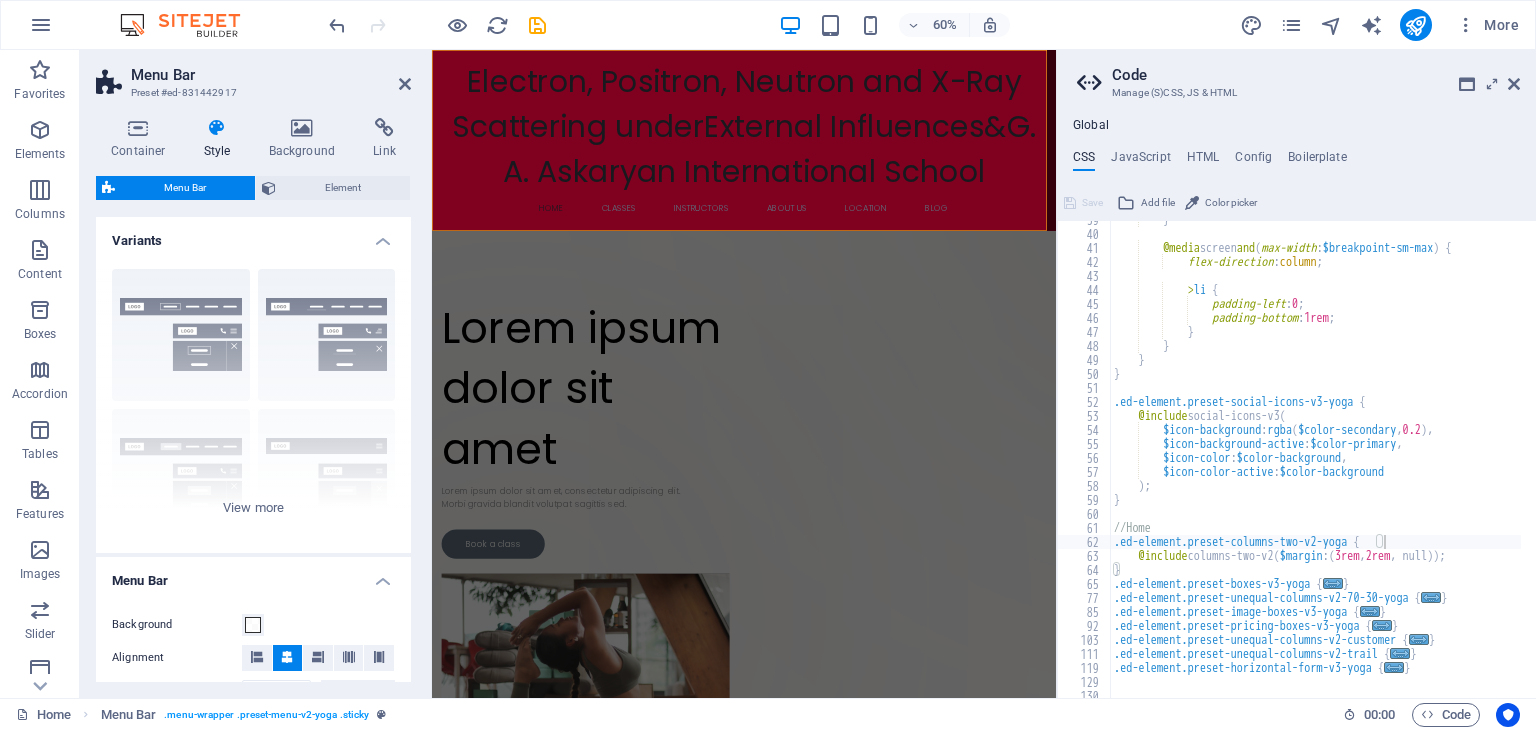 click on "Menu Bar" at bounding box center [185, 188] 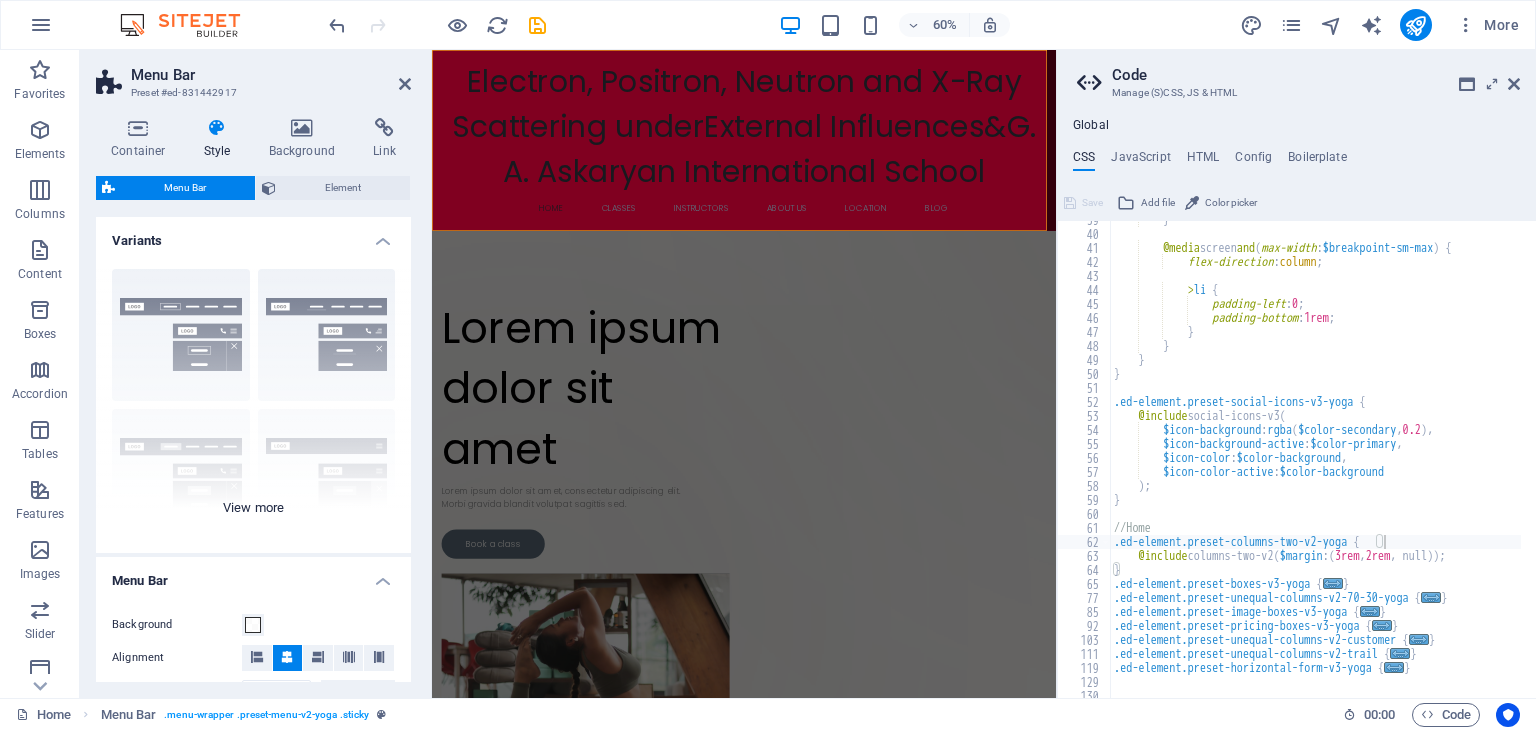 drag, startPoint x: 406, startPoint y: 301, endPoint x: 404, endPoint y: 332, distance: 31.06445 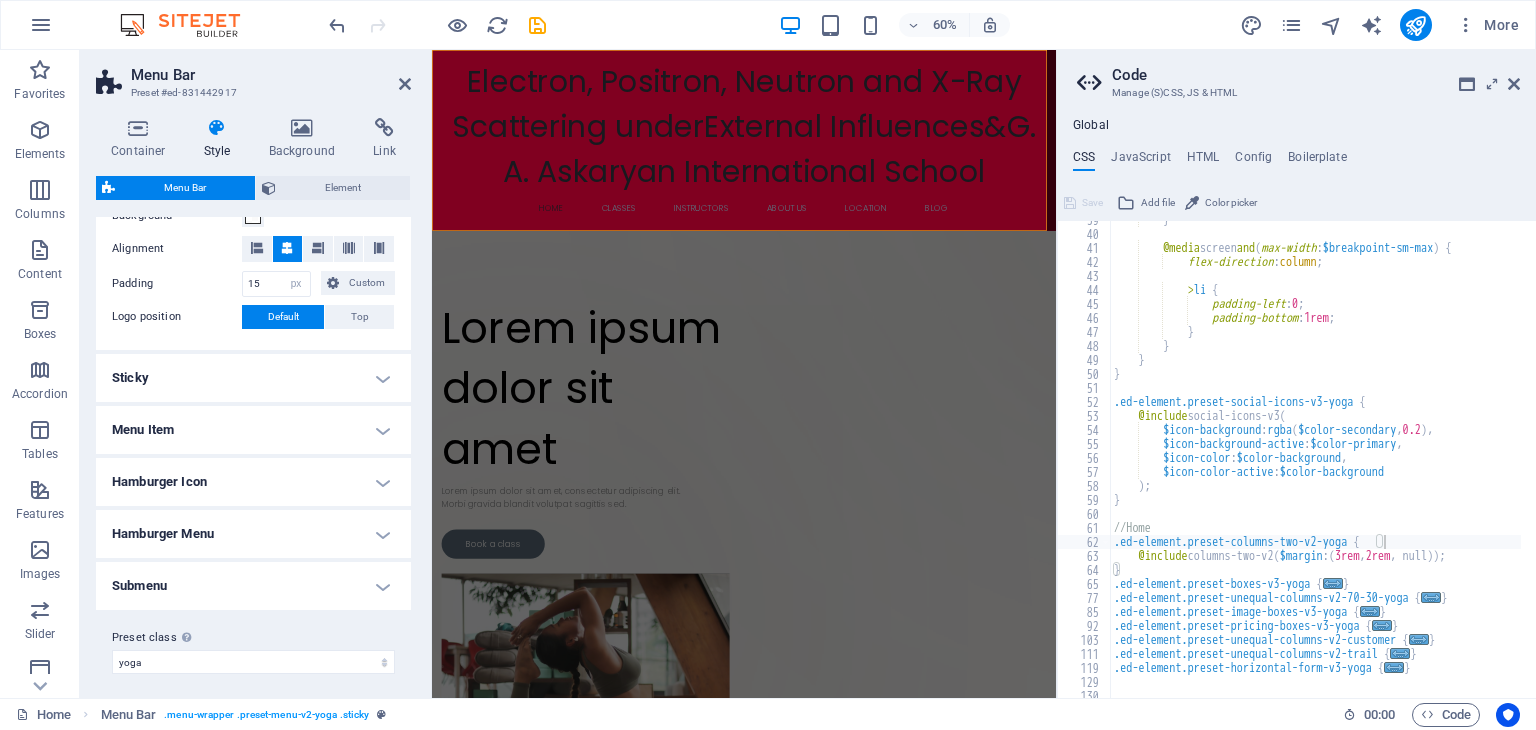 scroll, scrollTop: 700, scrollLeft: 0, axis: vertical 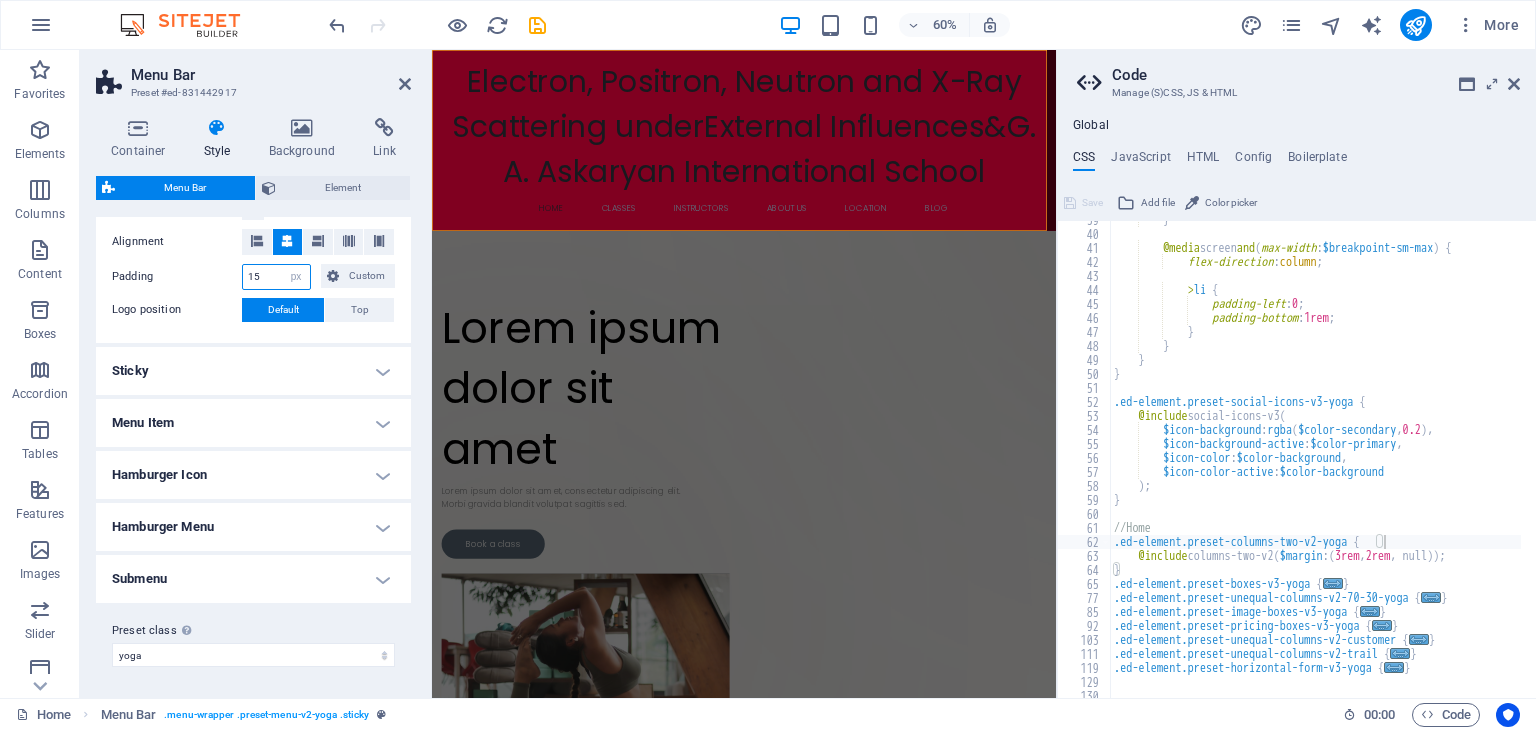 drag, startPoint x: 264, startPoint y: 275, endPoint x: 232, endPoint y: 270, distance: 32.38827 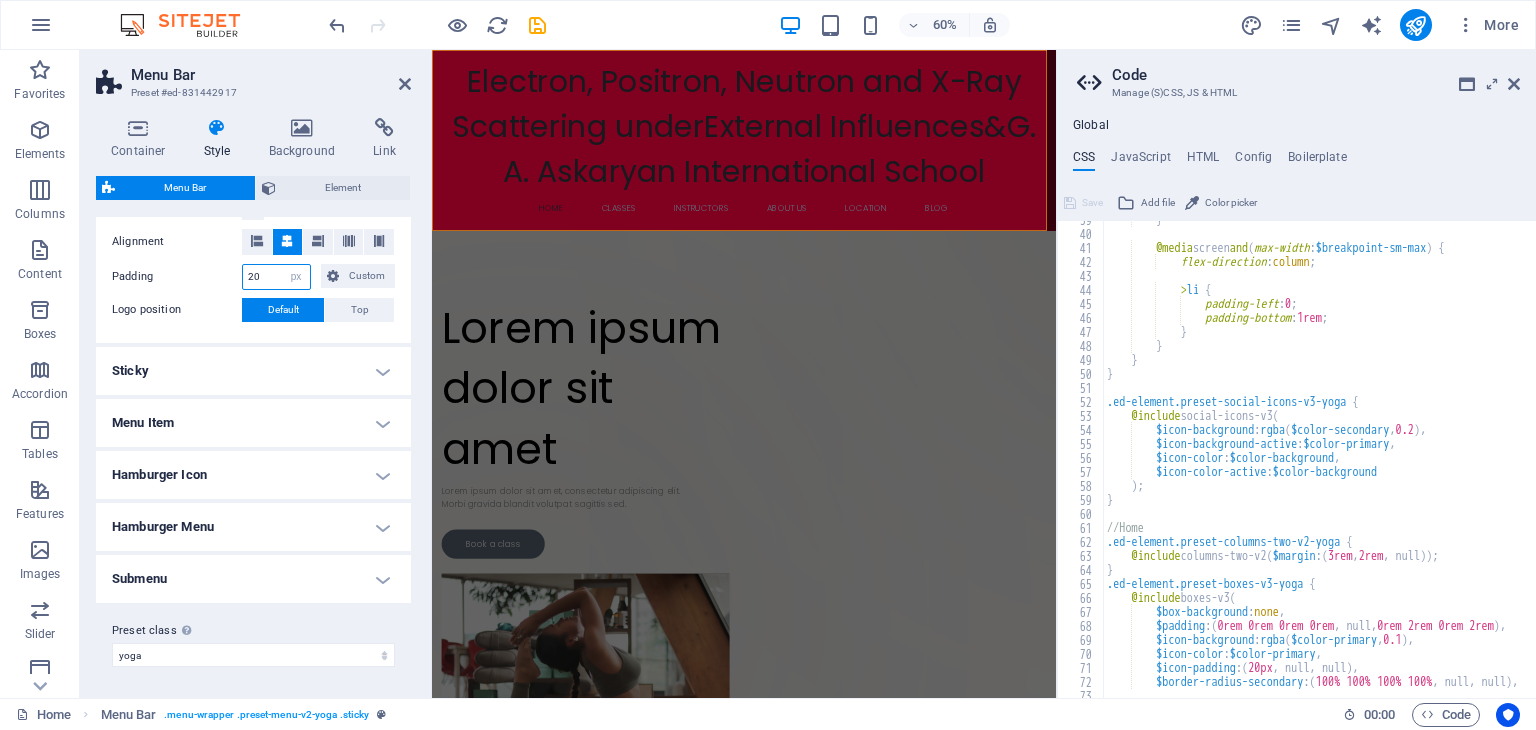 scroll, scrollTop: 167, scrollLeft: 0, axis: vertical 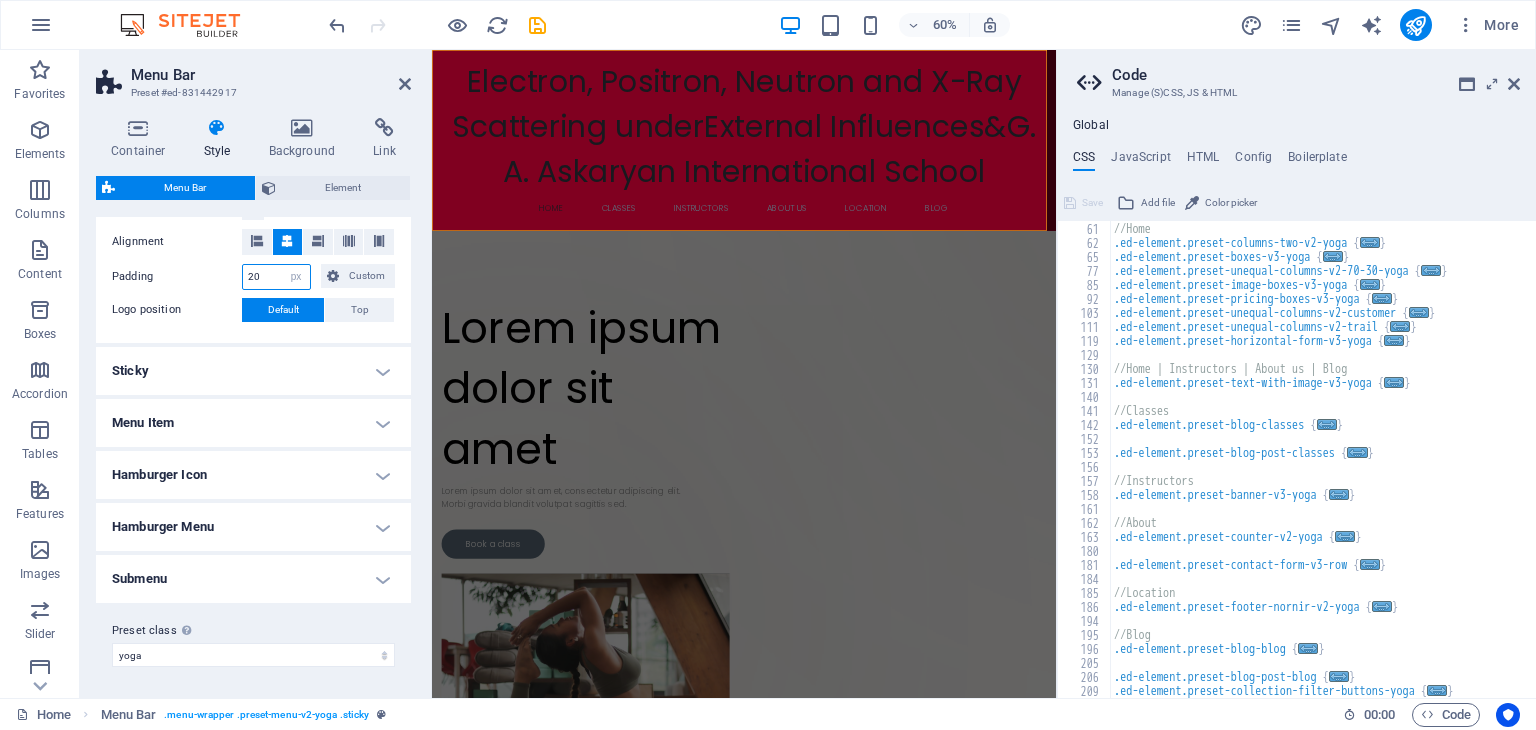type on "2" 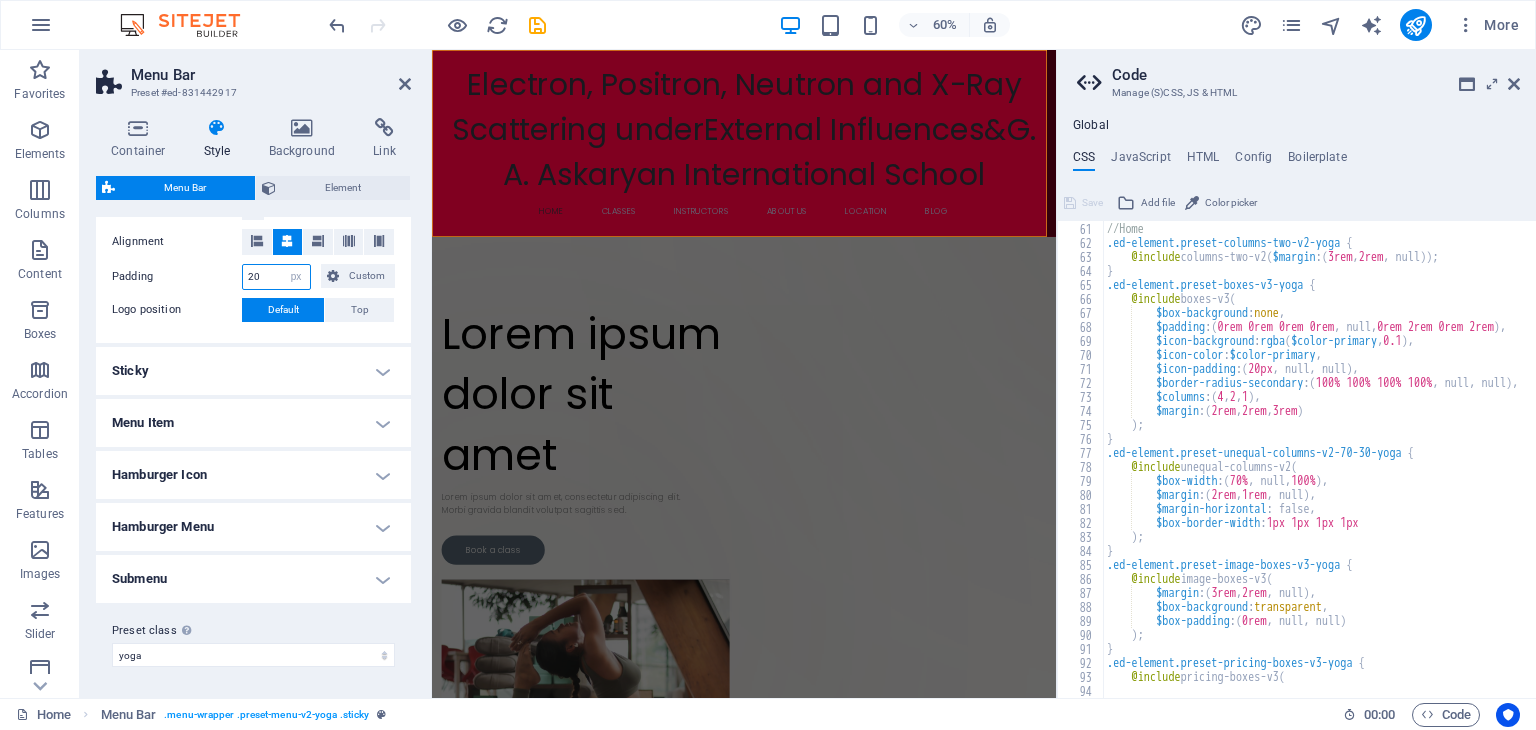 type on "2" 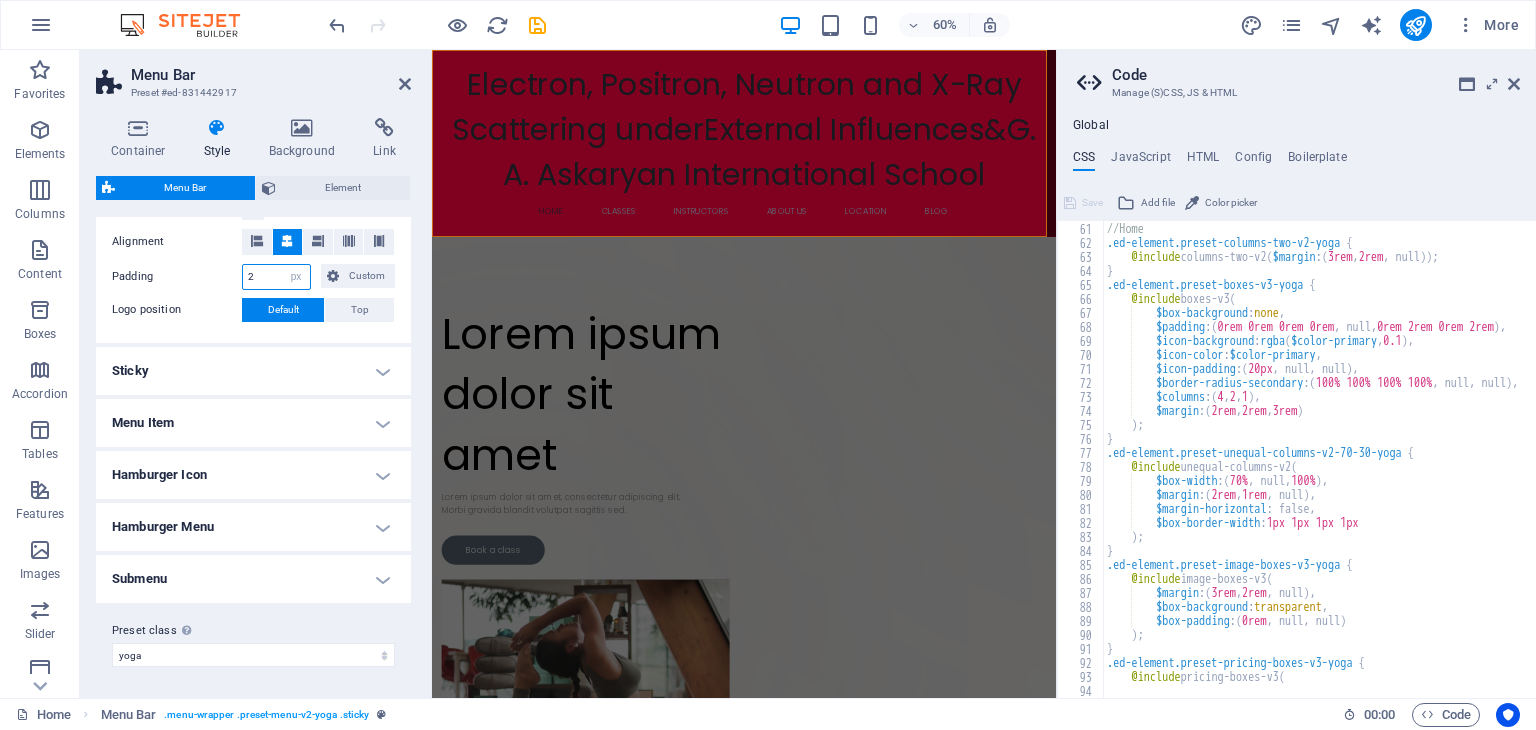 scroll, scrollTop: 167, scrollLeft: 0, axis: vertical 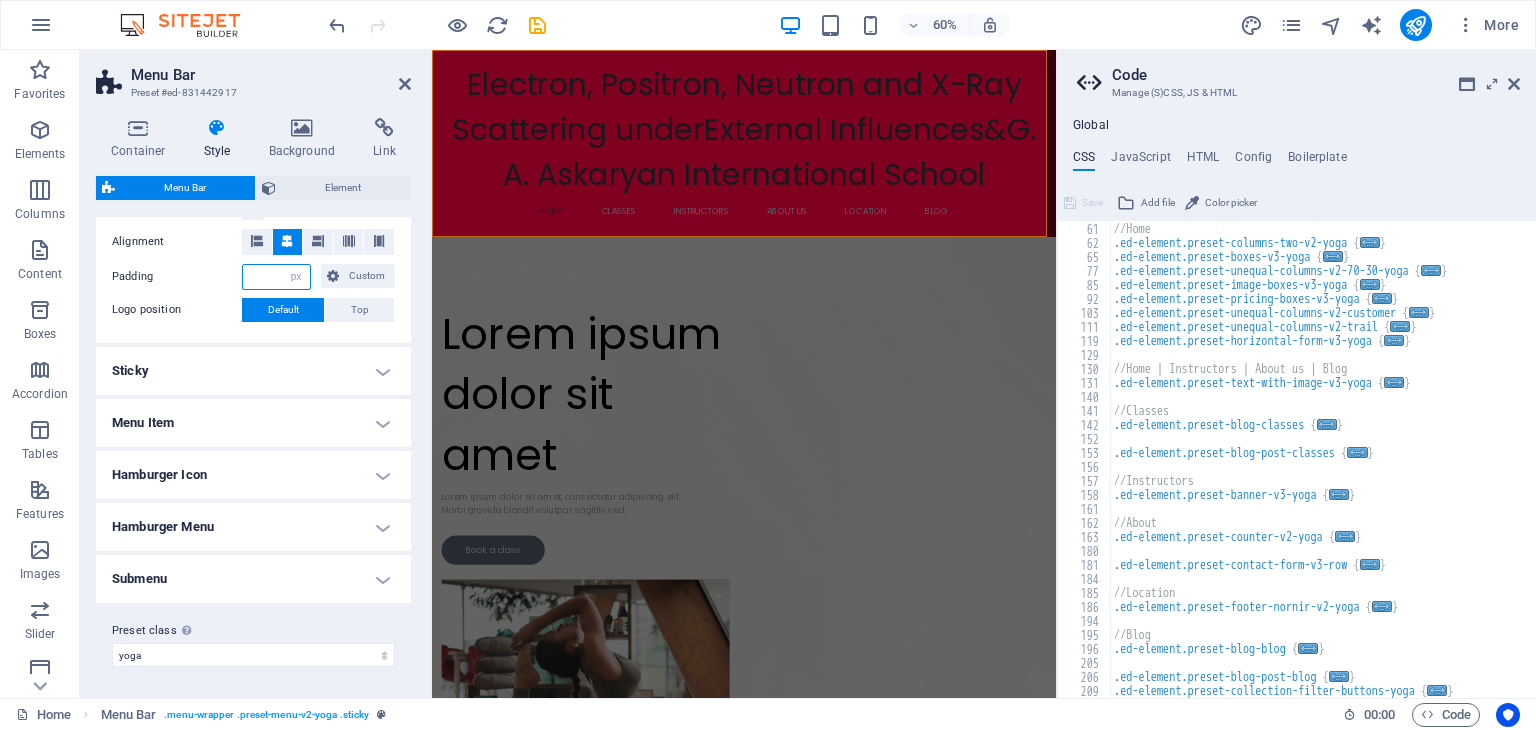 type on "205" 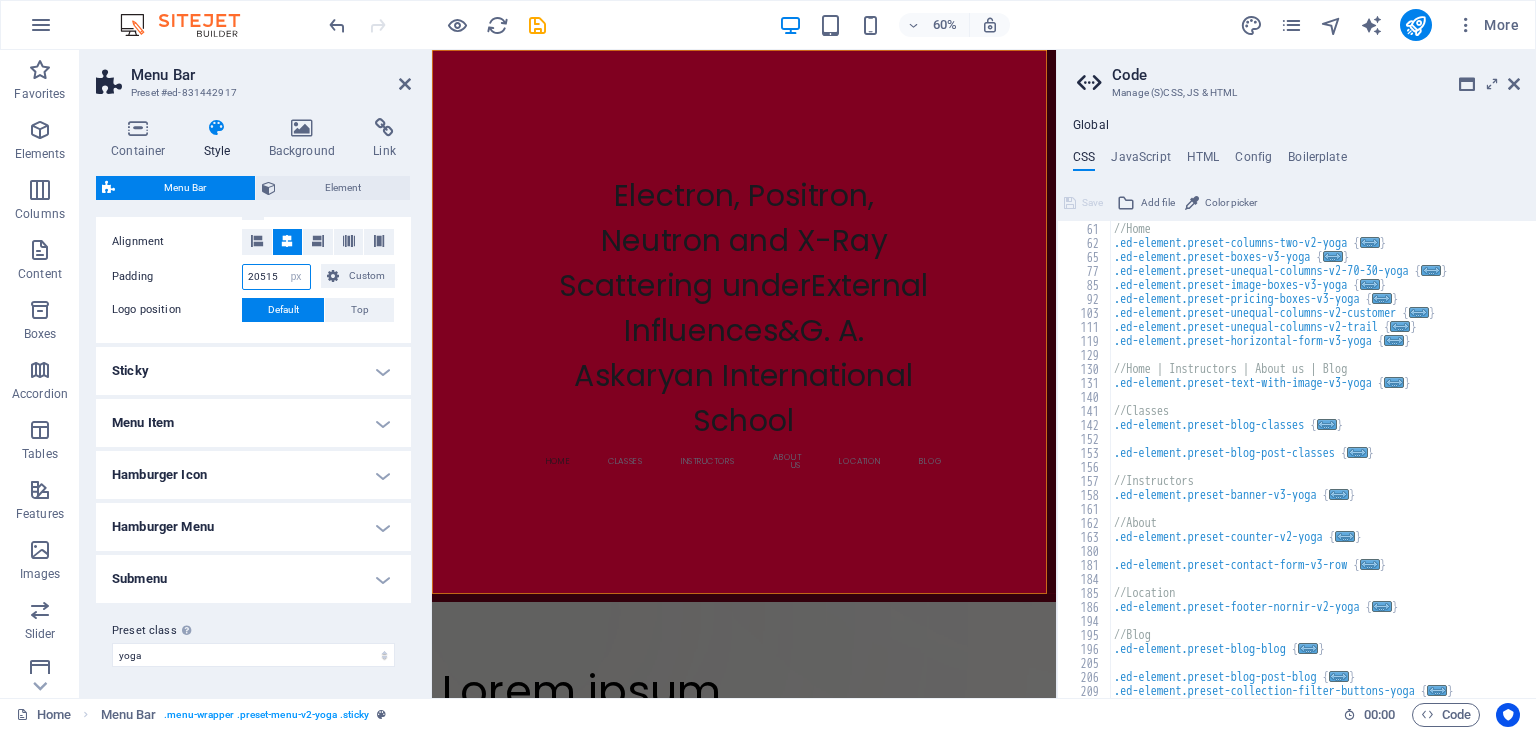 type on "20515" 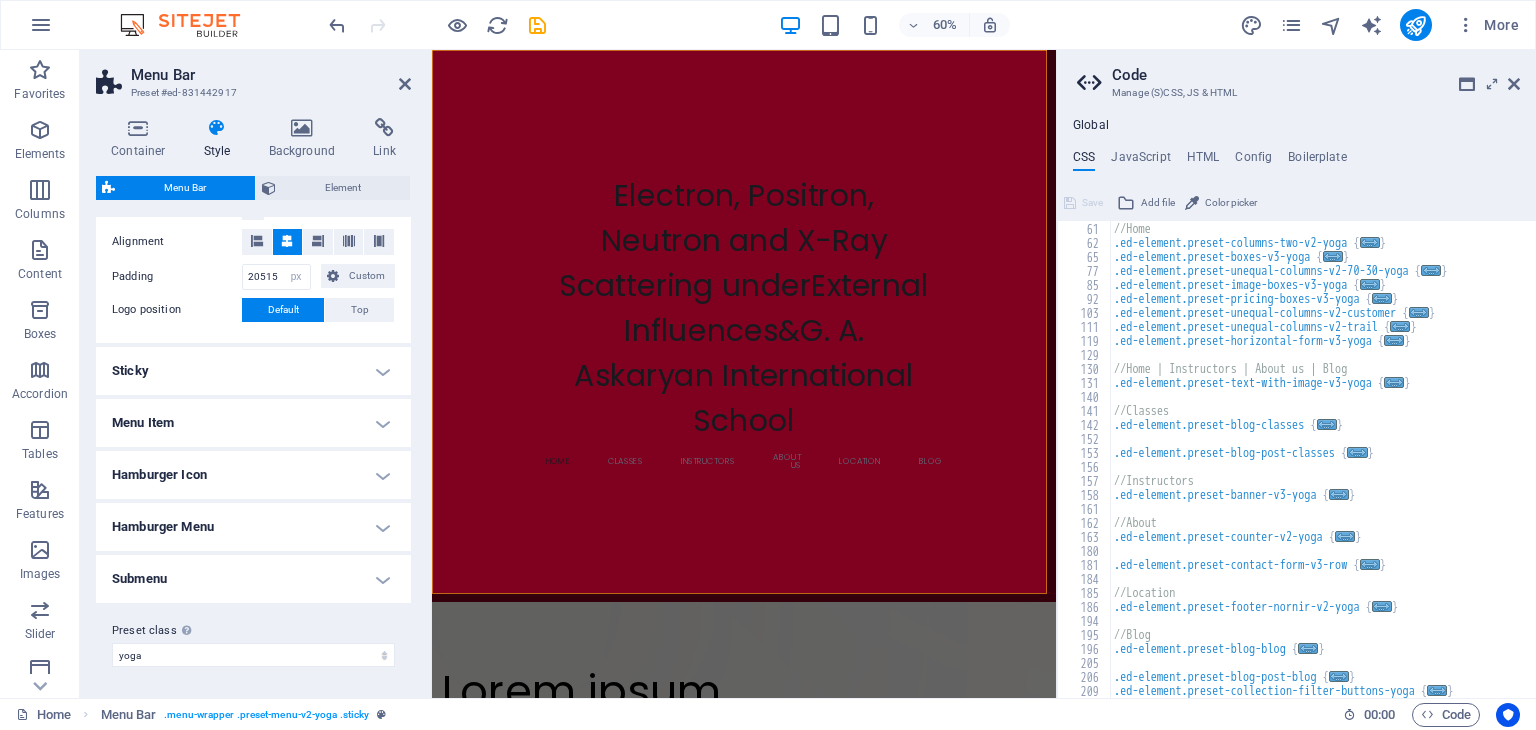 click on "Padding" at bounding box center (177, 277) 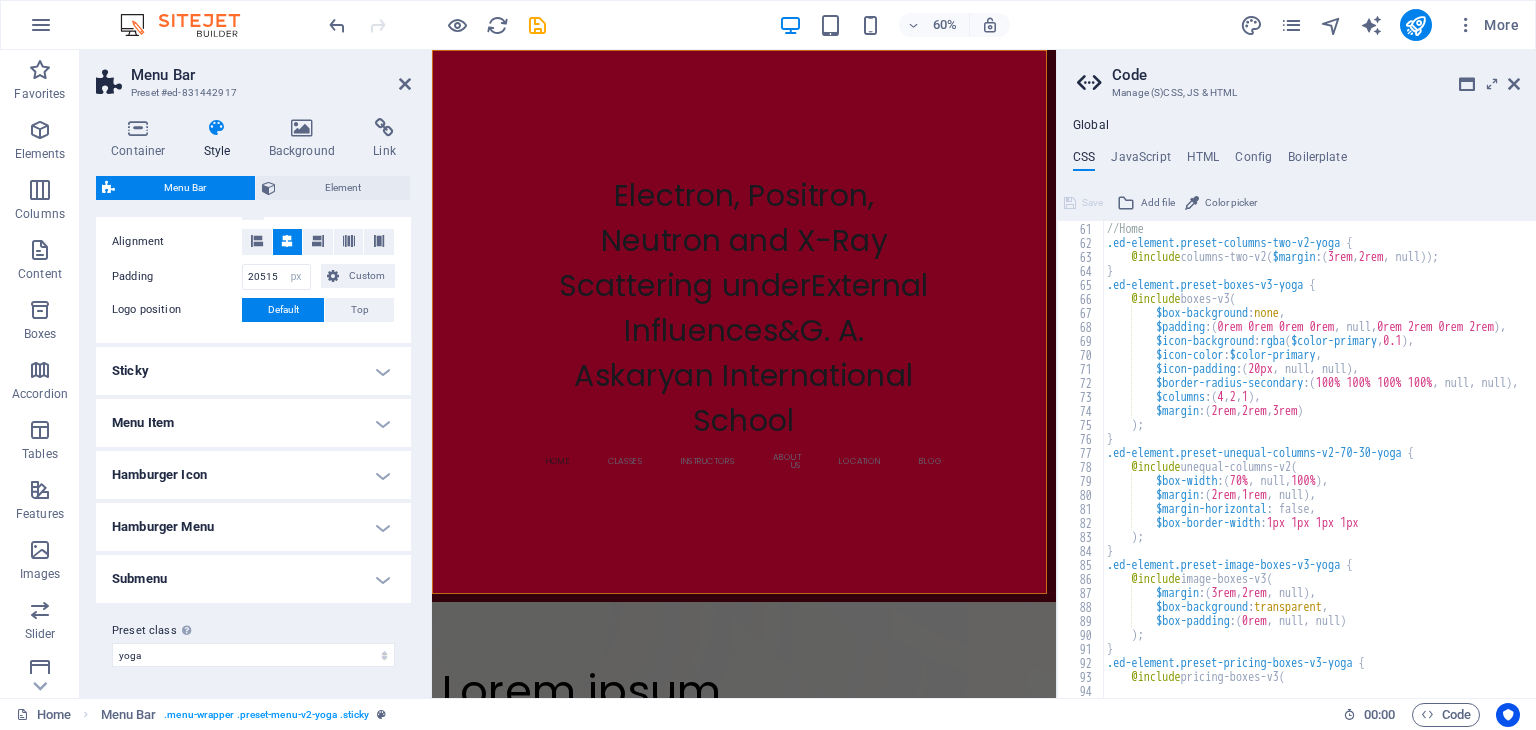 scroll, scrollTop: 167, scrollLeft: 0, axis: vertical 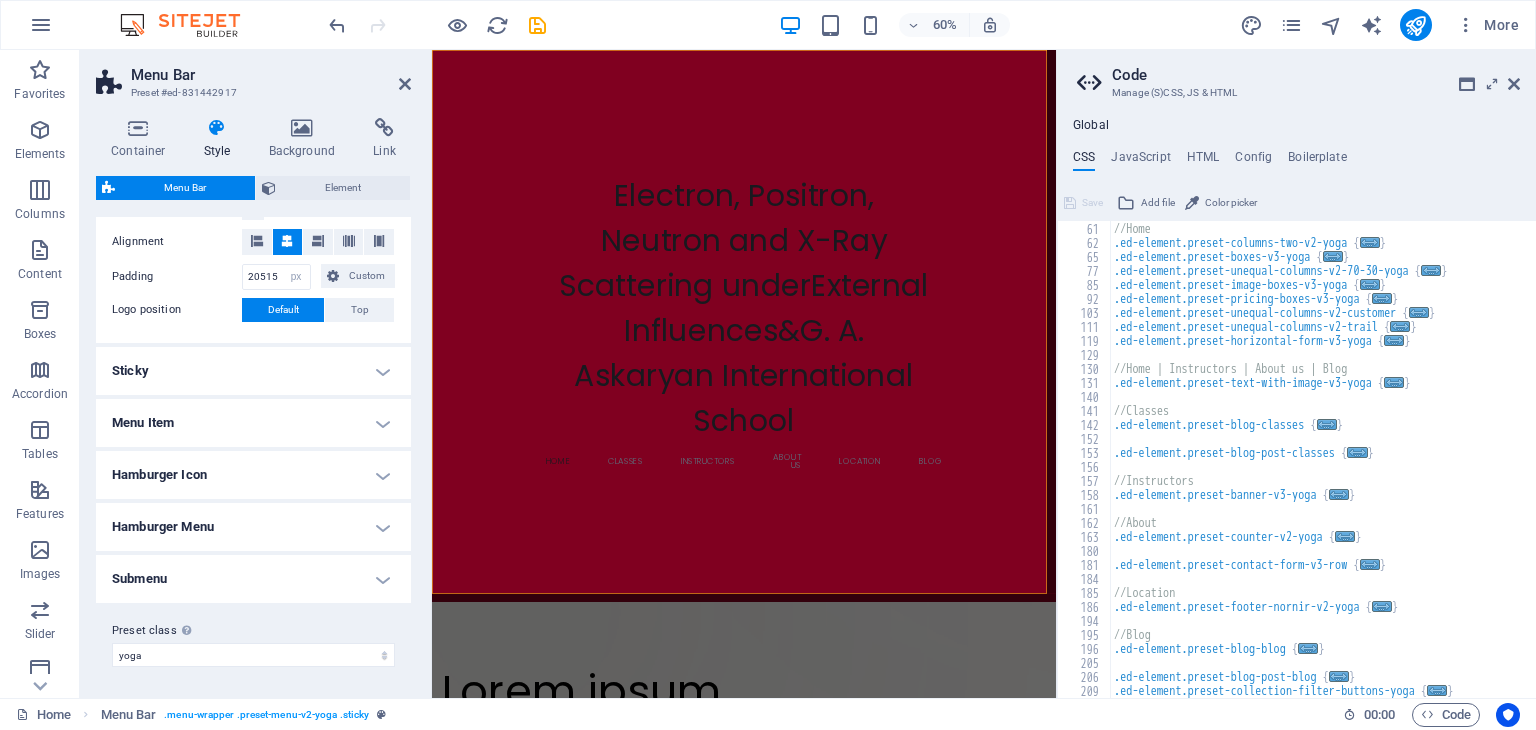 type 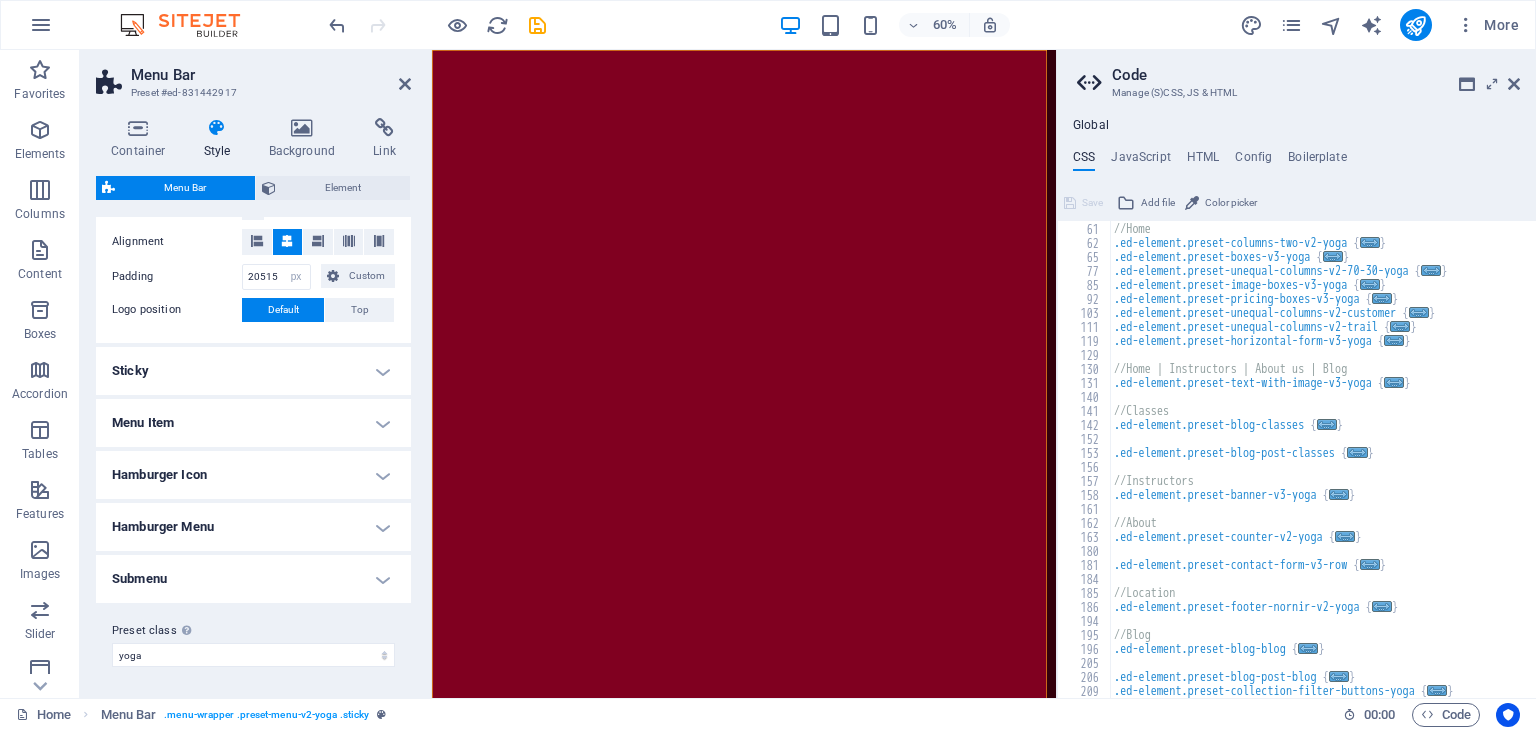 click on "Menu Item" at bounding box center [253, 423] 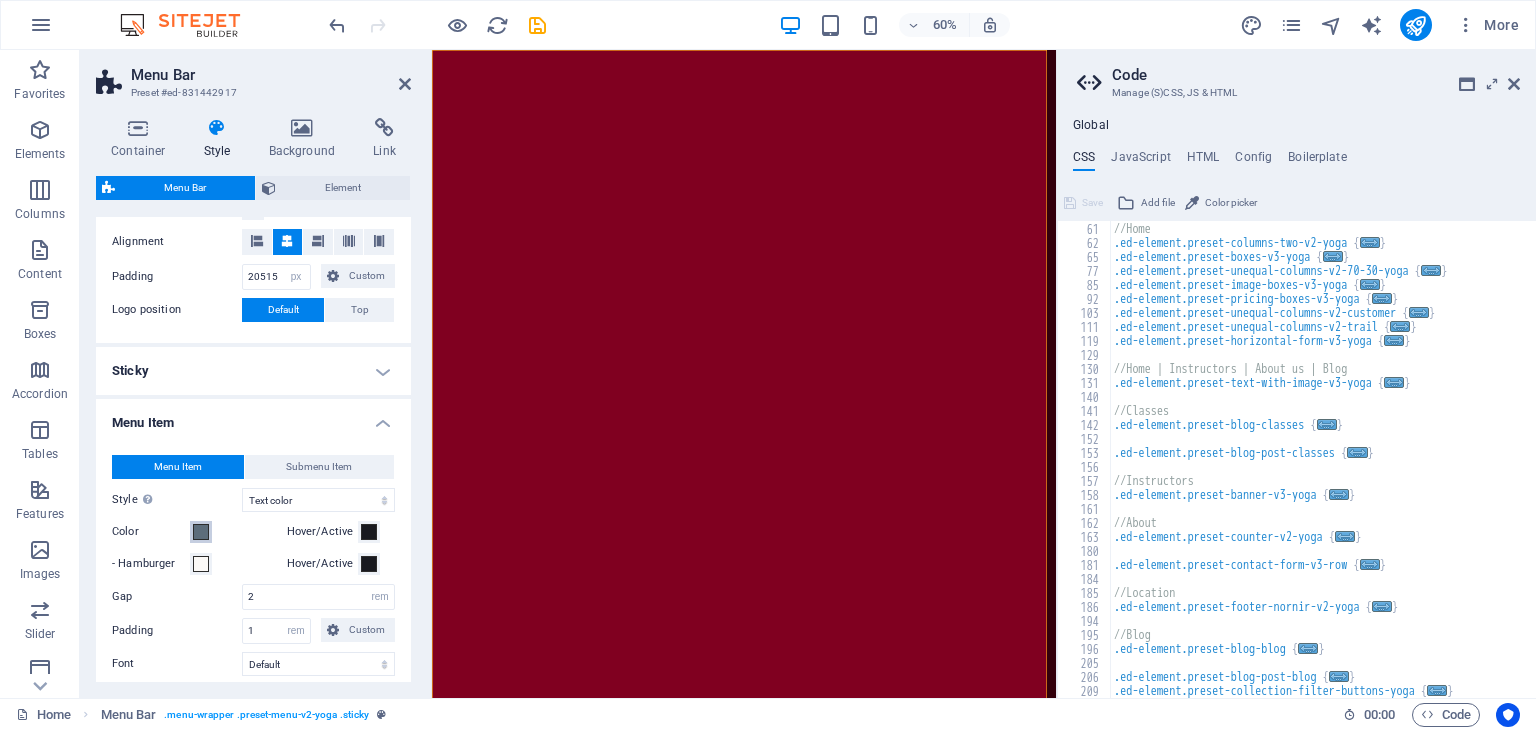 click at bounding box center (201, 532) 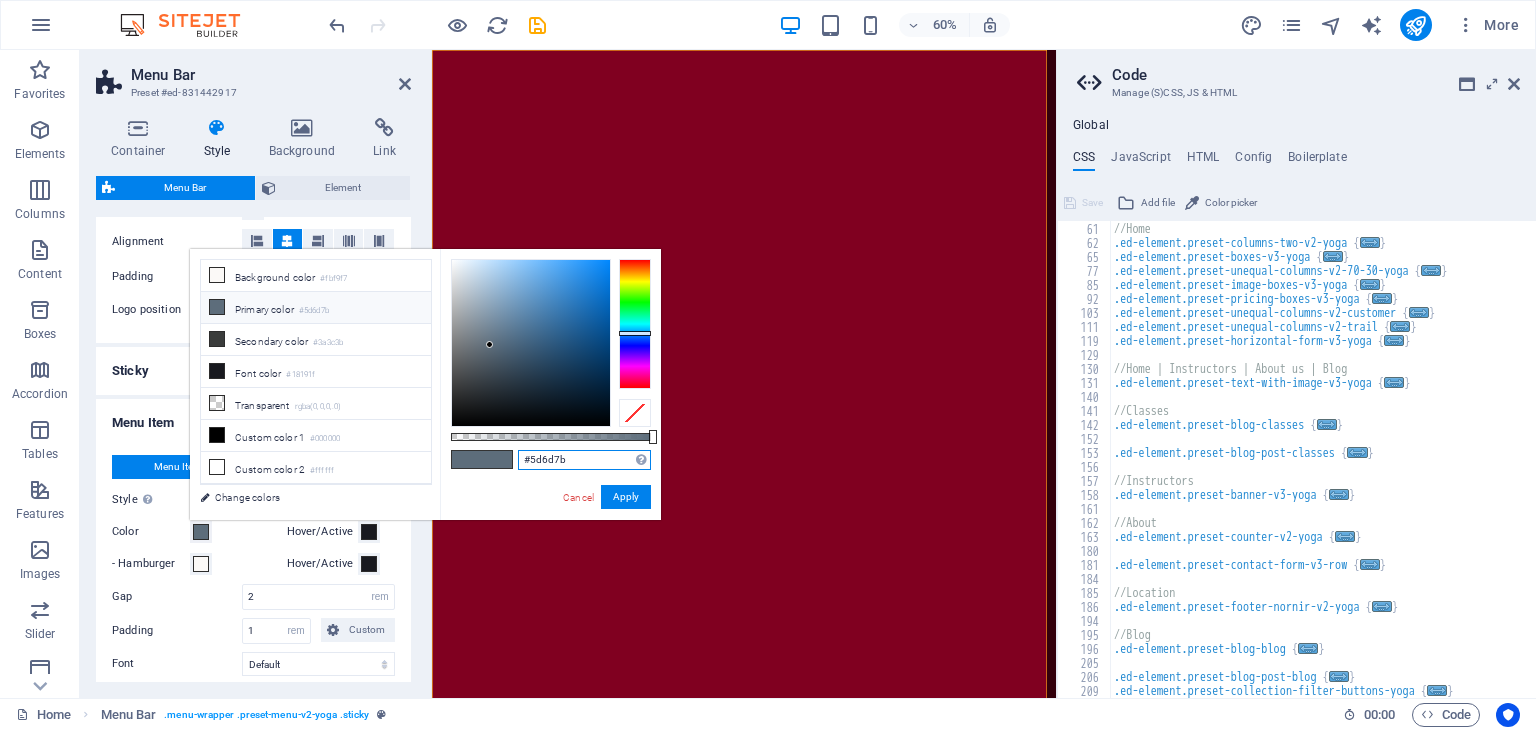 drag, startPoint x: 529, startPoint y: 457, endPoint x: 576, endPoint y: 459, distance: 47.042534 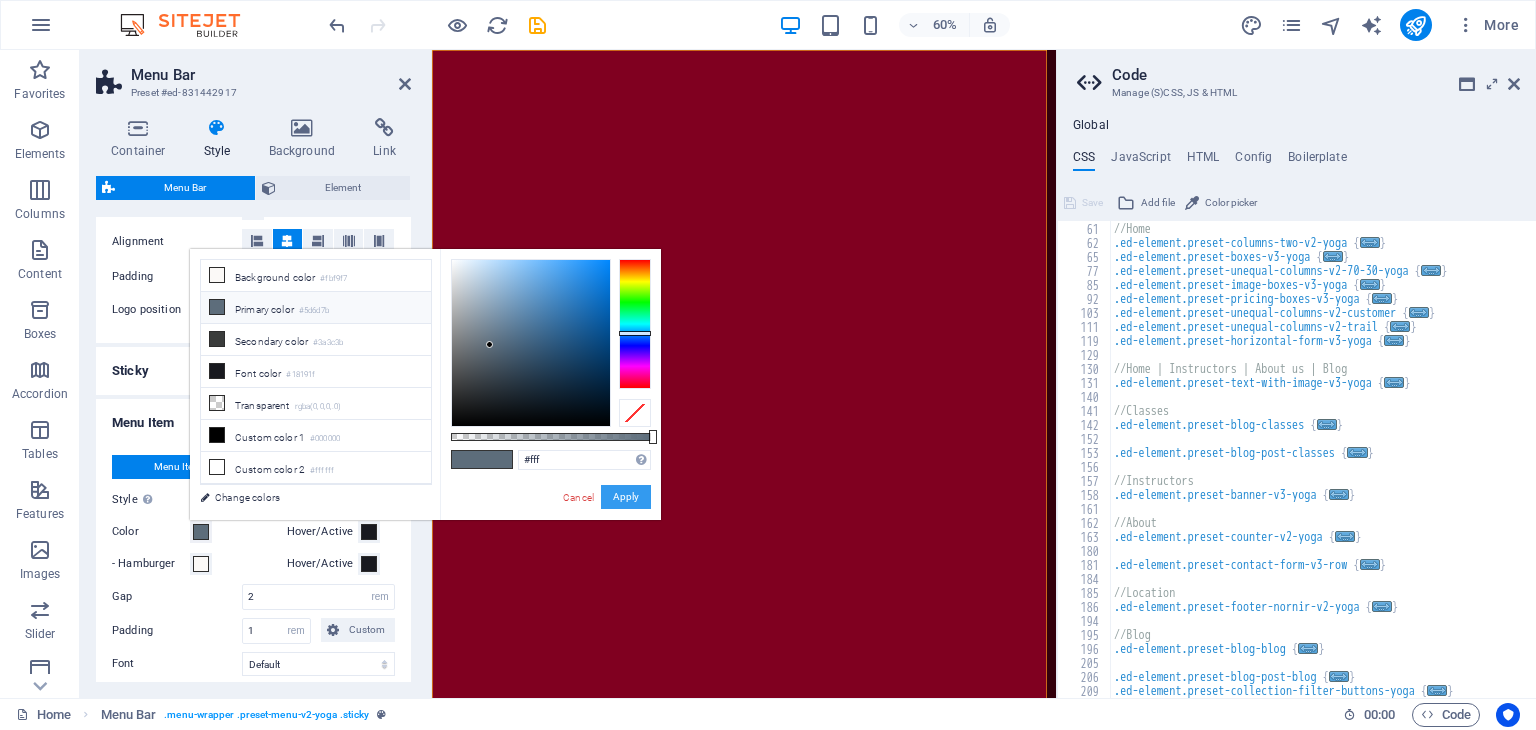 type on "#ffffff" 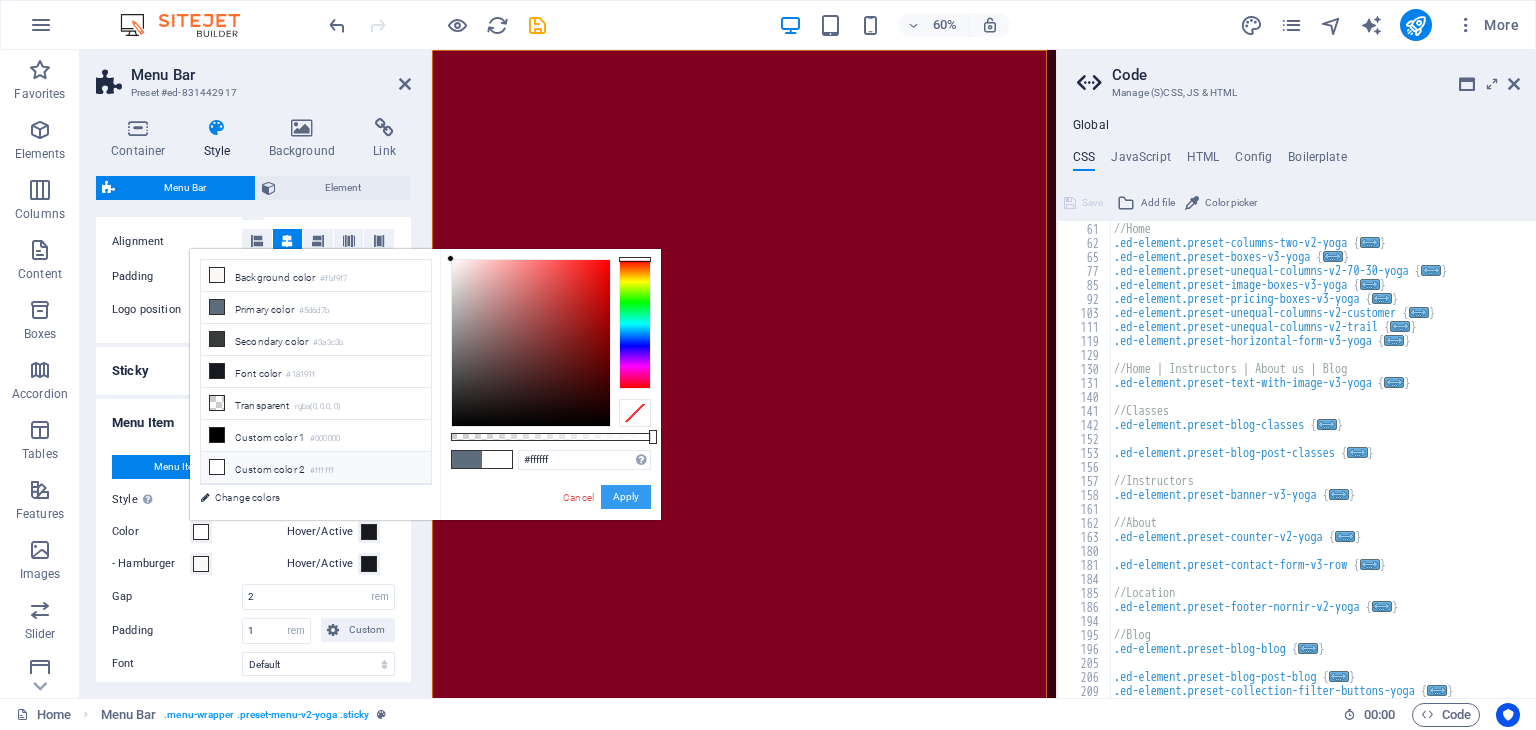 drag, startPoint x: 616, startPoint y: 493, endPoint x: 261, endPoint y: 751, distance: 438.84964 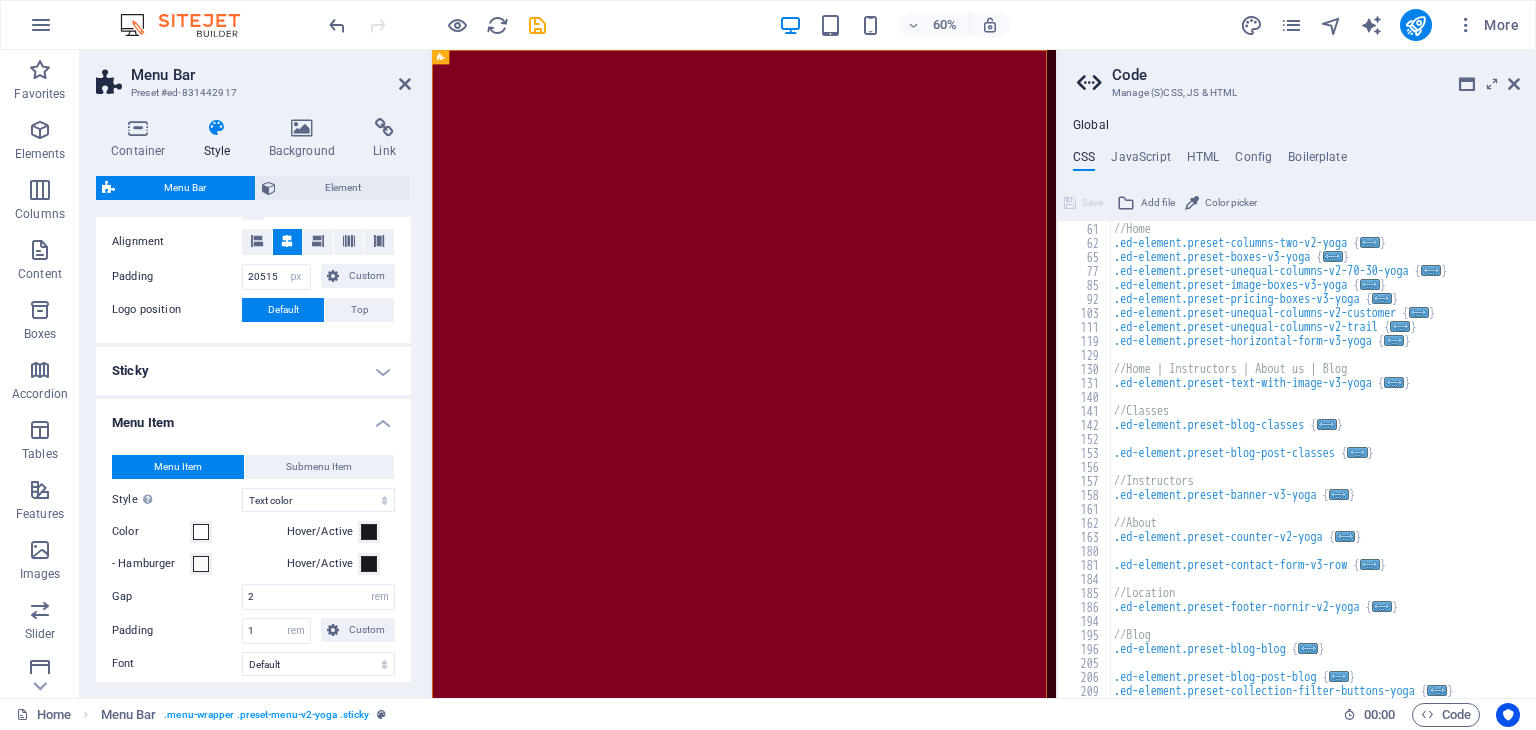 scroll, scrollTop: 167, scrollLeft: 0, axis: vertical 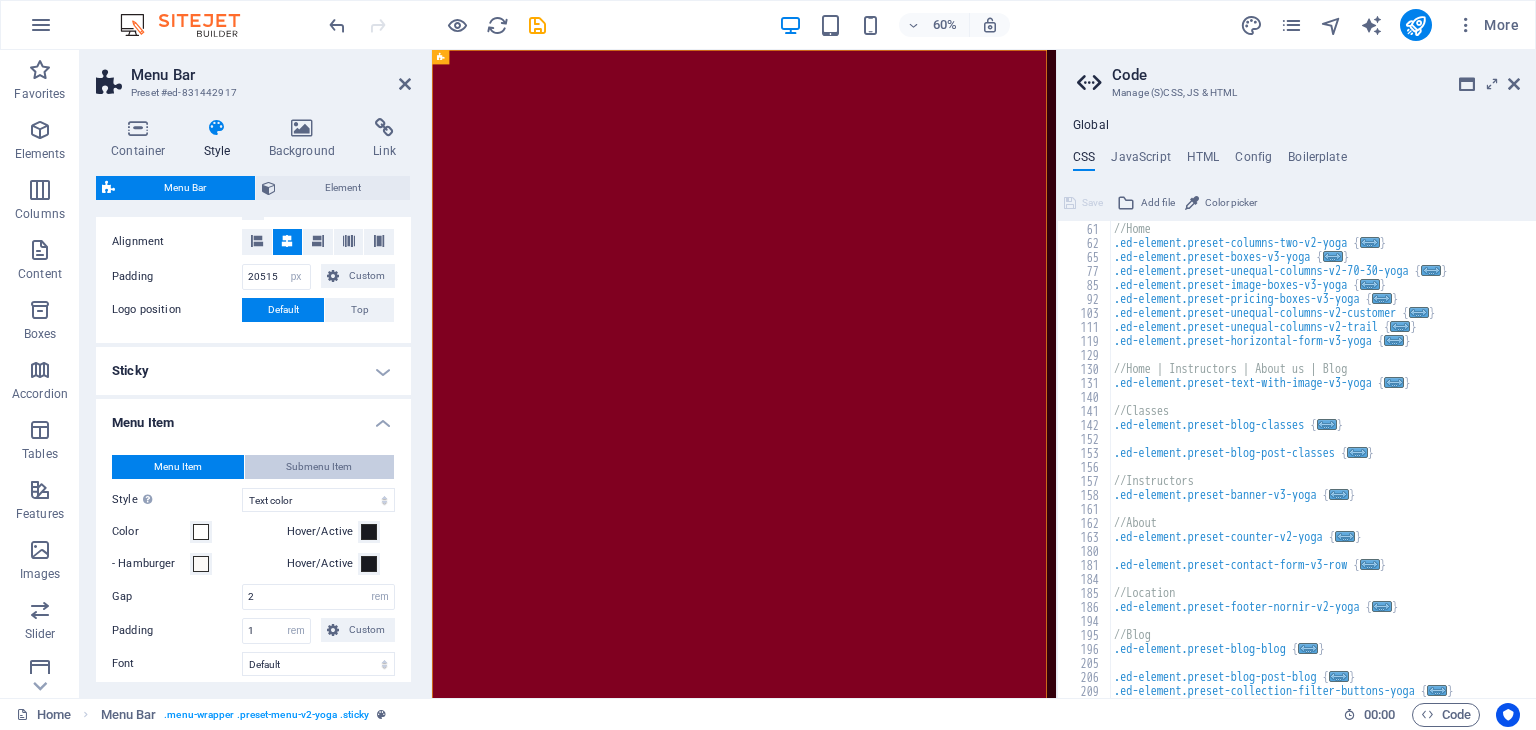 type 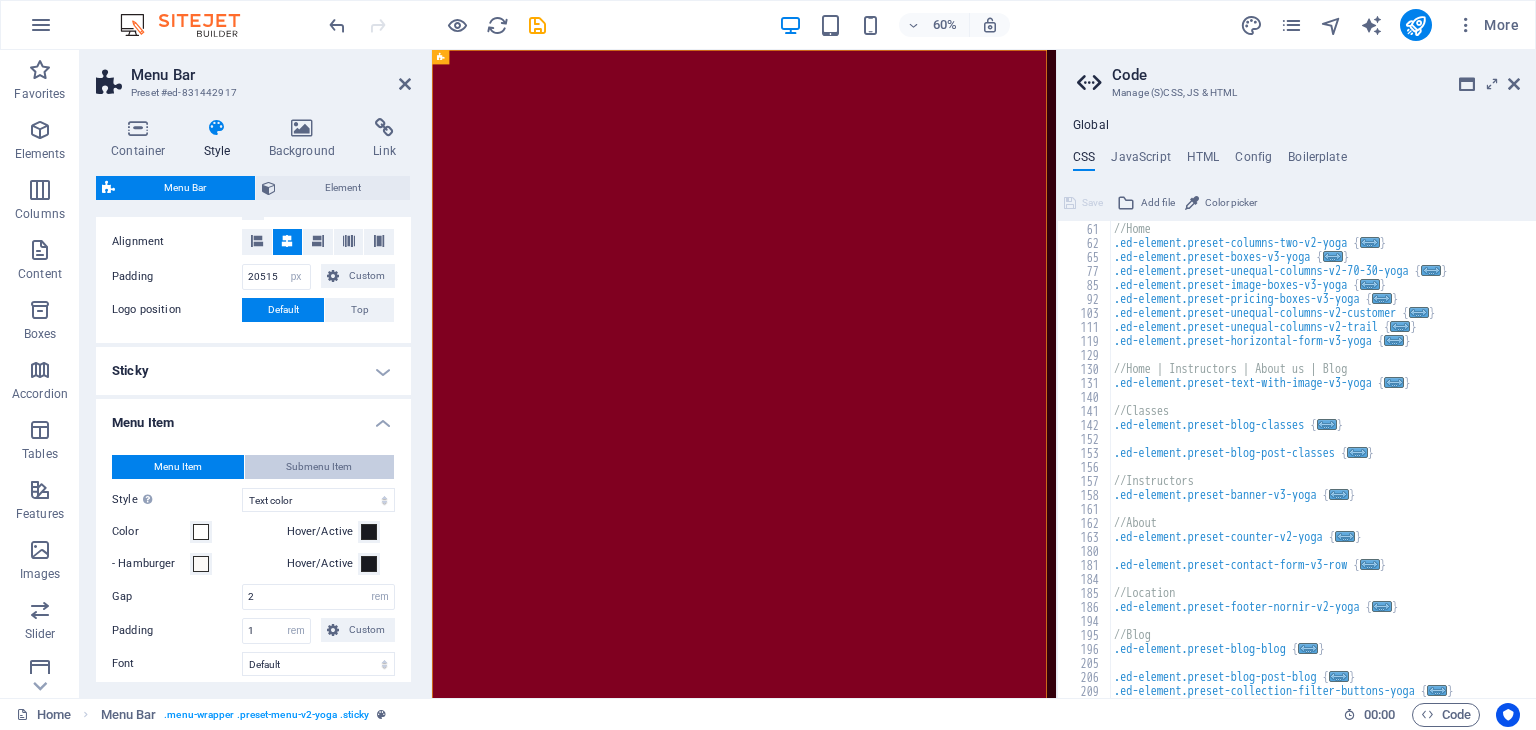 click on "Submenu Item" at bounding box center [319, 467] 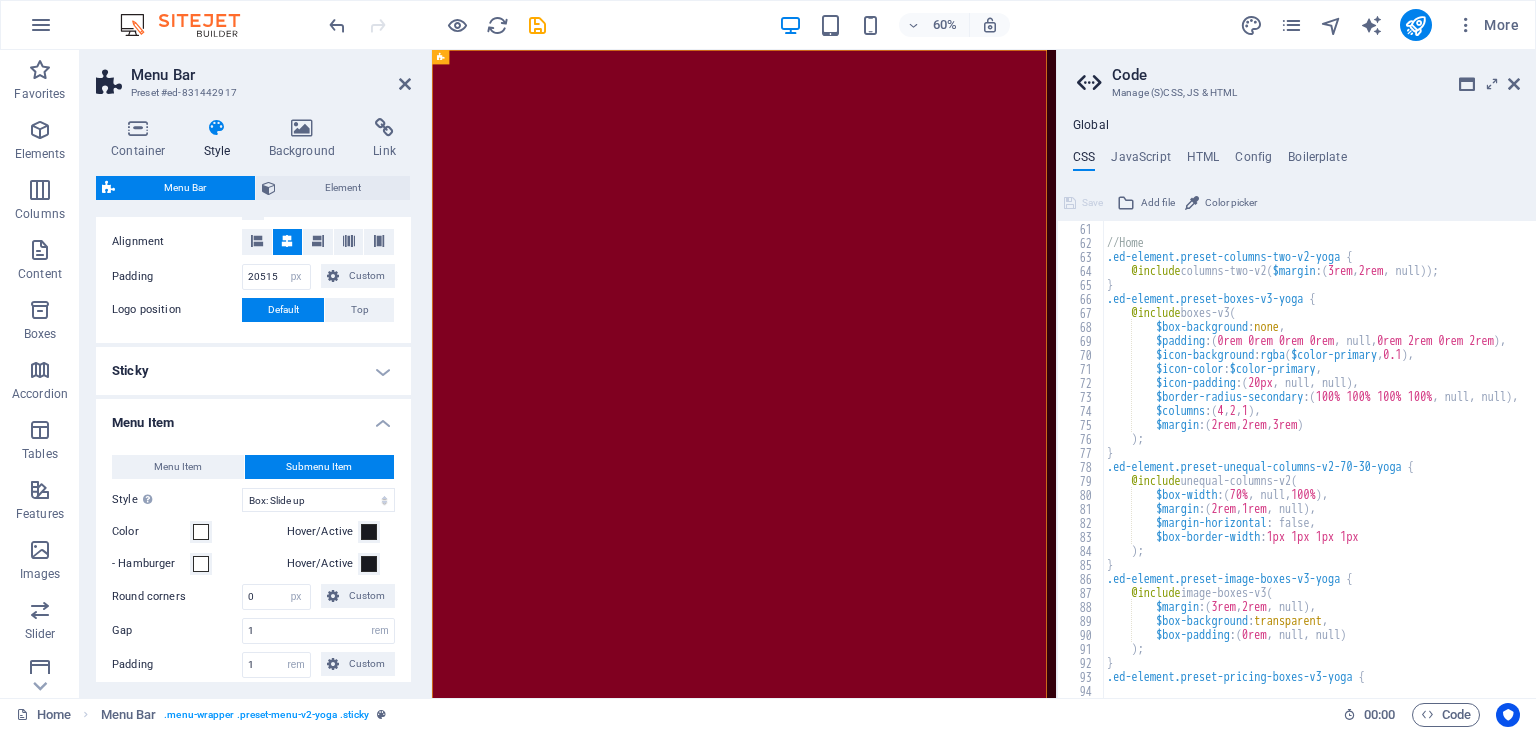 scroll, scrollTop: 167, scrollLeft: 0, axis: vertical 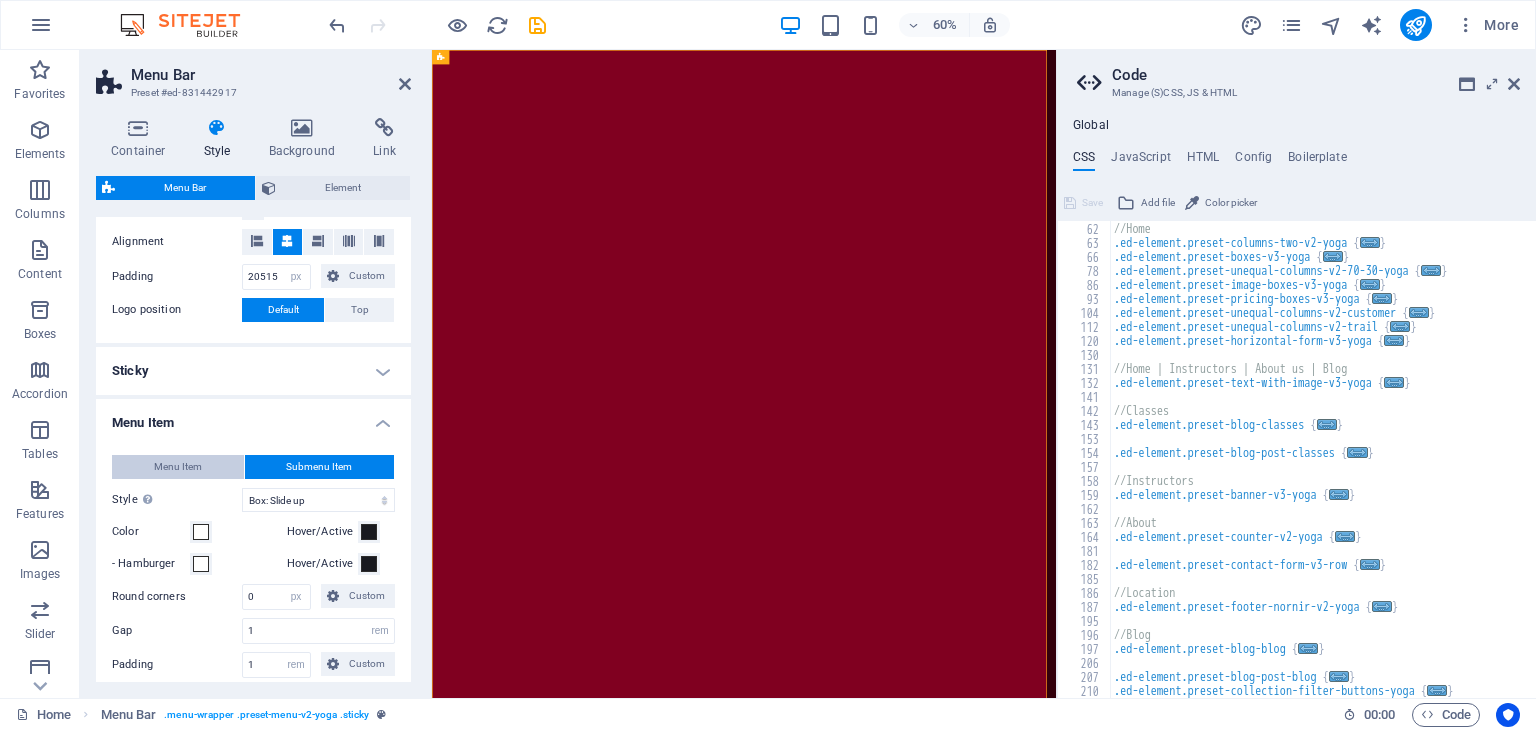 type 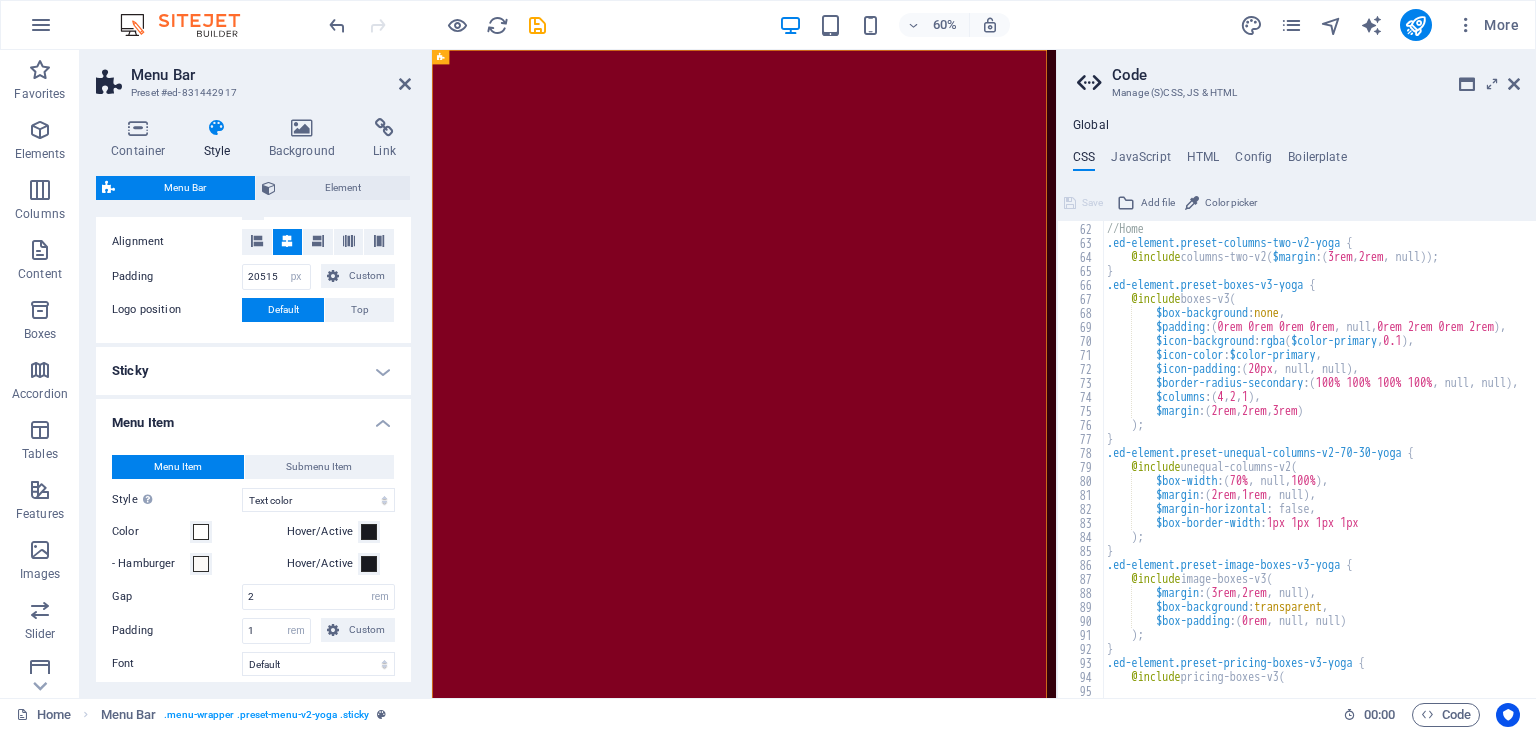scroll, scrollTop: 167, scrollLeft: 0, axis: vertical 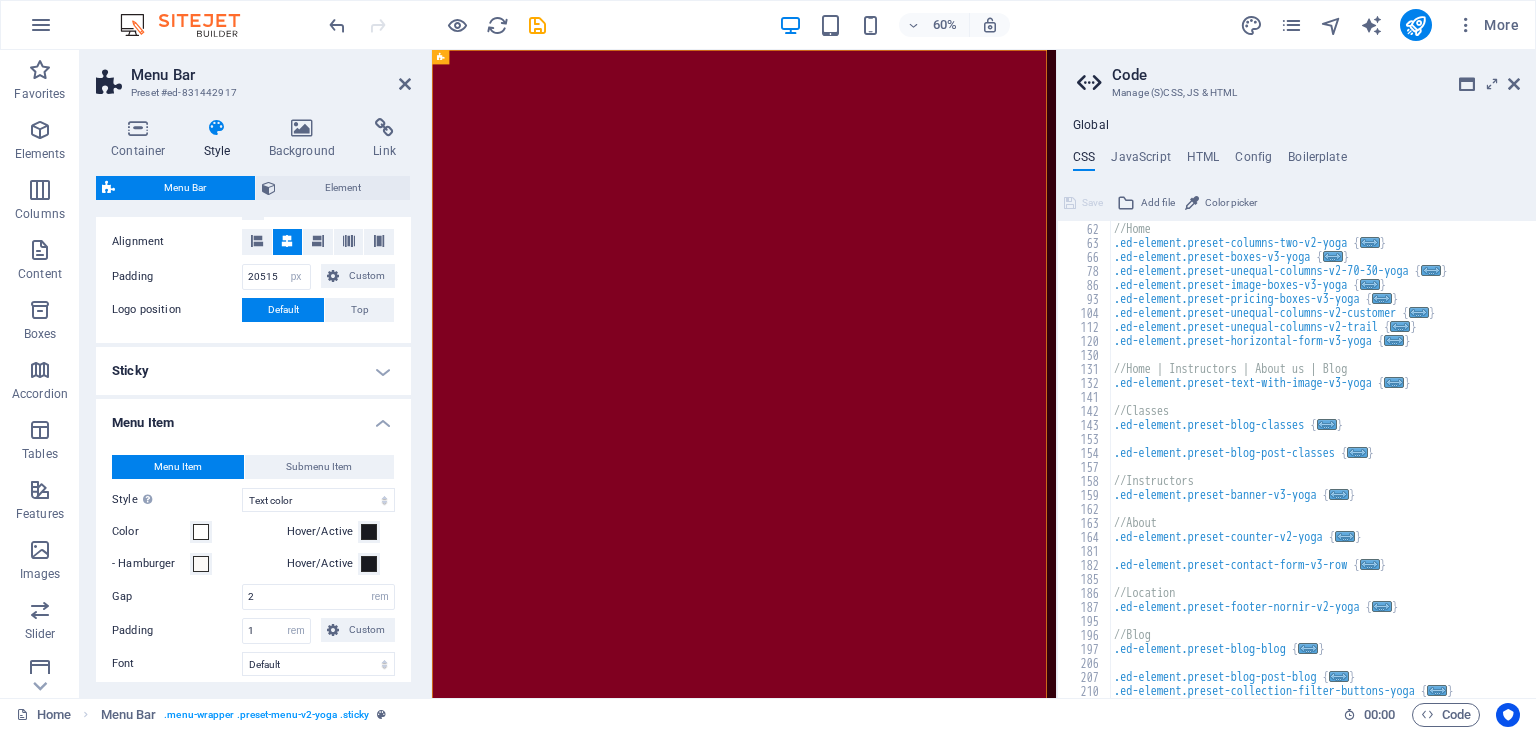 type 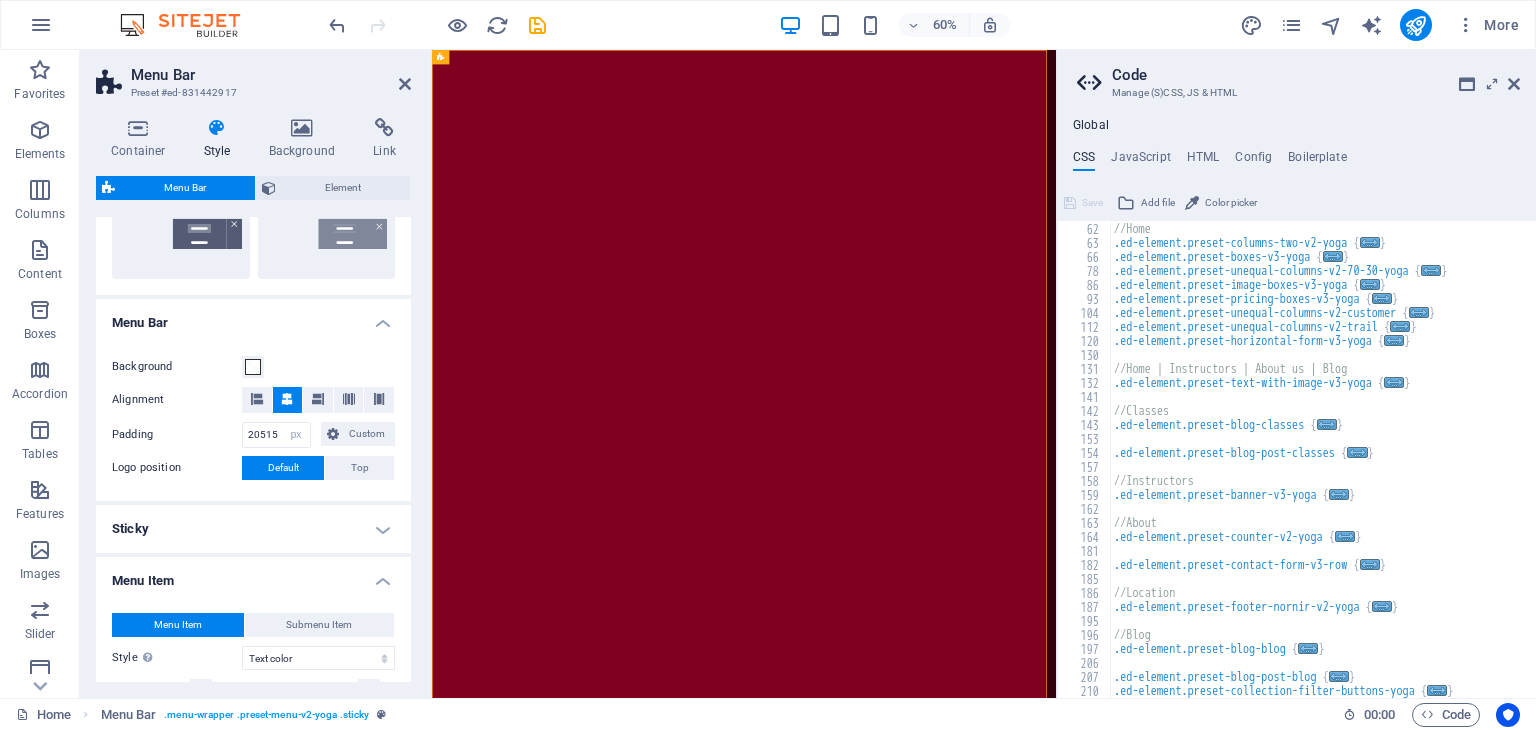 scroll, scrollTop: 533, scrollLeft: 0, axis: vertical 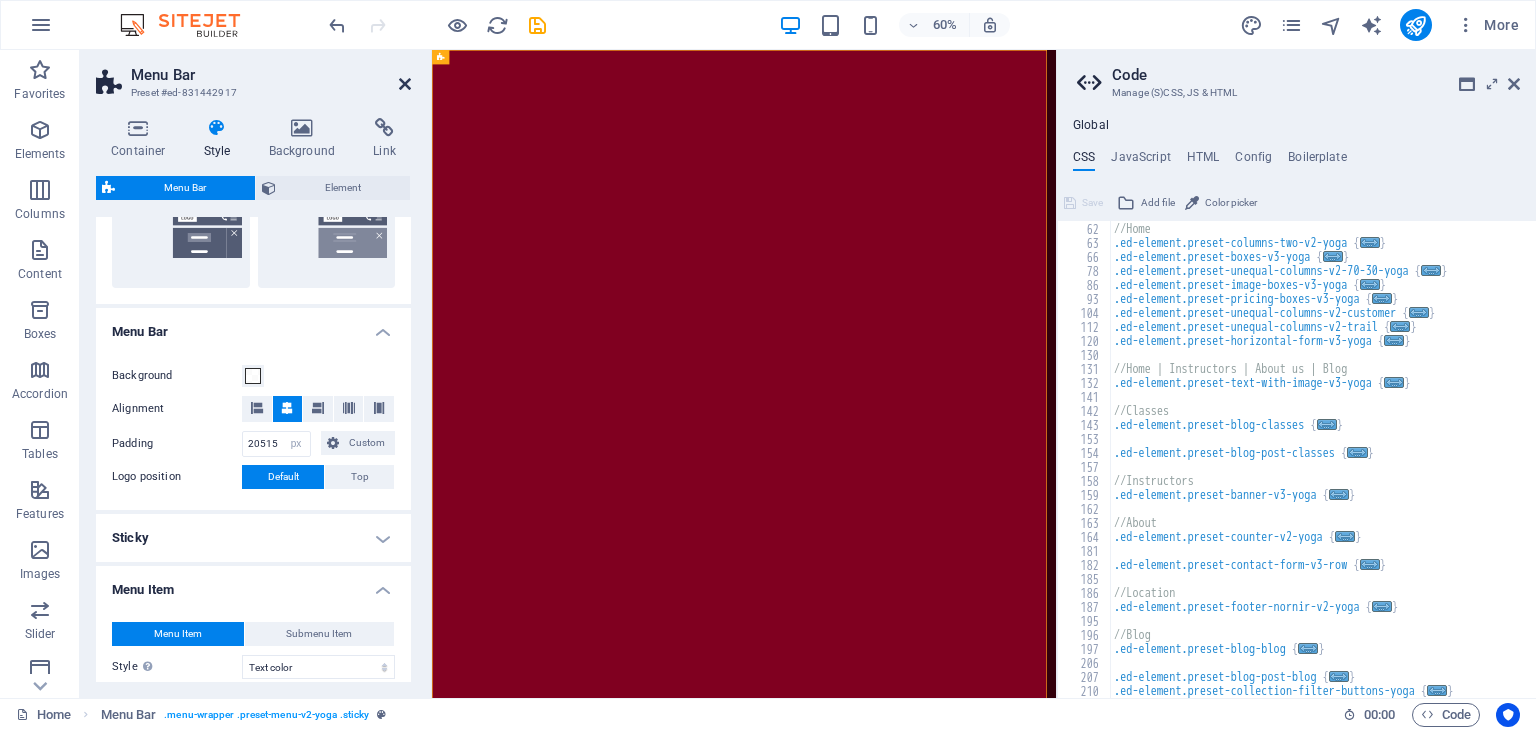 click at bounding box center (405, 84) 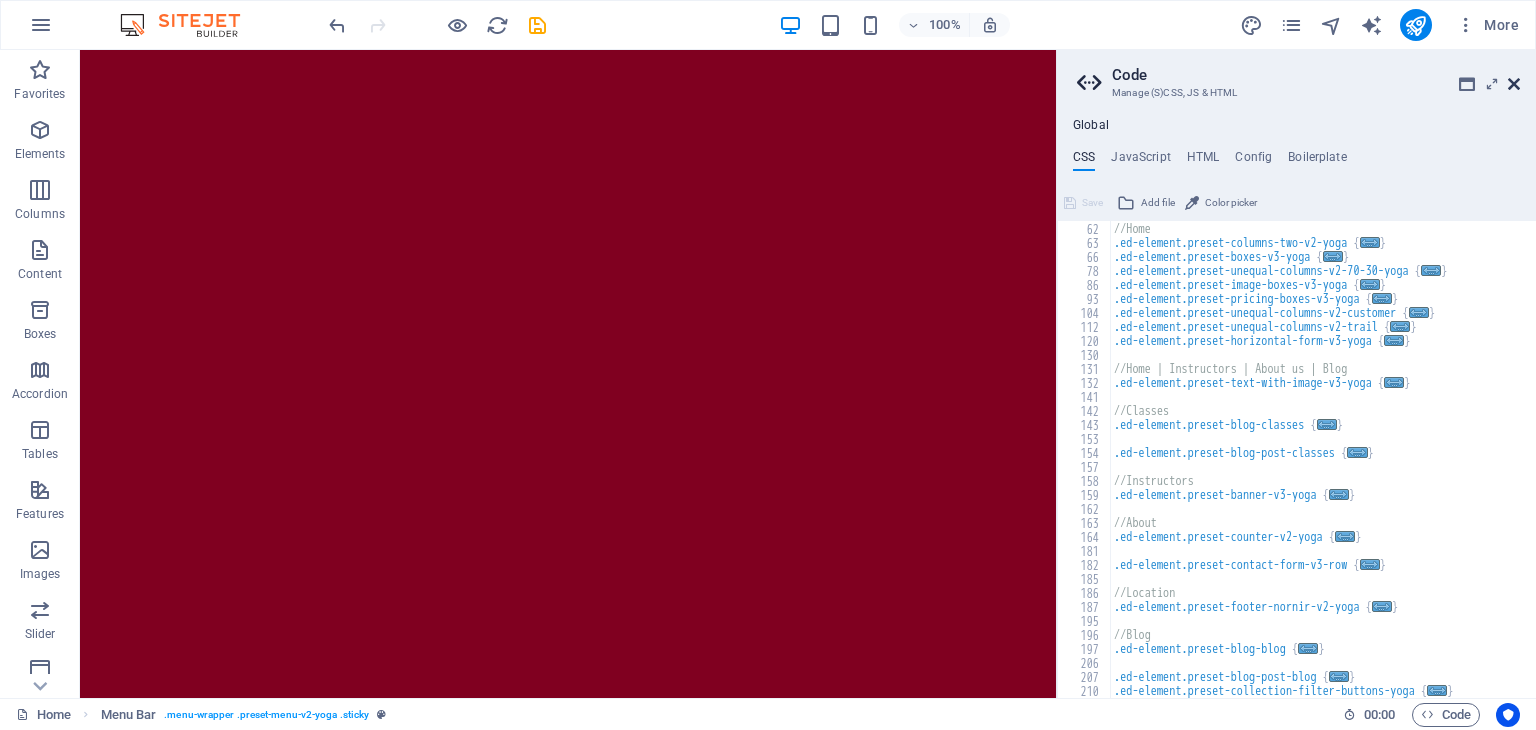 click at bounding box center (1514, 84) 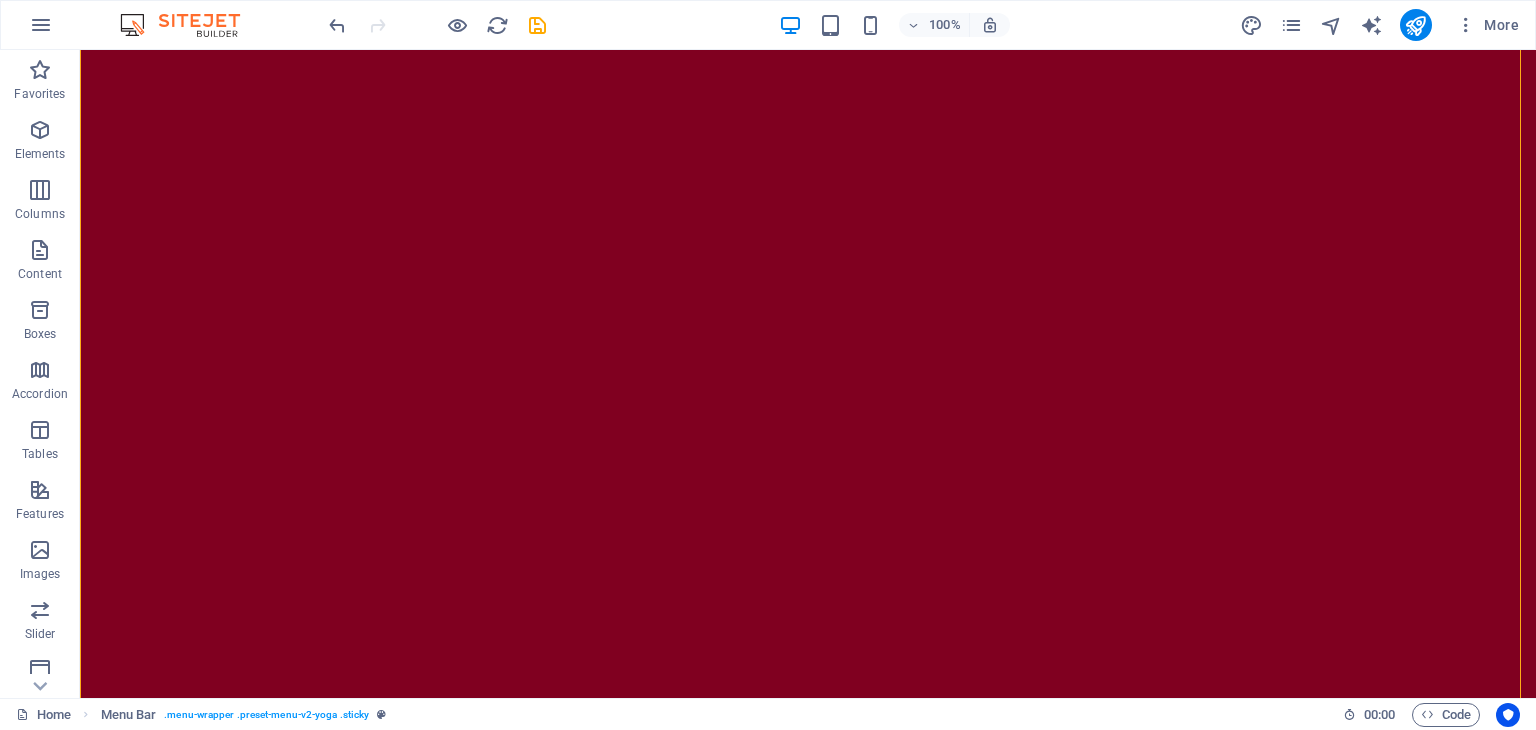 scroll, scrollTop: 43651, scrollLeft: 0, axis: vertical 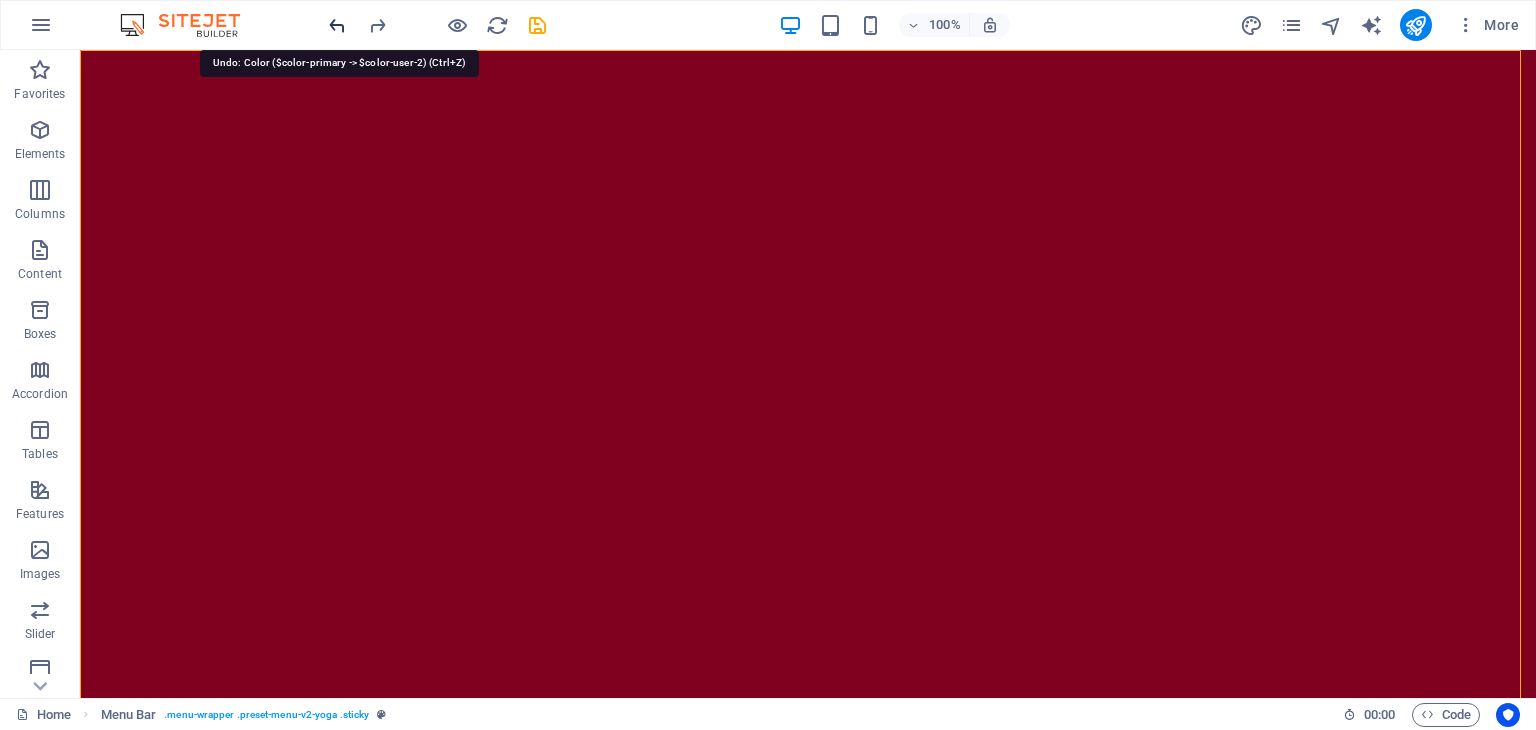 click at bounding box center [337, 25] 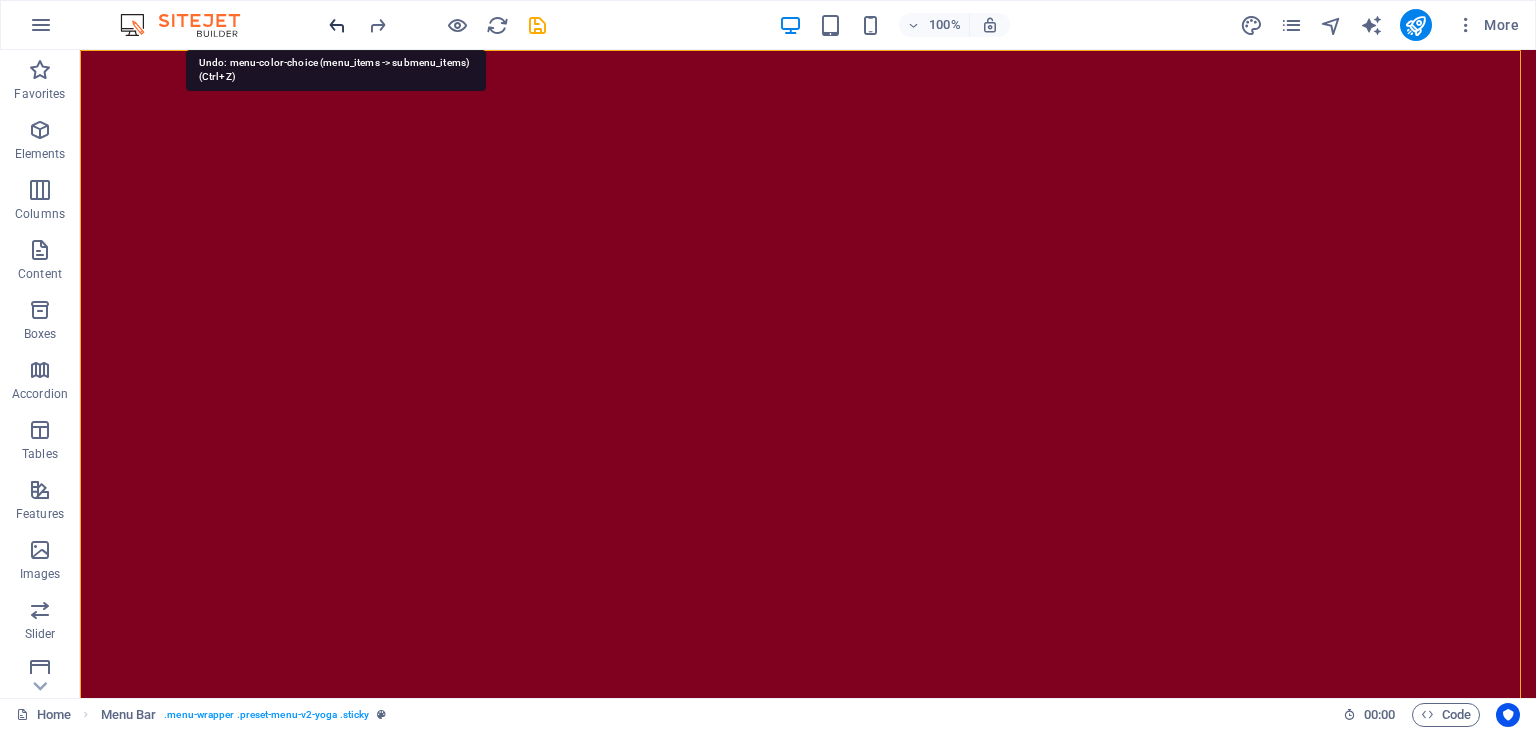 click at bounding box center (337, 25) 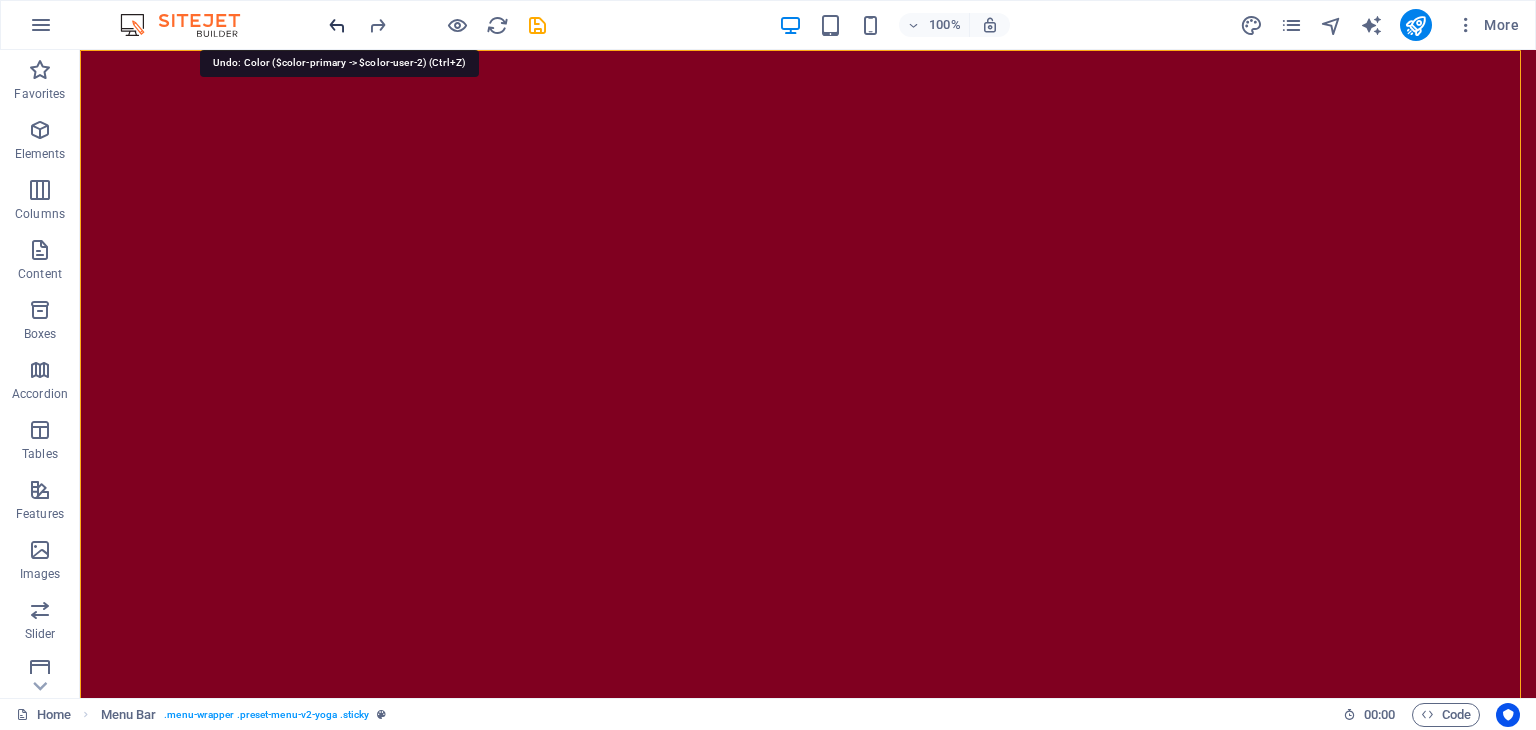 click at bounding box center [337, 25] 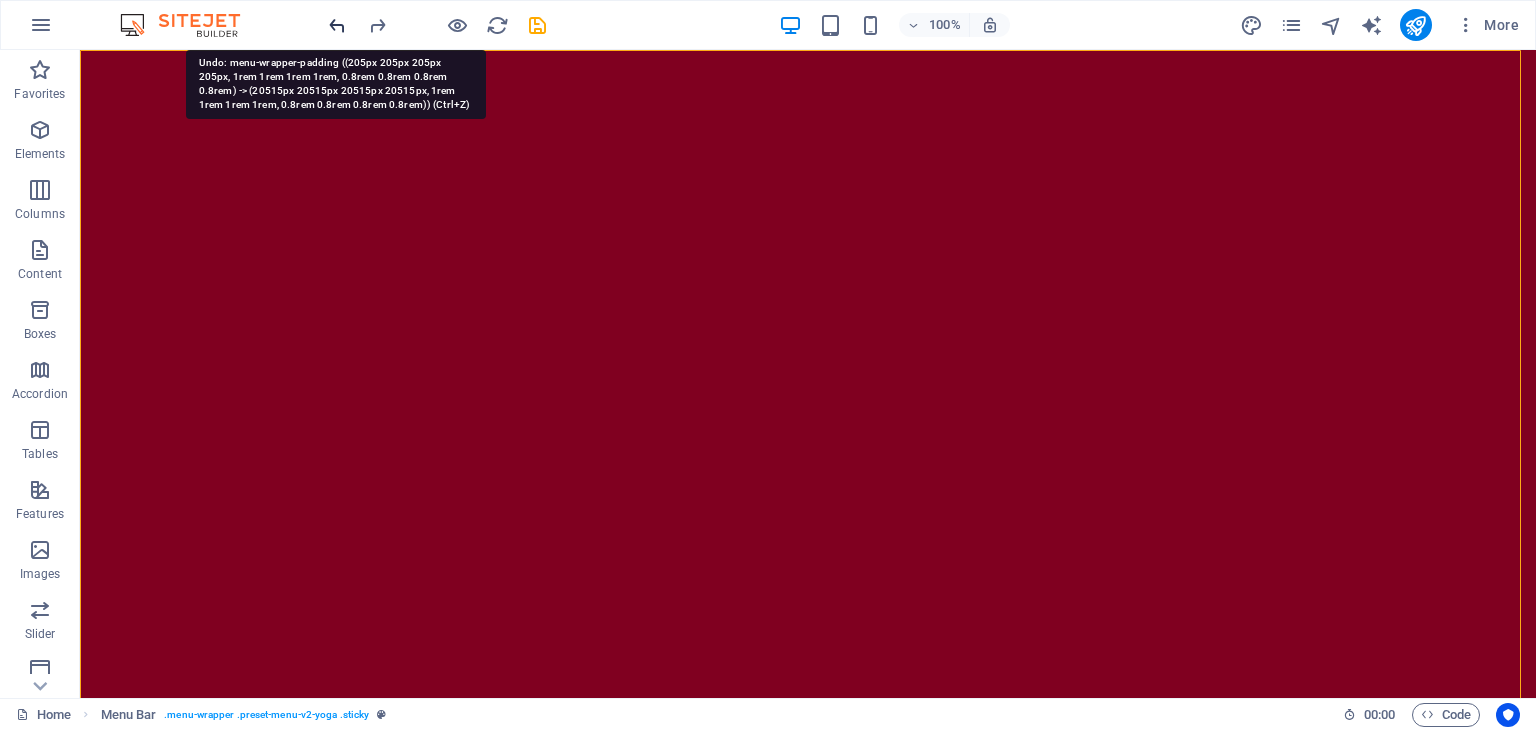 click at bounding box center (337, 25) 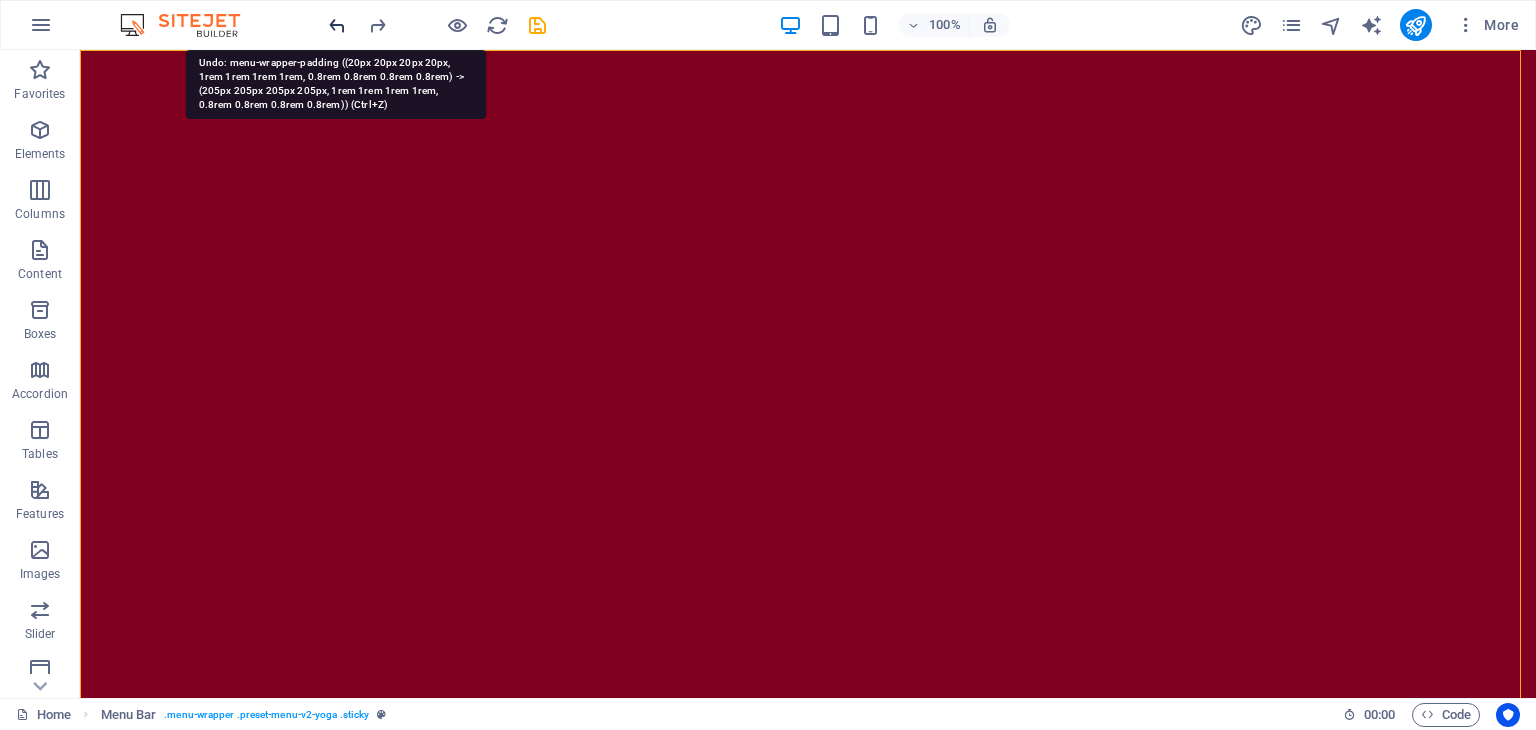 click at bounding box center (337, 25) 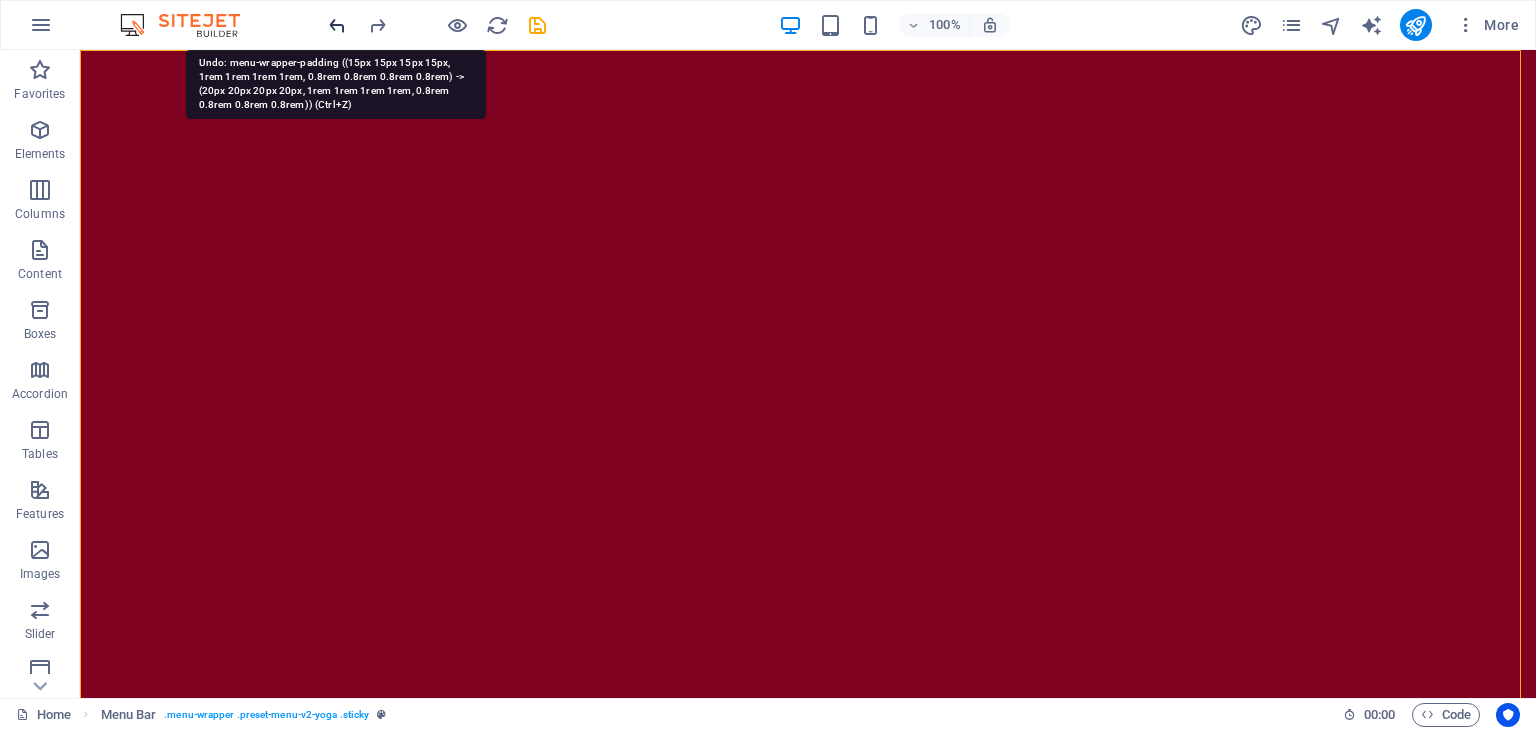 click at bounding box center [337, 25] 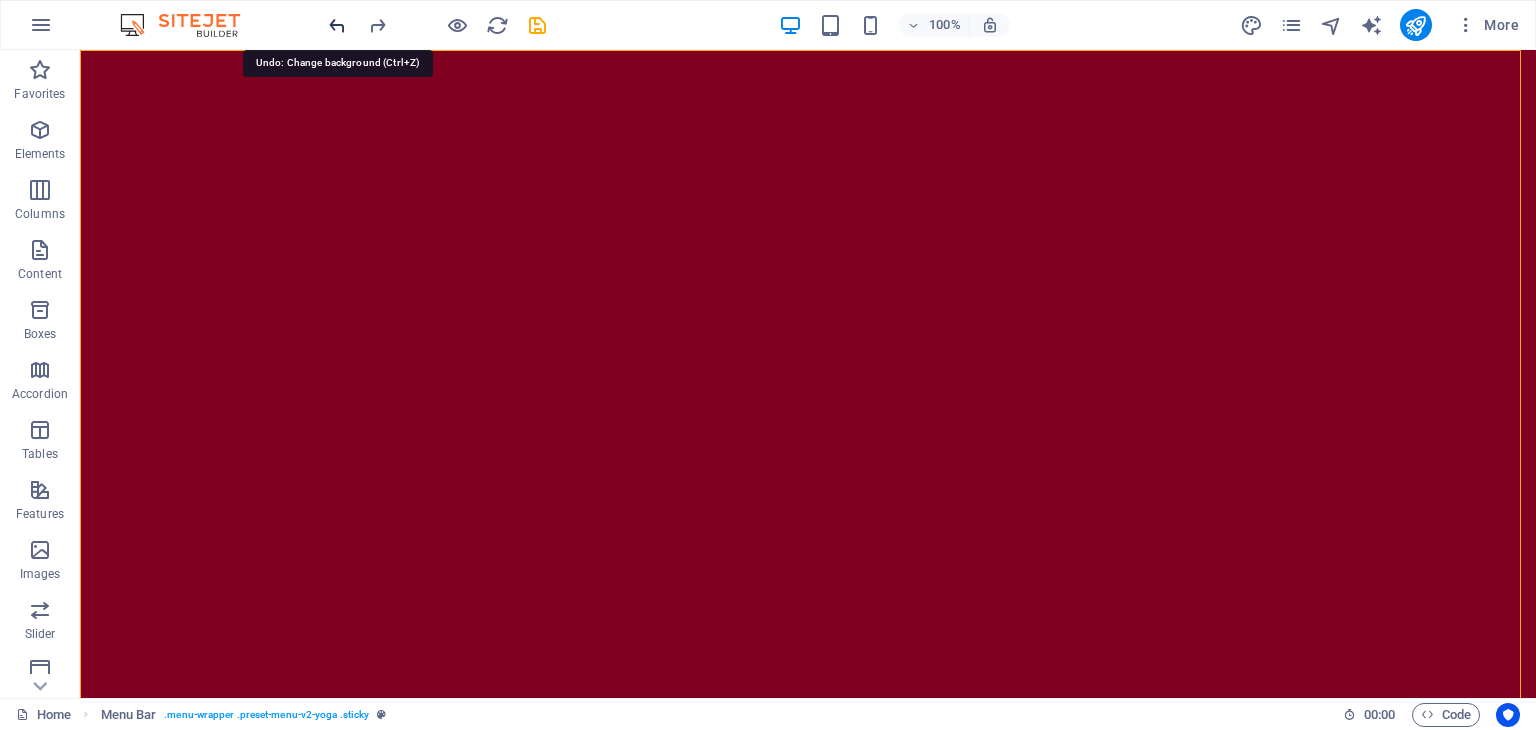 click at bounding box center [337, 25] 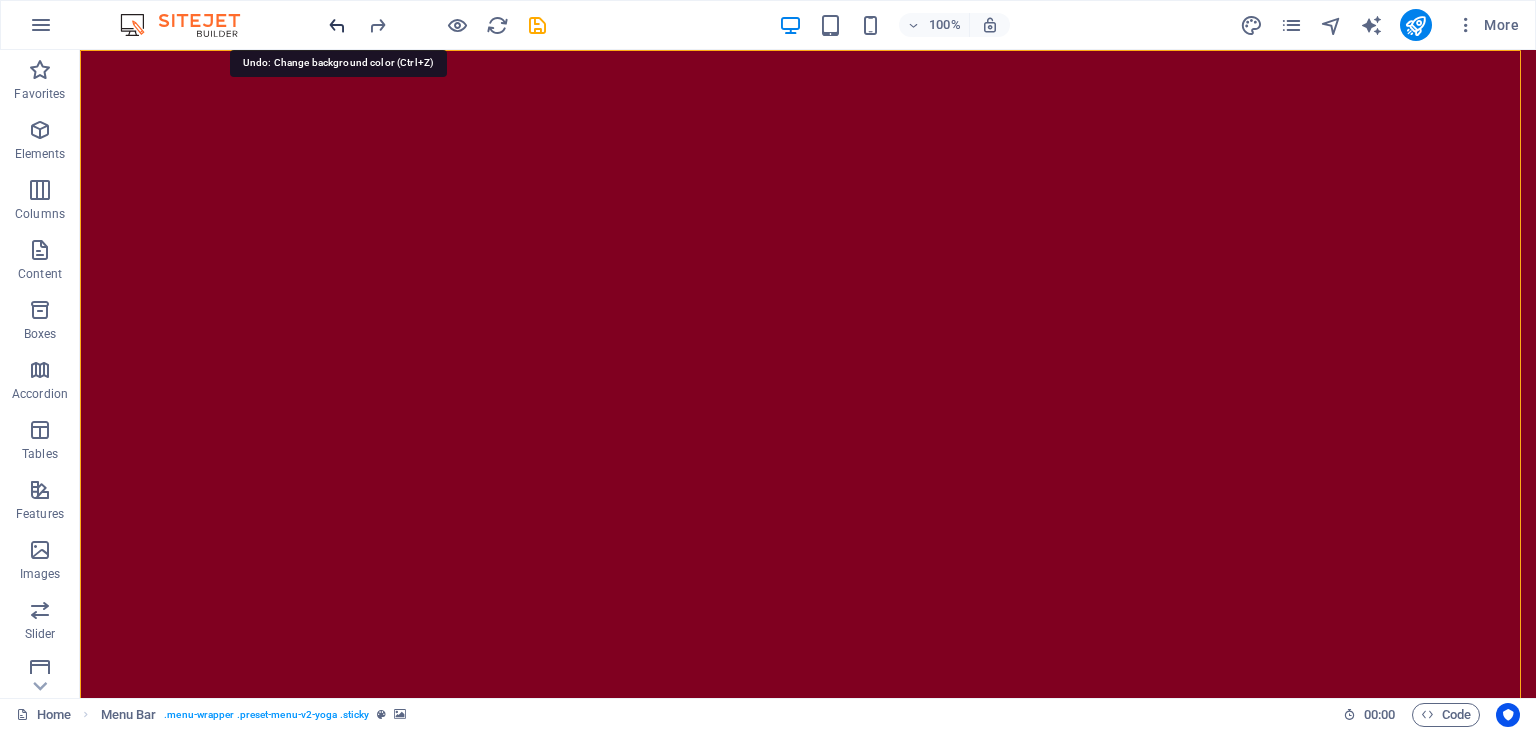 click at bounding box center [337, 25] 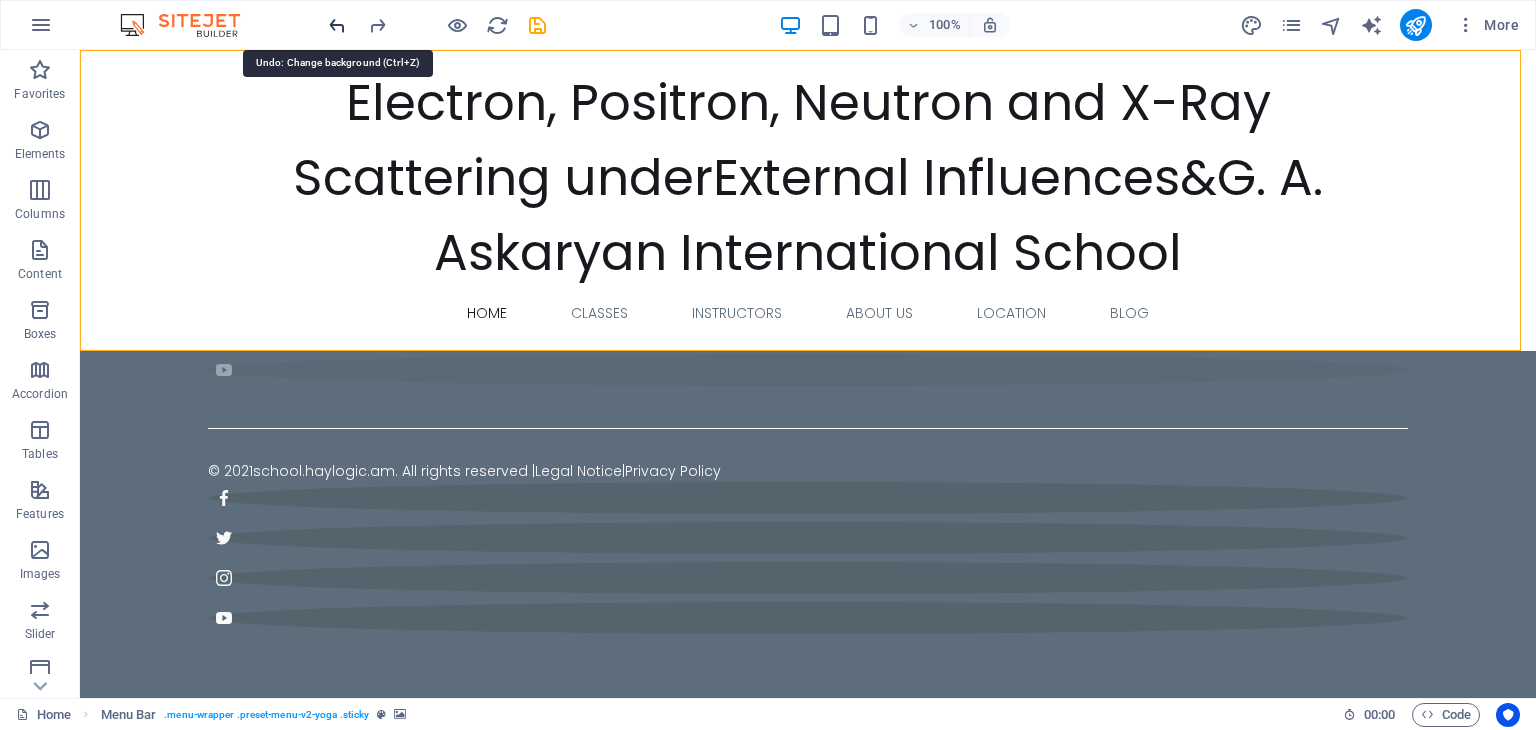 scroll, scrollTop: 2125, scrollLeft: 0, axis: vertical 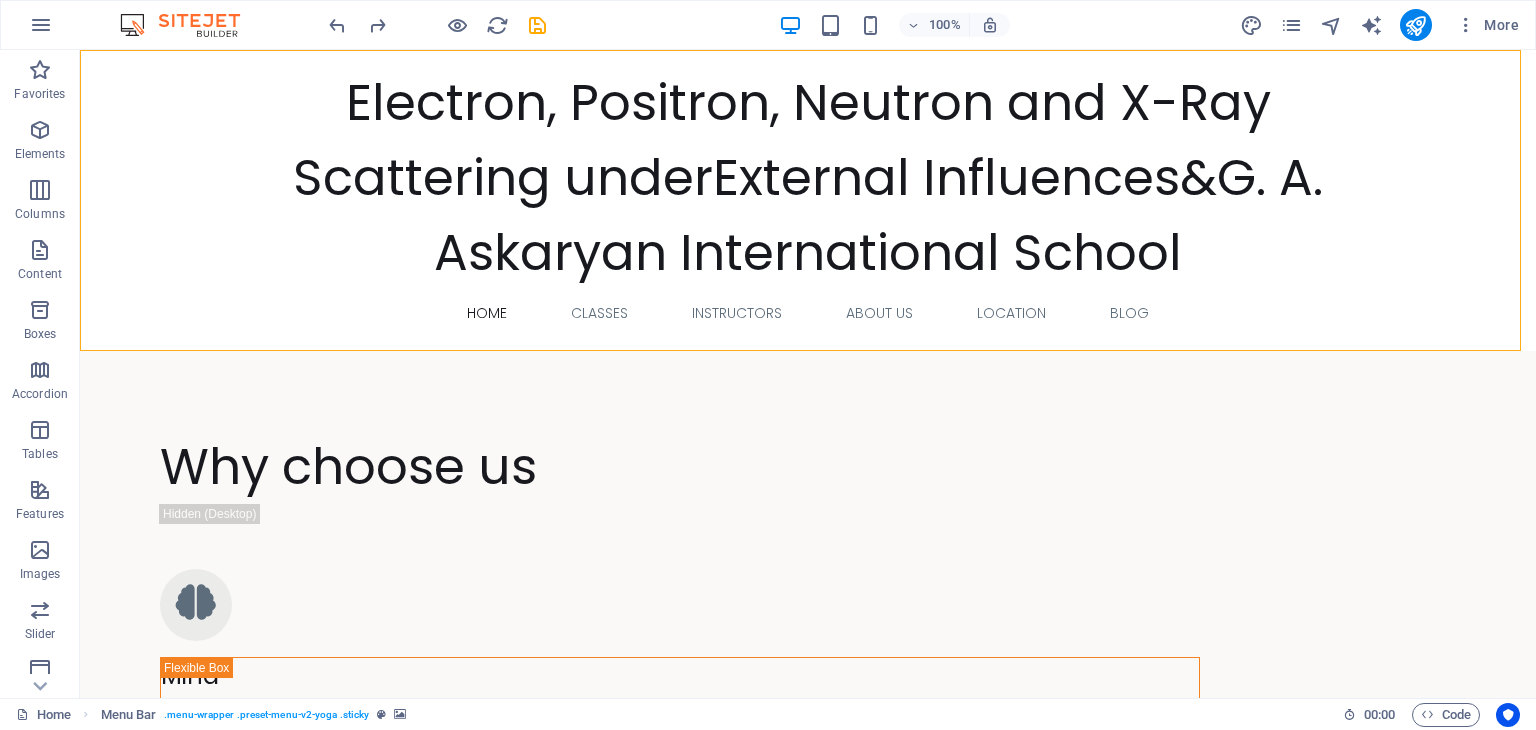 click on "Electron, Positron, Neutron and X-Ray Scattering underExternal Influences&G. A. Askaryan International School Home Classes Instructors About Us Location     Blog" at bounding box center (808, 200) 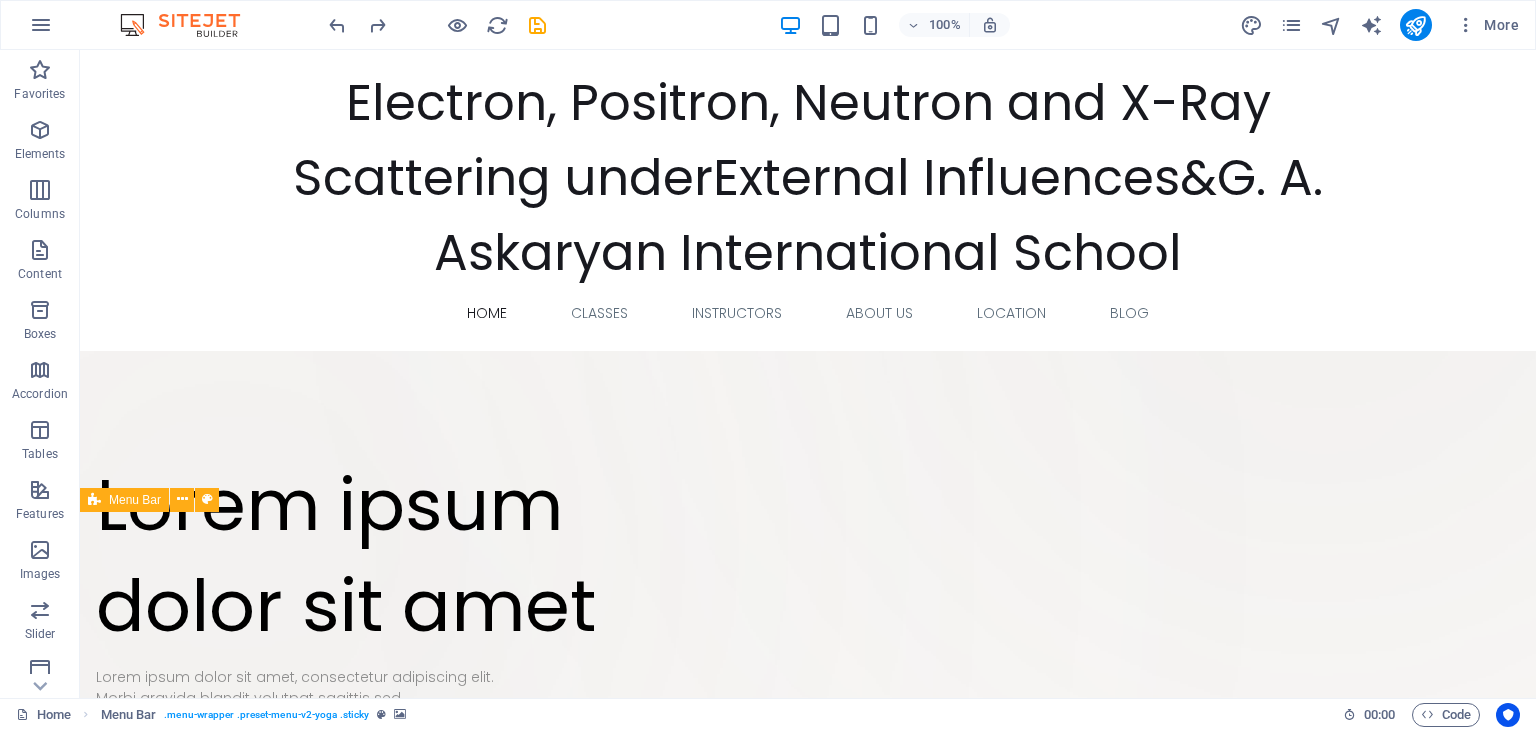 scroll, scrollTop: 0, scrollLeft: 0, axis: both 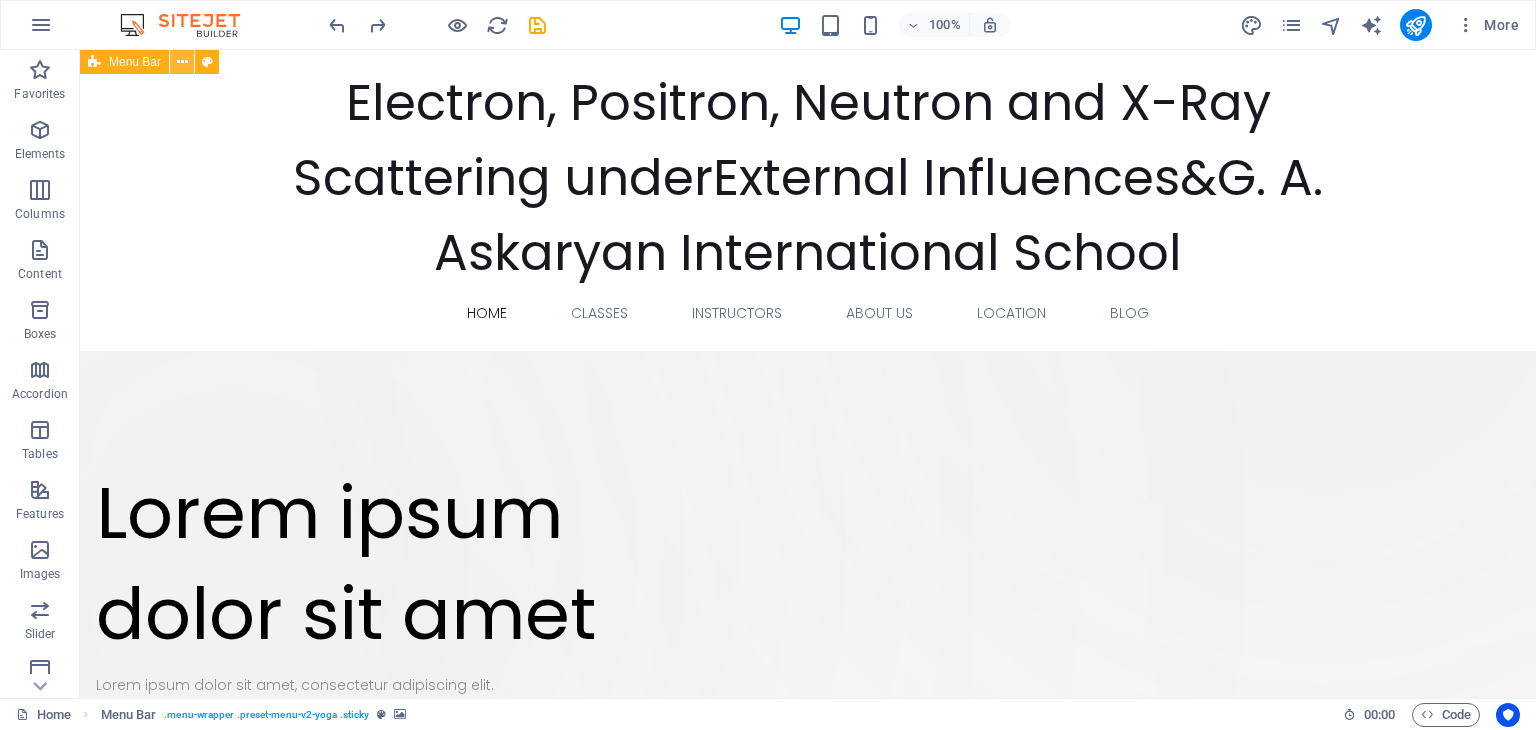 click at bounding box center (182, 62) 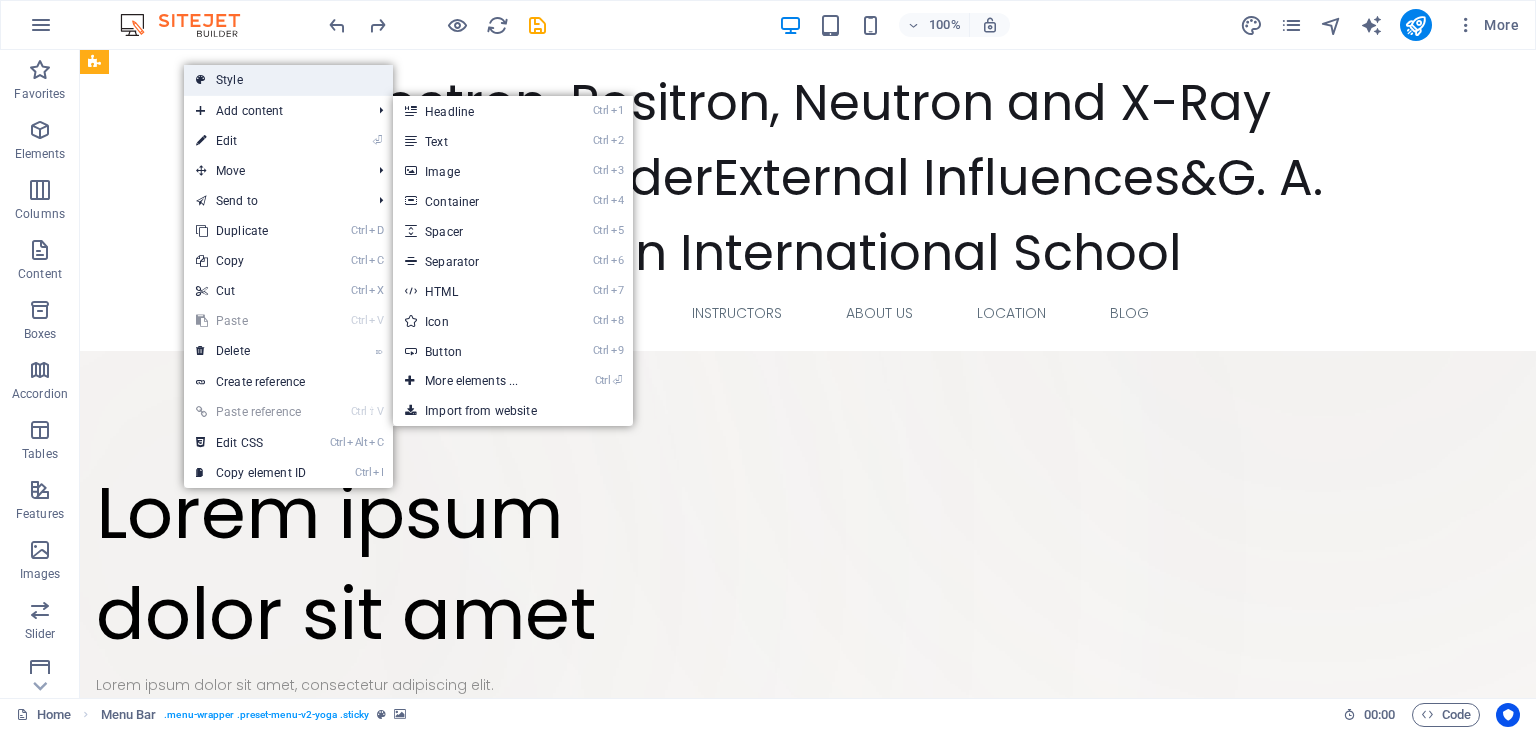 click on "Style" at bounding box center (288, 80) 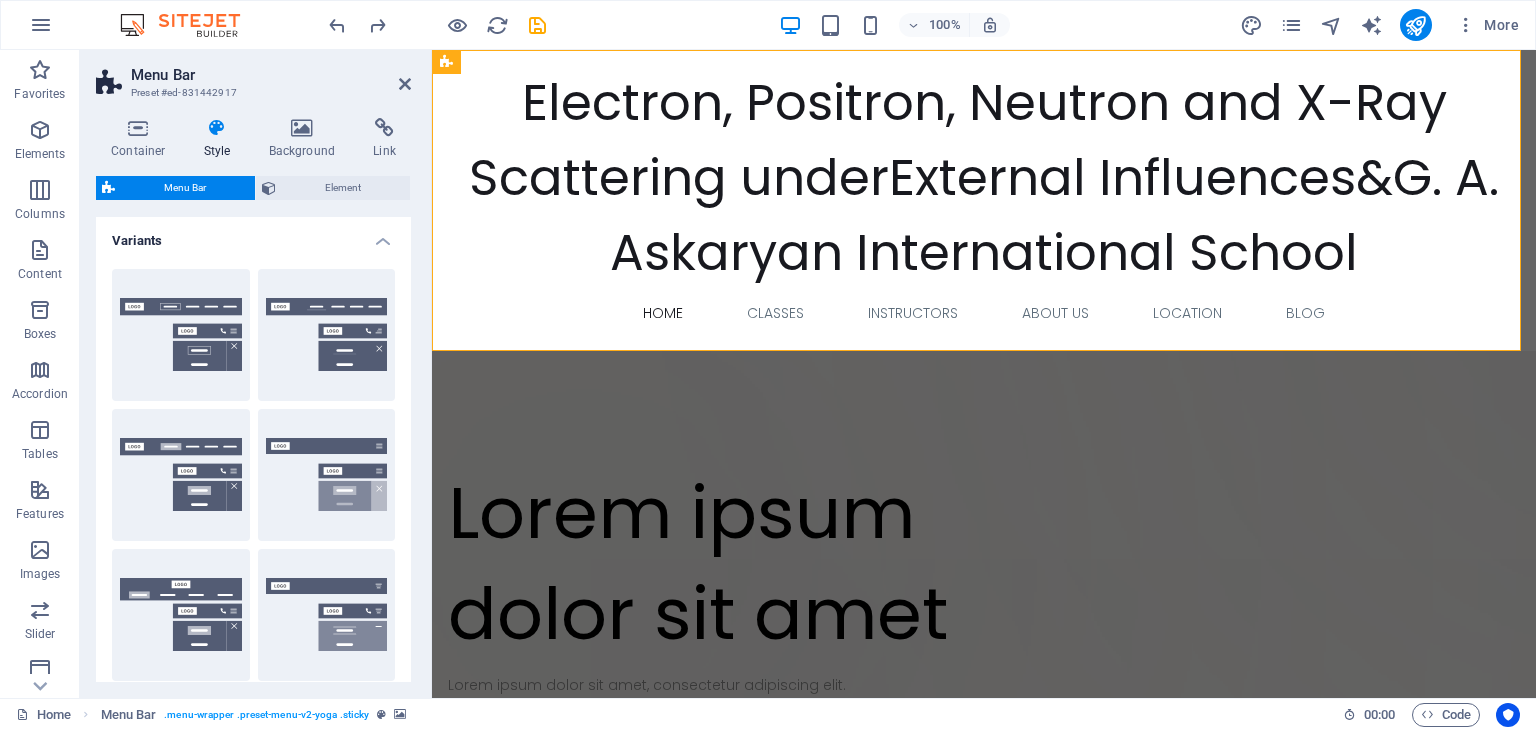type 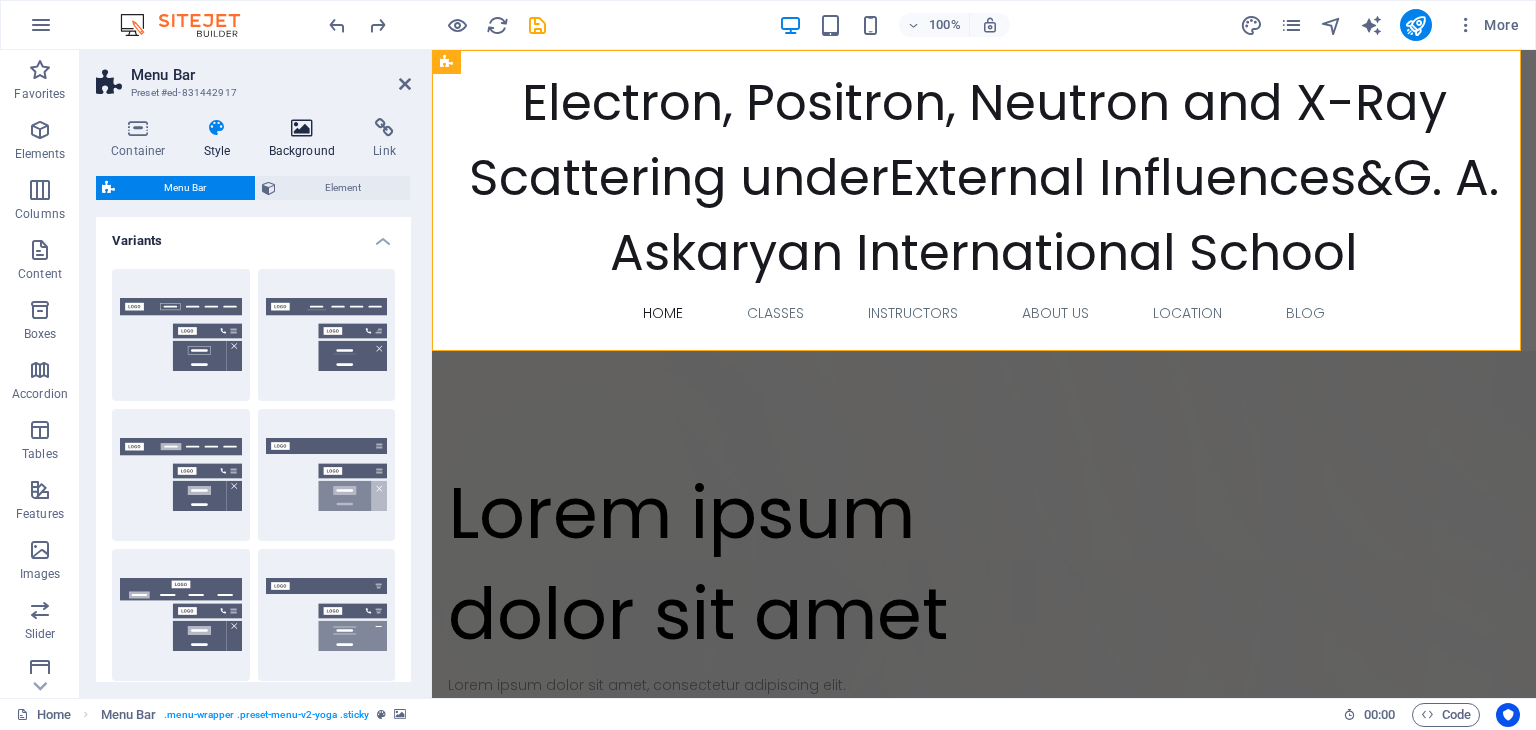 click at bounding box center [302, 128] 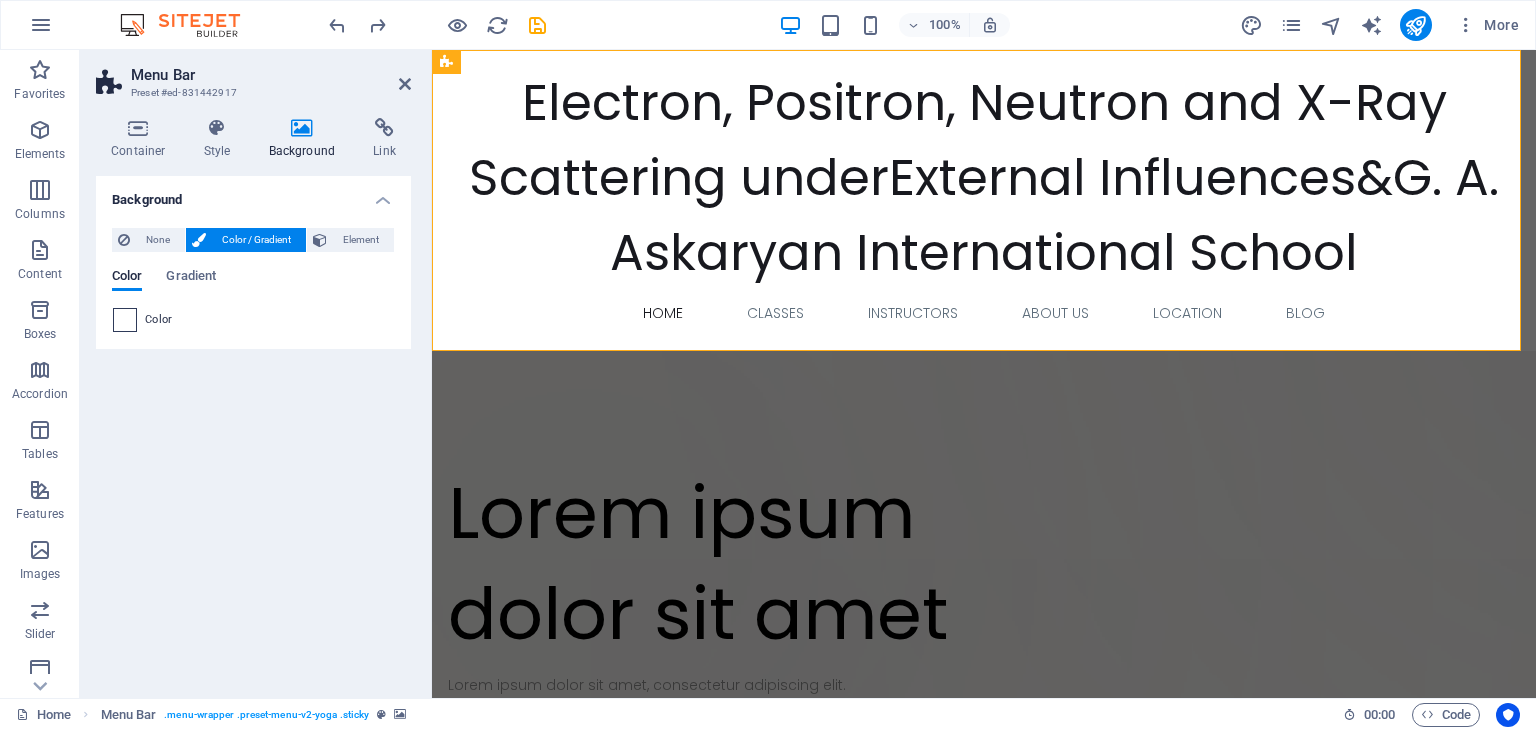 click at bounding box center [125, 320] 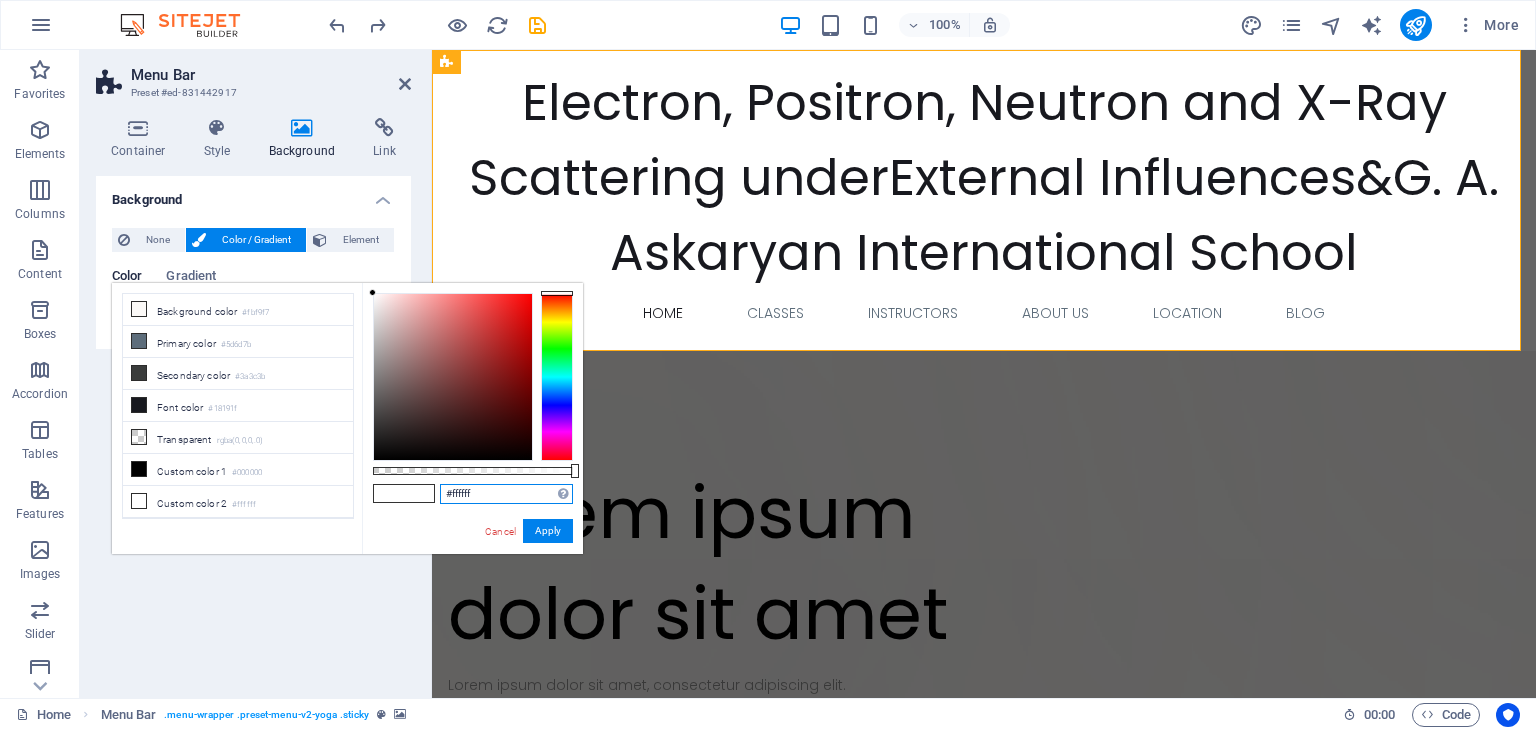drag, startPoint x: 475, startPoint y: 497, endPoint x: 451, endPoint y: 493, distance: 24.33105 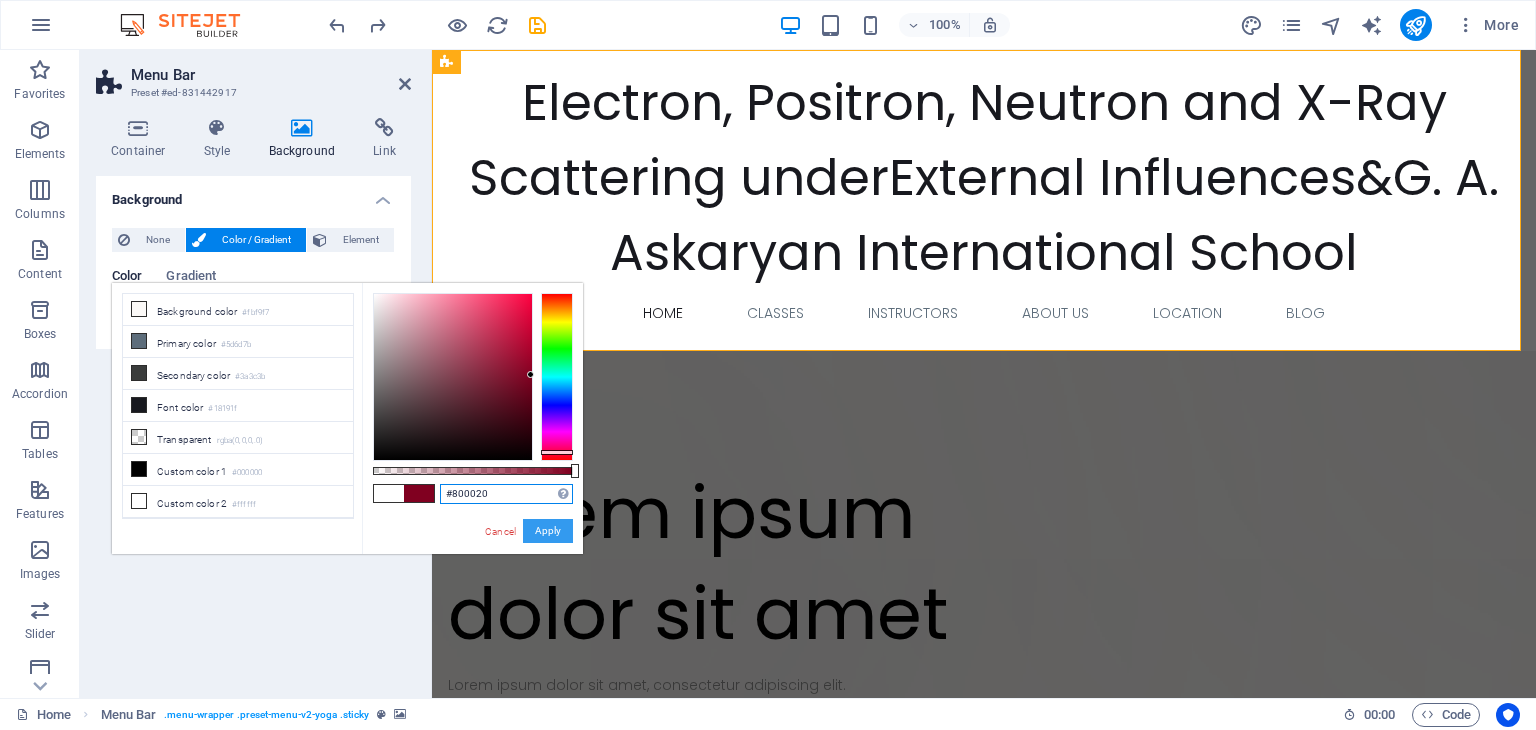 type on "#800020" 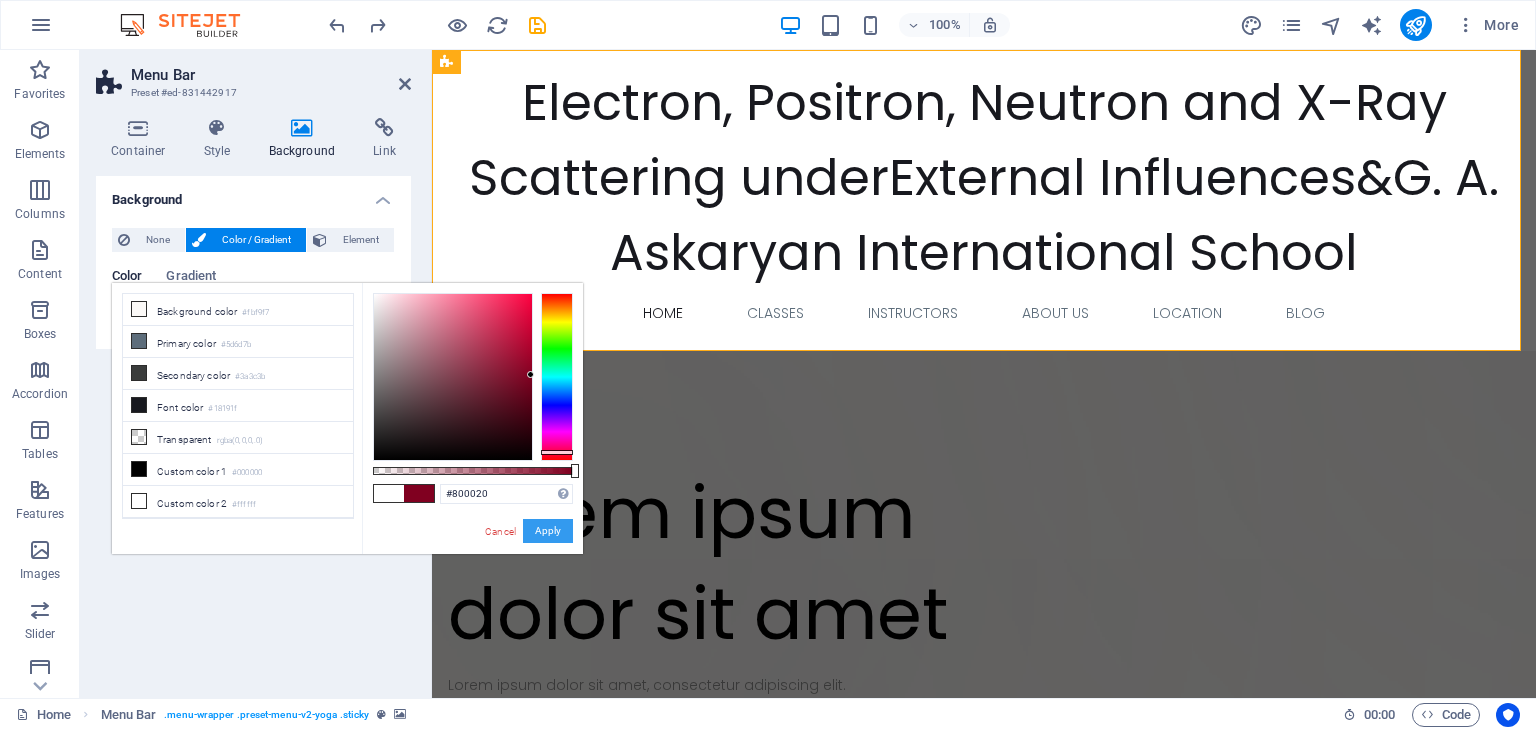 drag, startPoint x: 540, startPoint y: 535, endPoint x: 108, endPoint y: 486, distance: 434.77005 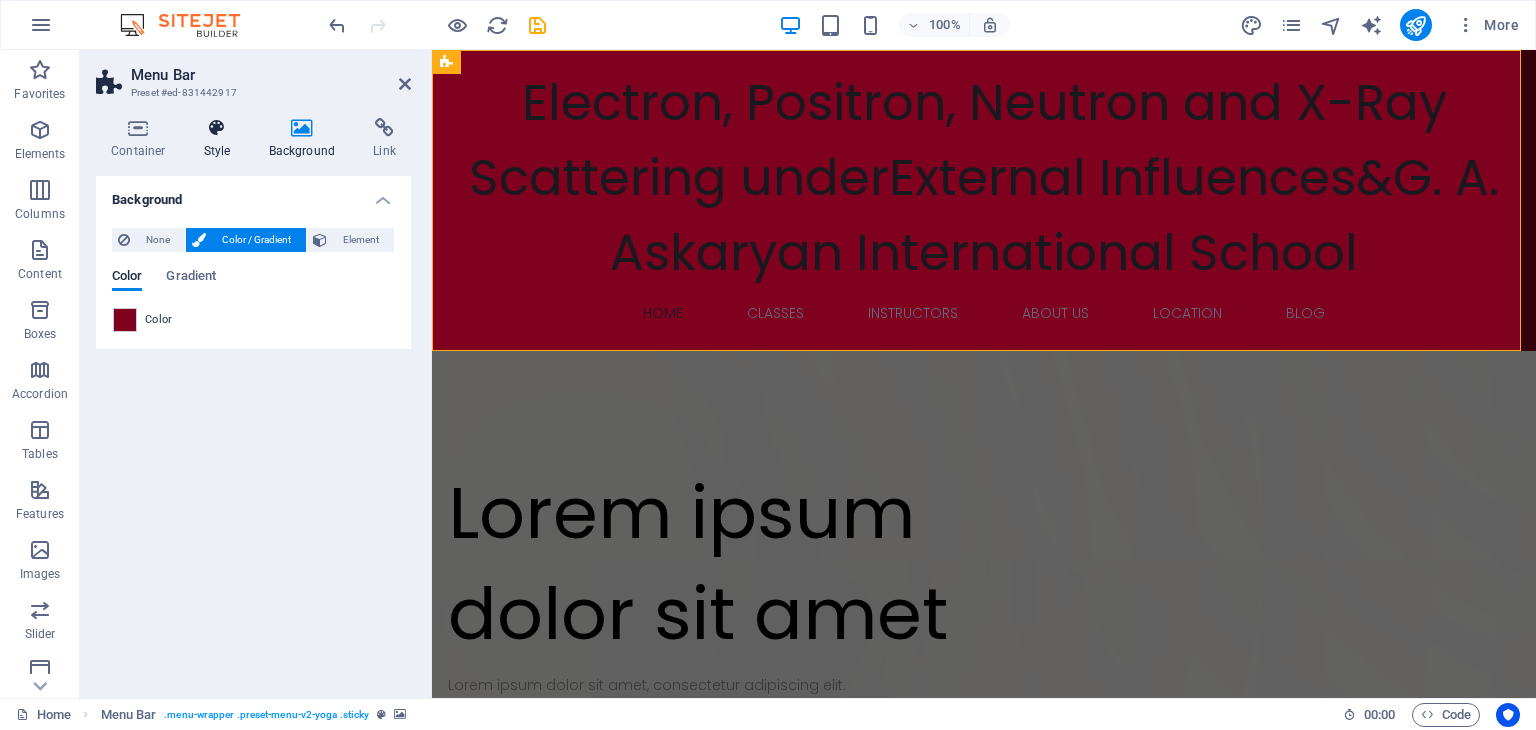 click on "Style" at bounding box center [221, 139] 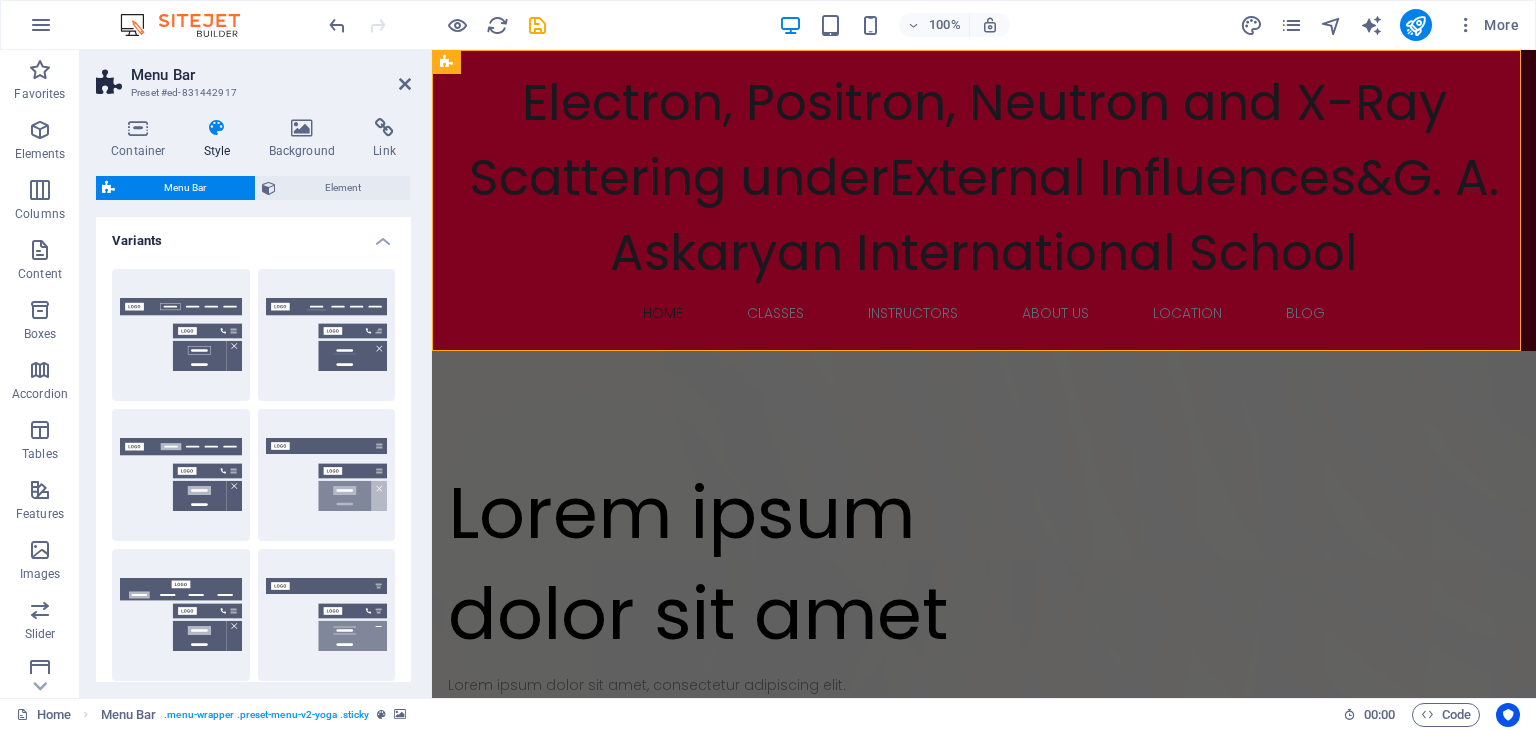 drag, startPoint x: 405, startPoint y: 253, endPoint x: 407, endPoint y: 417, distance: 164.01219 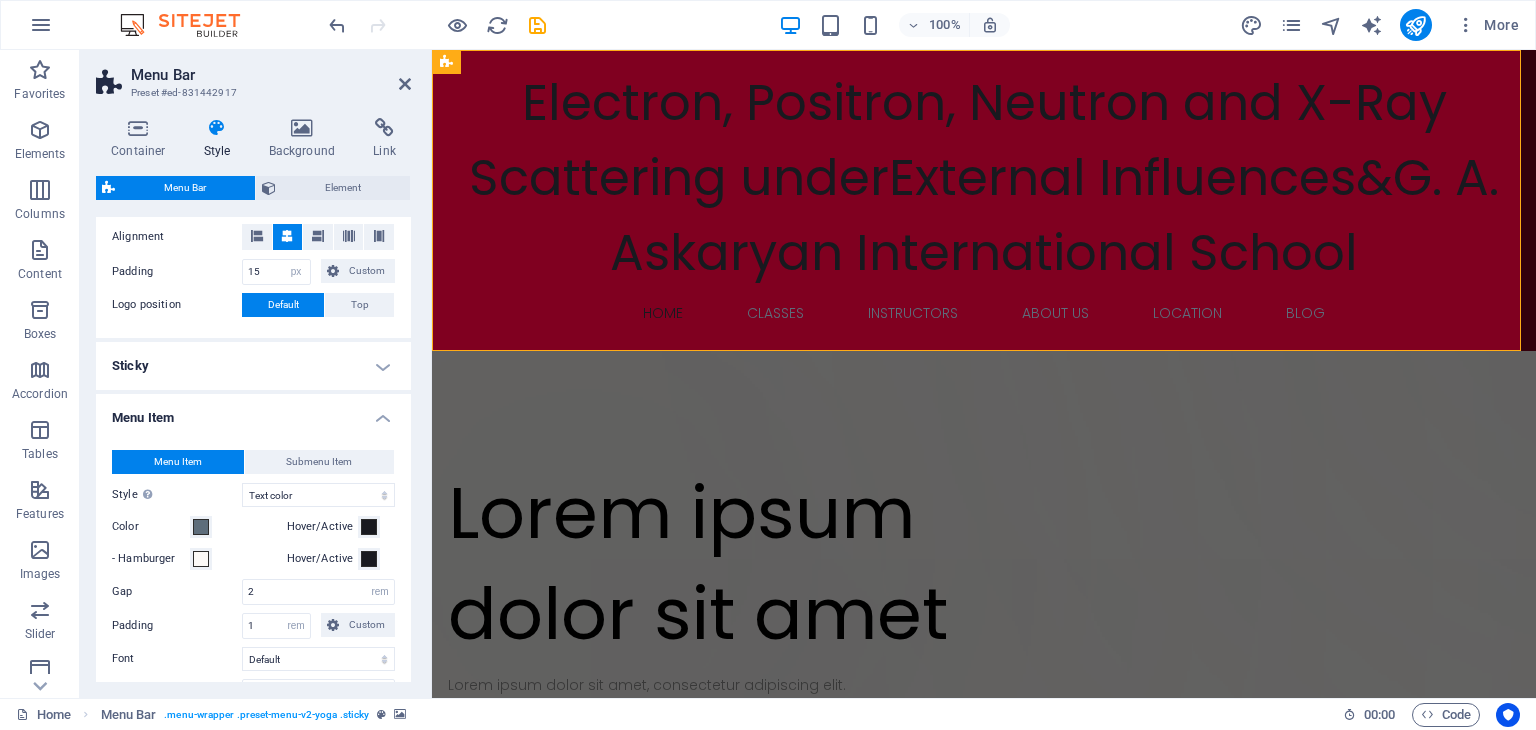 scroll, scrollTop: 729, scrollLeft: 0, axis: vertical 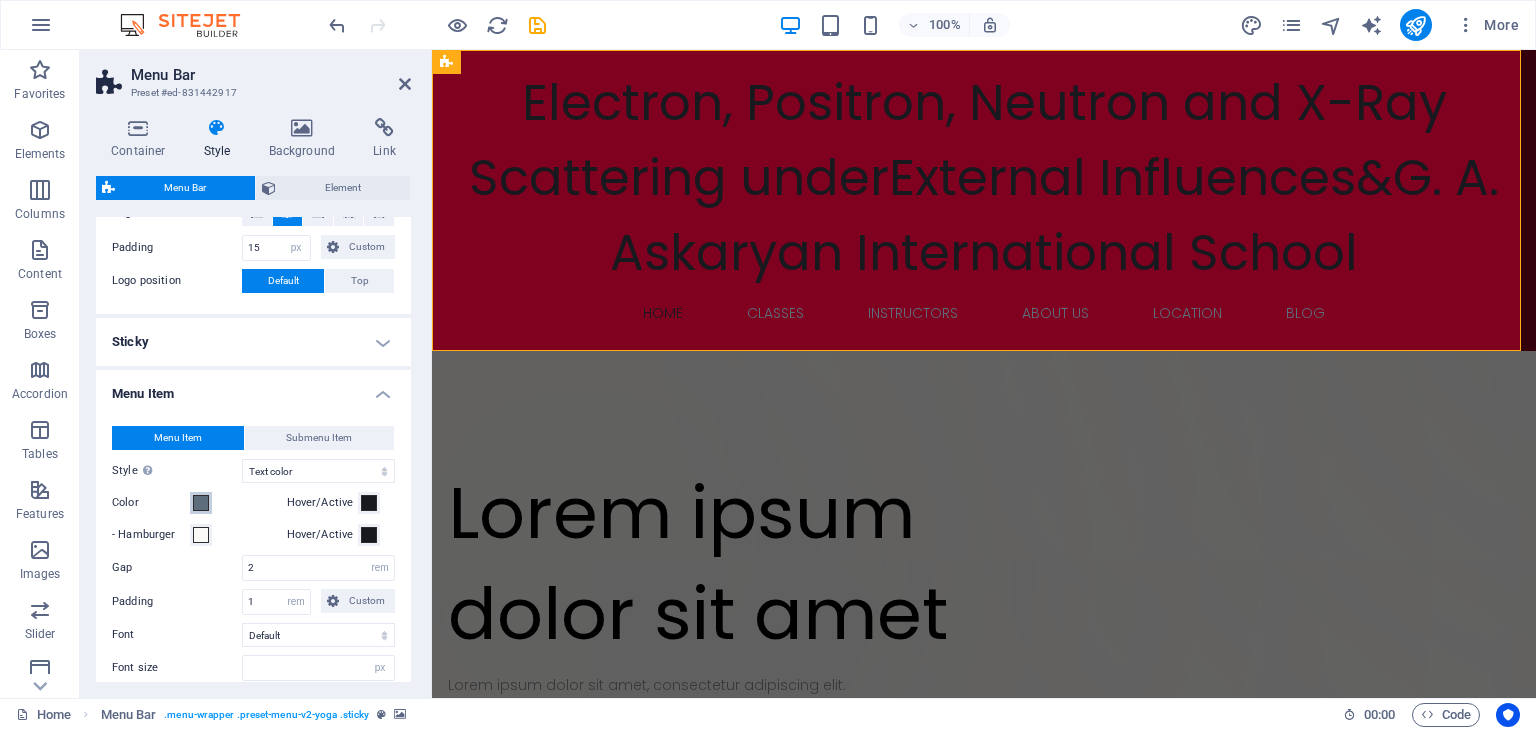 click at bounding box center (201, 503) 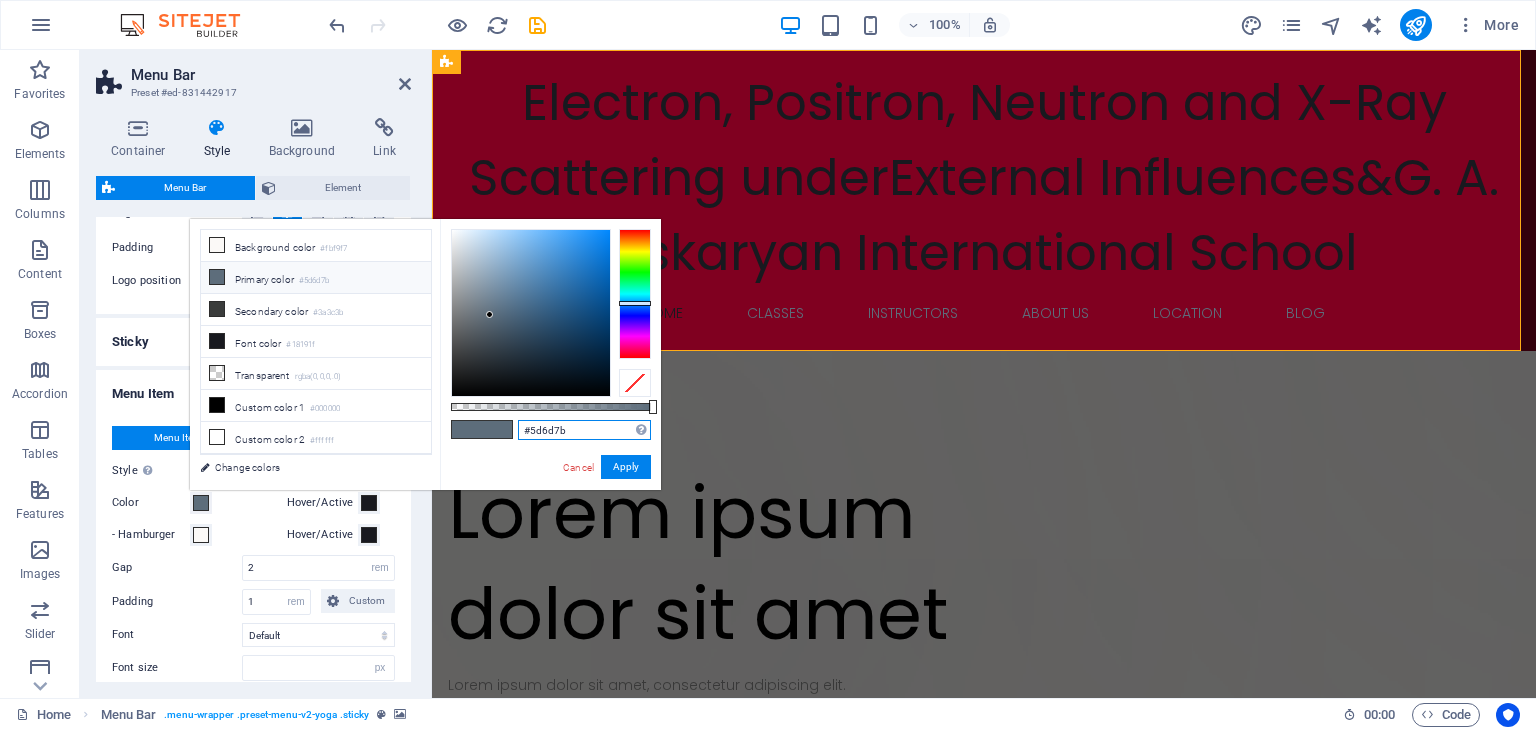 drag, startPoint x: 530, startPoint y: 429, endPoint x: 590, endPoint y: 429, distance: 60 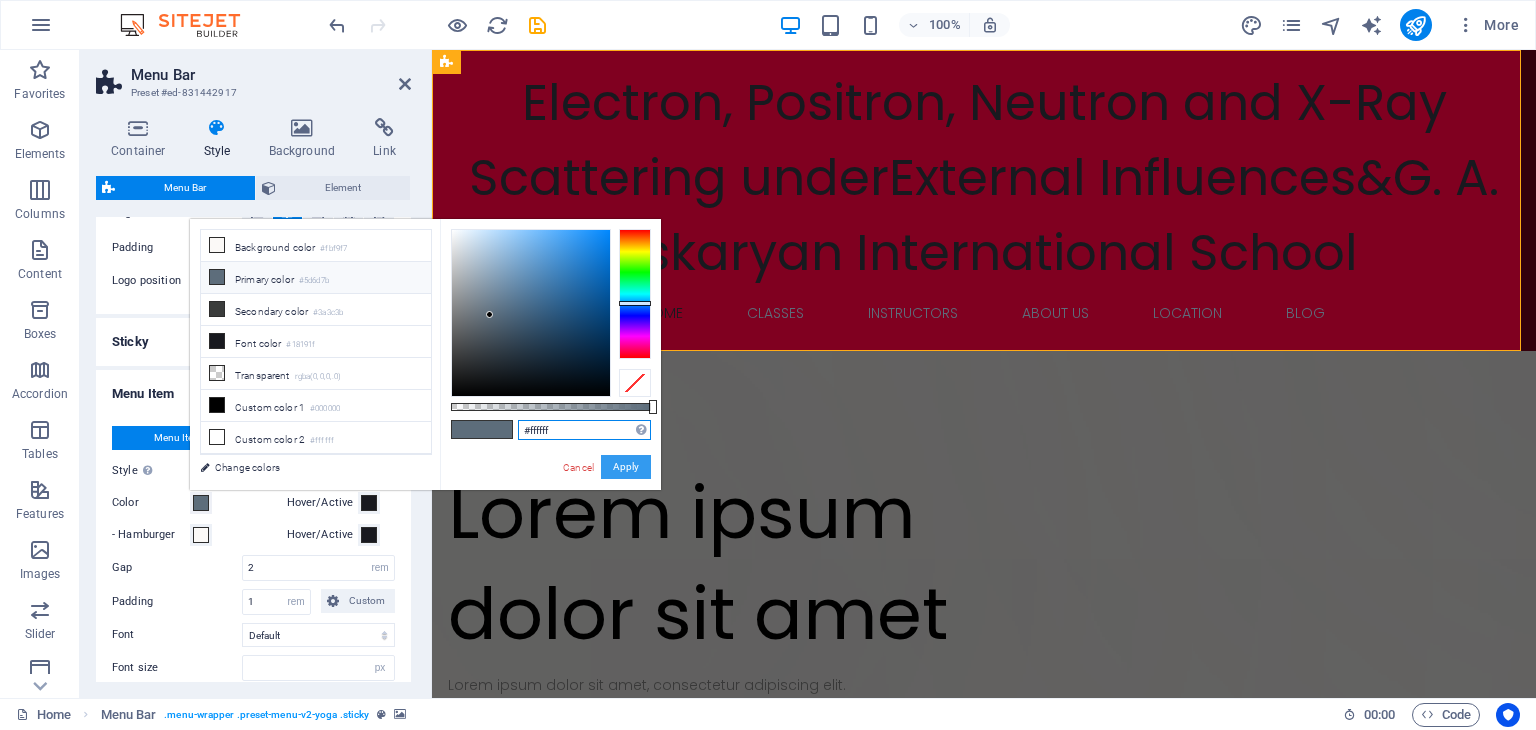 type on "#ffffff" 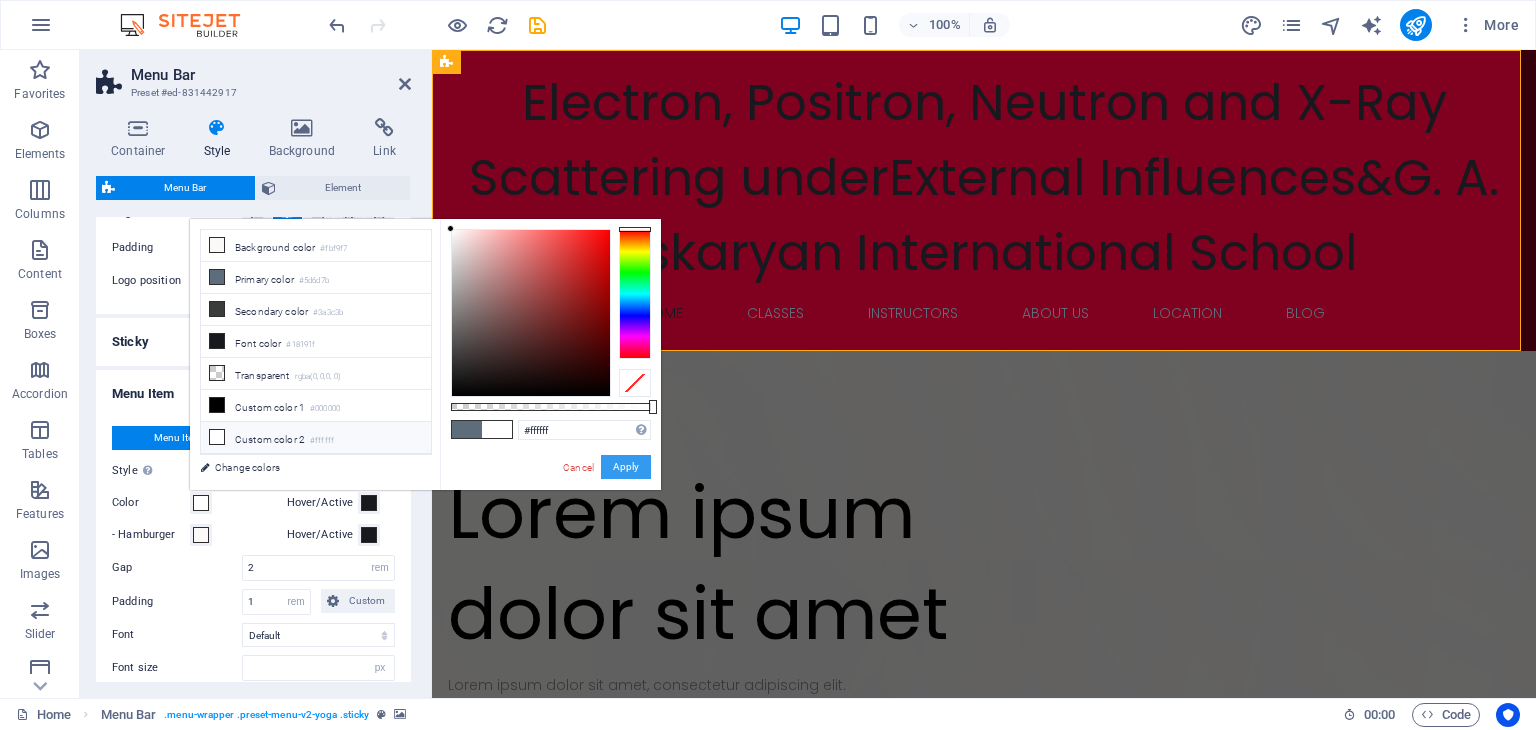 click on "Apply" at bounding box center [626, 467] 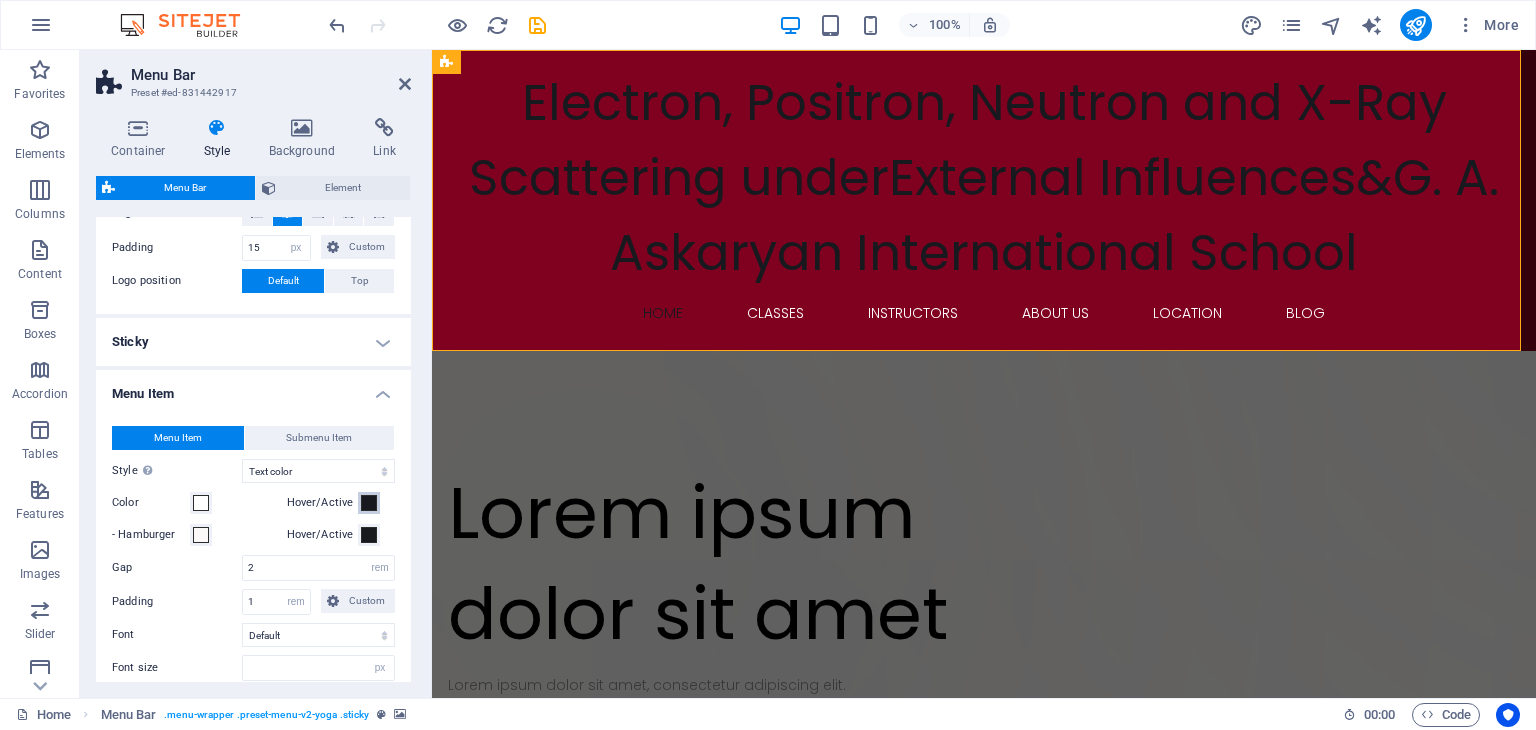 type 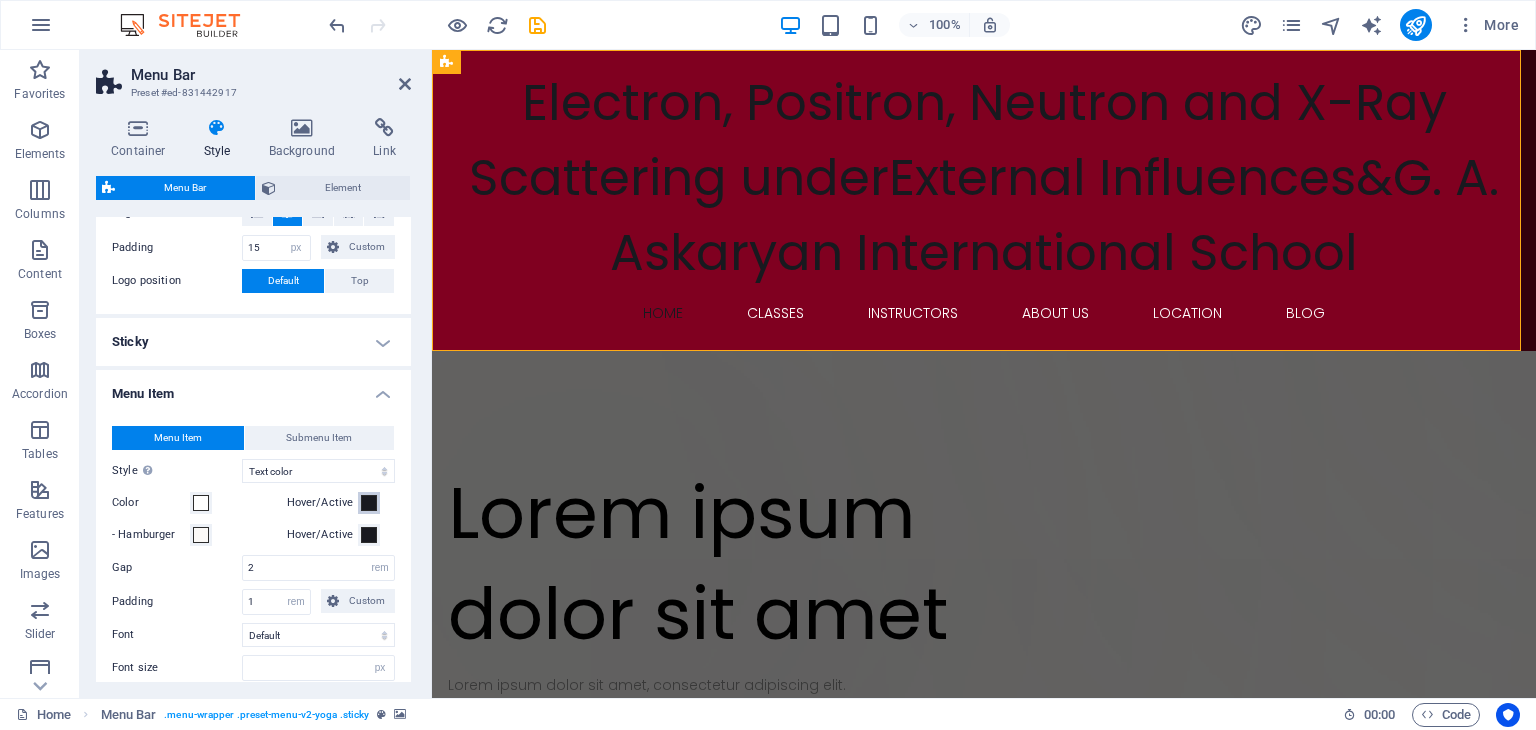 click at bounding box center [369, 503] 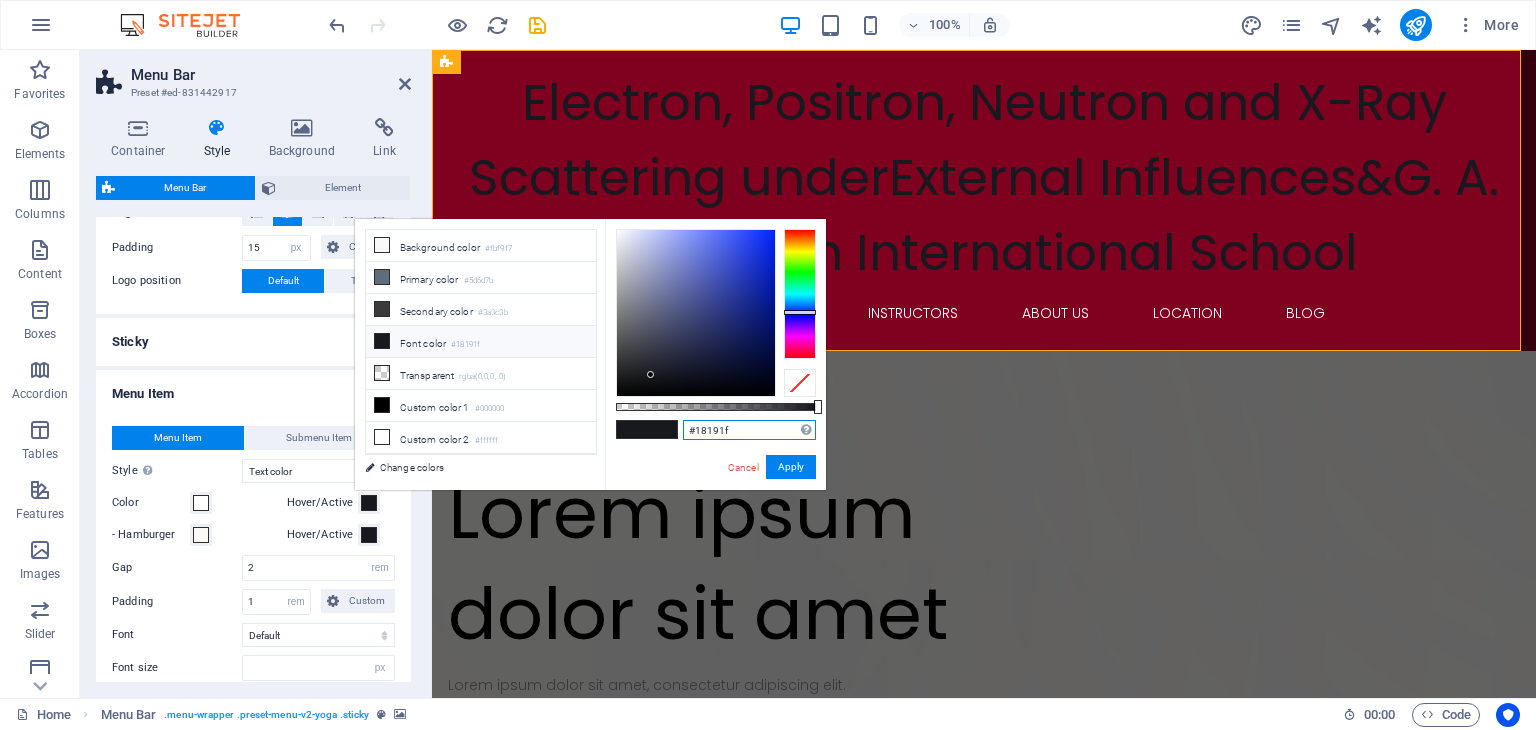 drag, startPoint x: 696, startPoint y: 430, endPoint x: 749, endPoint y: 430, distance: 53 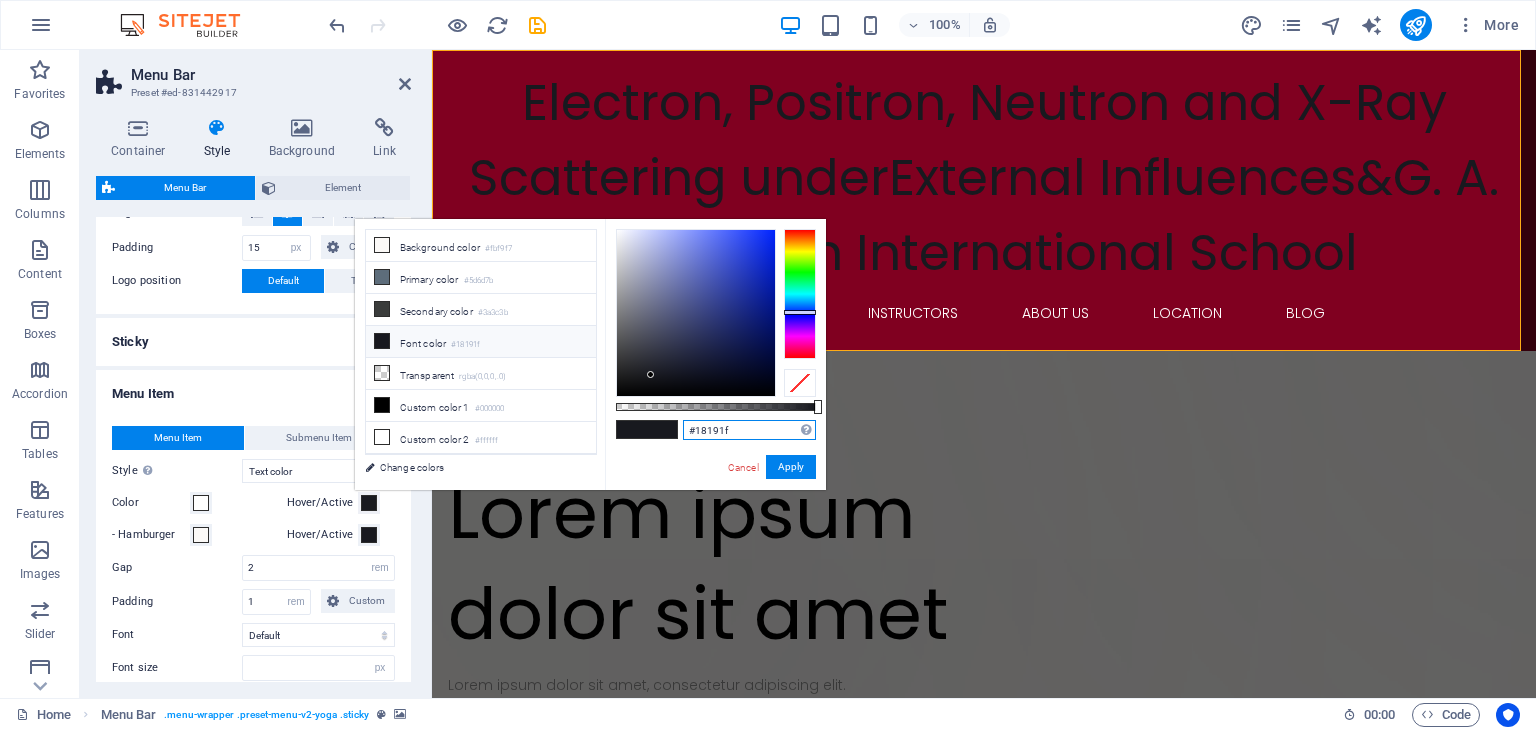 click on "#18191f" at bounding box center [749, 430] 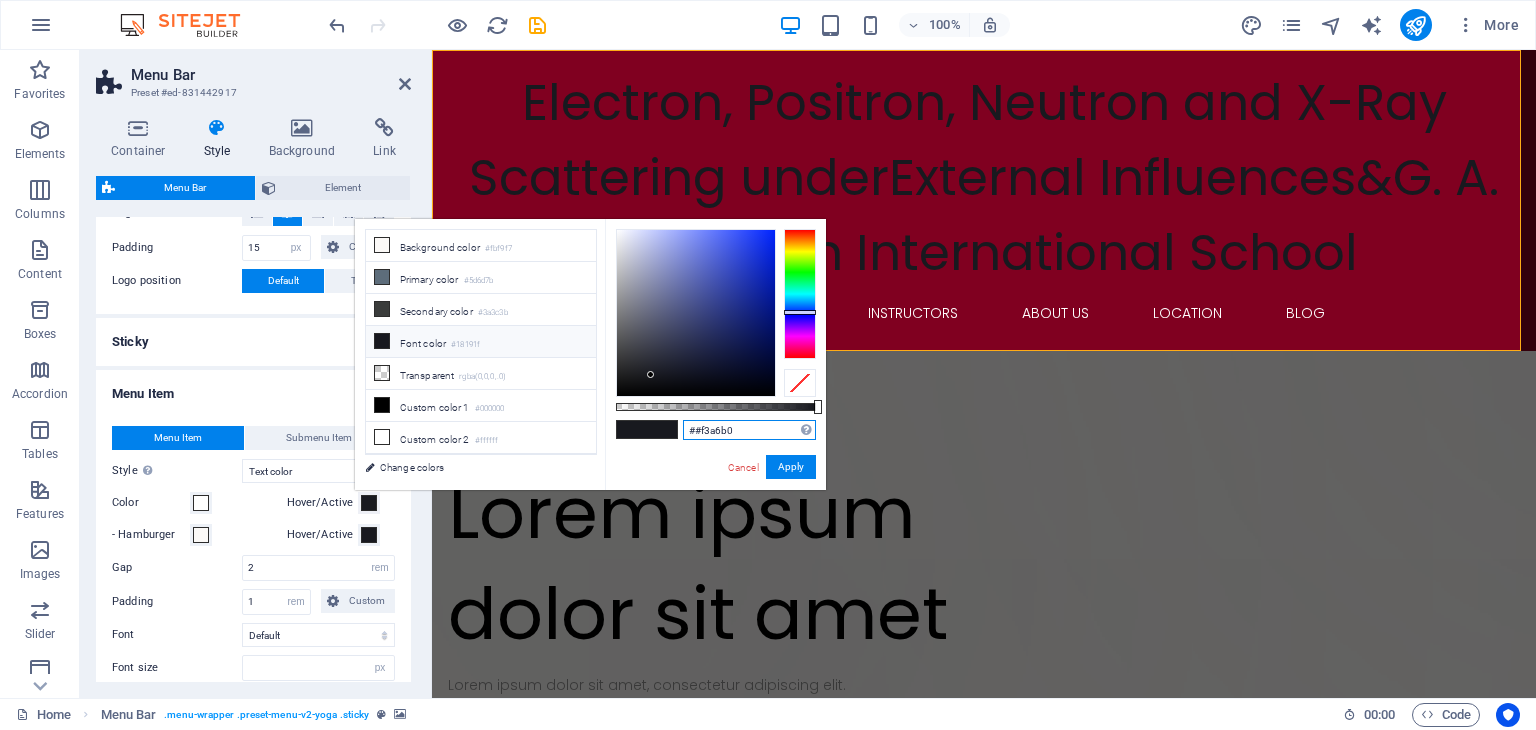 type on "#f3a6b0" 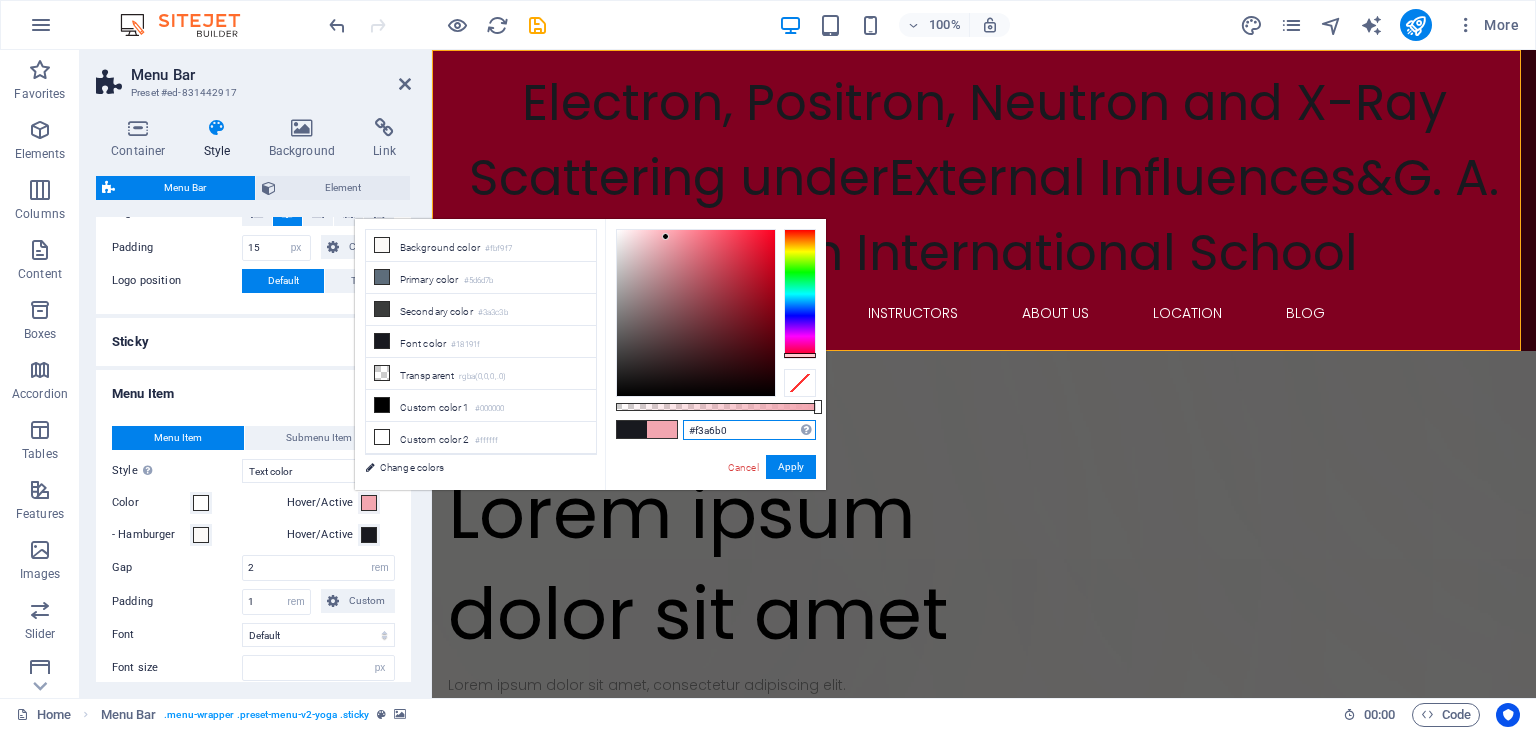 type 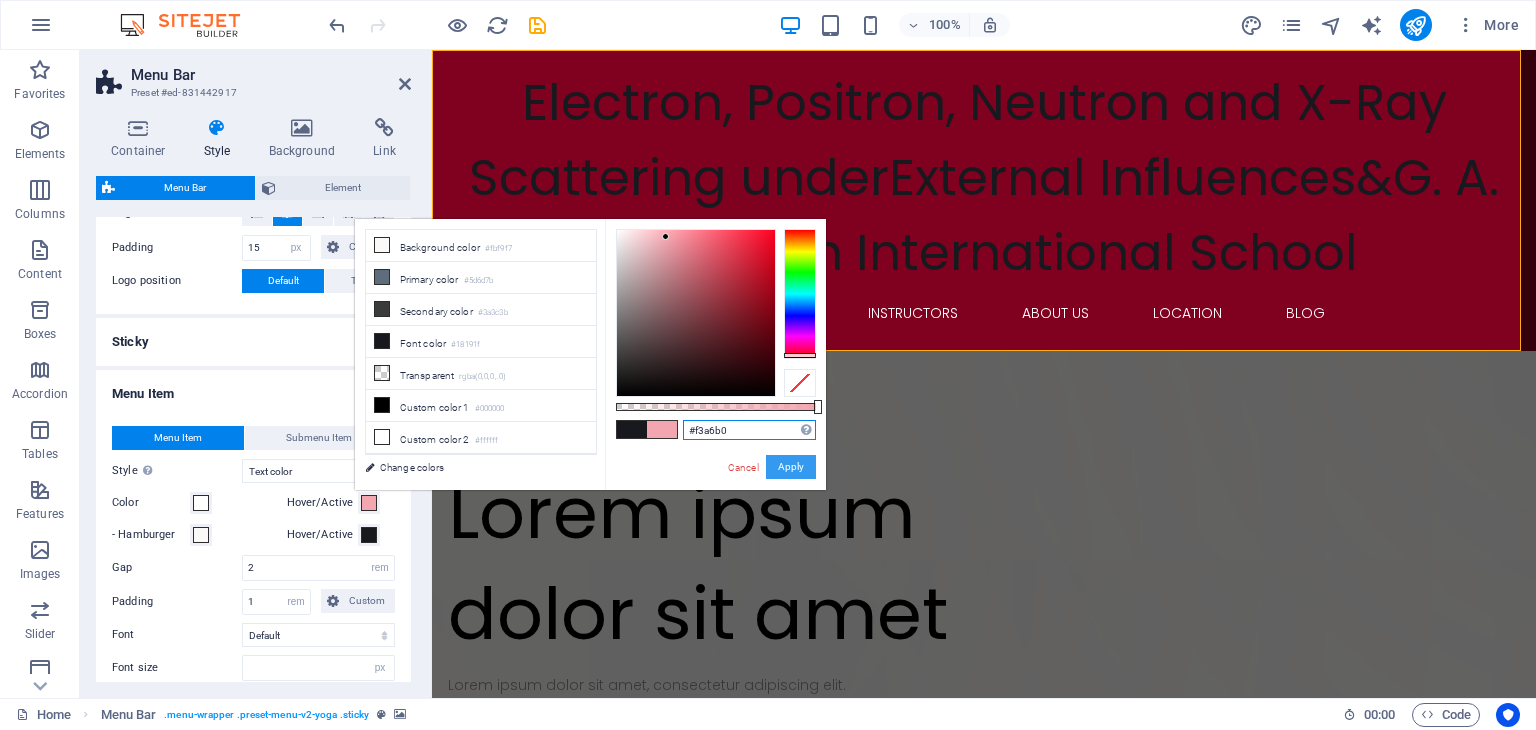 type on "#f3a6b0" 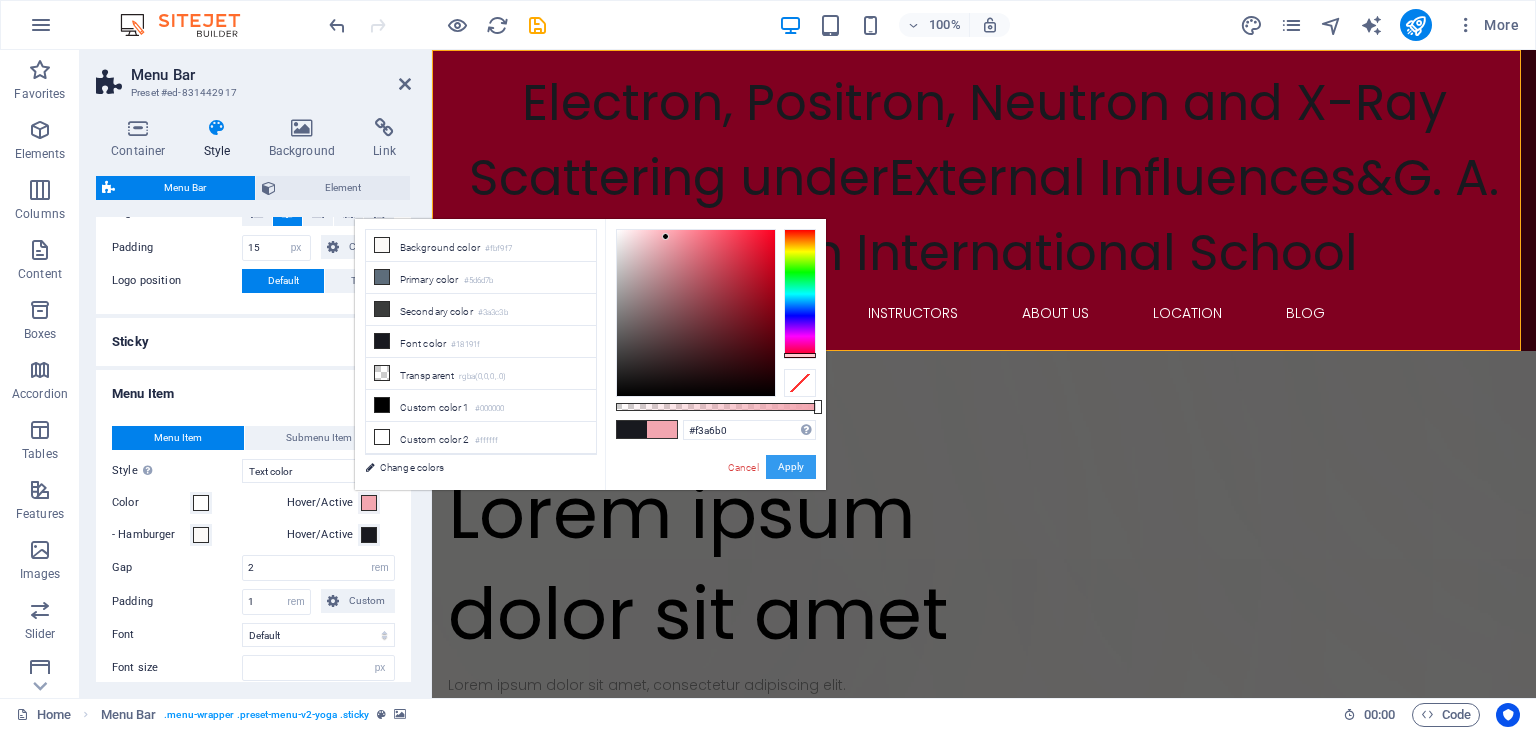 click on "Apply" at bounding box center [791, 467] 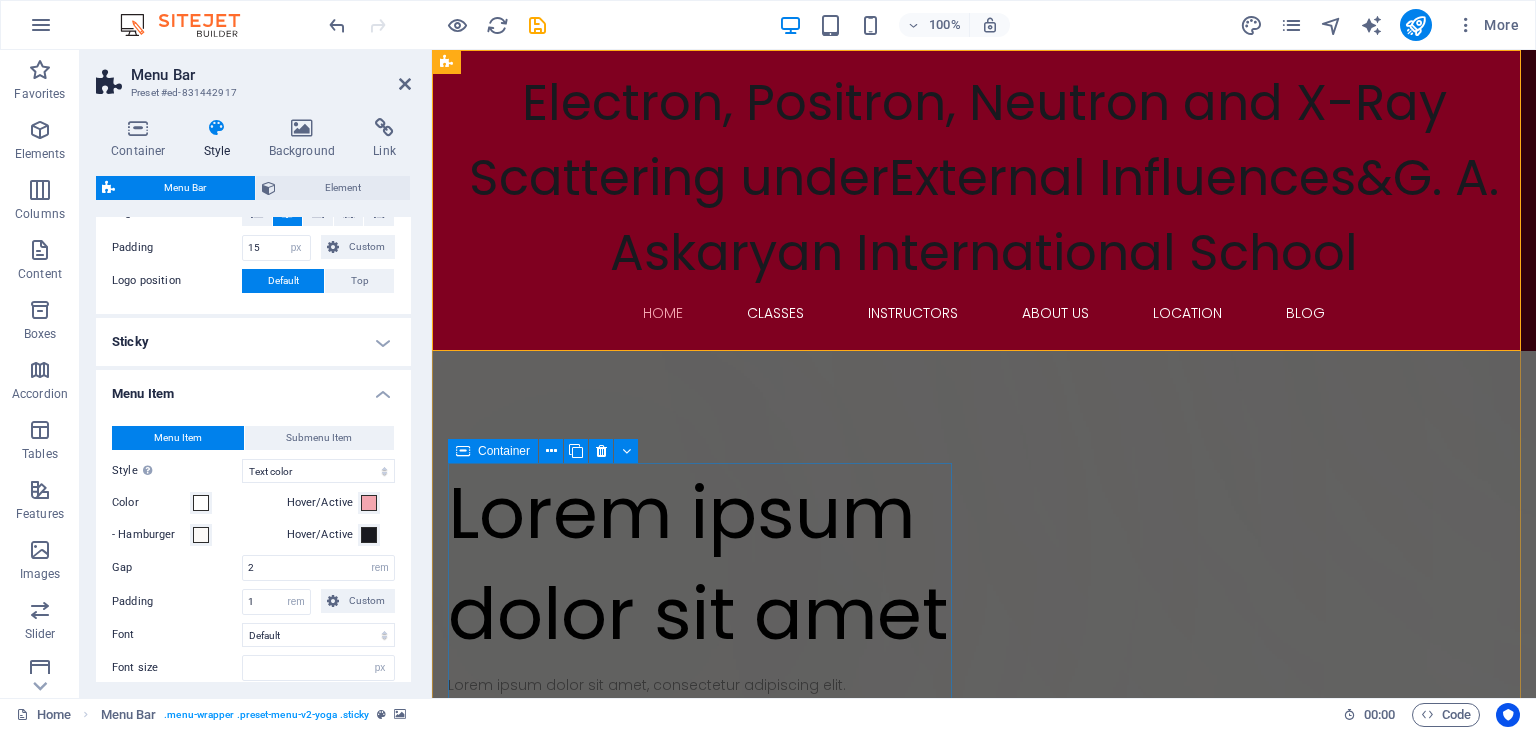 type 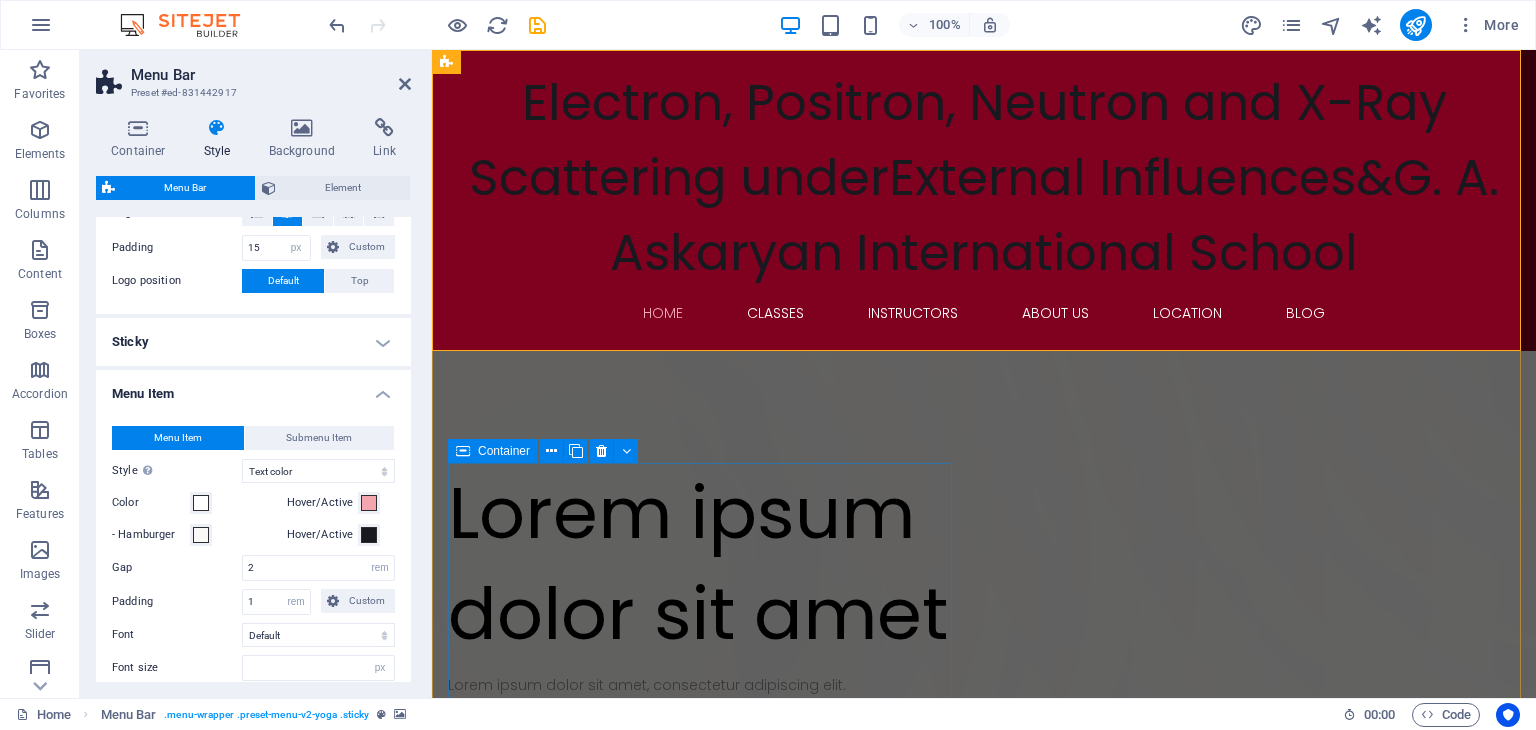 select 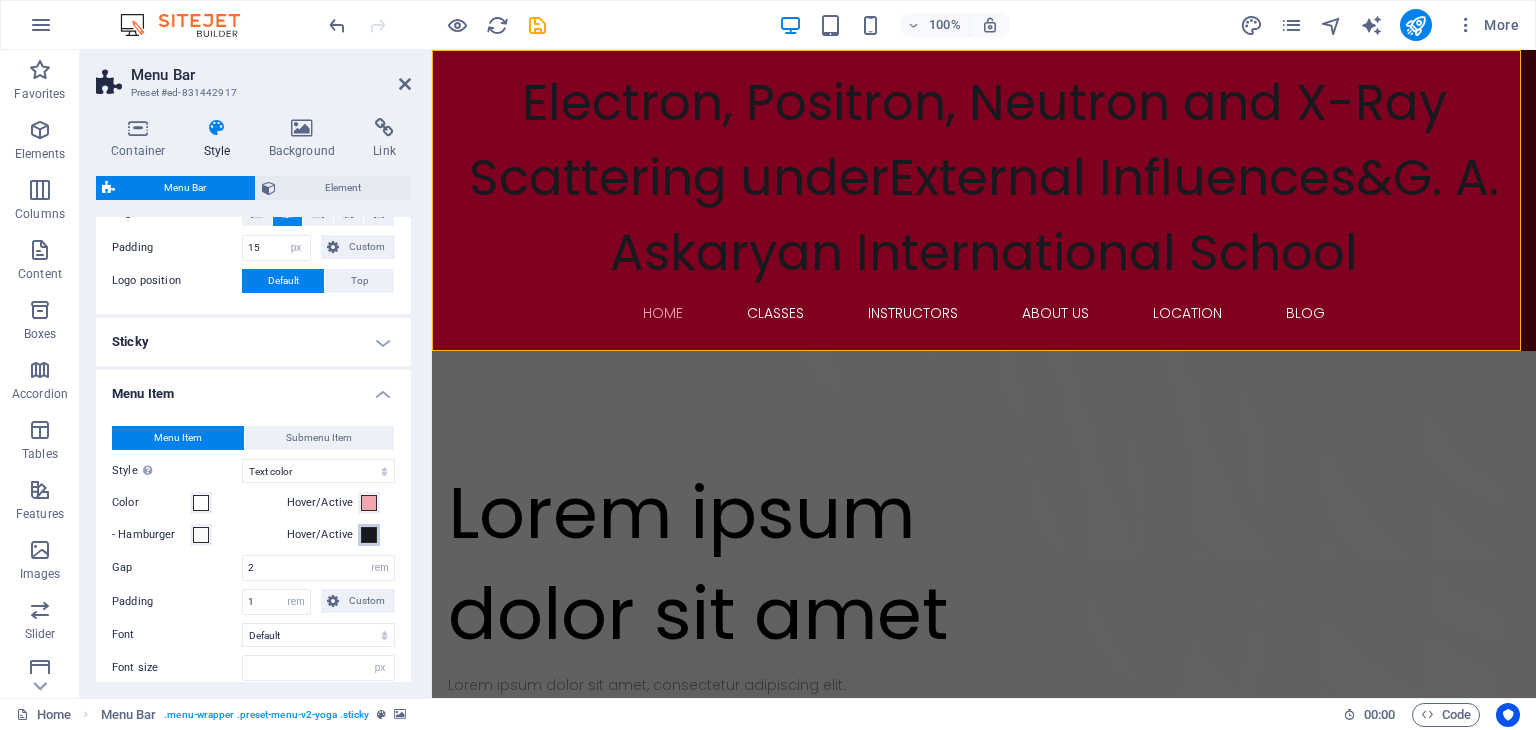 click at bounding box center [369, 535] 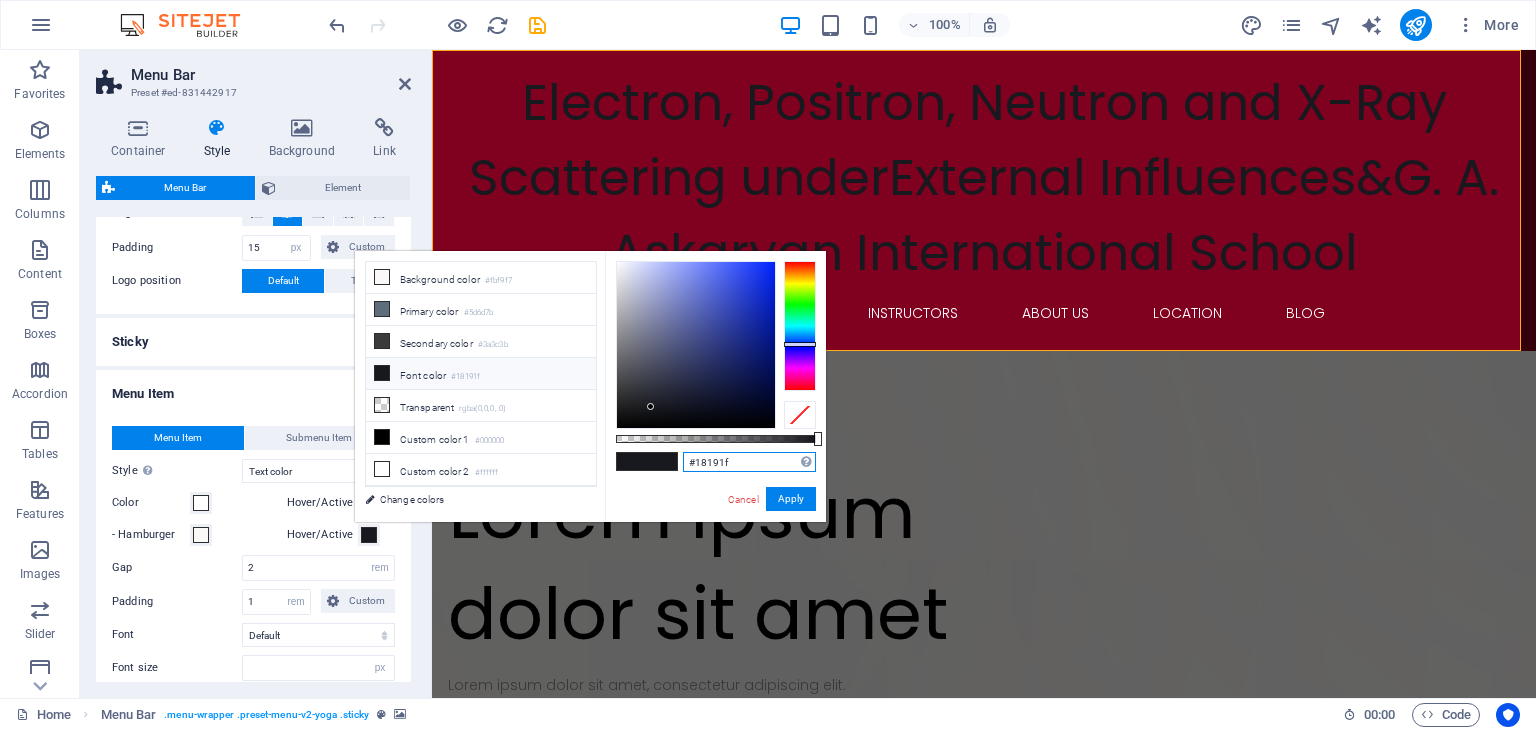 drag, startPoint x: 740, startPoint y: 465, endPoint x: 694, endPoint y: 461, distance: 46.173584 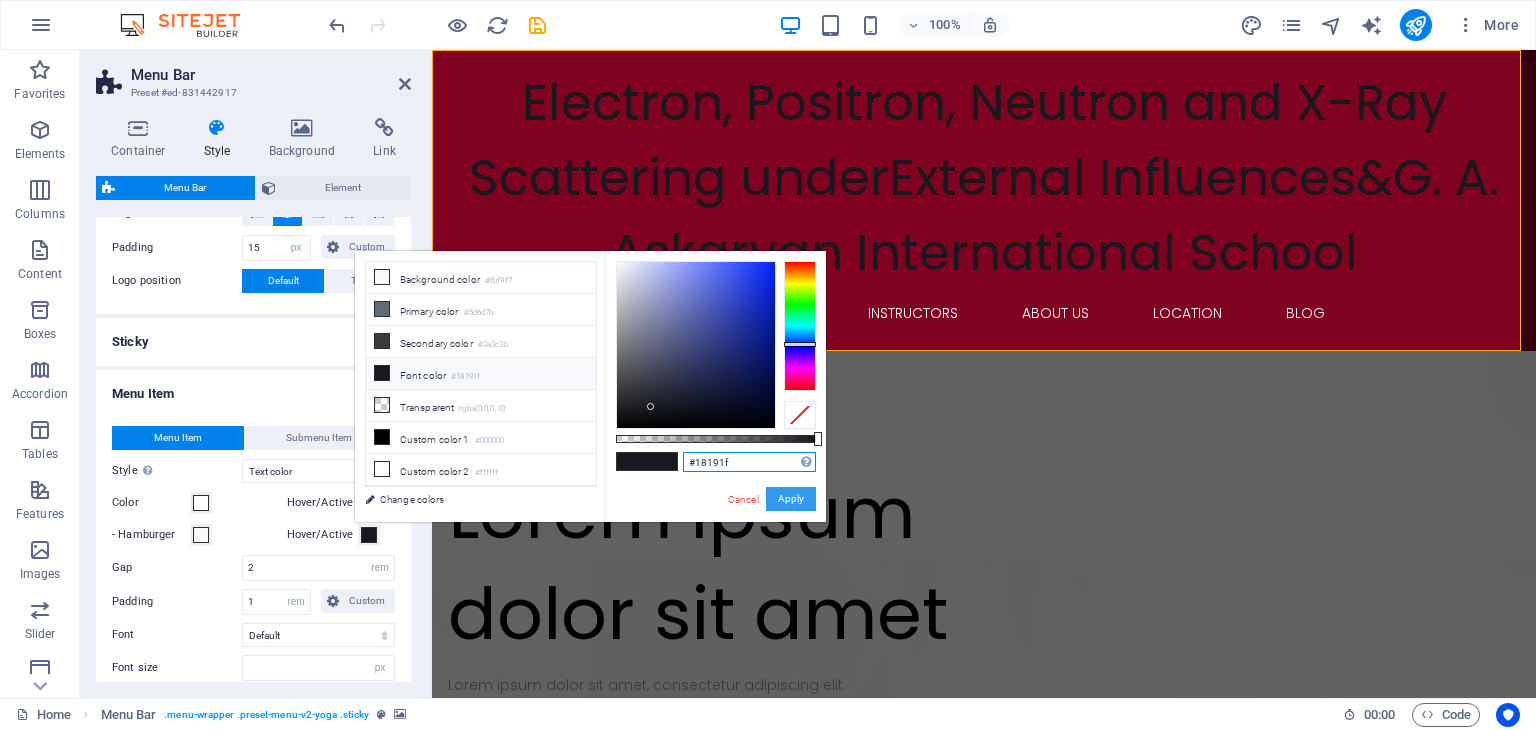 paste on "#f3a6b0" 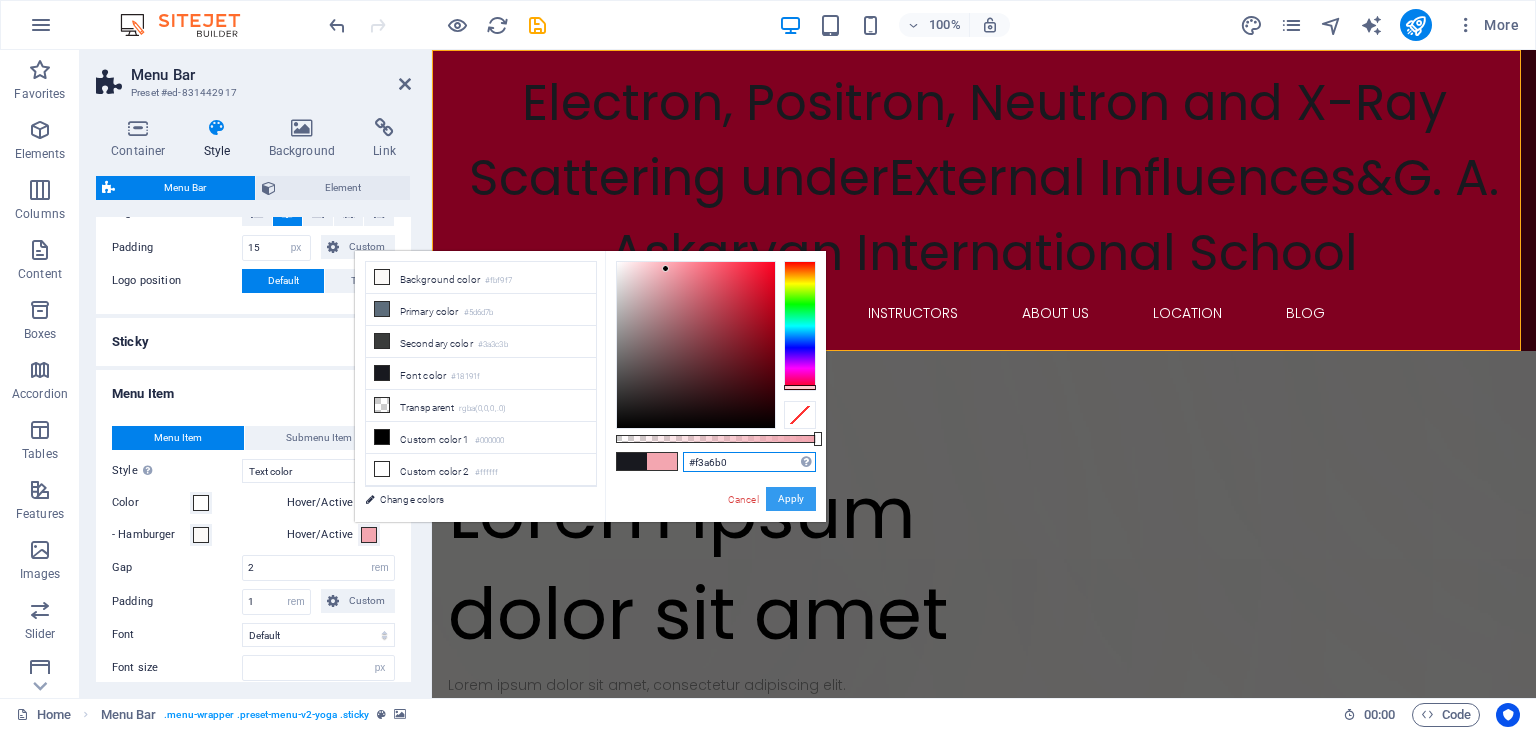 type on "#f3a6b0" 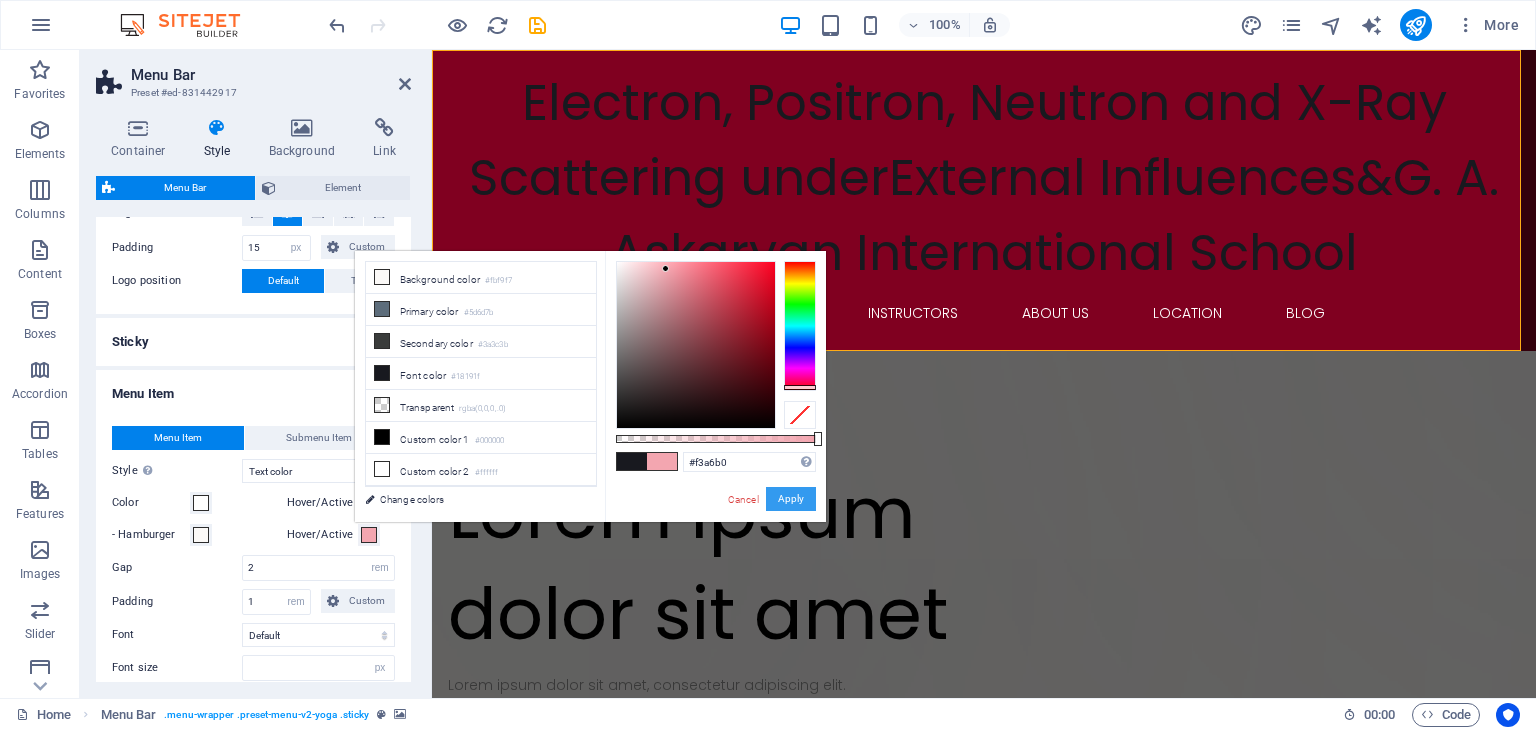 click on "Apply" at bounding box center (791, 499) 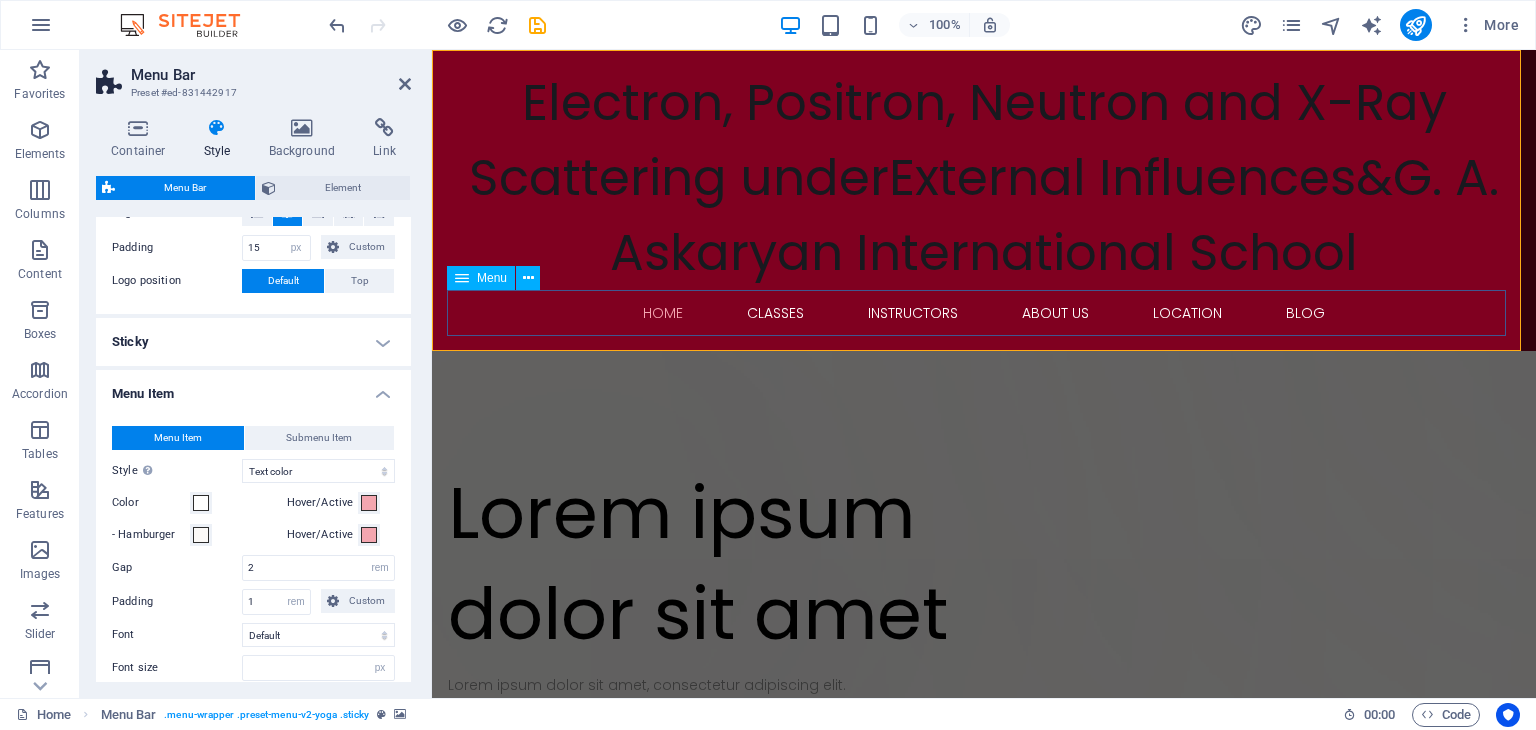 type 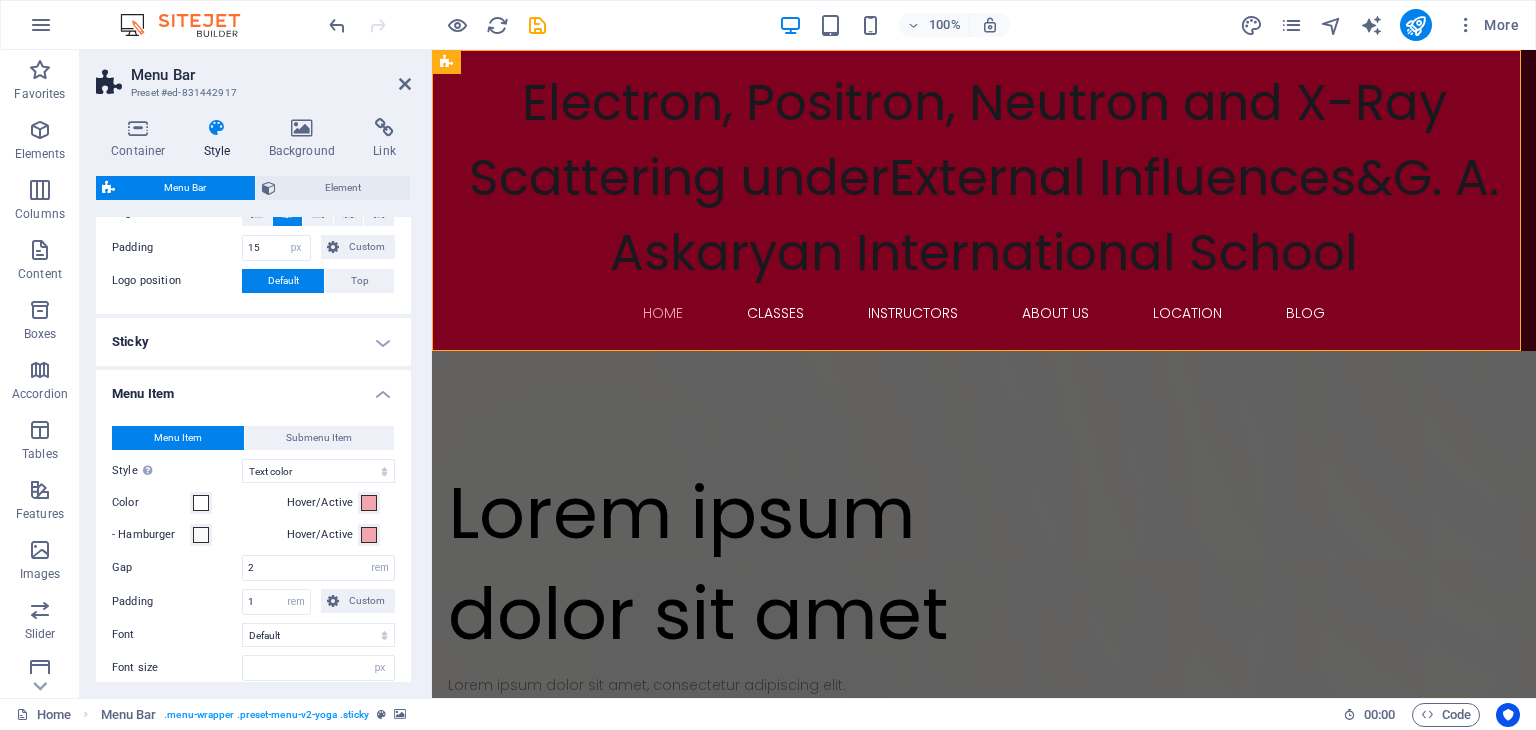 drag, startPoint x: 412, startPoint y: 513, endPoint x: 411, endPoint y: 527, distance: 14.035668 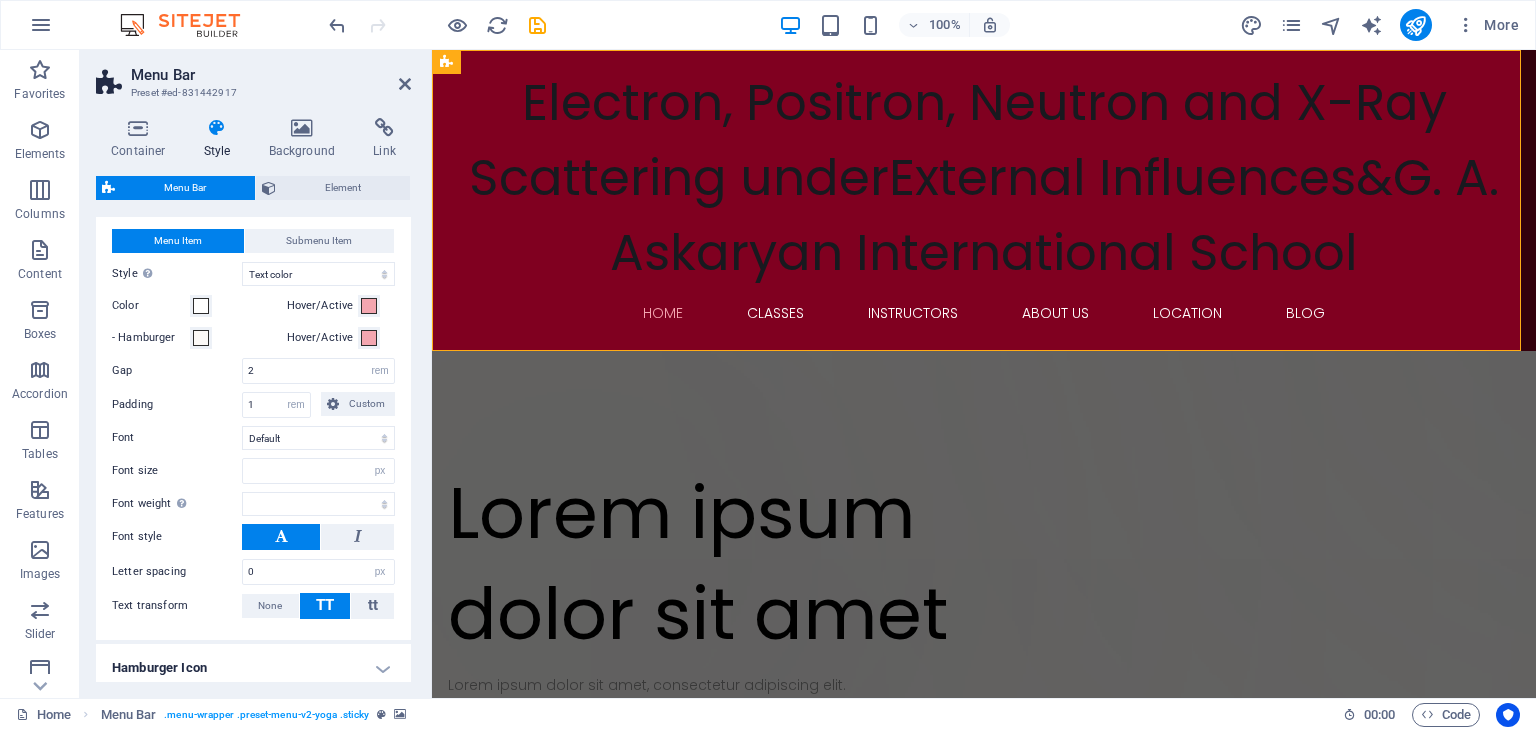 scroll, scrollTop: 932, scrollLeft: 0, axis: vertical 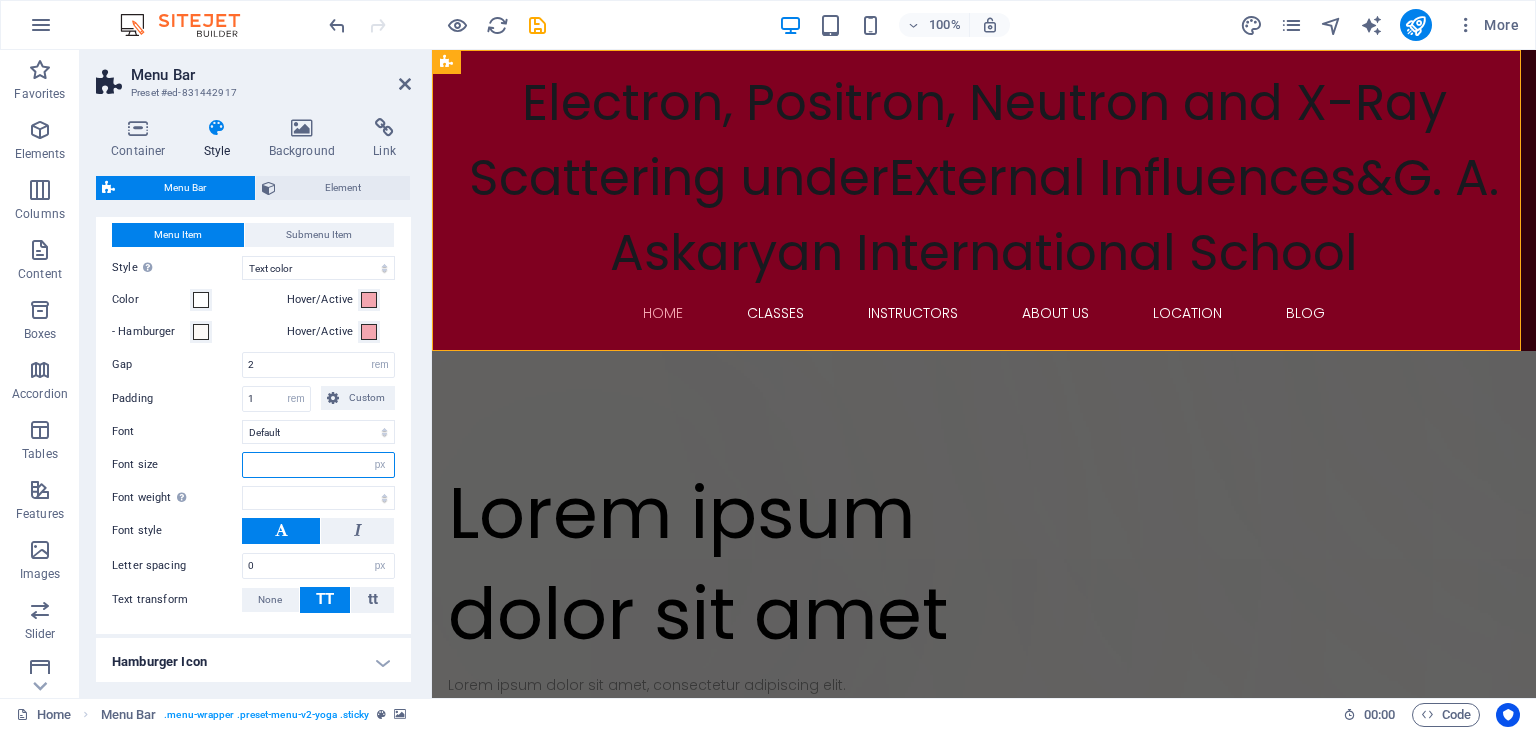 click at bounding box center (318, 465) 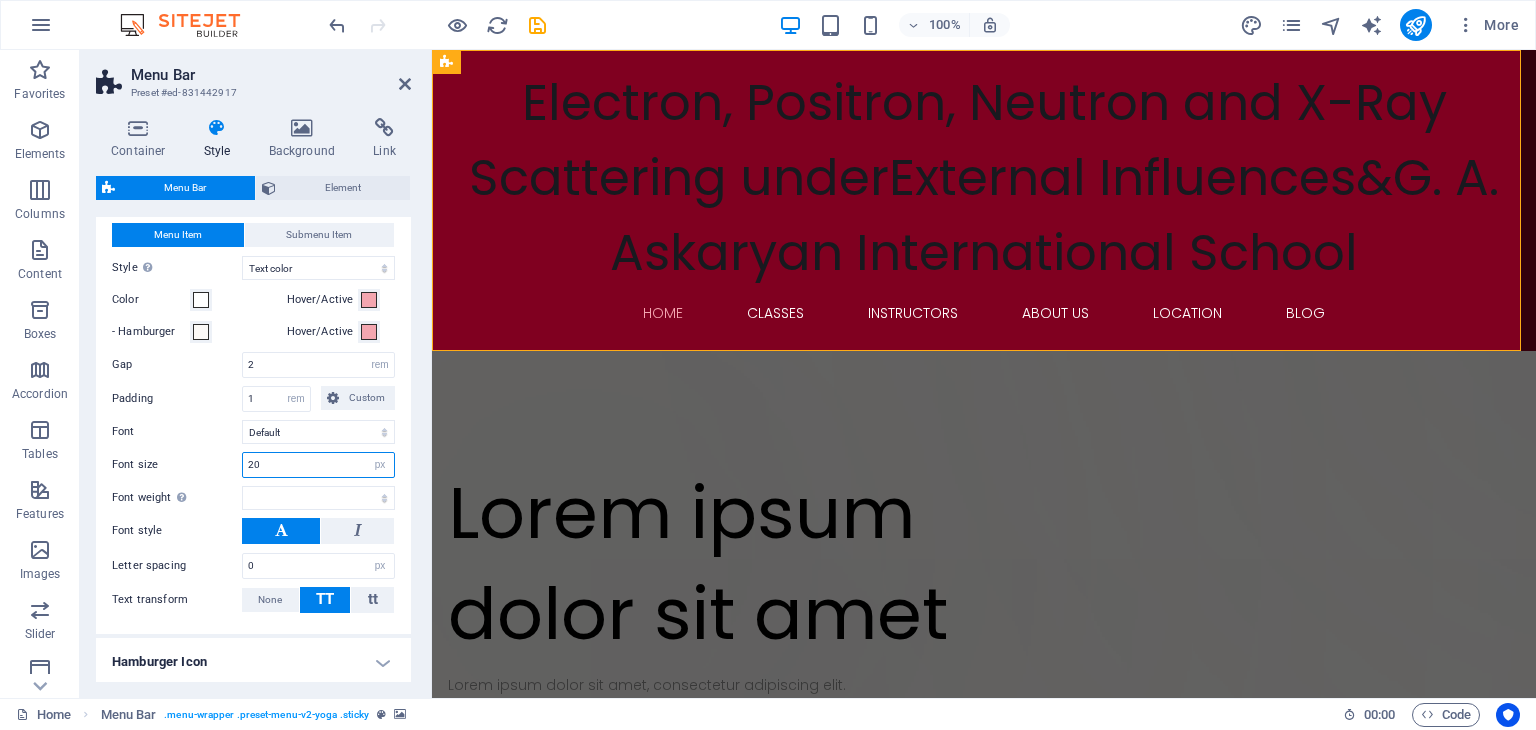 type on "20" 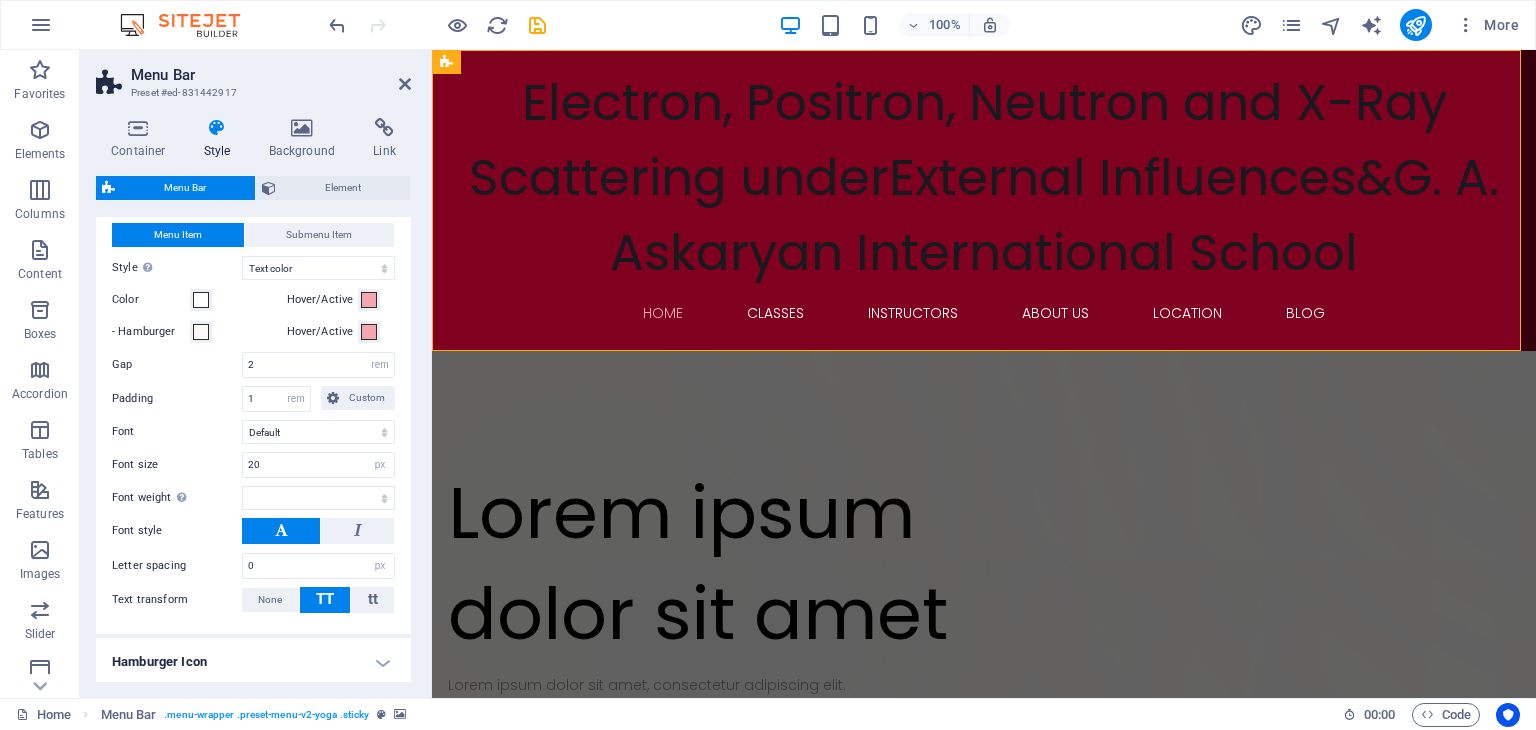 click on "Menu Item Submenu Item Style Switch to preview mode and move the mouse over menu items to test the effect. Plain Text color Box: Fade Box: Flip vertical Box: Flip horizontal Box: Slide down Box: Slide up Box: Slide right Box: Slide left Box: Zoom effect Border Border top & bottom Border left & right Border top Border bottom Color Hover/Active  - Hamburger Hover/Active  - Sticky Hover/Active Hover border width 3 px rem vh vw Round corners 0 px rem % vh vw Custom Custom 0 px rem % vh vw 0 px rem % vh vw 0 px rem % vh vw 0 px rem % vh vw Gap 2 px rem % vh vw Padding 1 px rem % vh vw Custom Custom 1 px rem % vh vw 1 px rem % vh vw 1 px rem % vh vw 1 px rem % vh vw Font Default Headlines Font size 20 px rem % vh vw Font weight To display the font weight correctly, it may need to be enabled.  Manage Fonts Thin, 100 Extra-light, 200 Light, 300 Regular, 400 Medium, 500 Semi-bold, 600 Bold, 700 Extra-bold, 800 Black, 900 Font style Letter spacing 0 px rem vh vw Text transform None TT tt Style Plain Text color Border" at bounding box center [253, 418] 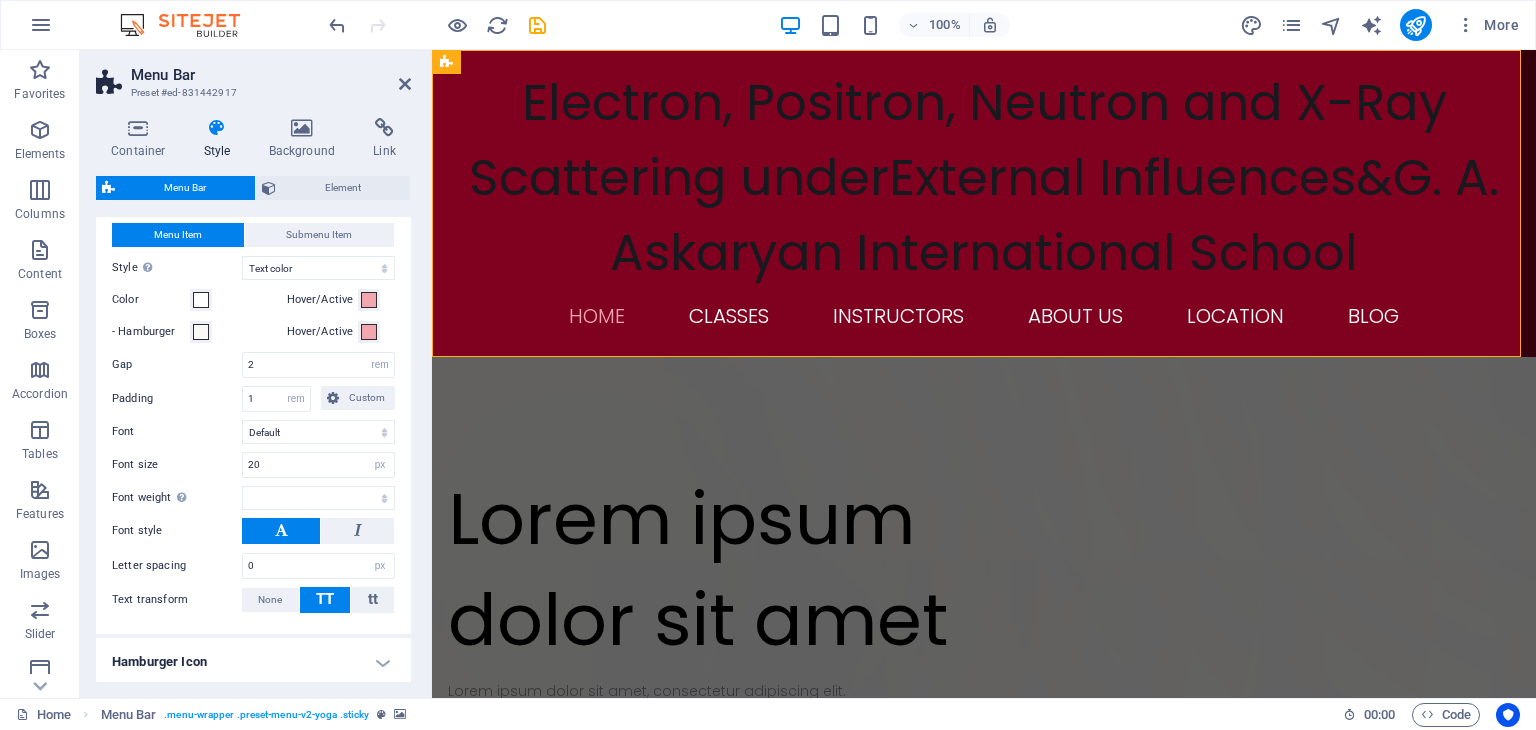 click on "TT" at bounding box center (325, 599) 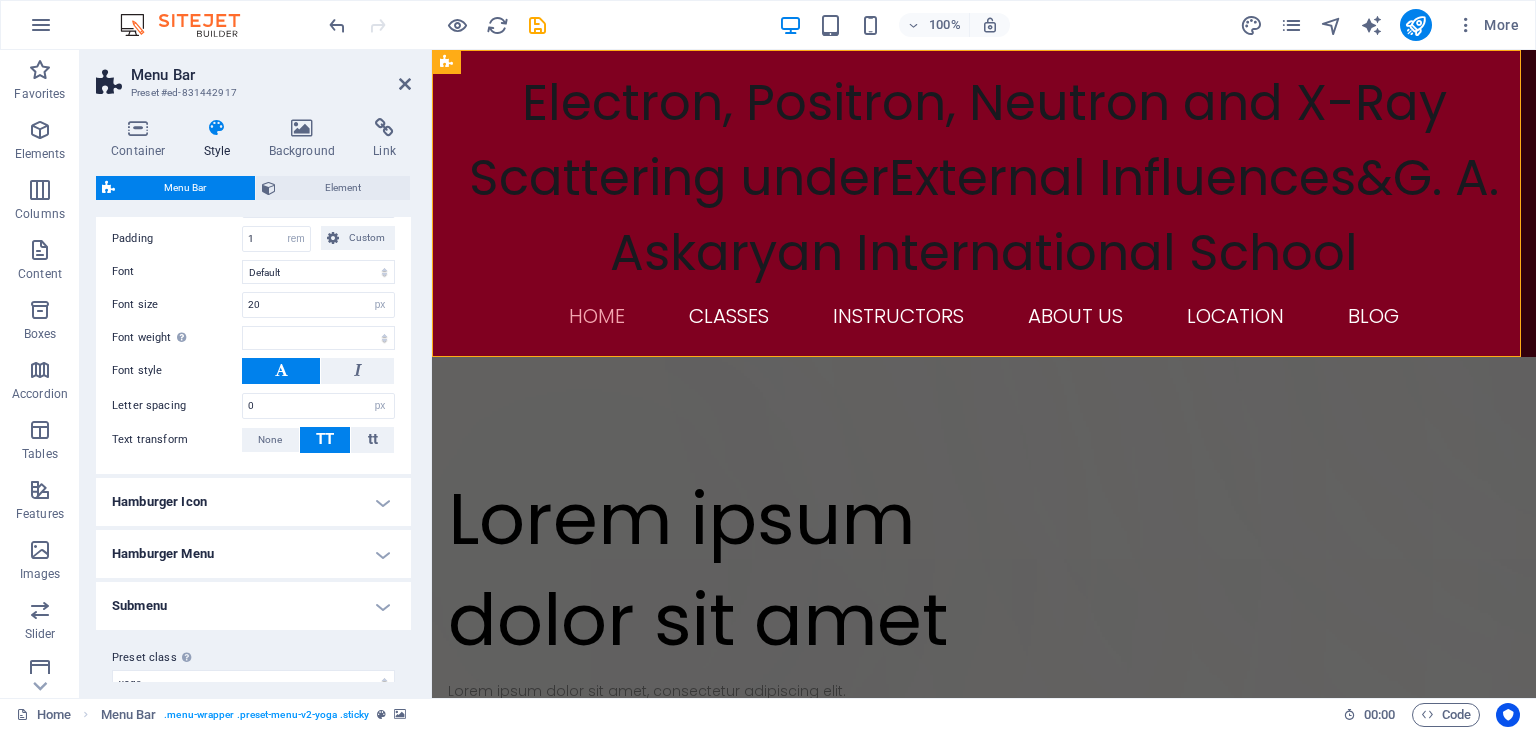 scroll, scrollTop: 1116, scrollLeft: 0, axis: vertical 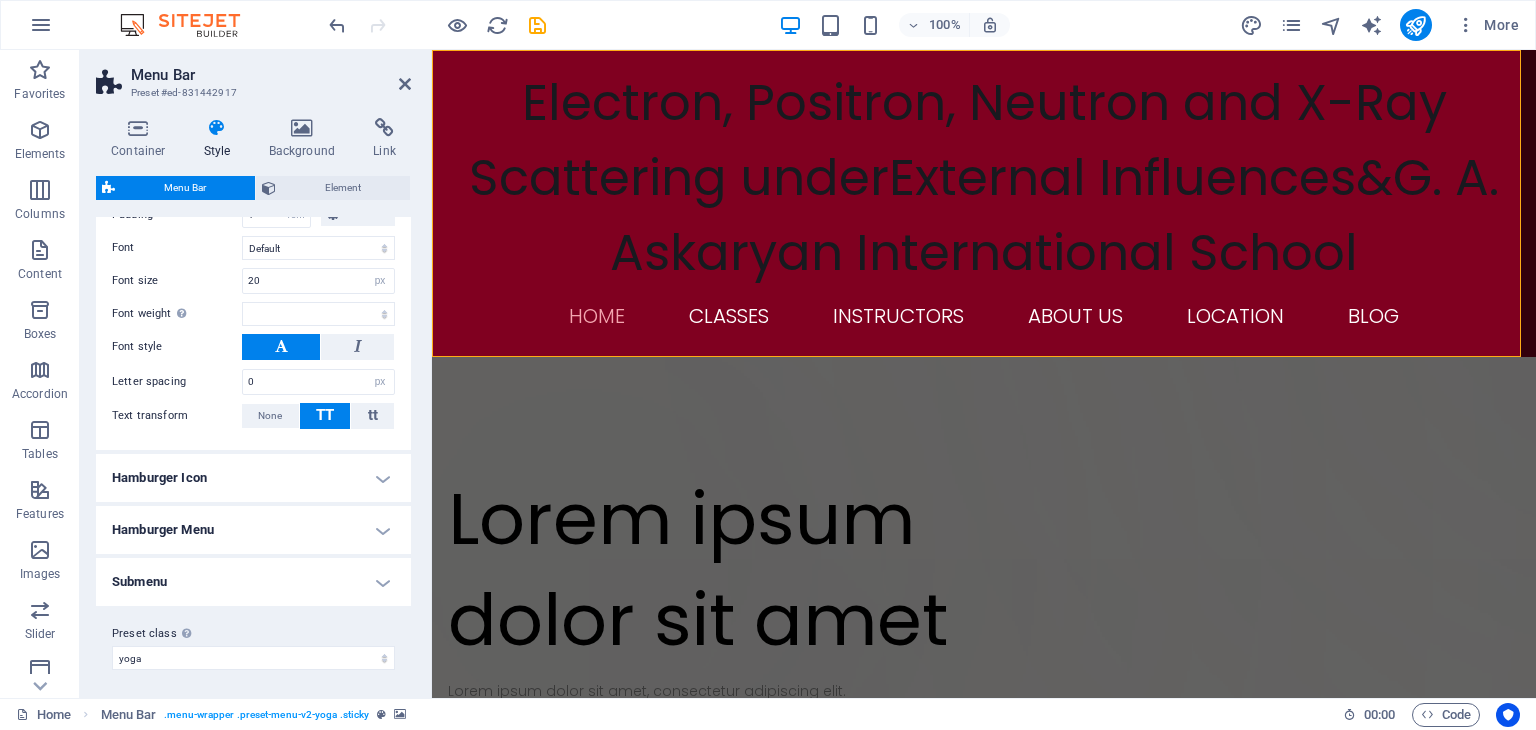 drag, startPoint x: 411, startPoint y: 601, endPoint x: 413, endPoint y: 590, distance: 11.18034 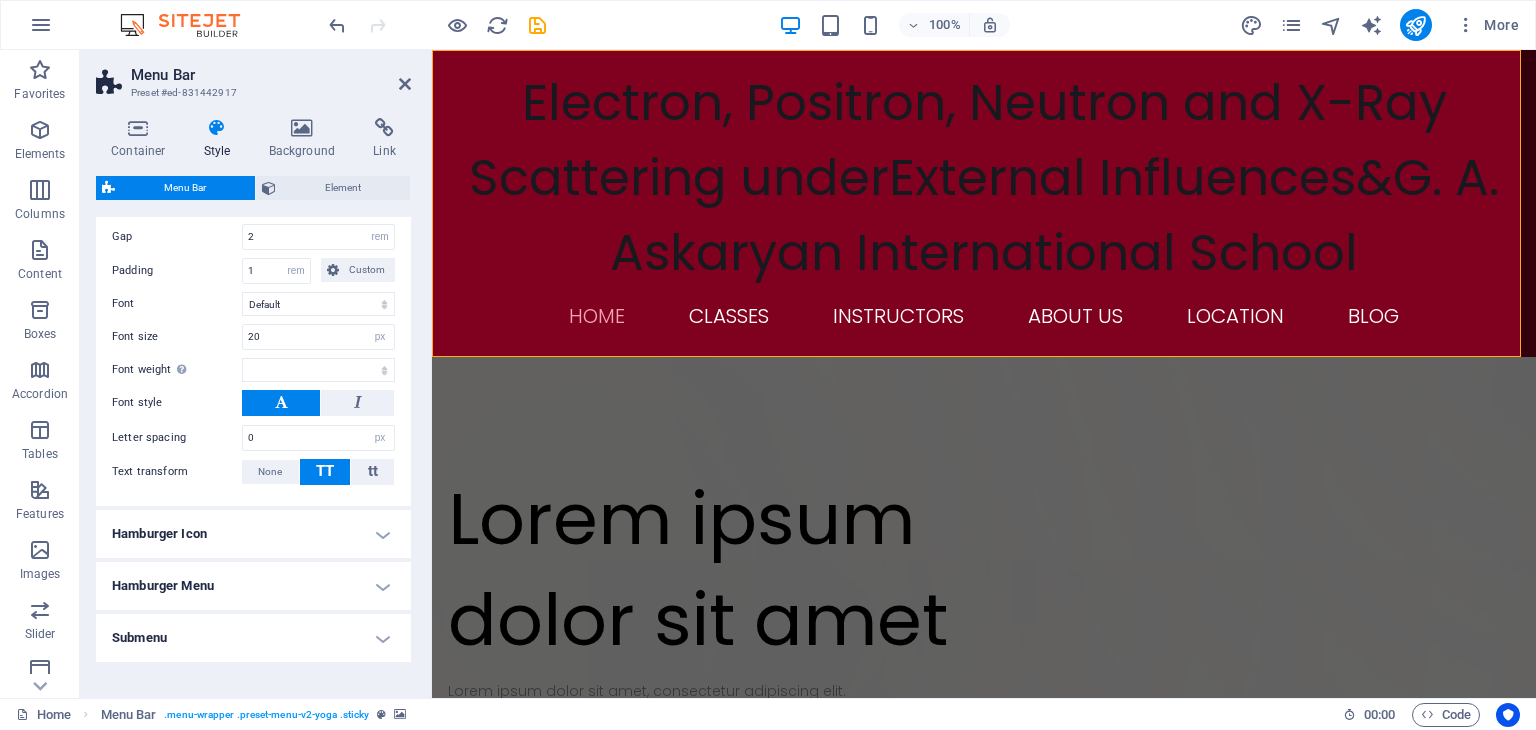scroll, scrollTop: 1051, scrollLeft: 0, axis: vertical 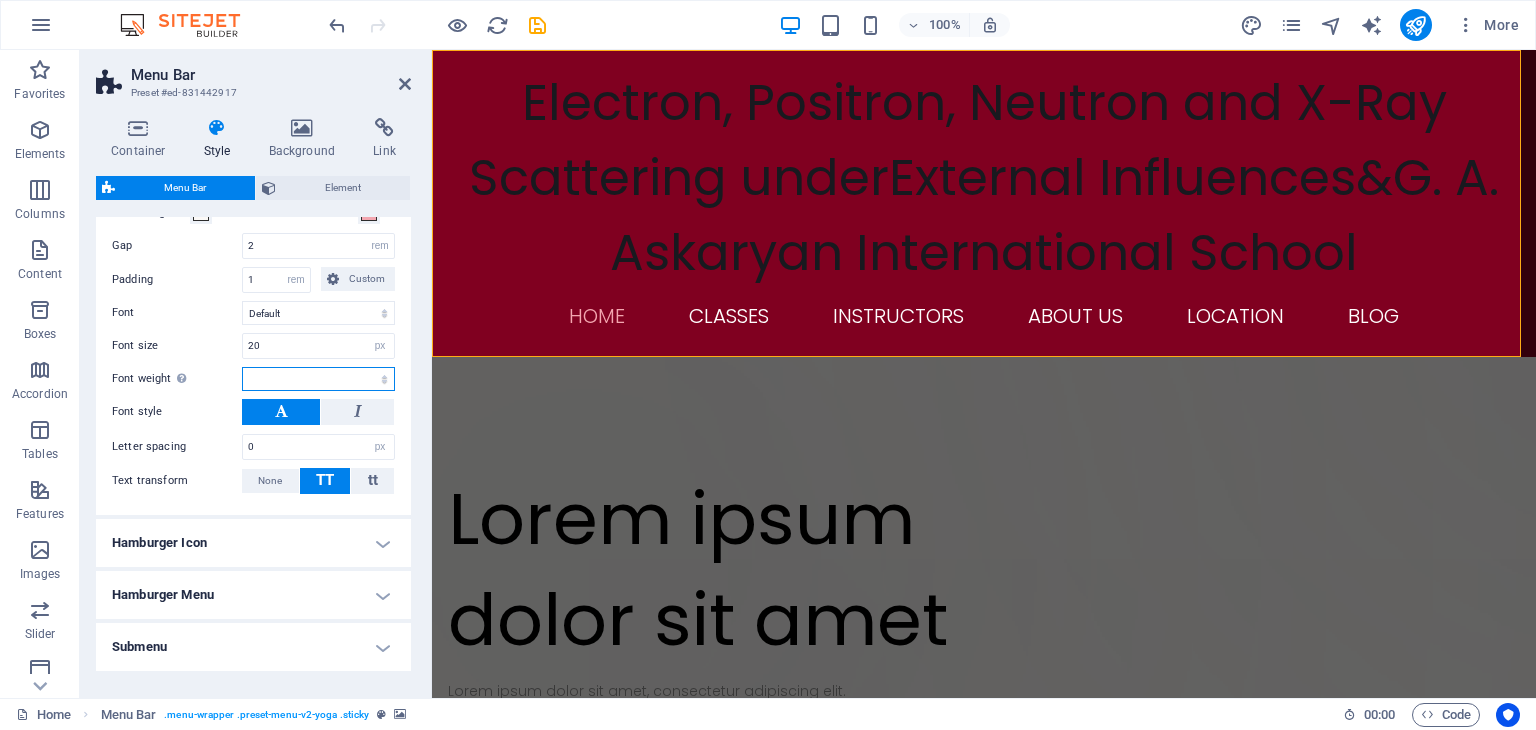 click on "Thin, 100 Extra-light, 200 Light, 300 Regular, 400 Medium, 500 Semi-bold, 600 Bold, 700 Extra-bold, 800 Black, 900" at bounding box center (318, 379) 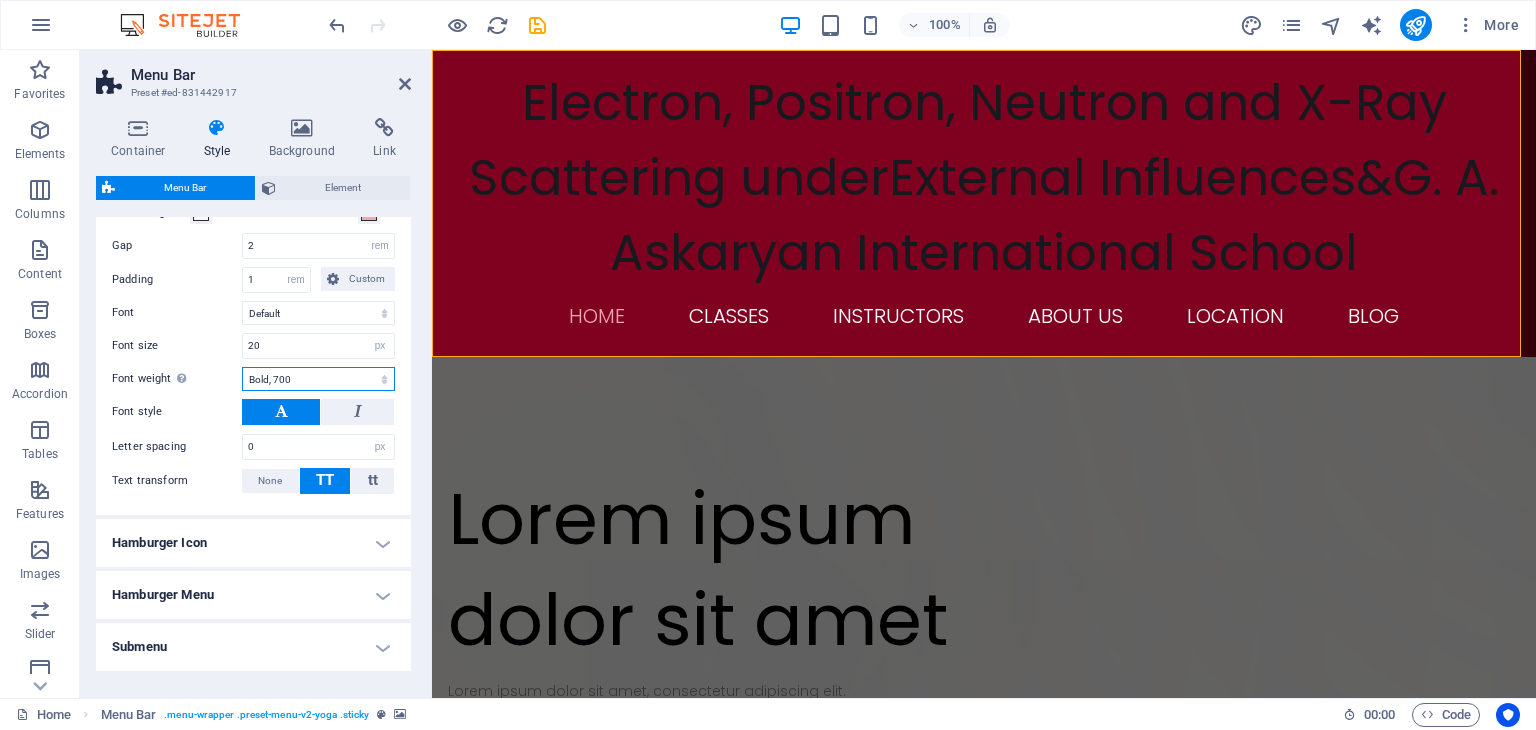 click on "Thin, 100 Extra-light, 200 Light, 300 Regular, 400 Medium, 500 Semi-bold, 600 Bold, 700 Extra-bold, 800 Black, 900" at bounding box center [318, 379] 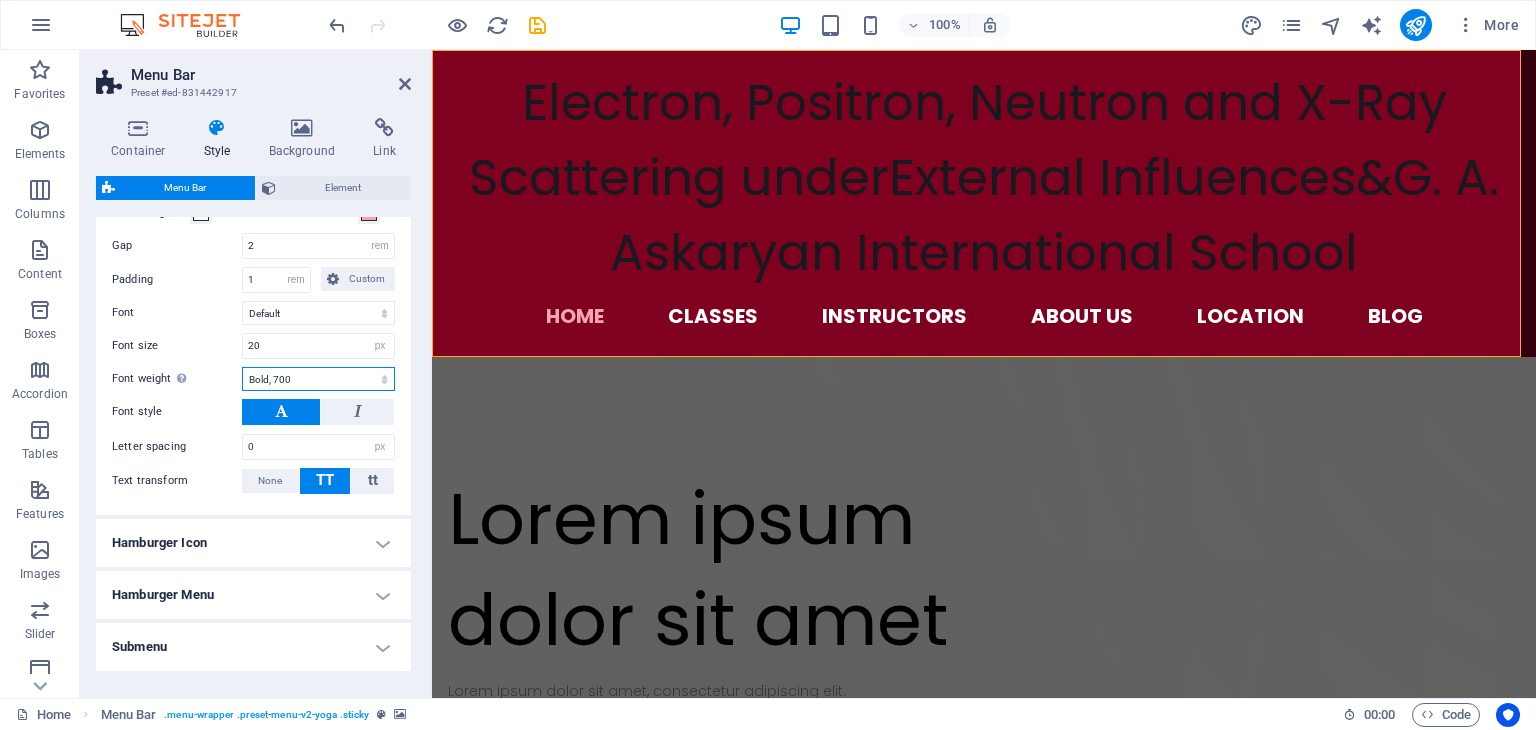 click on "Thin, 100 Extra-light, 200 Light, 300 Regular, 400 Medium, 500 Semi-bold, 600 Bold, 700 Extra-bold, 800 Black, 900" at bounding box center [318, 379] 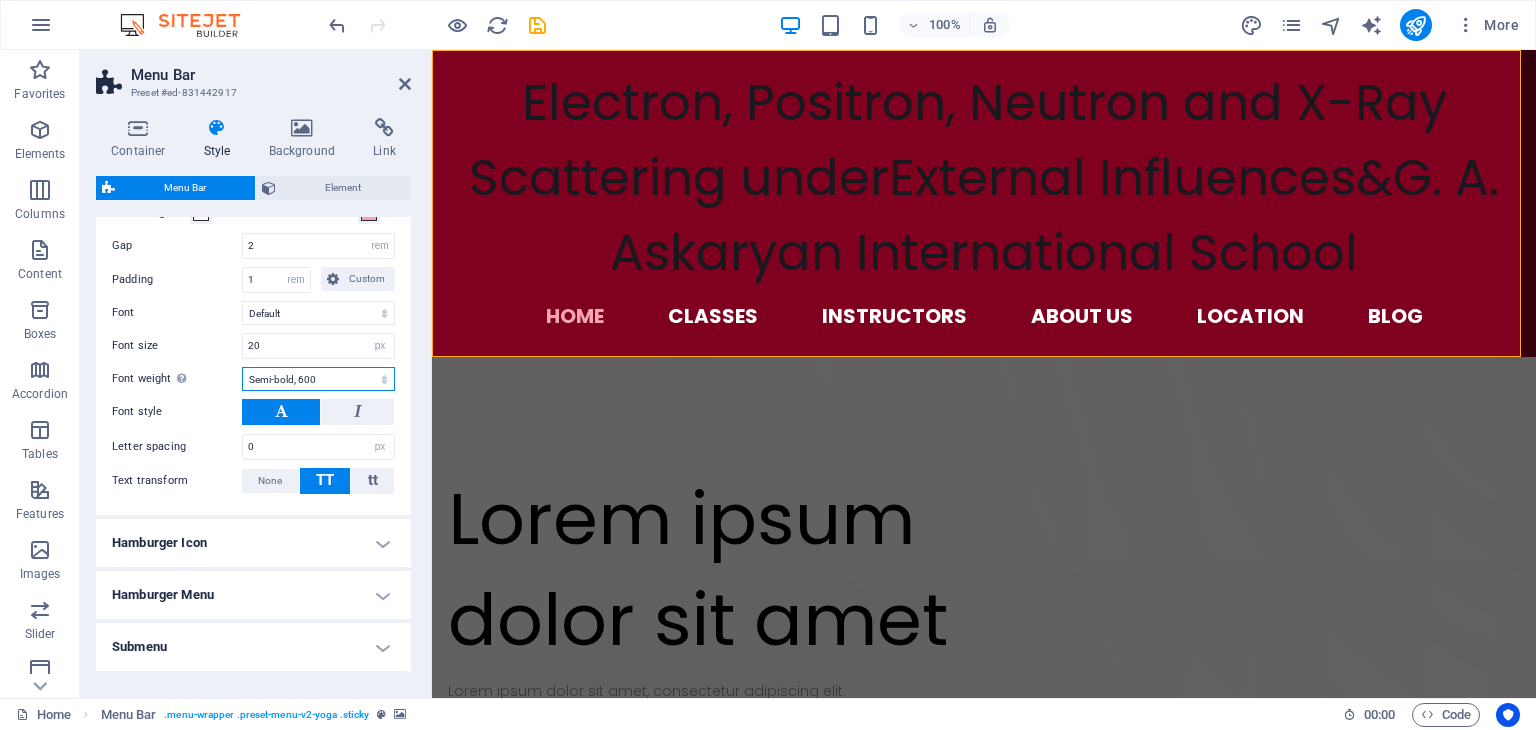 click on "Thin, 100 Extra-light, 200 Light, 300 Regular, 400 Medium, 500 Semi-bold, 600 Bold, 700 Extra-bold, 800 Black, 900" at bounding box center [318, 379] 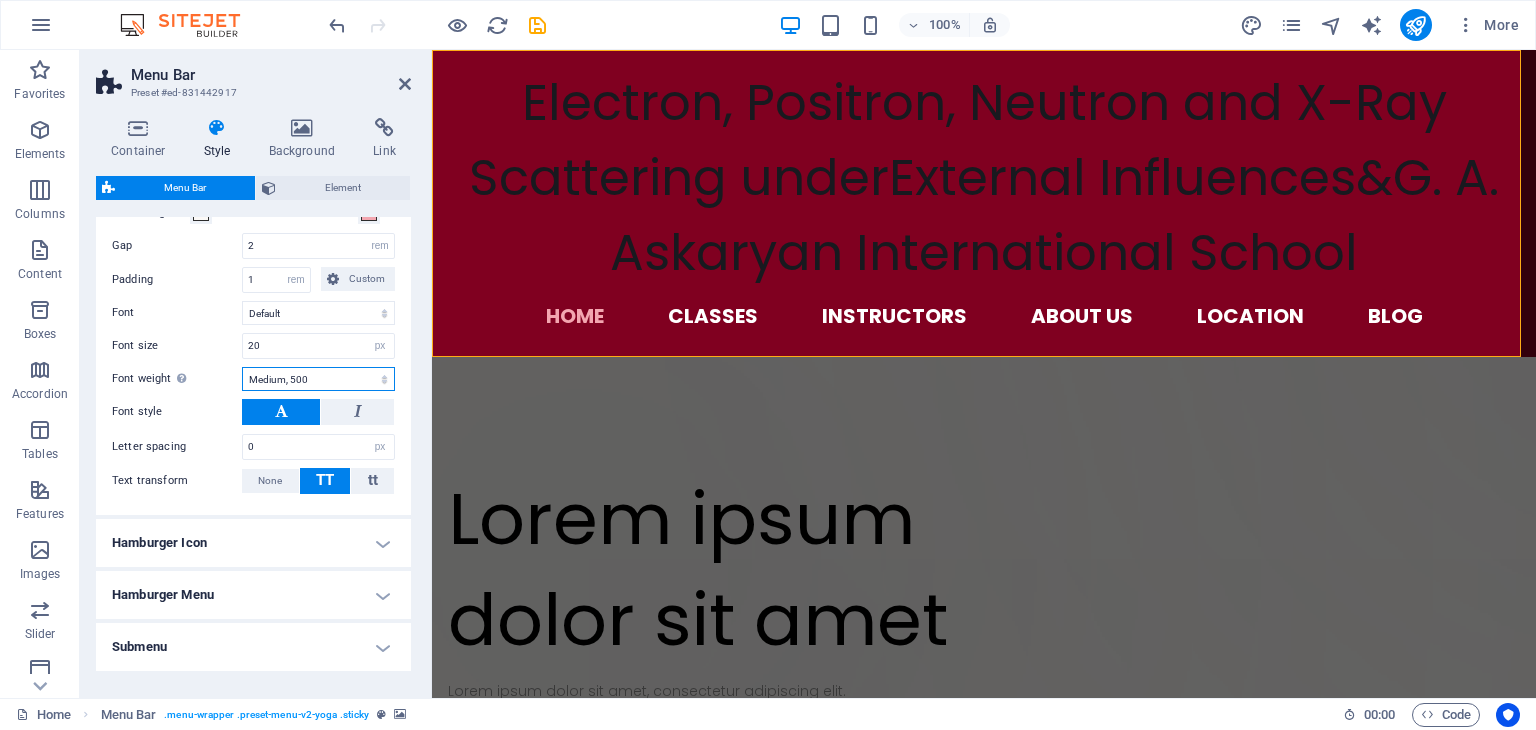 click on "Thin, 100 Extra-light, 200 Light, 300 Regular, 400 Medium, 500 Semi-bold, 600 Bold, 700 Extra-bold, 800 Black, 900" at bounding box center [318, 379] 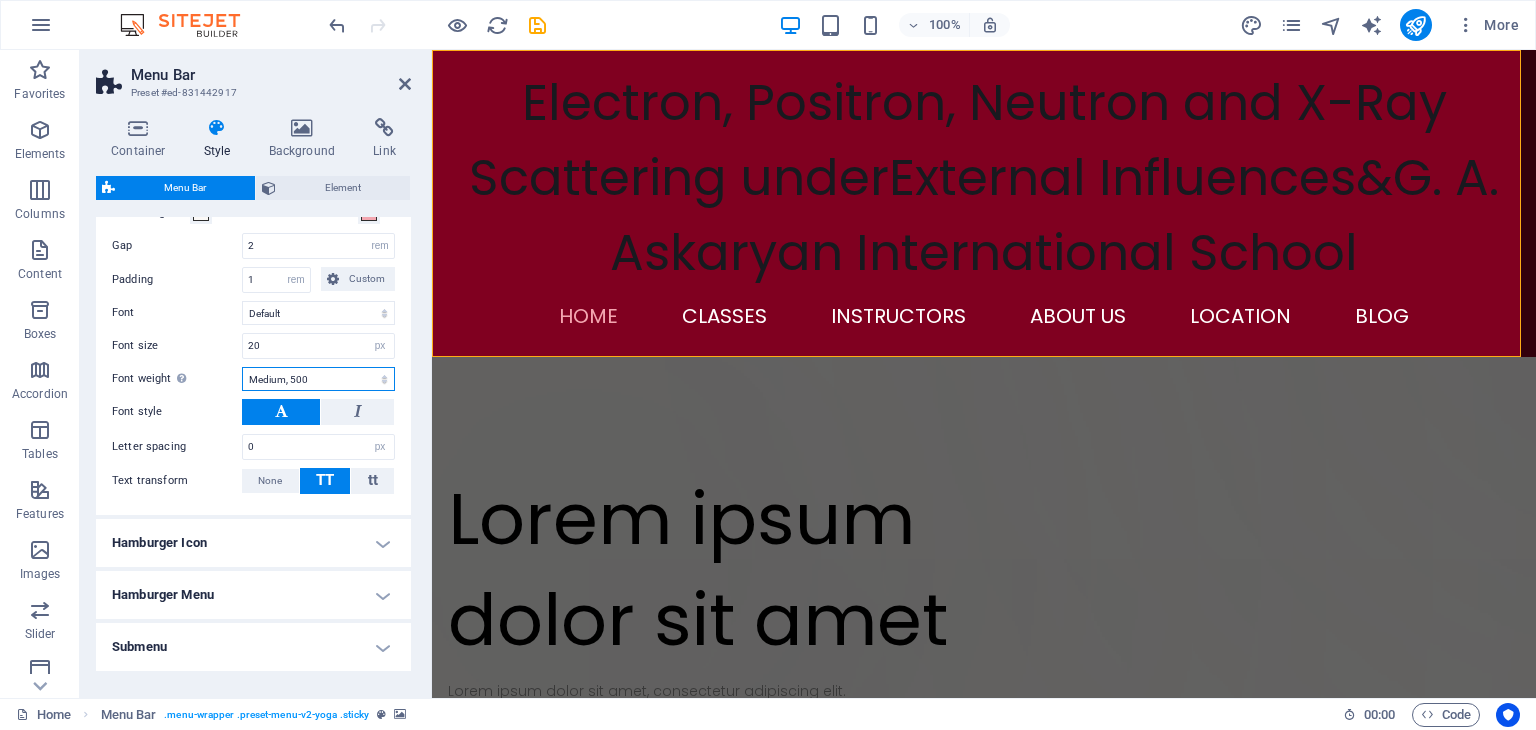 click on "Thin, 100 Extra-light, 200 Light, 300 Regular, 400 Medium, 500 Semi-bold, 600 Bold, 700 Extra-bold, 800 Black, 900" at bounding box center [318, 379] 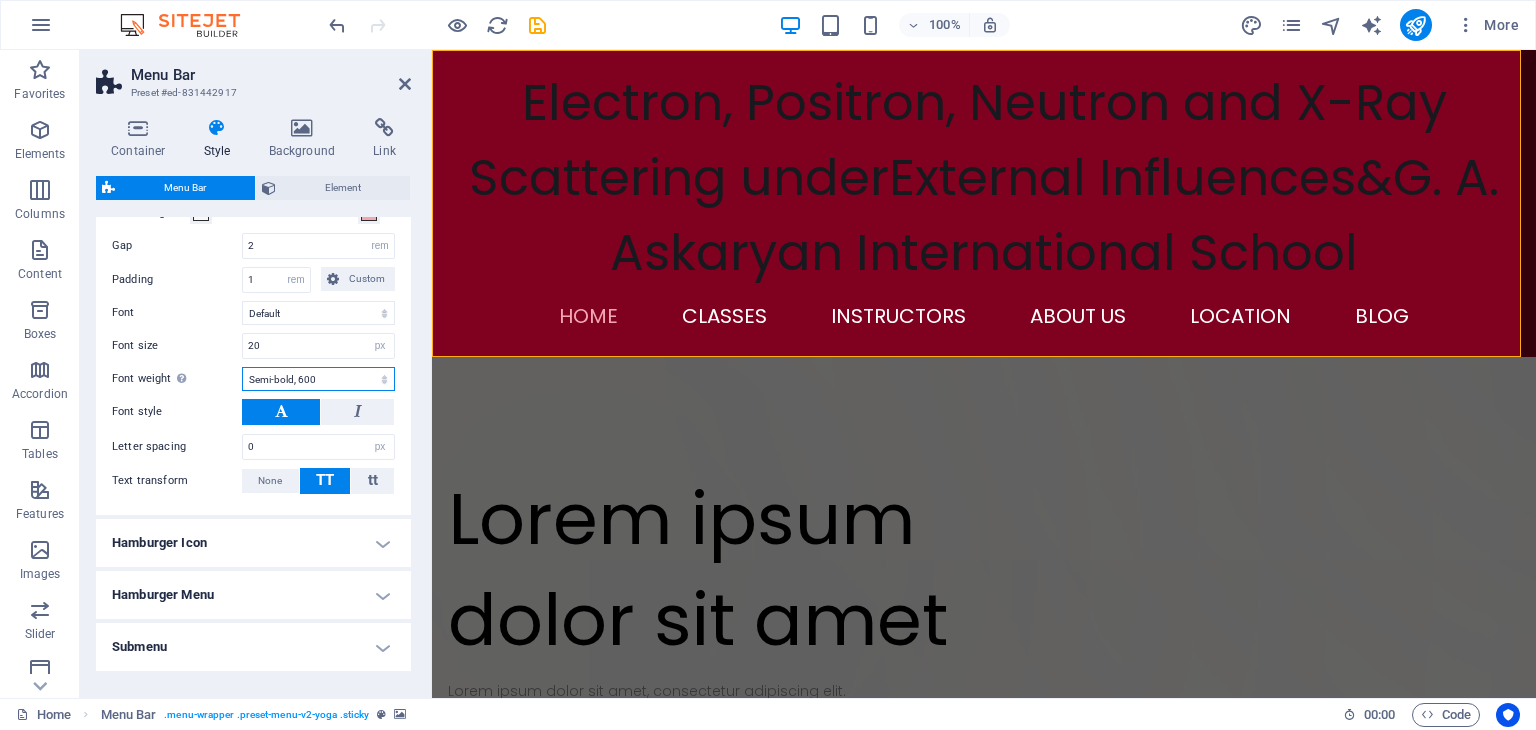 click on "Thin, 100 Extra-light, 200 Light, 300 Regular, 400 Medium, 500 Semi-bold, 600 Bold, 700 Extra-bold, 800 Black, 900" at bounding box center (318, 379) 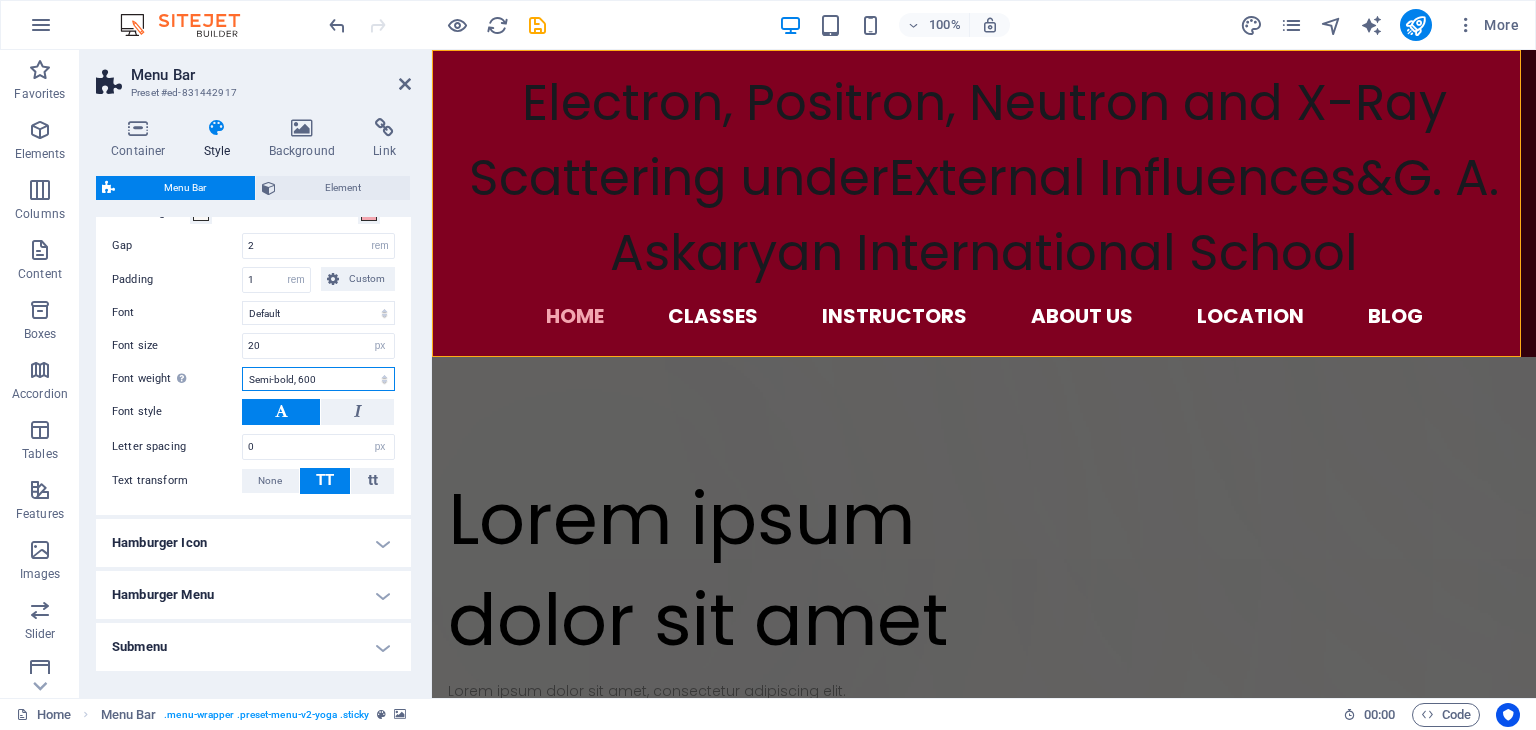 click on "Thin, 100 Extra-light, 200 Light, 300 Regular, 400 Medium, 500 Semi-bold, 600 Bold, 700 Extra-bold, 800 Black, 900" at bounding box center [318, 379] 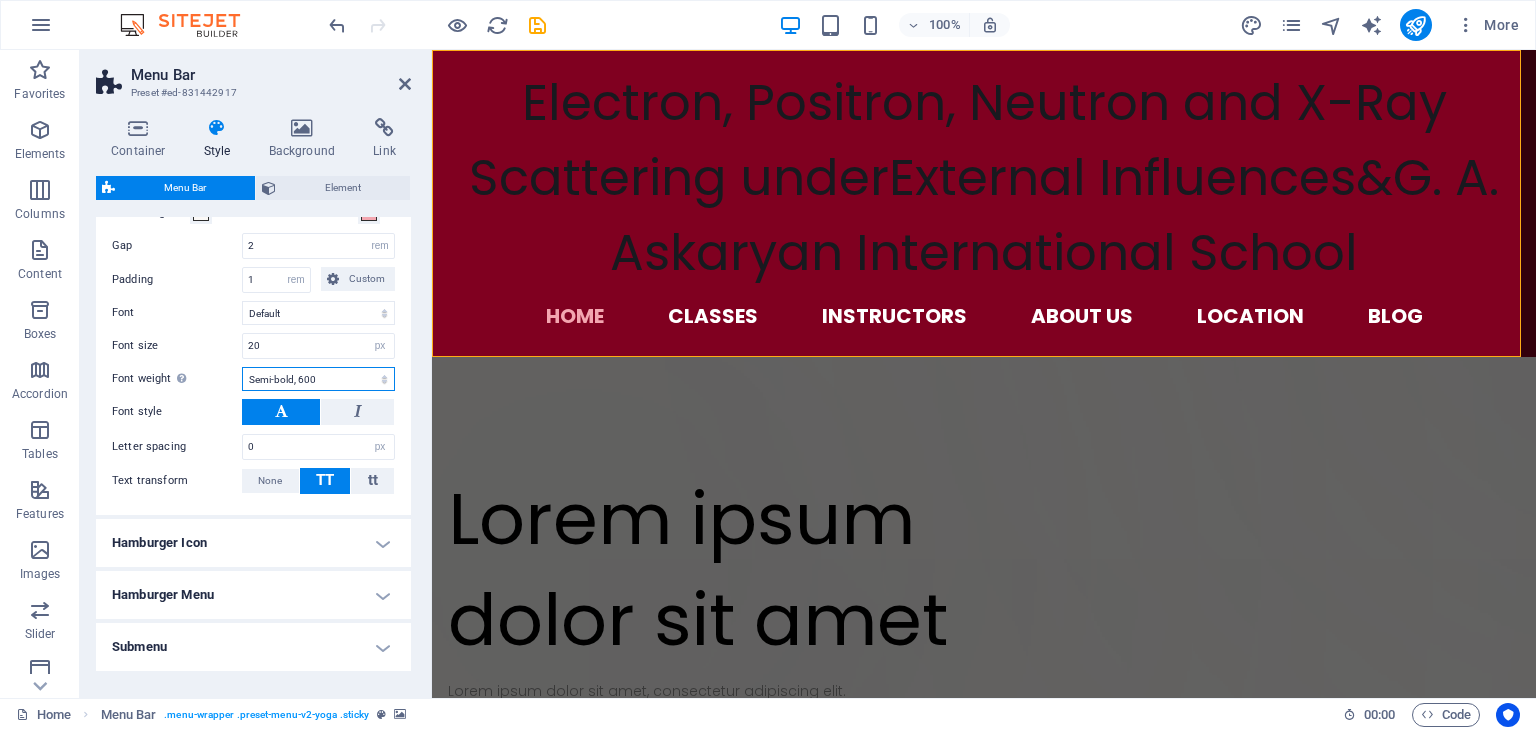 select on "500" 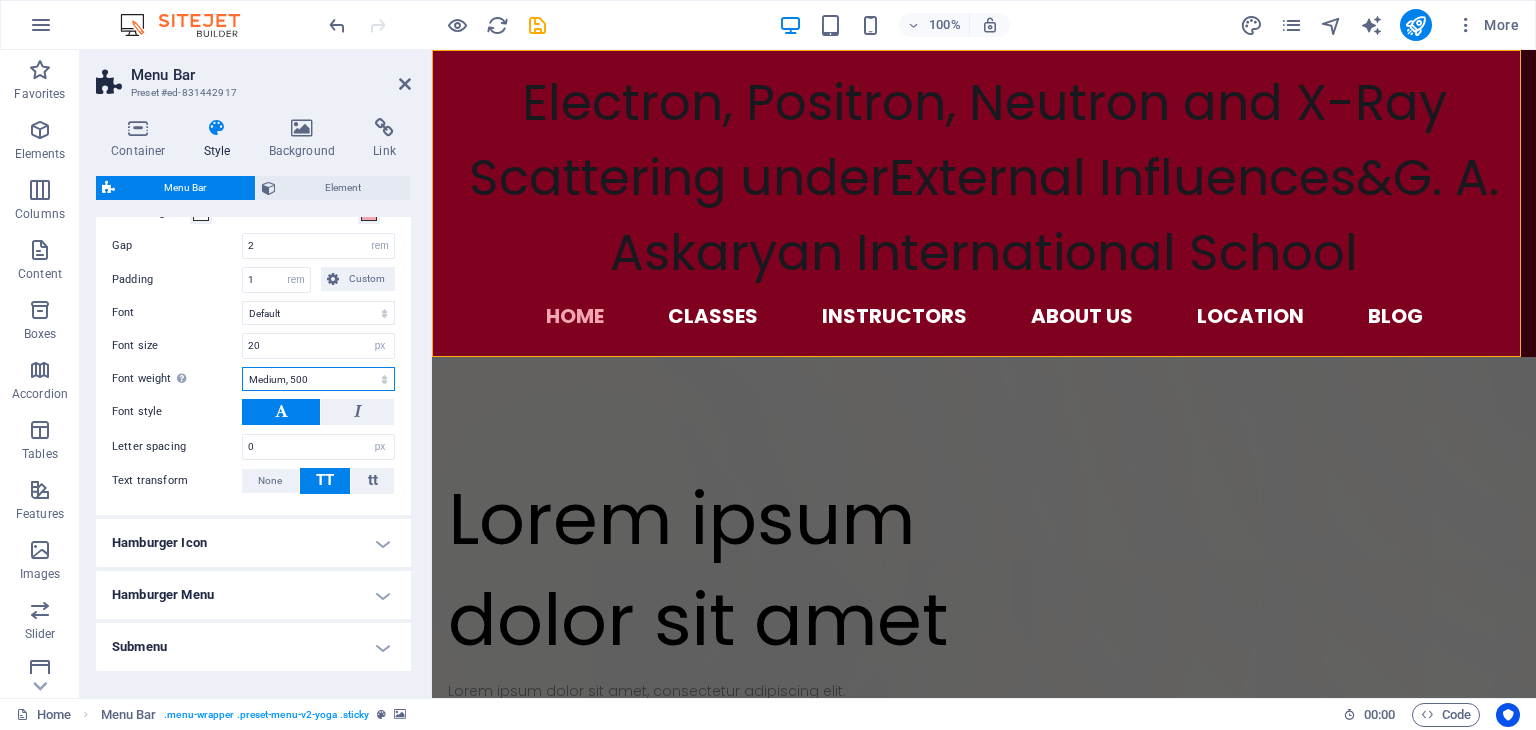 click on "Thin, 100 Extra-light, 200 Light, 300 Regular, 400 Medium, 500 Semi-bold, 600 Bold, 700 Extra-bold, 800 Black, 900" at bounding box center (318, 379) 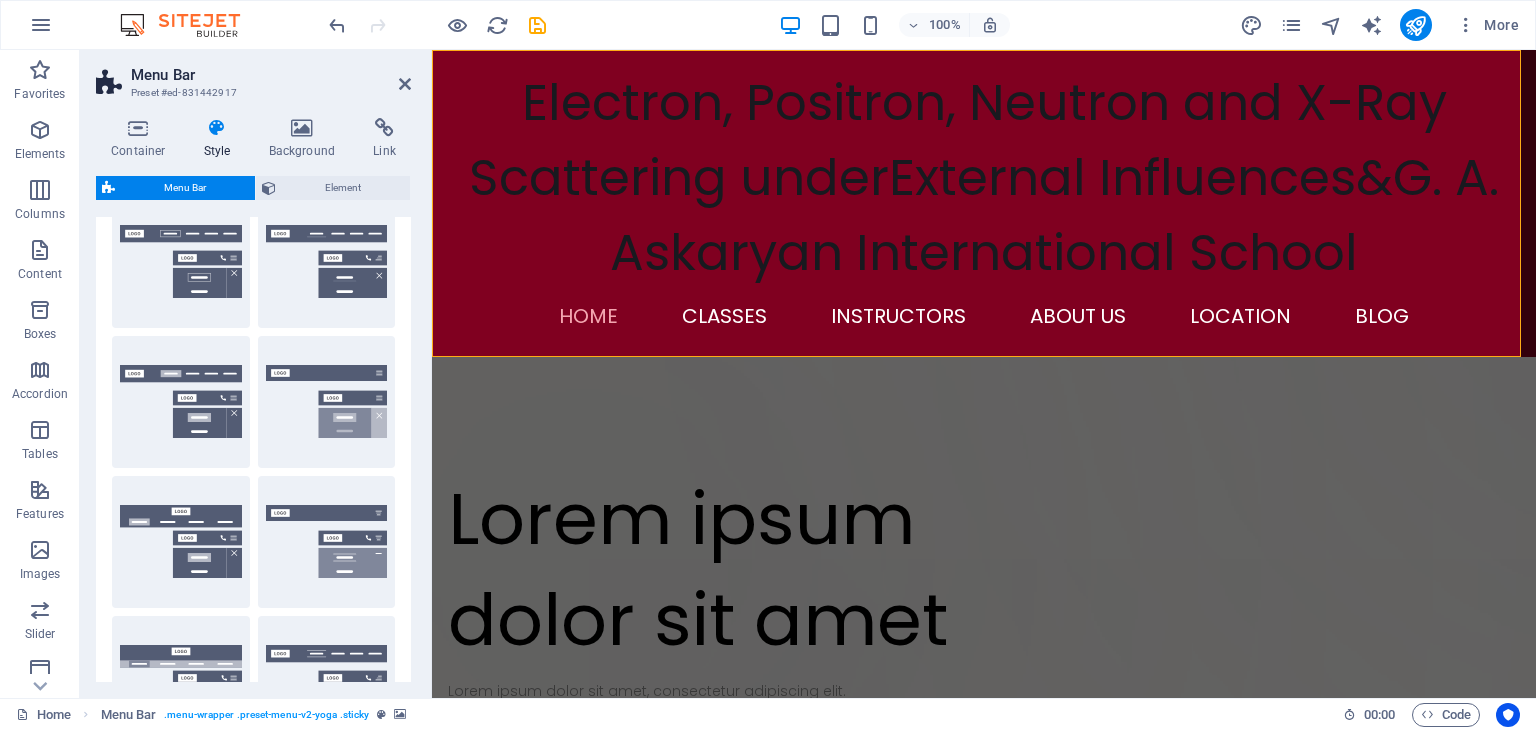scroll, scrollTop: 0, scrollLeft: 0, axis: both 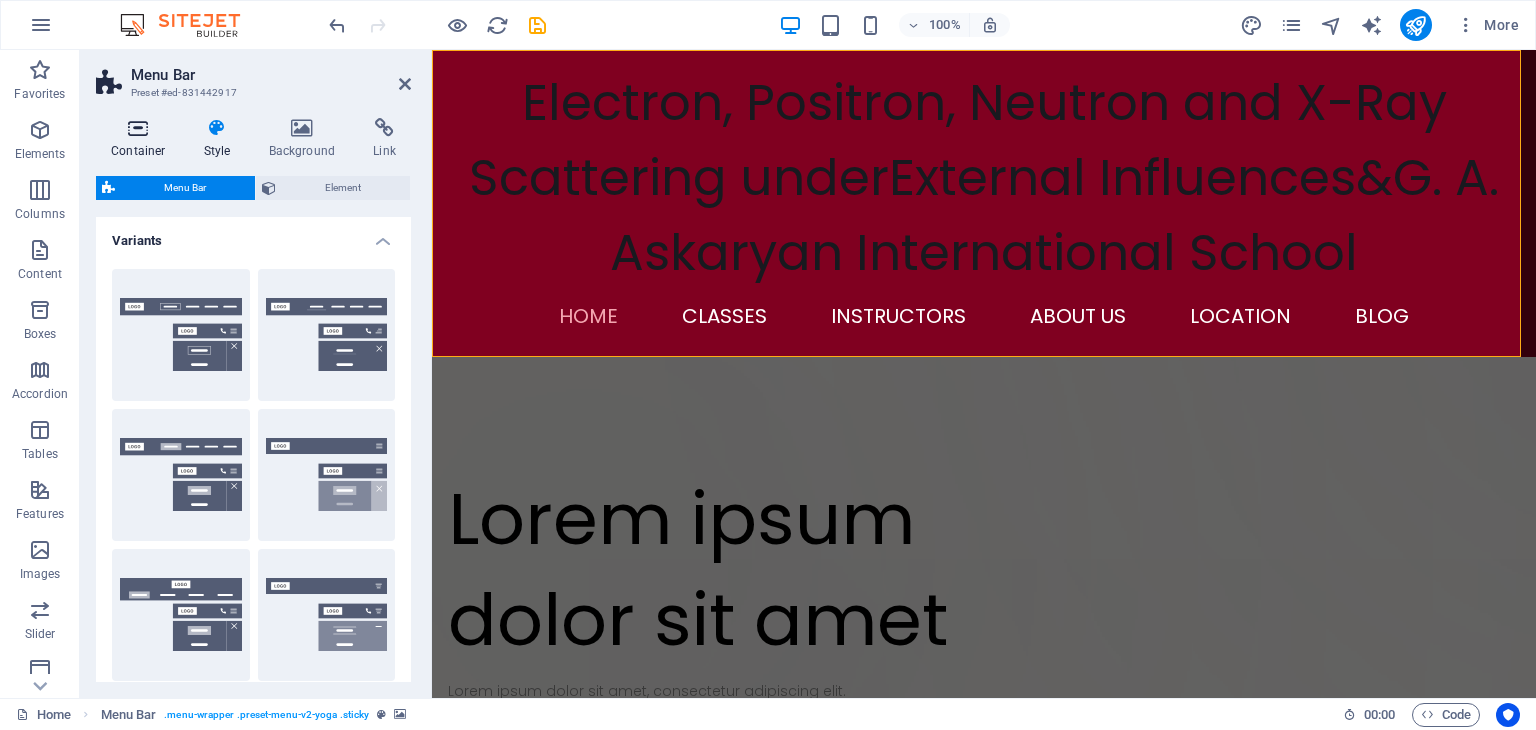 click on "Container" at bounding box center (142, 139) 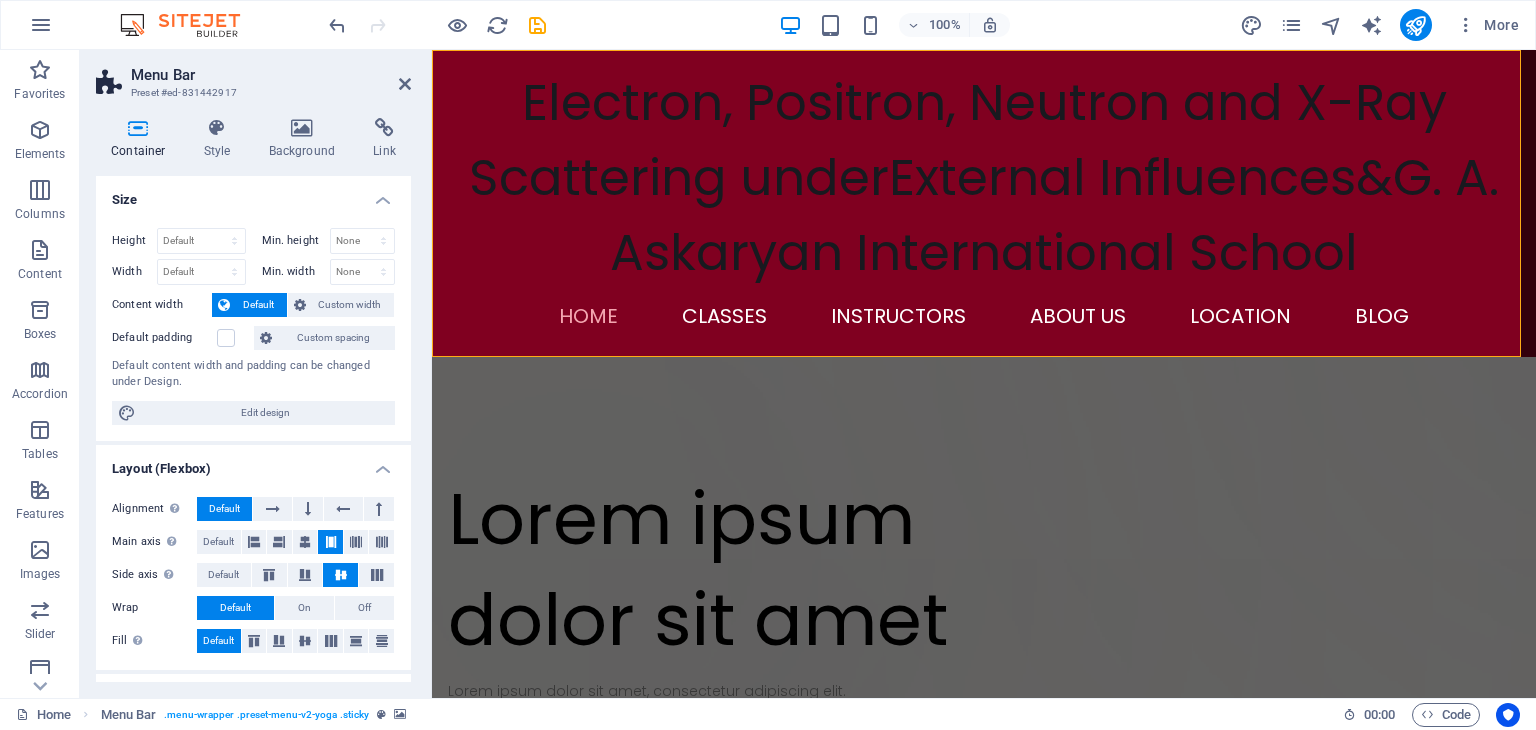 drag, startPoint x: 404, startPoint y: 321, endPoint x: 397, endPoint y: 370, distance: 49.497475 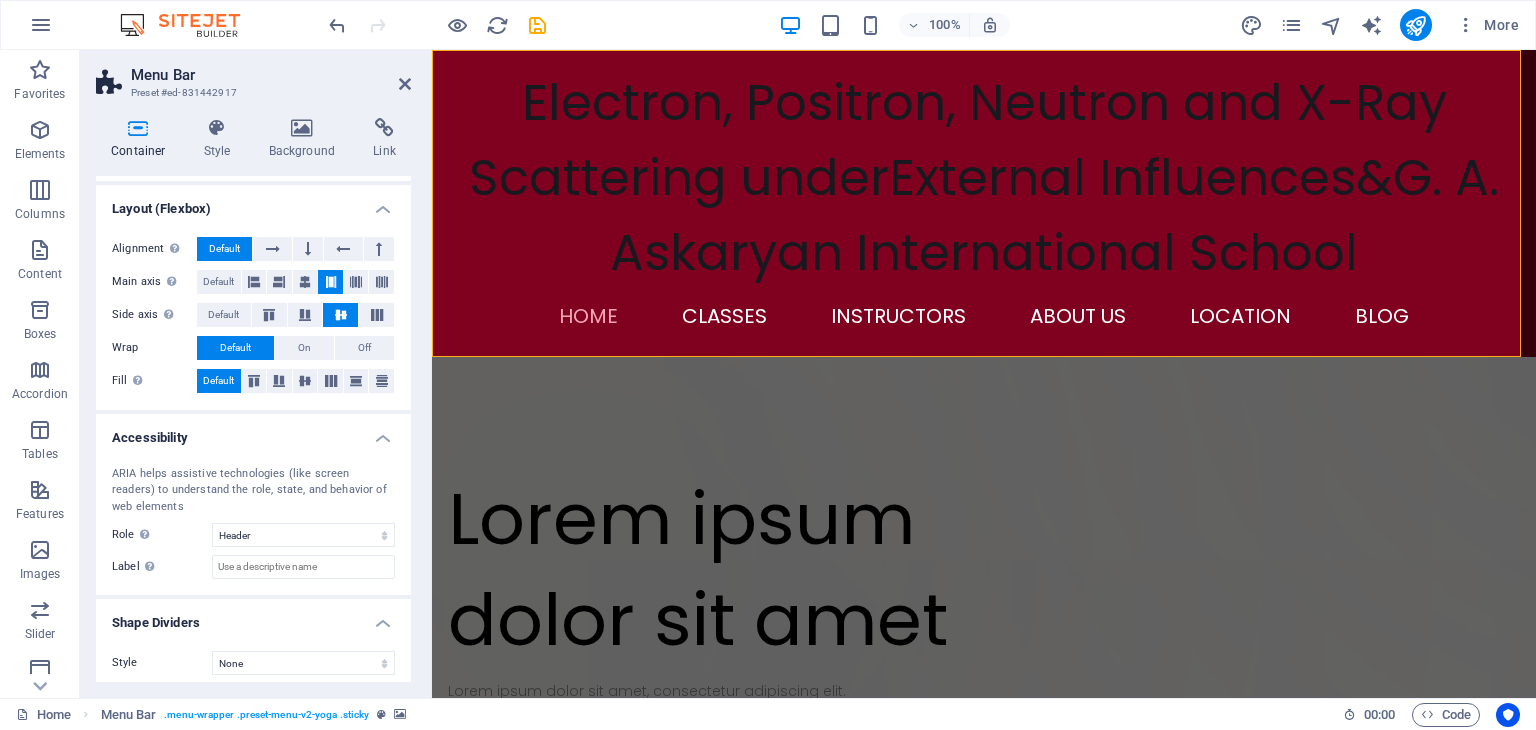 scroll, scrollTop: 268, scrollLeft: 0, axis: vertical 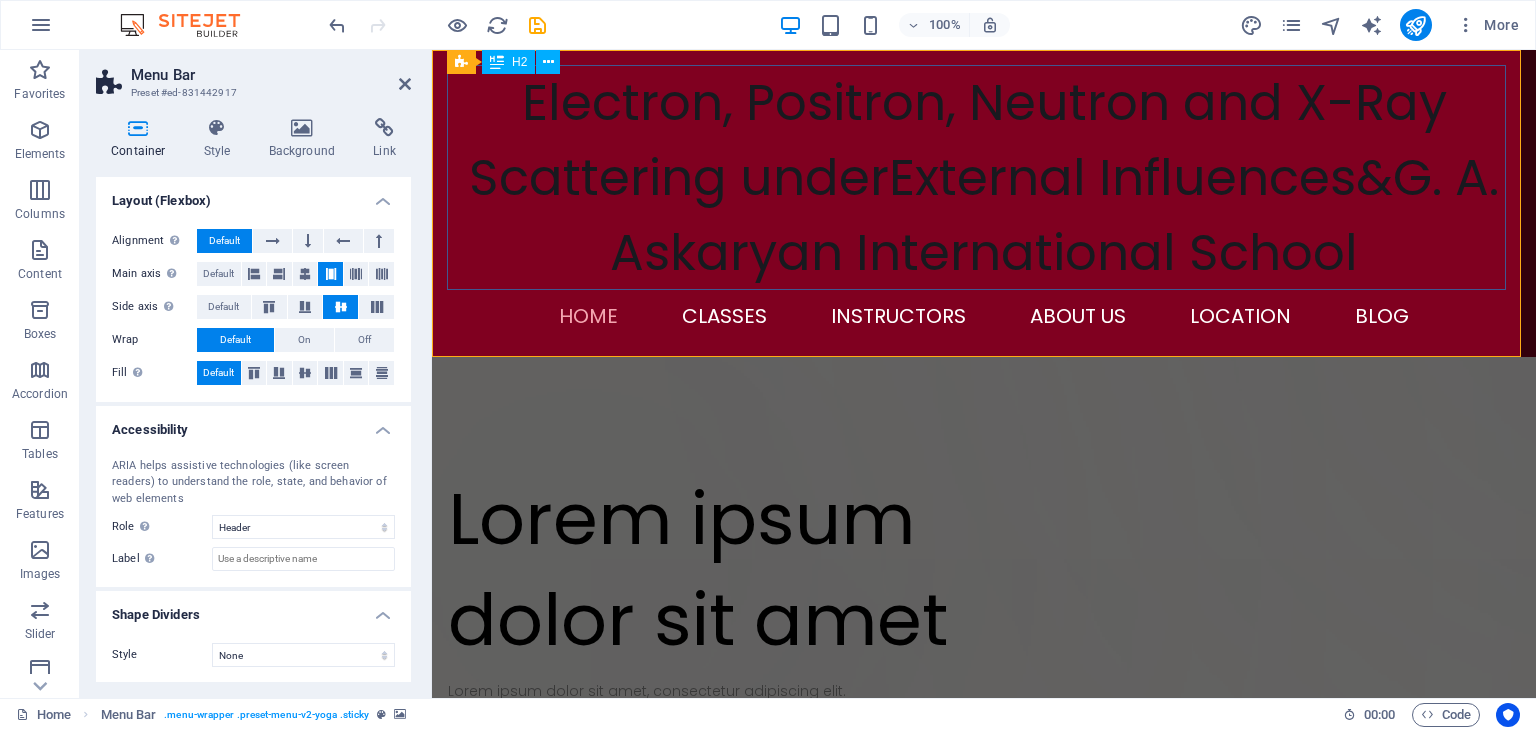 click on "Electron, Positron, Neutron and X-Ray Scattering underExternal Influences&G. A. Askaryan International School" at bounding box center [984, 177] 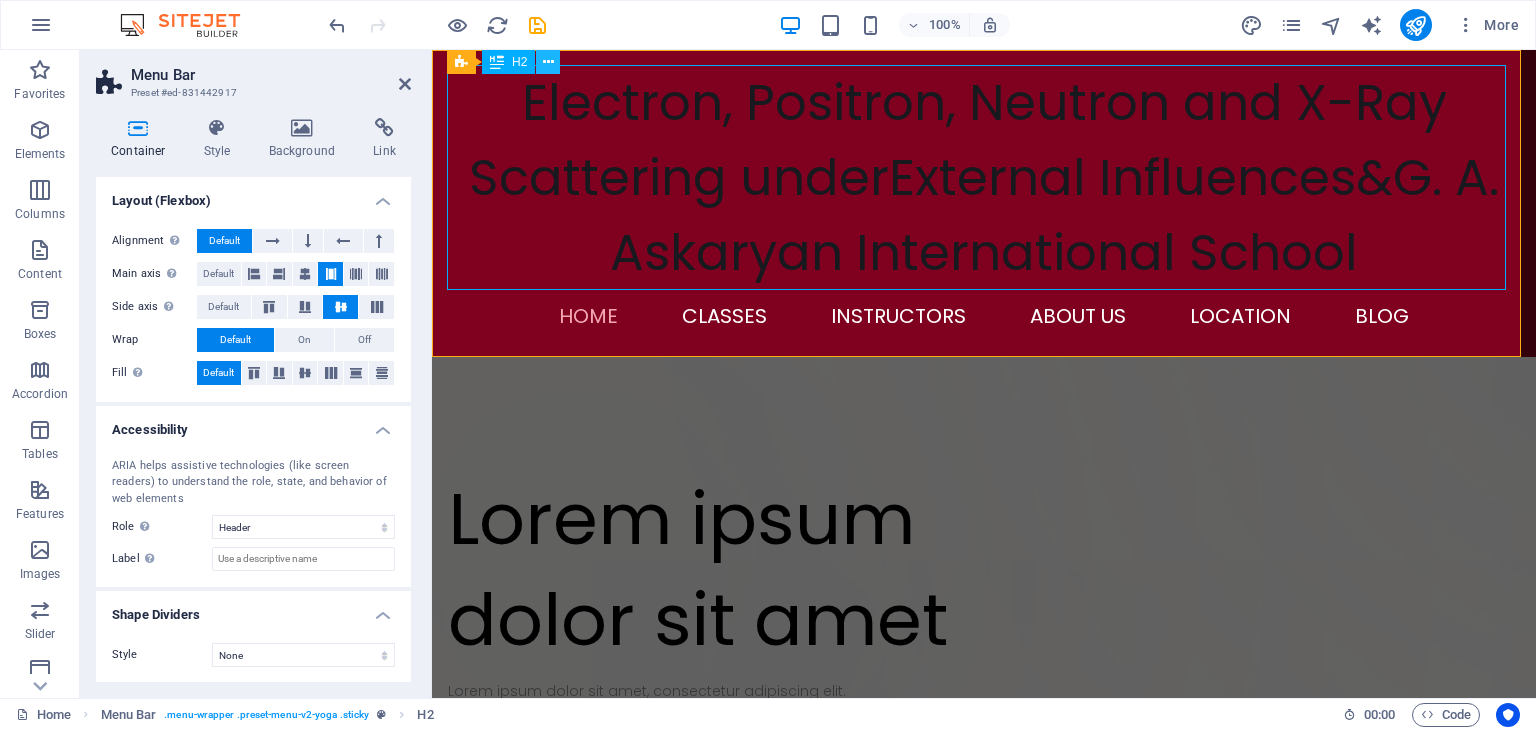 click at bounding box center [548, 62] 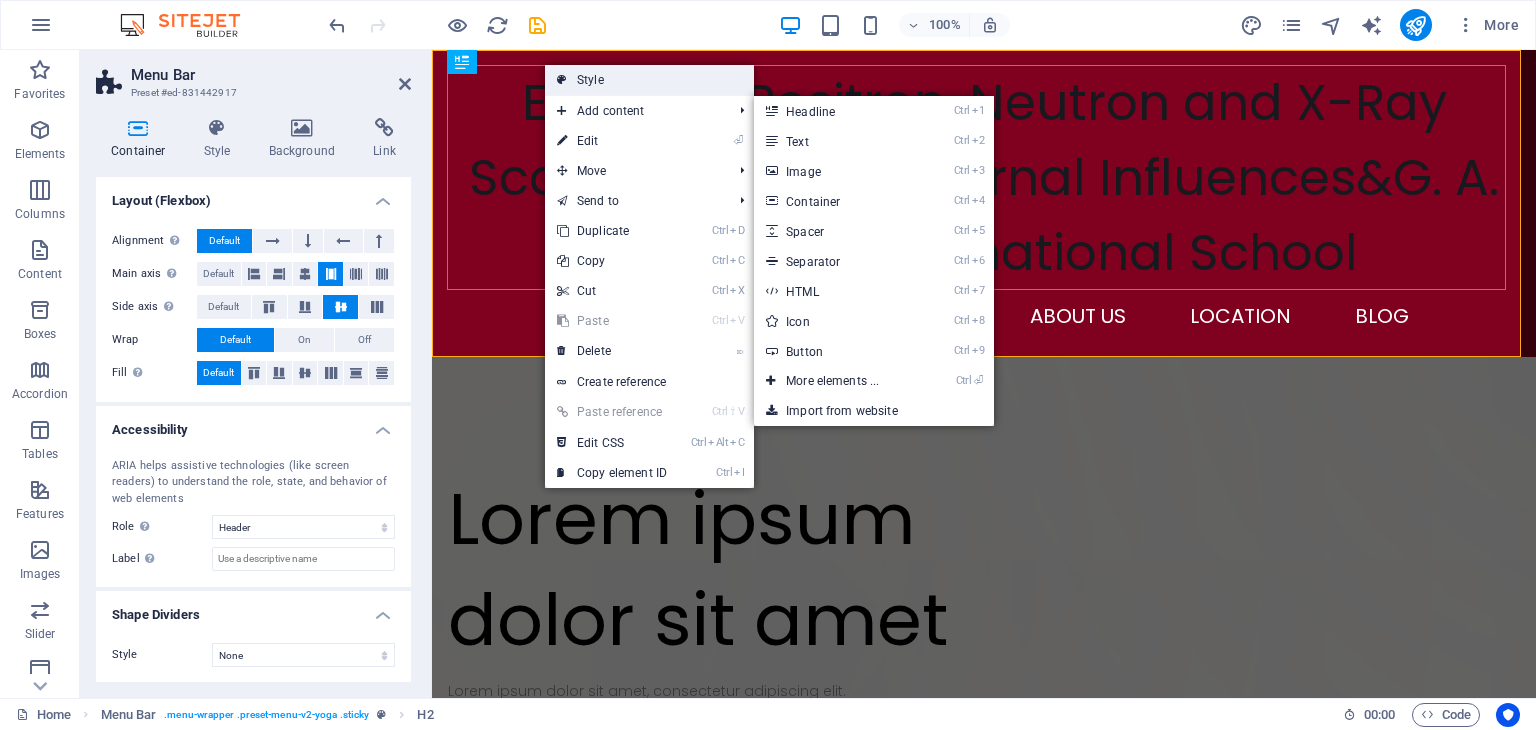 click on "Style" at bounding box center [649, 80] 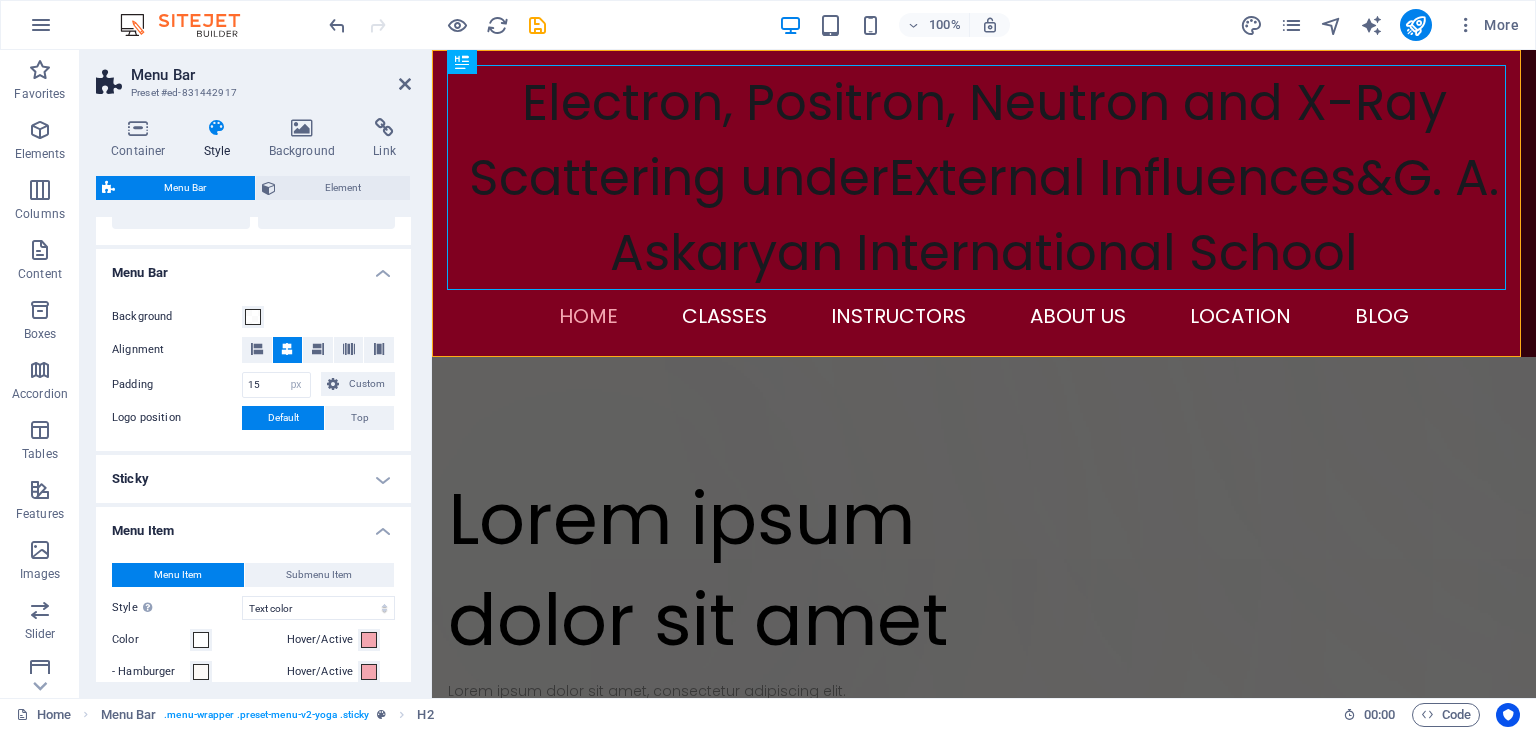 scroll, scrollTop: 500, scrollLeft: 0, axis: vertical 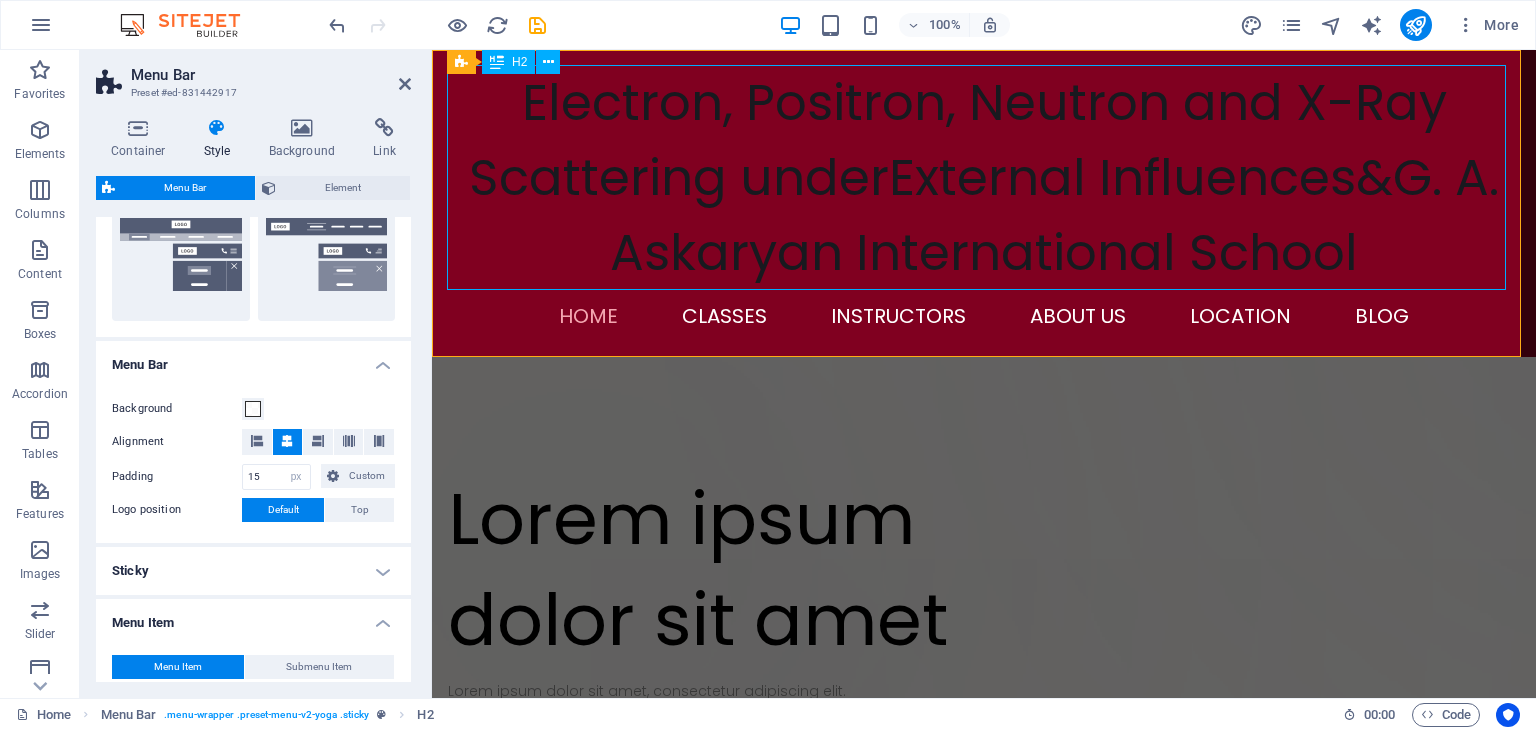 click on "Electron, Positron, Neutron and X-Ray Scattering underExternal Influences&G. A. Askaryan International School" at bounding box center [984, 177] 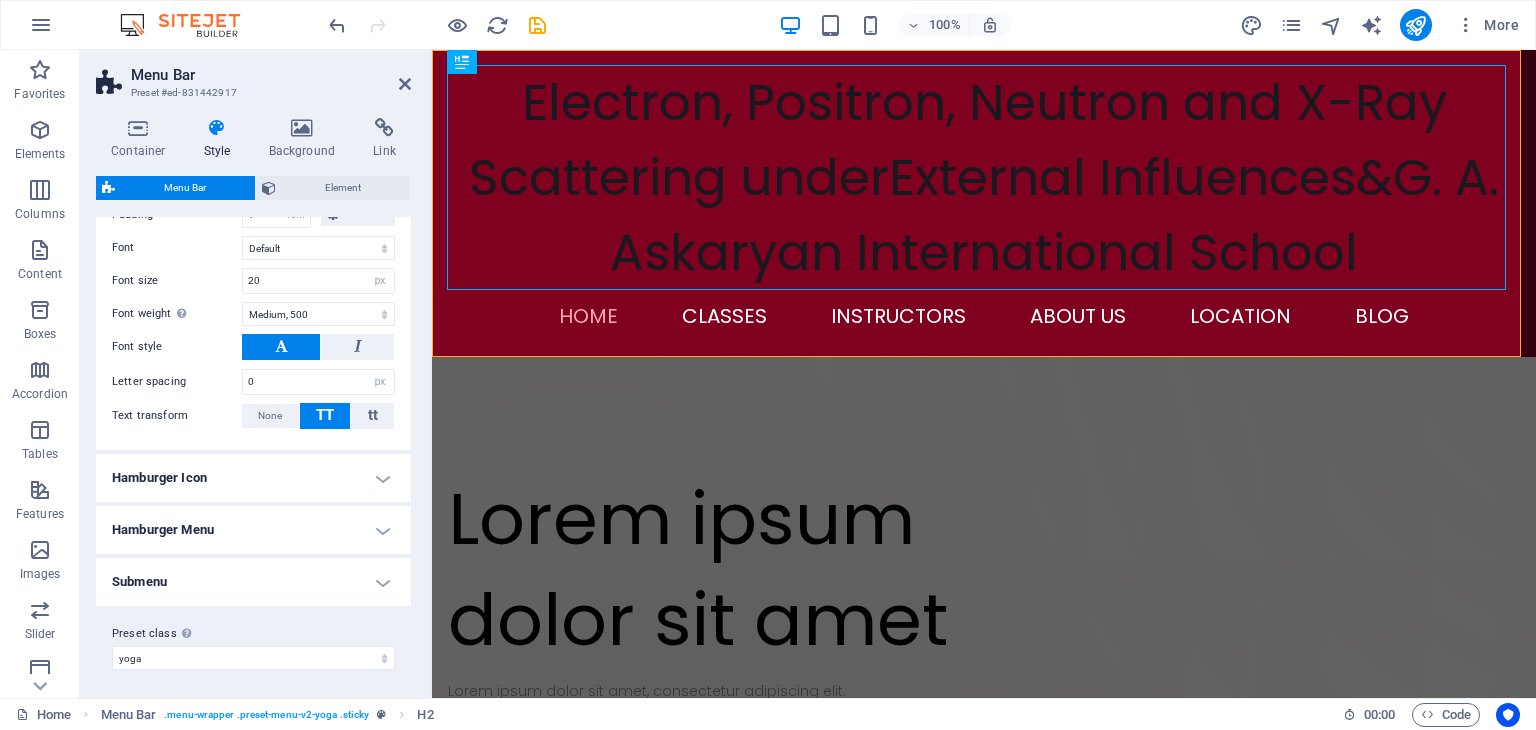 scroll, scrollTop: 1116, scrollLeft: 0, axis: vertical 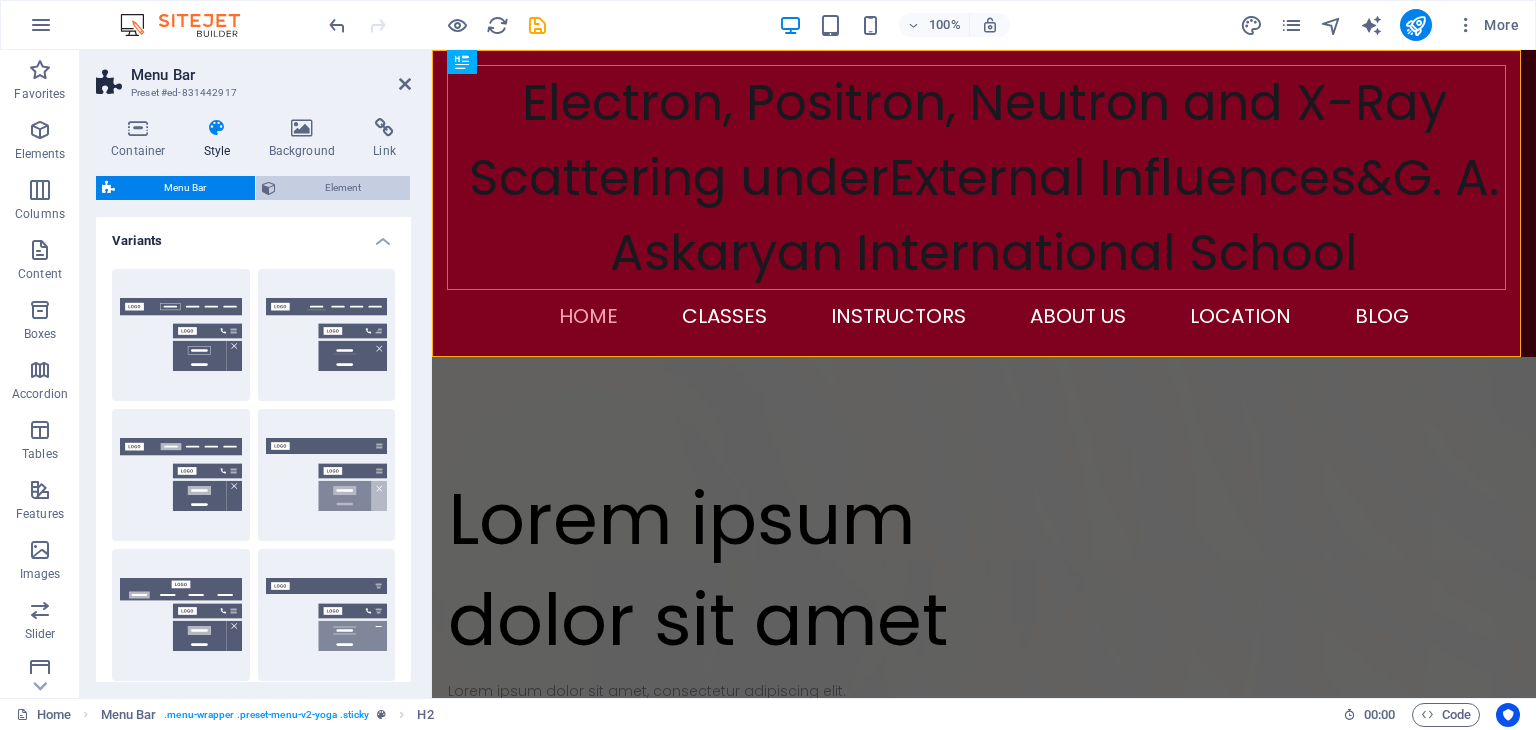 click on "Element" at bounding box center [343, 188] 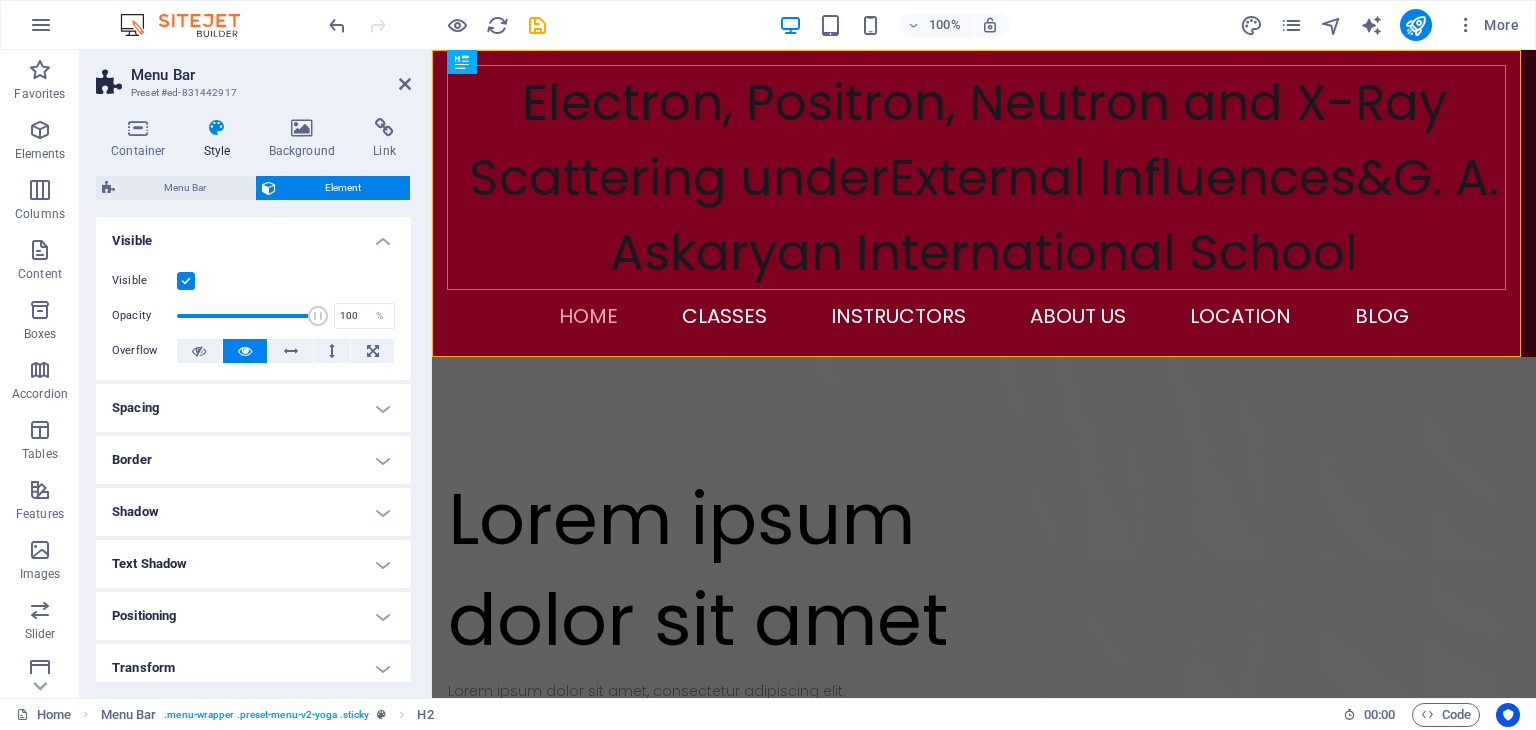 click on "Spacing" at bounding box center (253, 408) 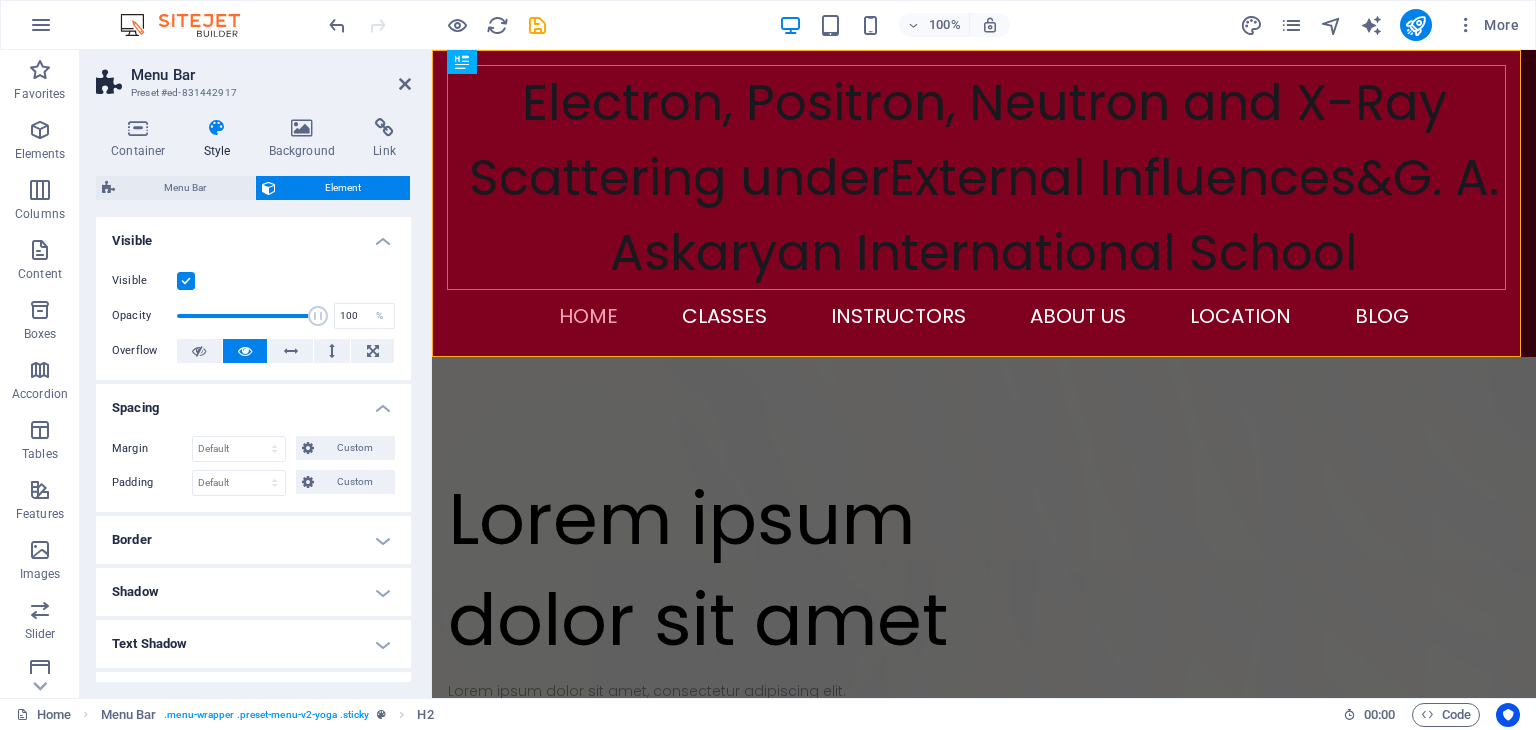 drag, startPoint x: 412, startPoint y: 484, endPoint x: 397, endPoint y: 517, distance: 36.249138 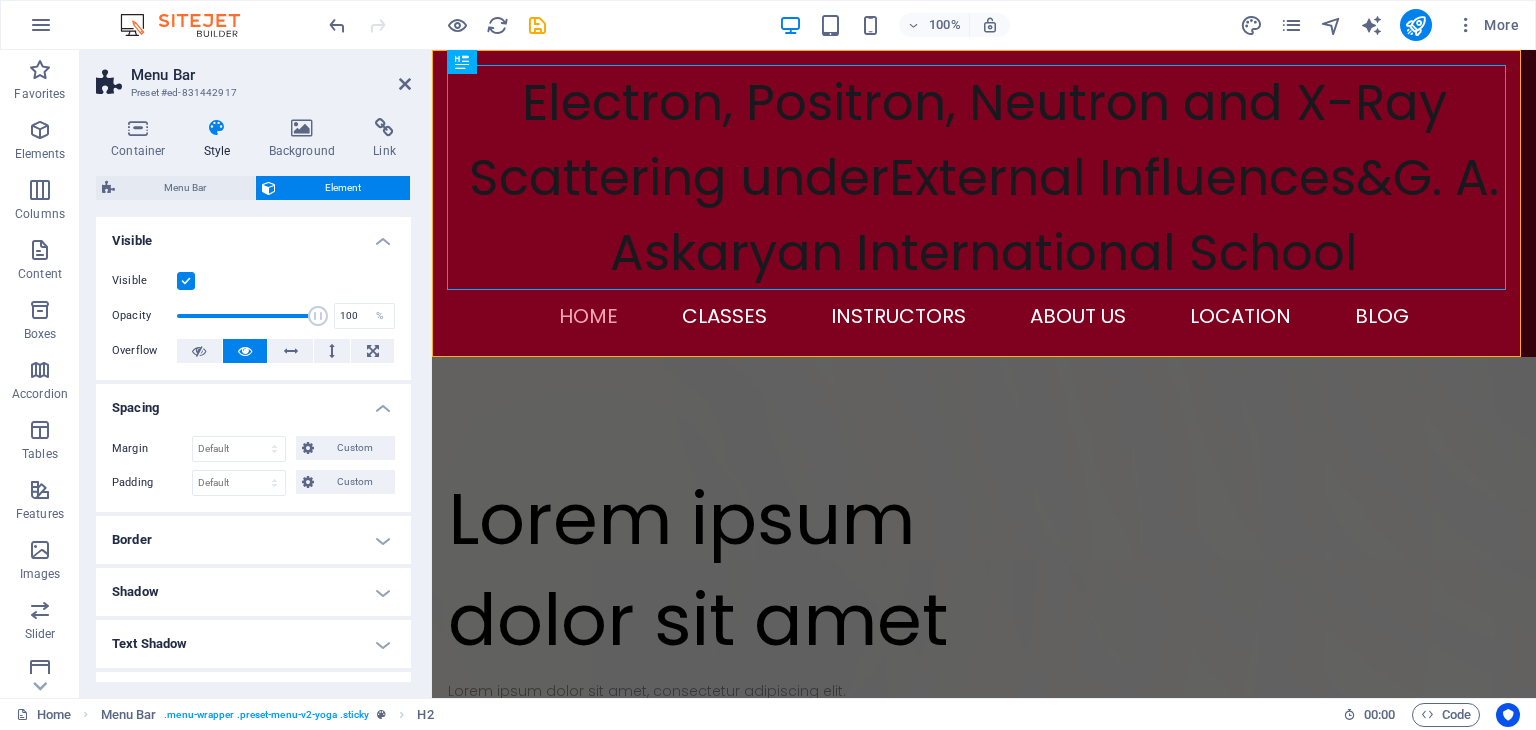 drag, startPoint x: 406, startPoint y: 511, endPoint x: 400, endPoint y: 541, distance: 30.594116 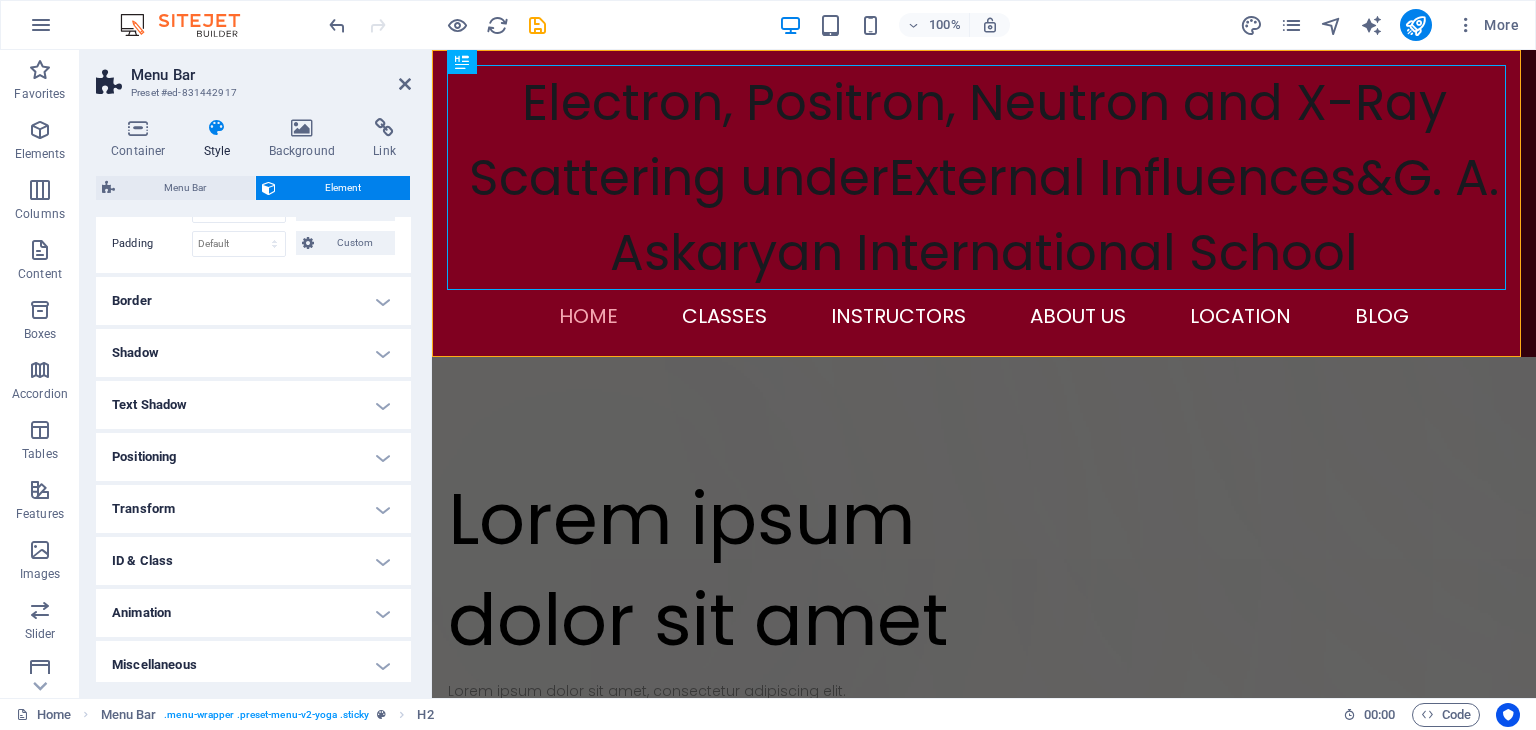 scroll, scrollTop: 245, scrollLeft: 0, axis: vertical 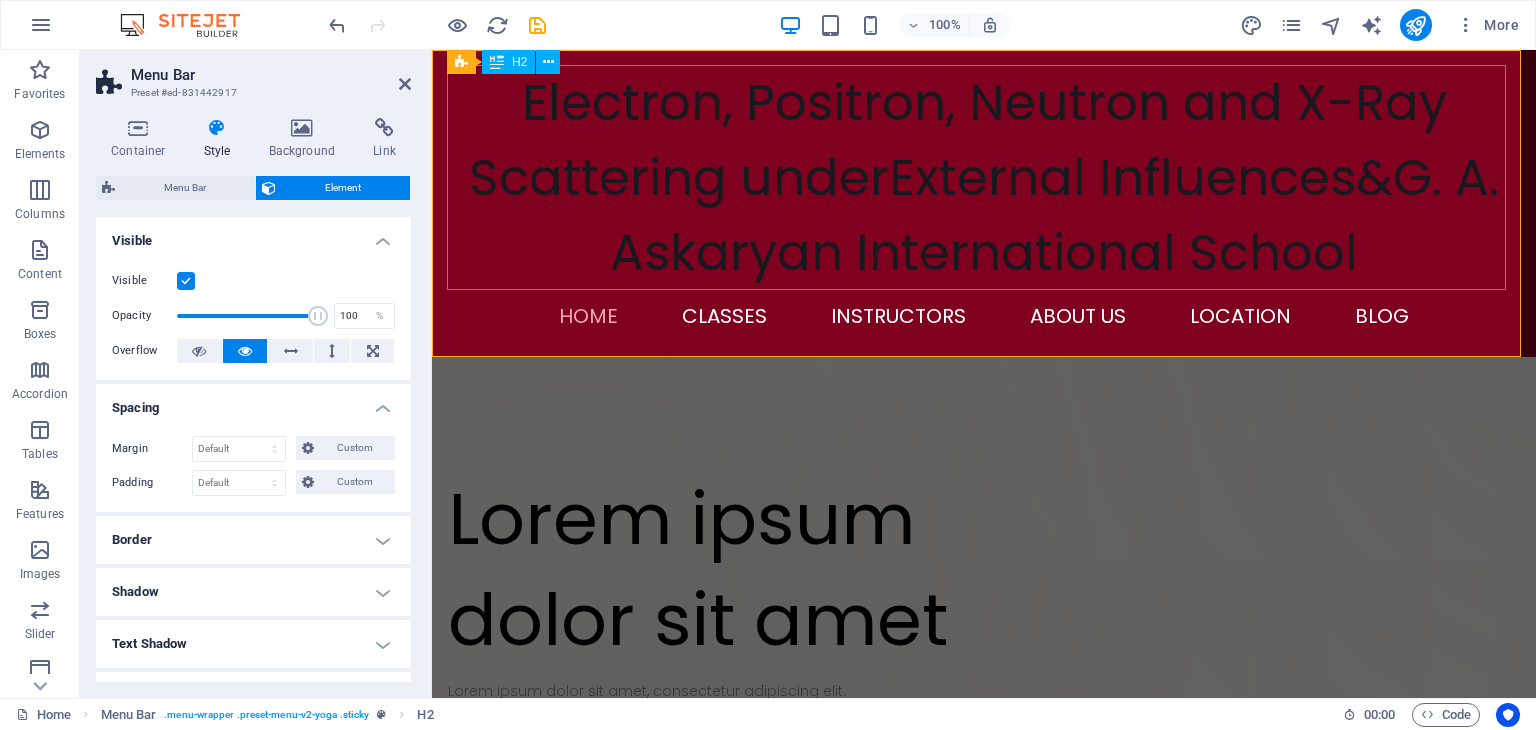 click on "Electron, Positron, Neutron and X-Ray Scattering underExternal Influences&G. A. Askaryan International School" at bounding box center (984, 177) 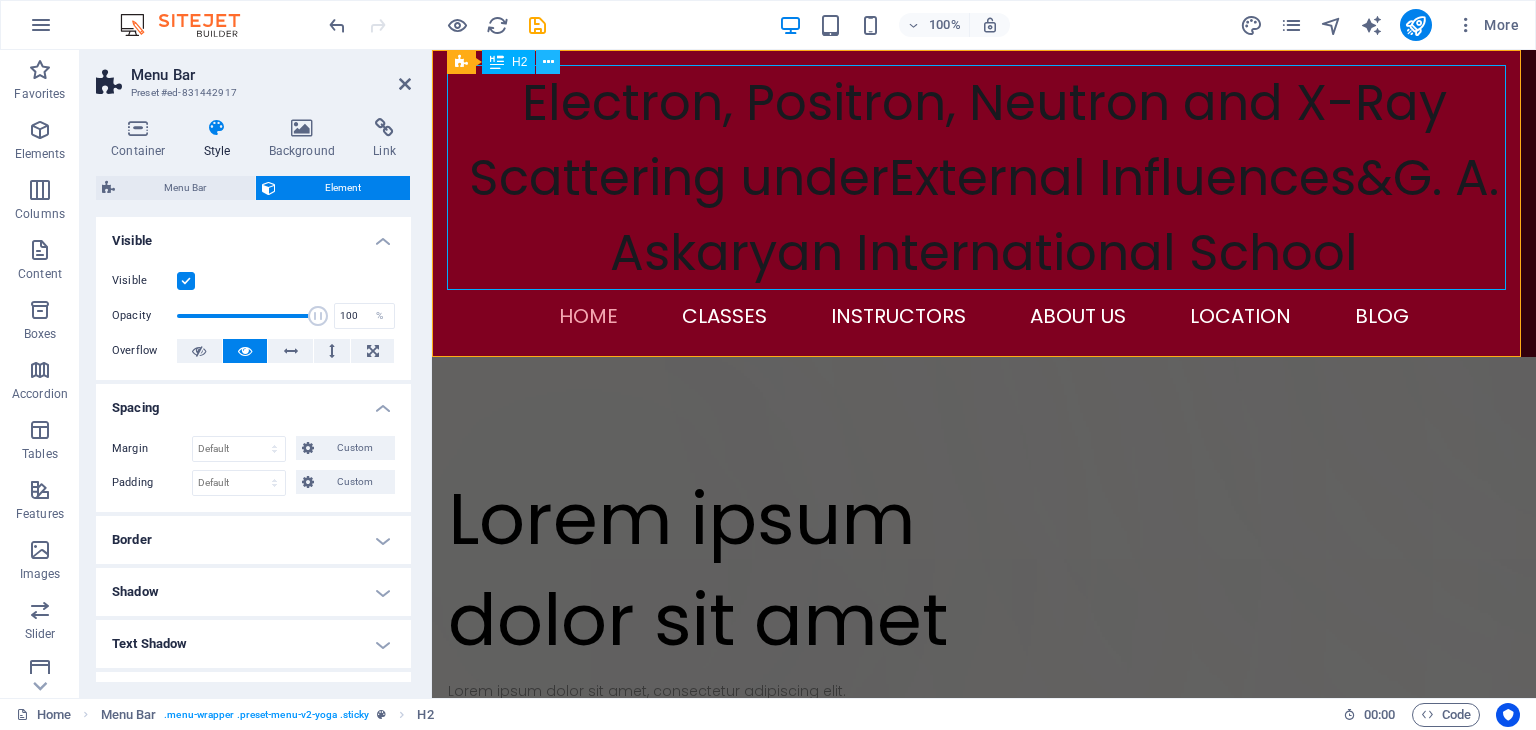 click at bounding box center (548, 62) 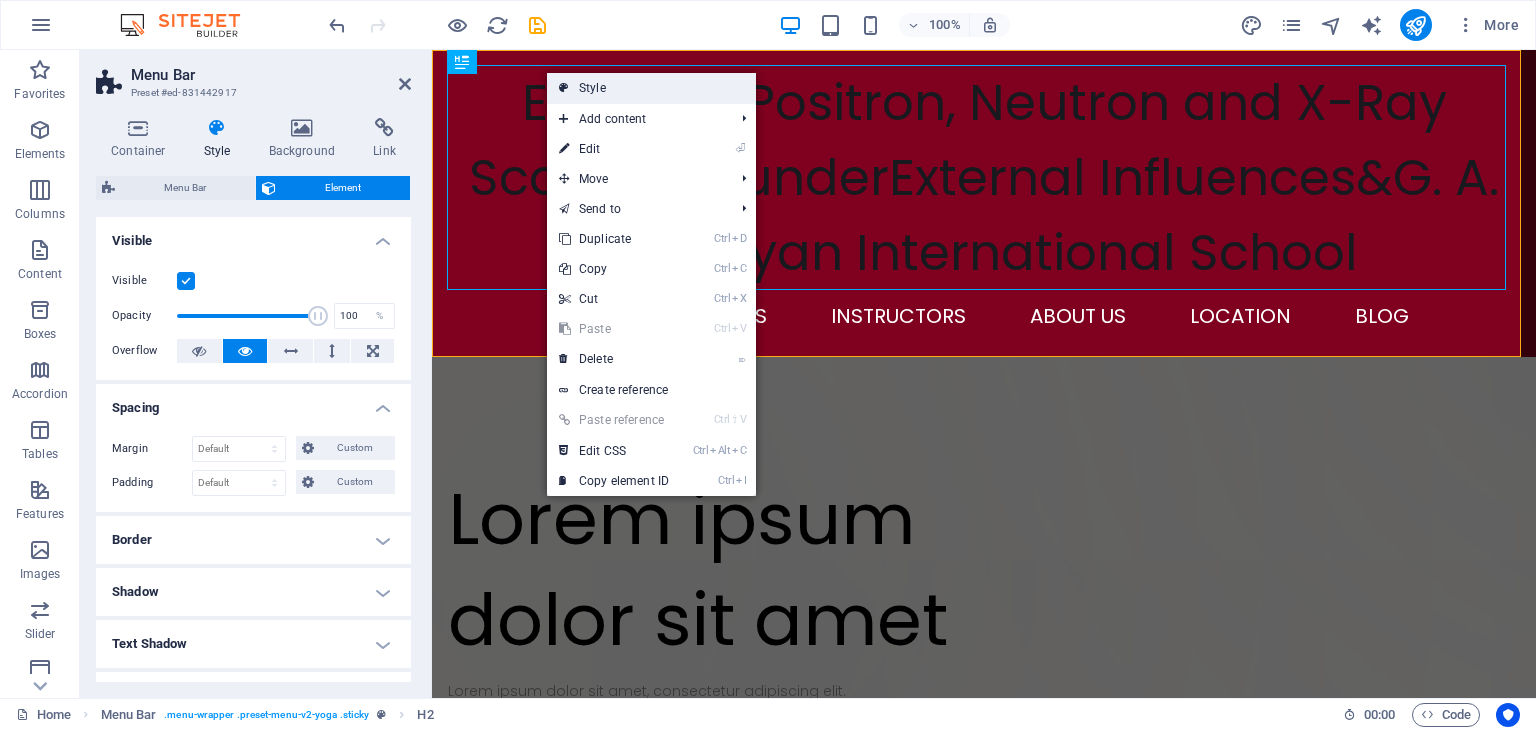 click on "Style" at bounding box center (651, 88) 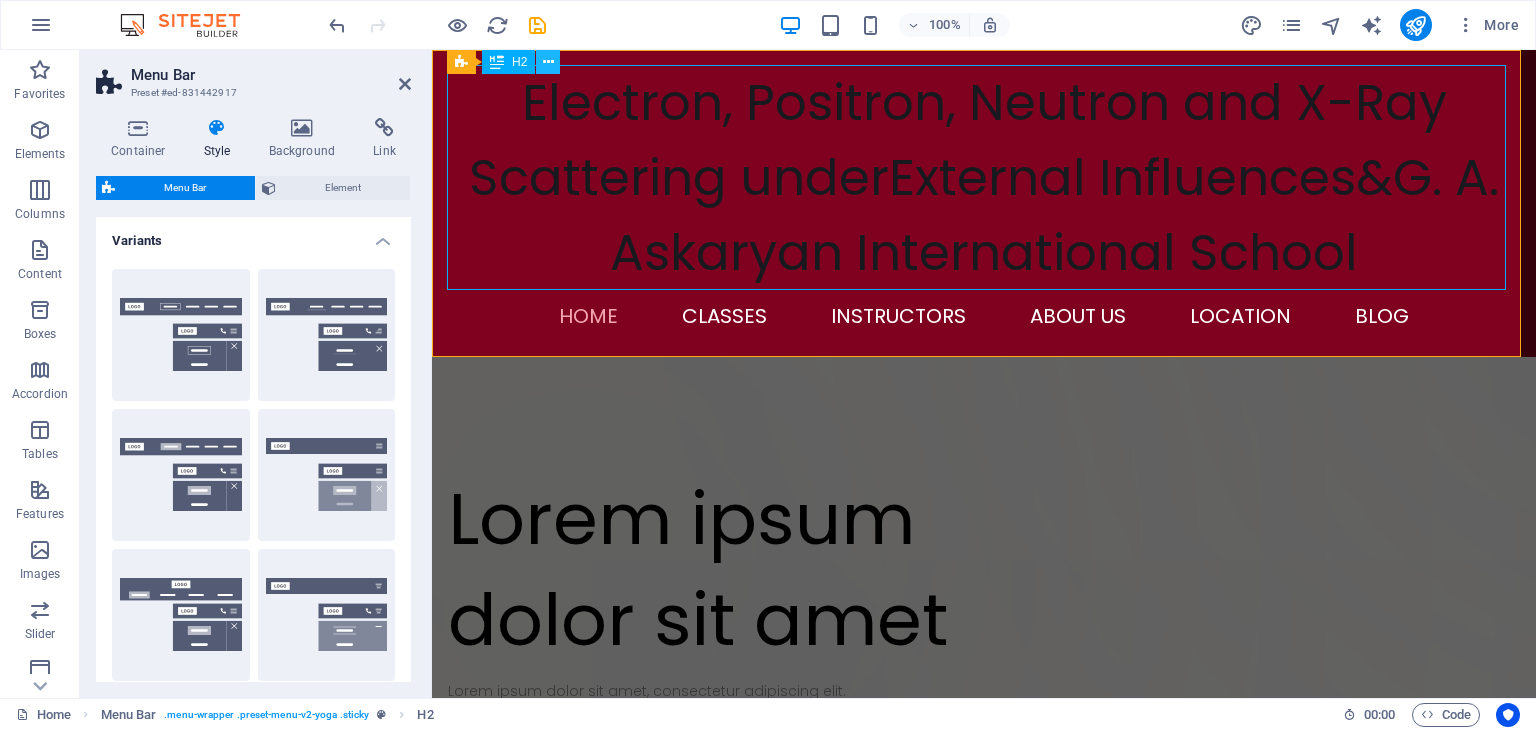 click at bounding box center [548, 62] 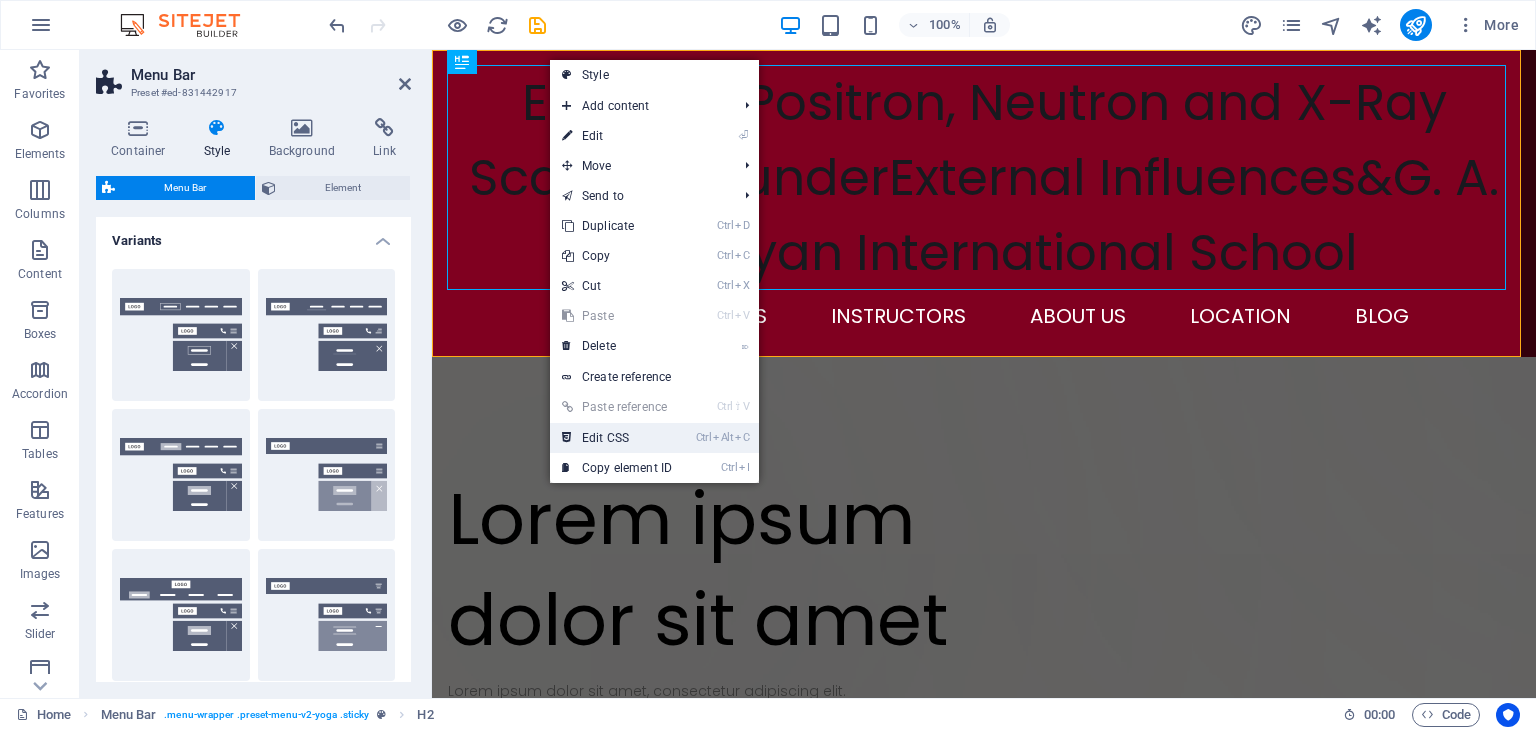 click on "Ctrl Alt C  Edit CSS" at bounding box center (617, 438) 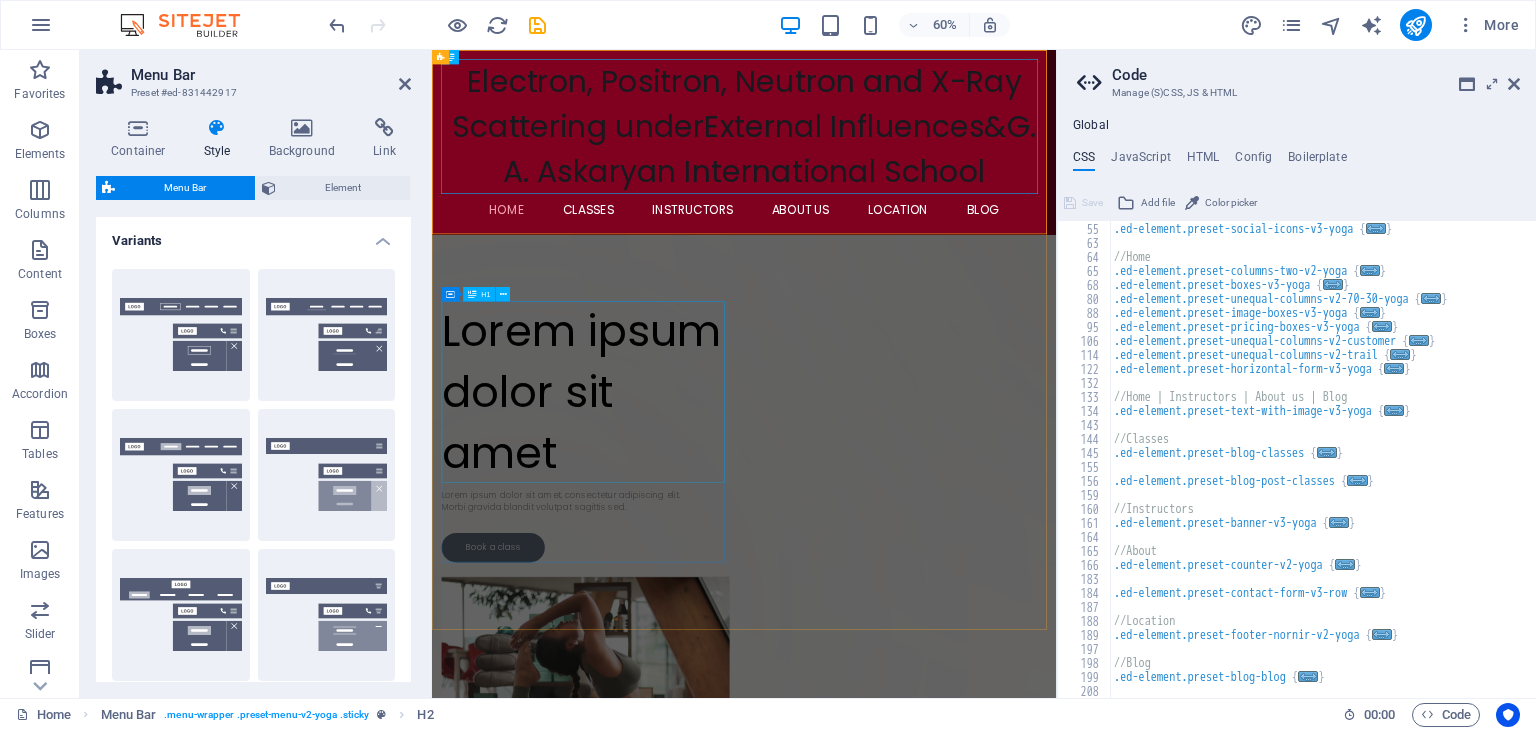 scroll, scrollTop: 139, scrollLeft: 0, axis: vertical 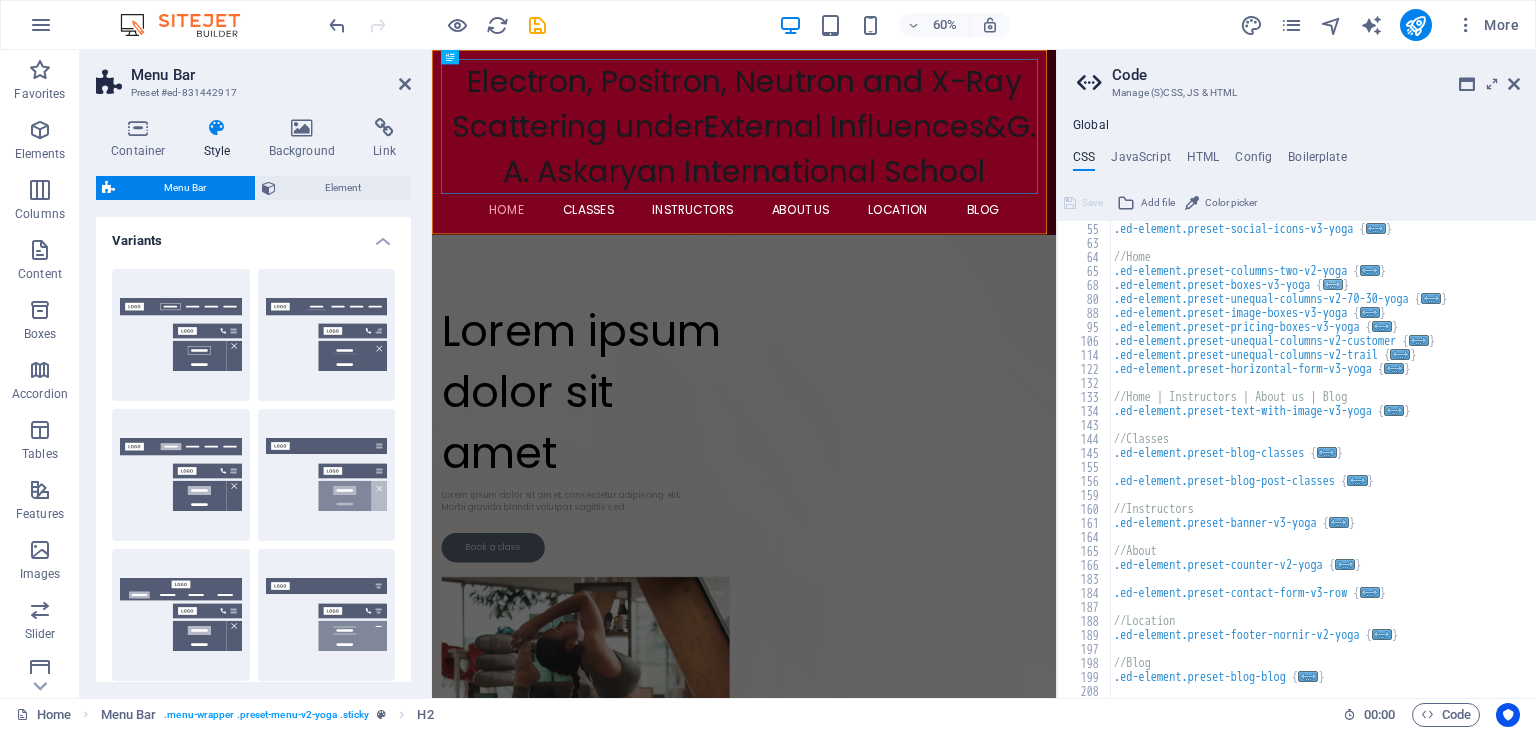 click on "..." at bounding box center [1333, 284] 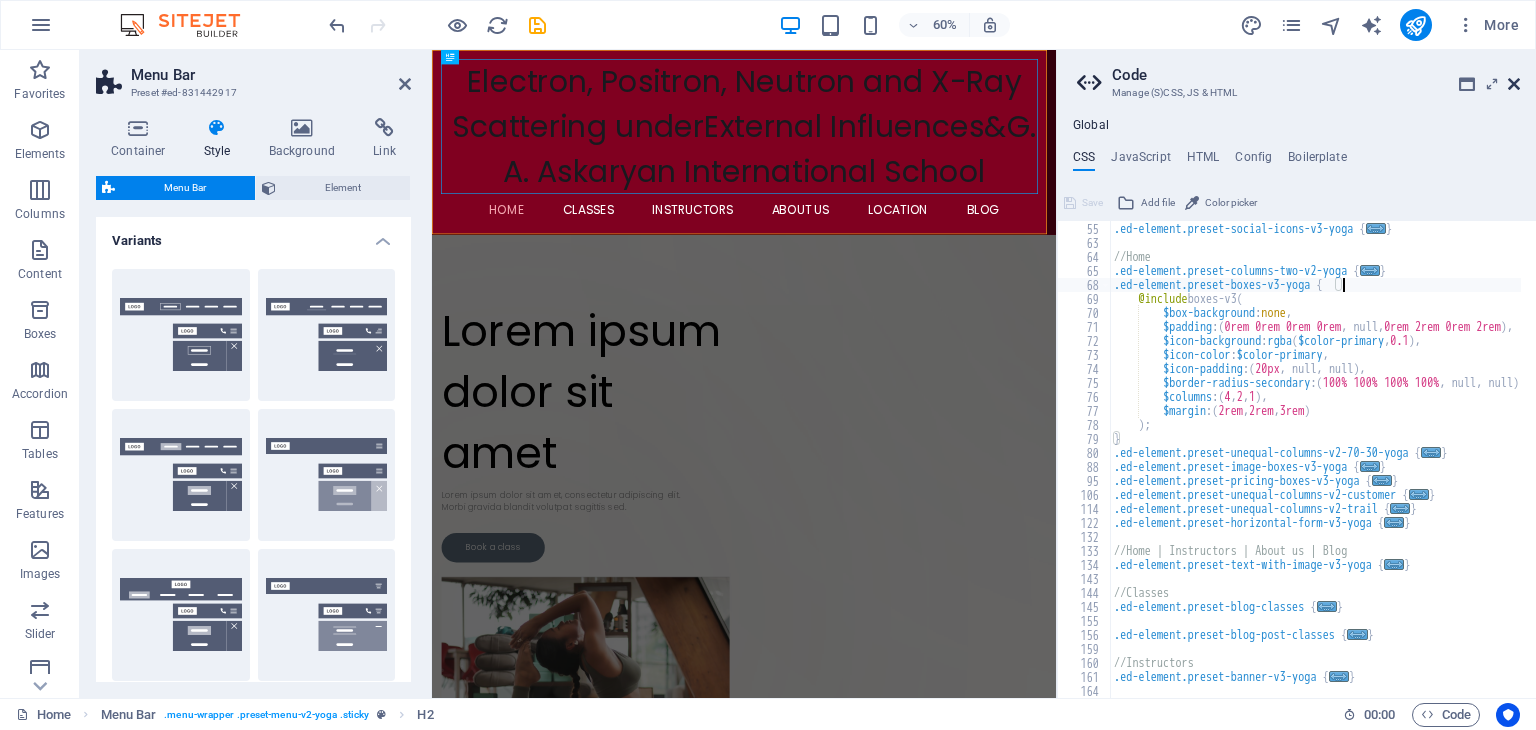 click at bounding box center (1514, 84) 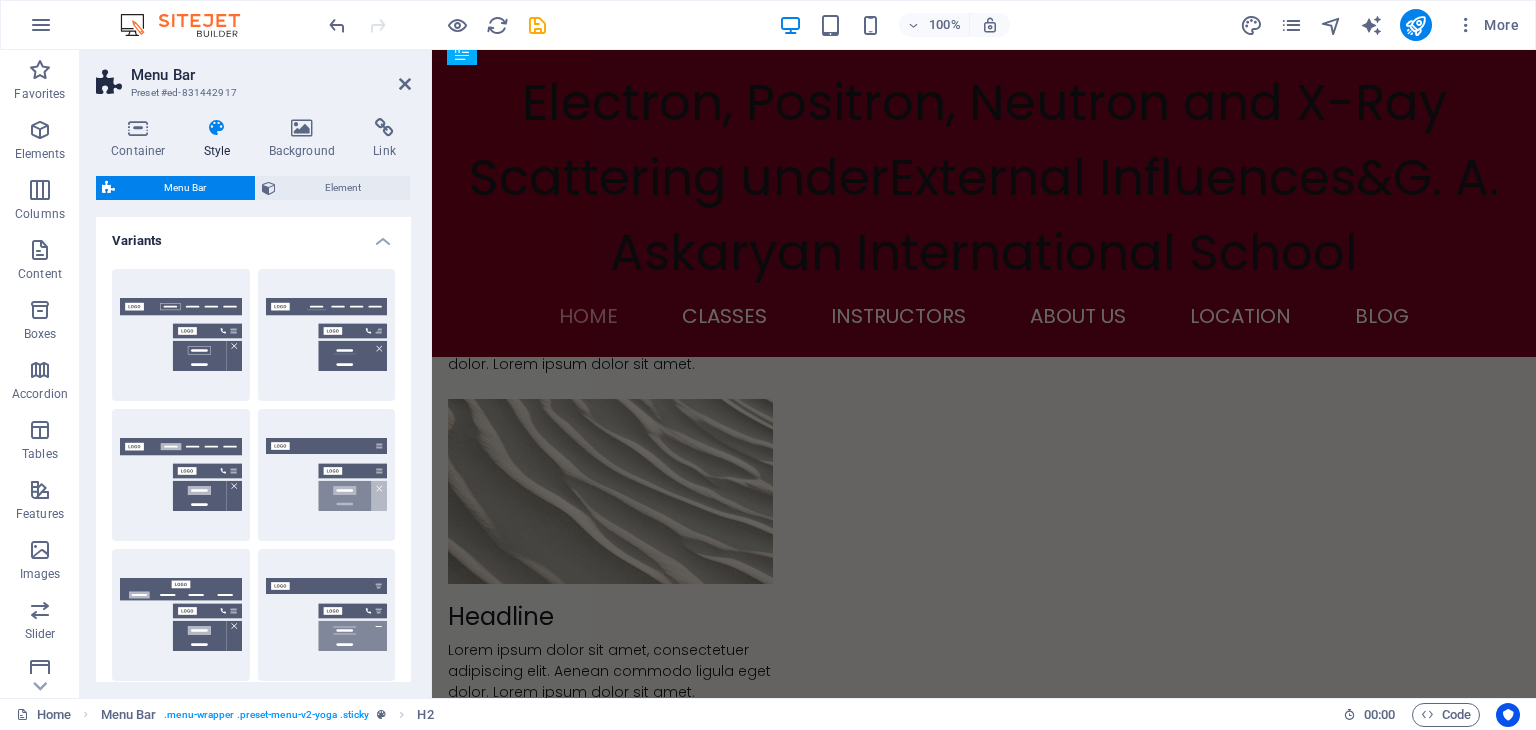 scroll, scrollTop: 0, scrollLeft: 0, axis: both 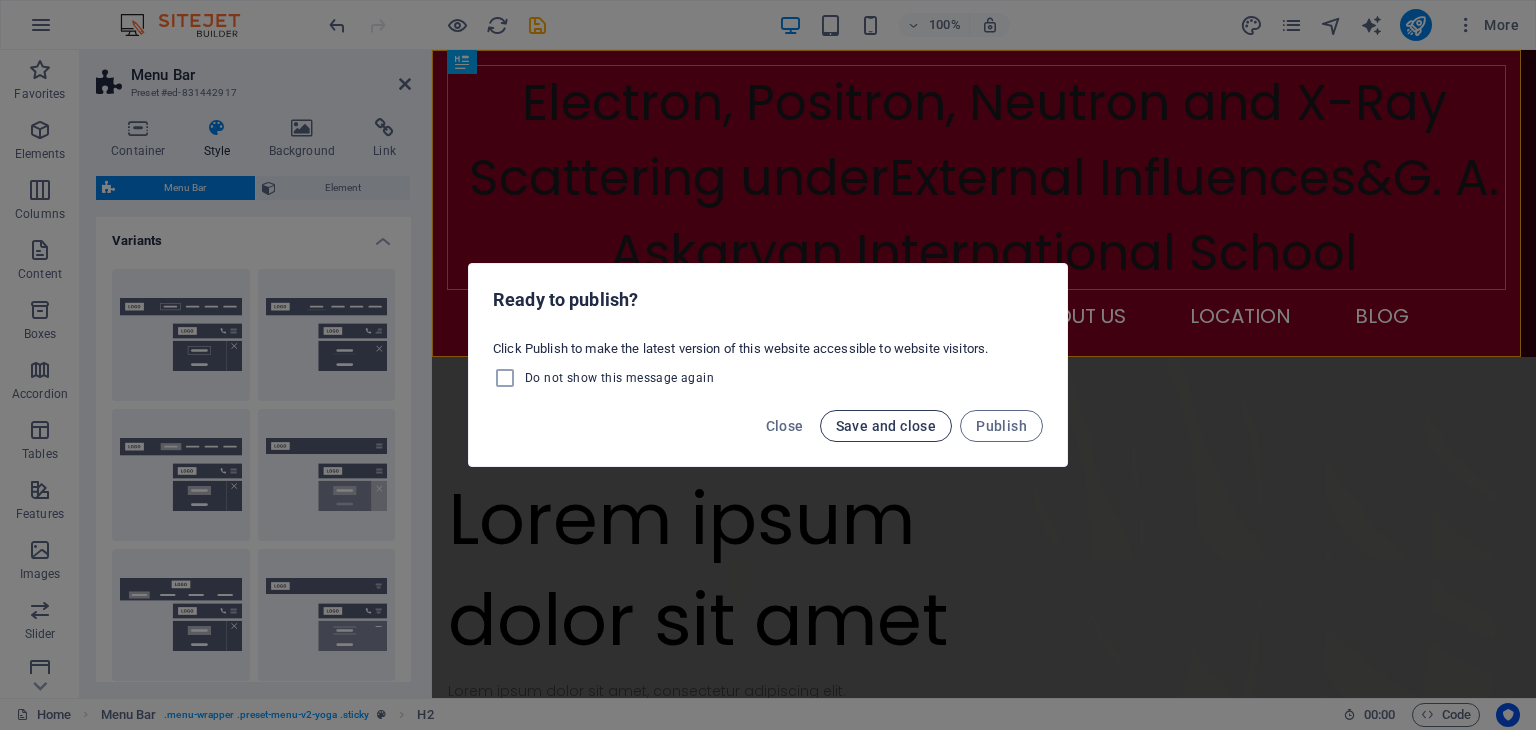 click on "Save and close" at bounding box center [886, 426] 